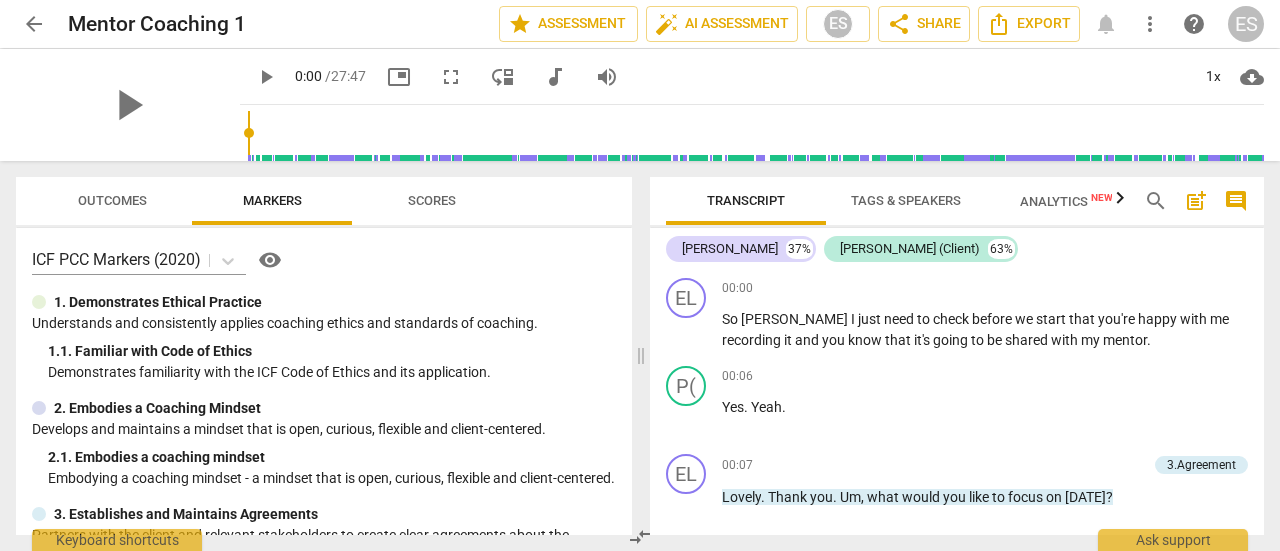 scroll, scrollTop: 0, scrollLeft: 0, axis: both 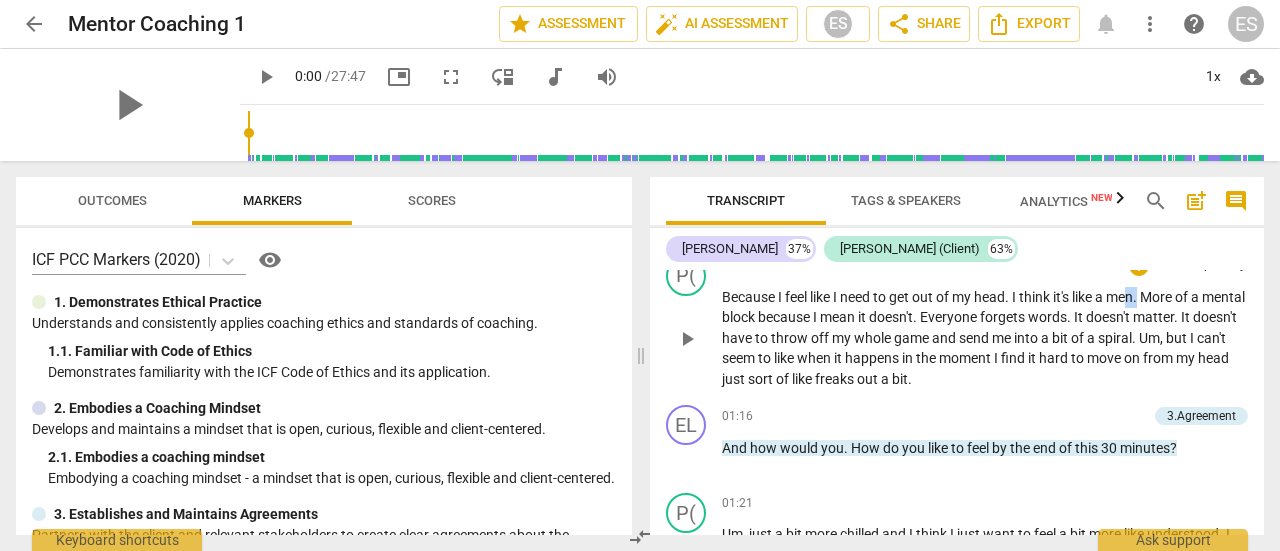 click on "Because   I   feel   like   I   need   to   get   out   of   my   head .   I   think   it's   like   a   men .   More   of   a   mental   block   because   I   mean   it   doesn't .   Everyone   forgets   words .   It   doesn't   matter .   It   doesn't   have   to   throw   off   my   whole   game   and   send   me   into   a   bit   of   a   spiral .   Um ,   but   I   can't   seem   to   like   when   it   happens   in   the   moment   I   find   it   hard   to   move   on   from   my   head   just   sort   of   like   freaks   out   a   bit ." at bounding box center [985, 338] 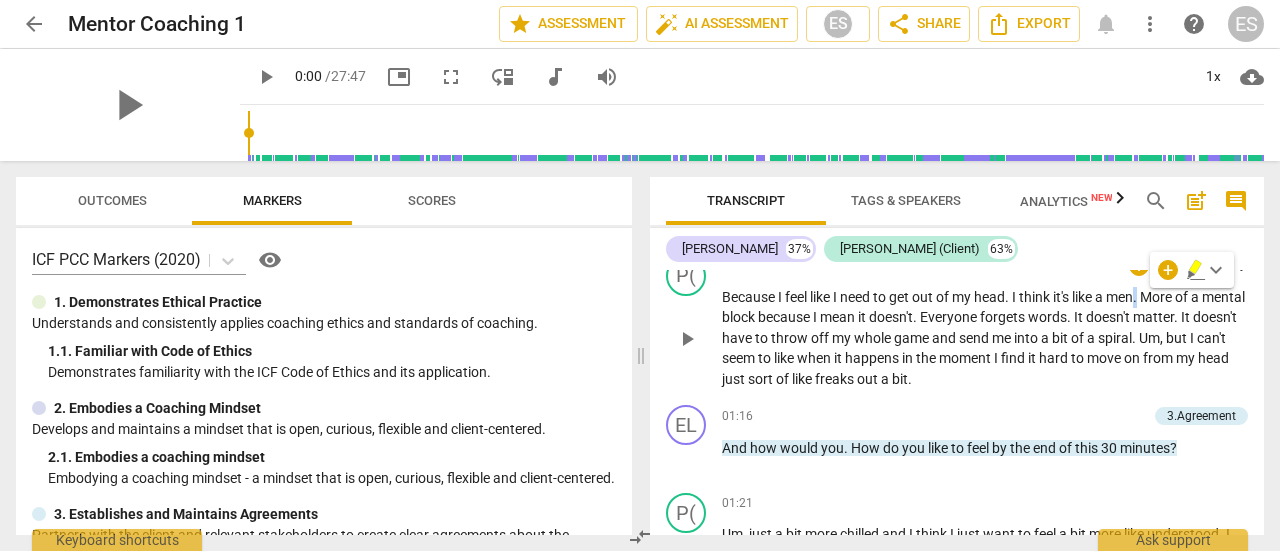 type 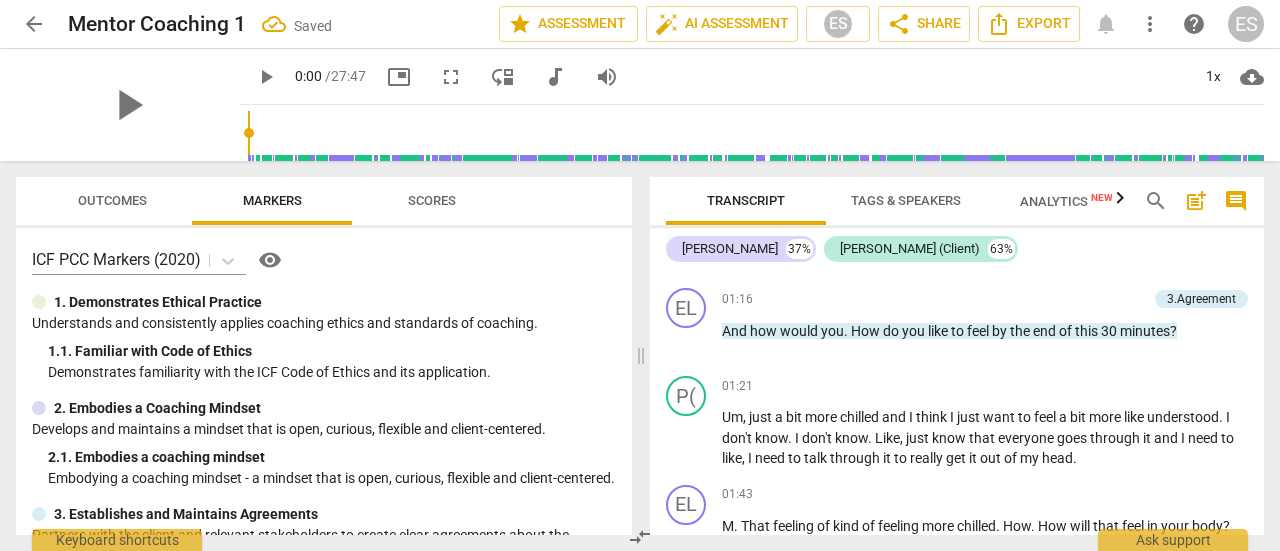 scroll, scrollTop: 780, scrollLeft: 0, axis: vertical 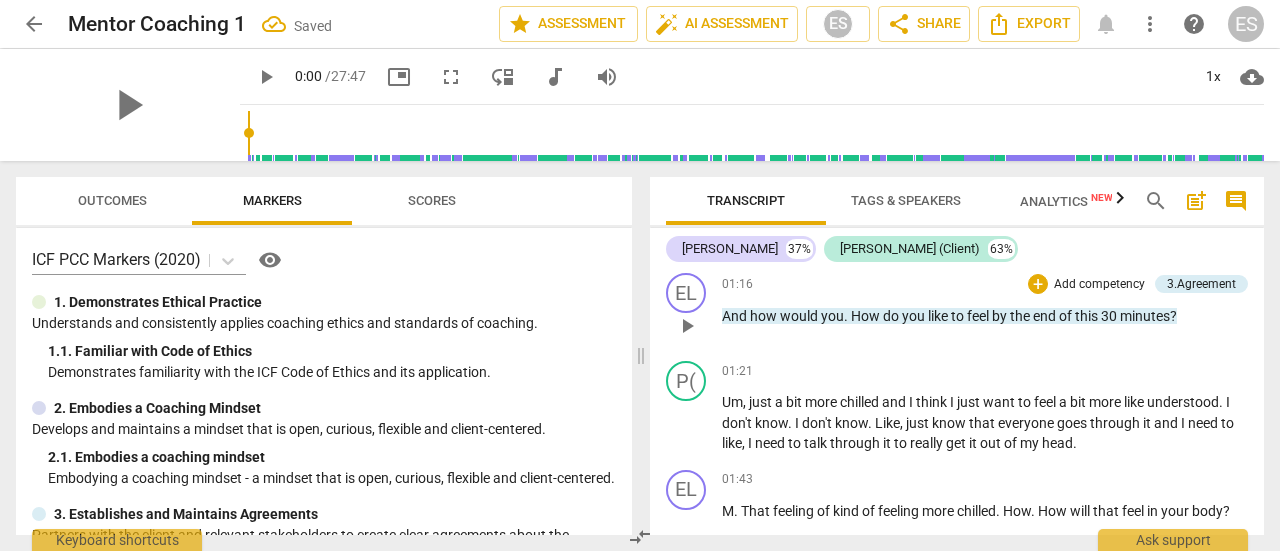 click on "How" at bounding box center (867, 316) 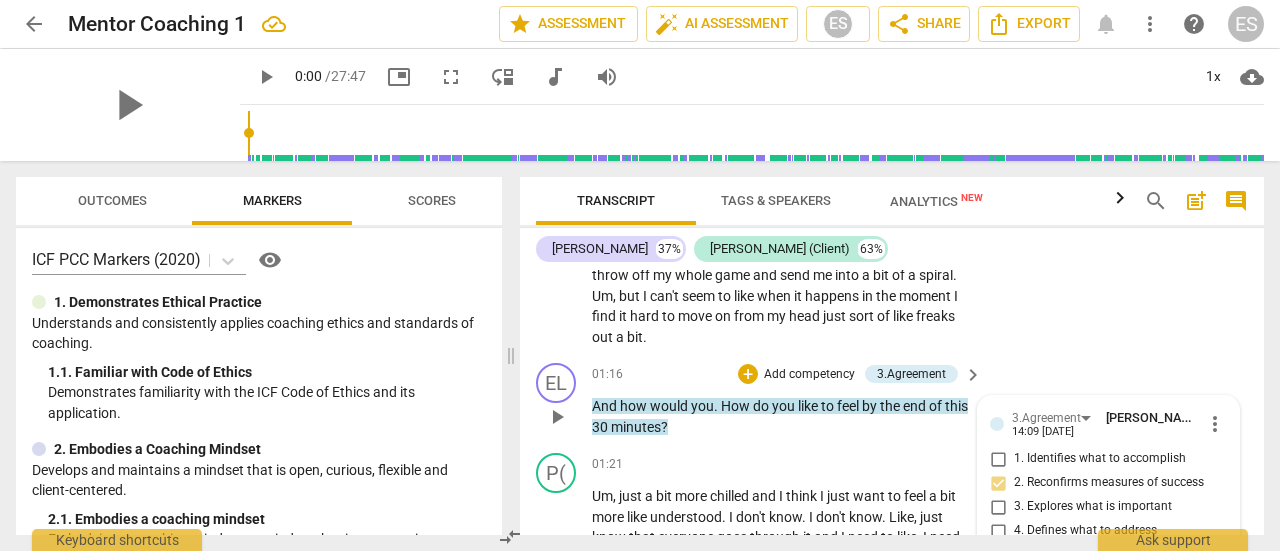 scroll, scrollTop: 881, scrollLeft: 0, axis: vertical 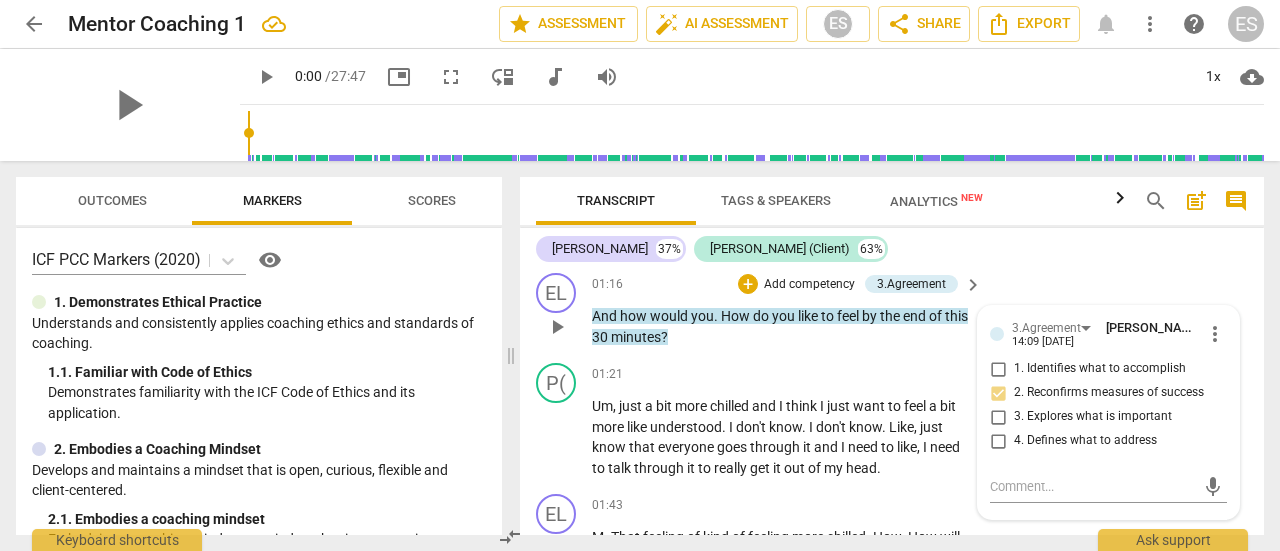 click on "How" at bounding box center (737, 316) 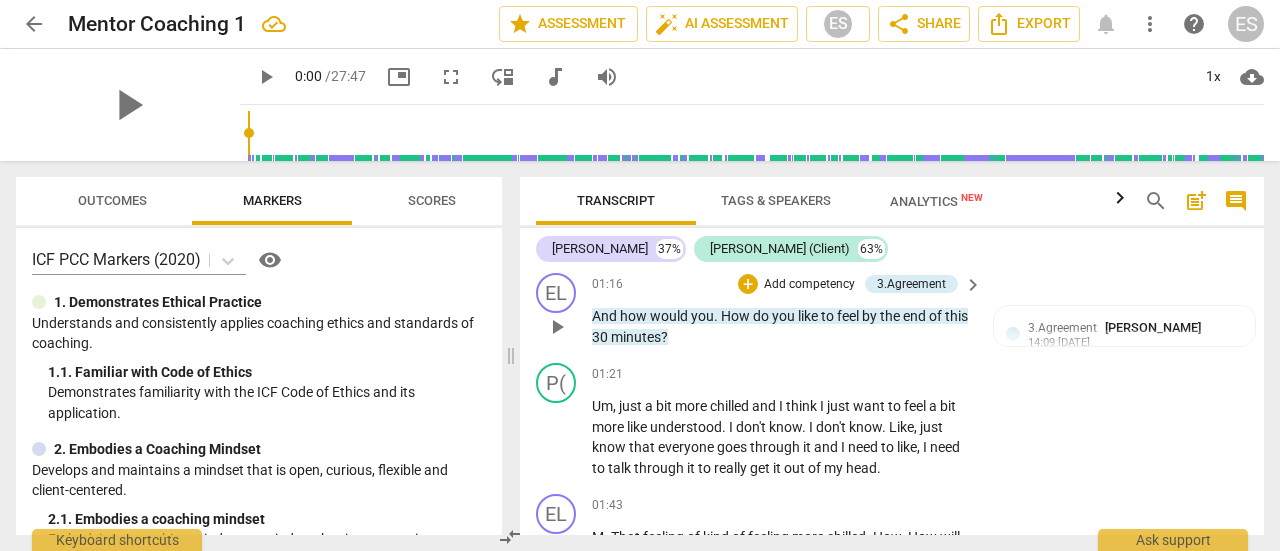 type 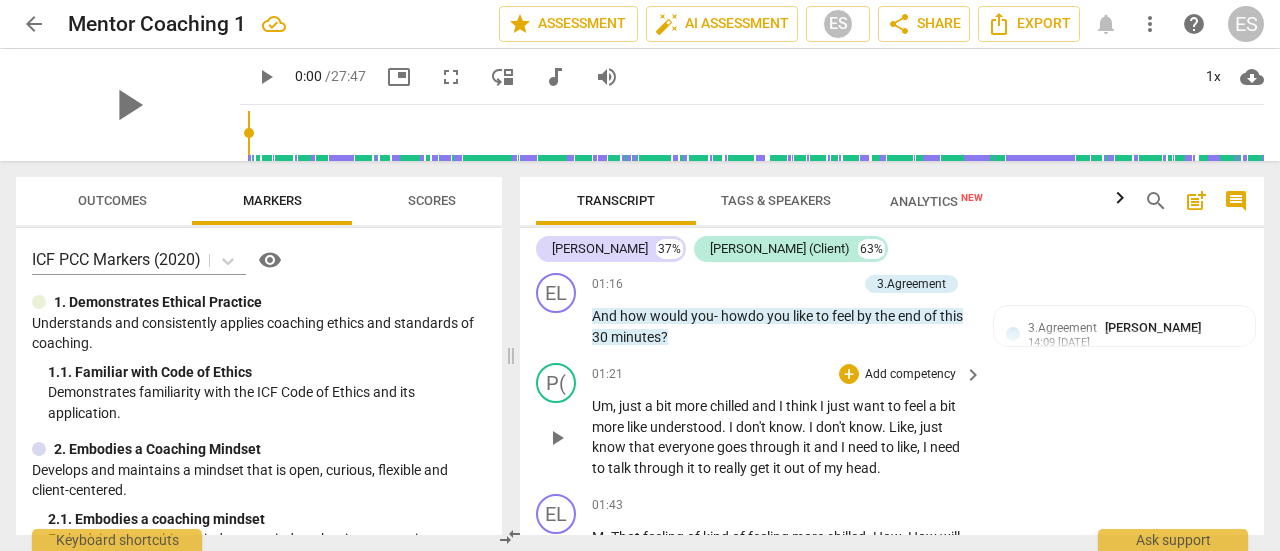 click on "chilled" at bounding box center (731, 406) 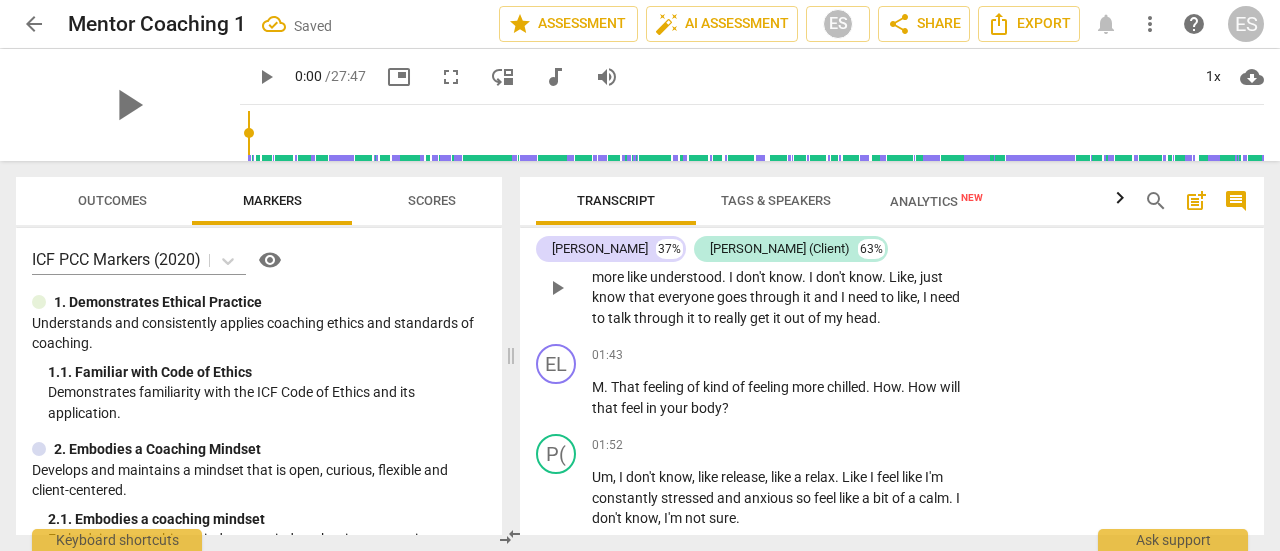 scroll, scrollTop: 1051, scrollLeft: 0, axis: vertical 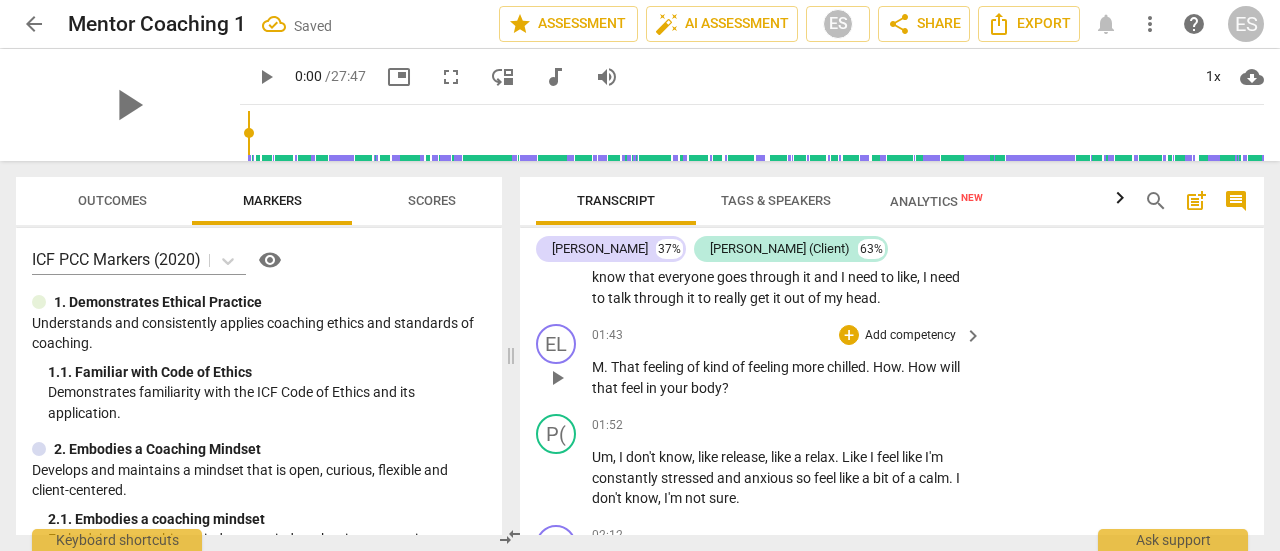 click on "body" at bounding box center (706, 388) 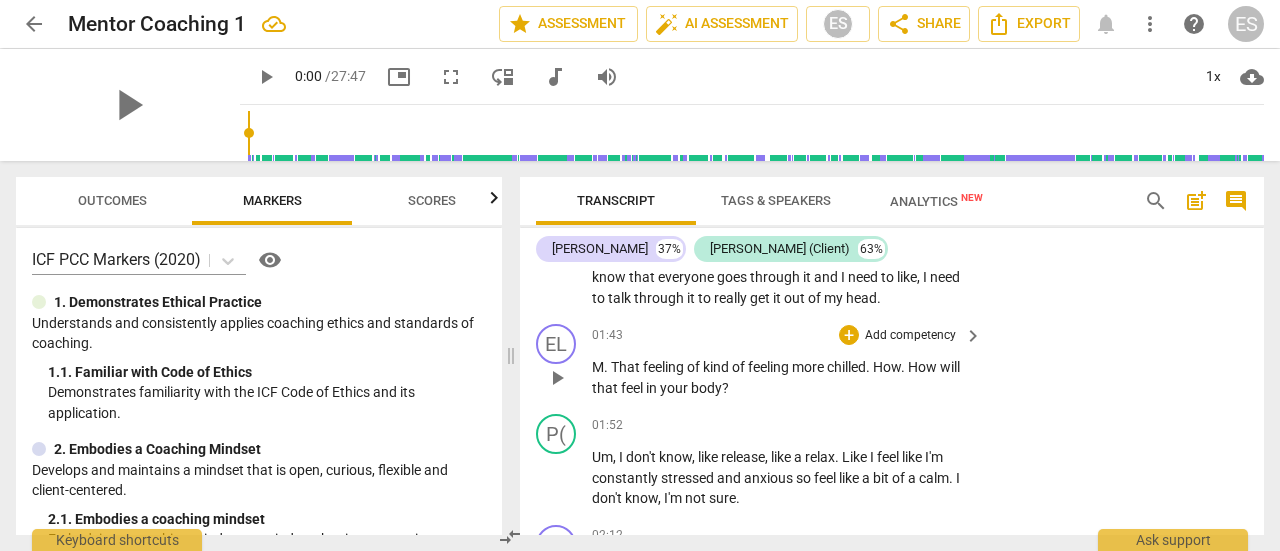 click on "feeling" at bounding box center [770, 367] 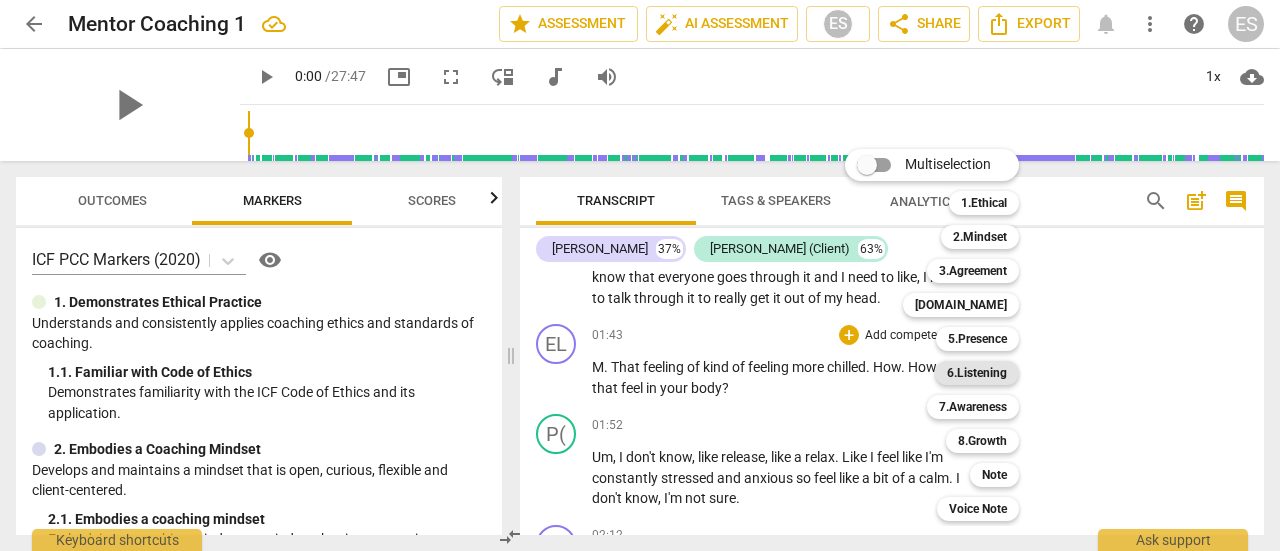 click on "6.Listening" at bounding box center [977, 373] 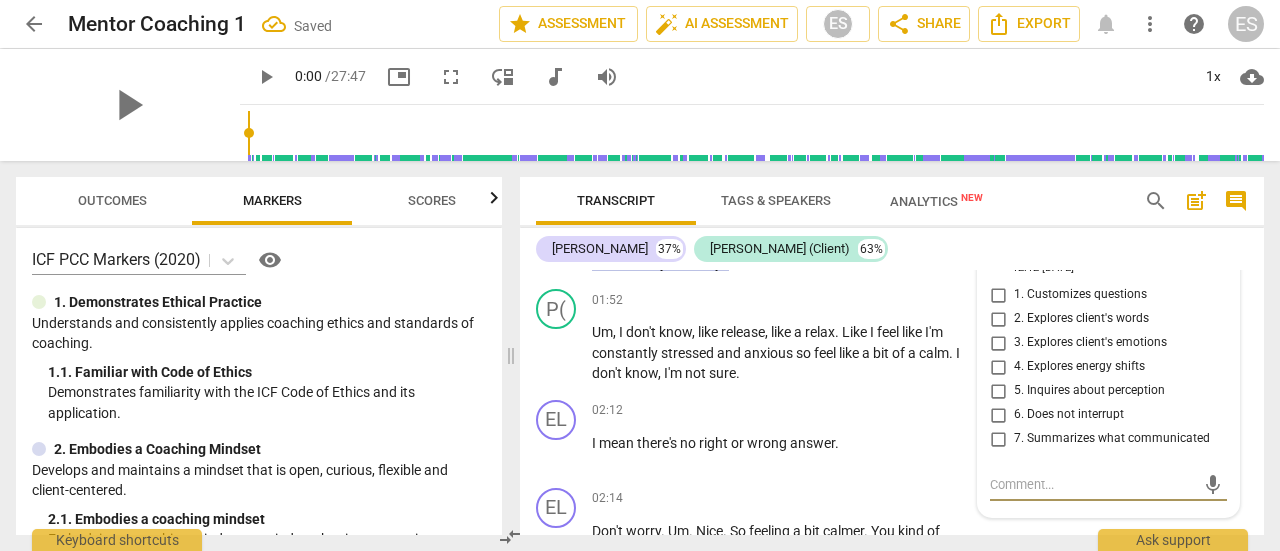 scroll, scrollTop: 1178, scrollLeft: 0, axis: vertical 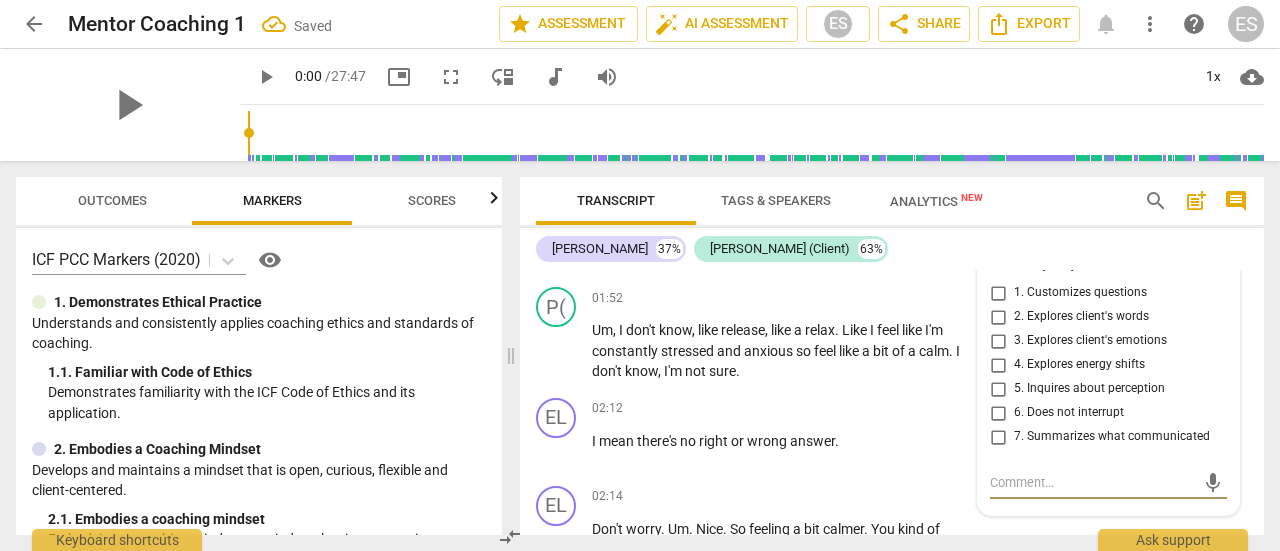click on "3. Explores client's emotions" at bounding box center [998, 341] 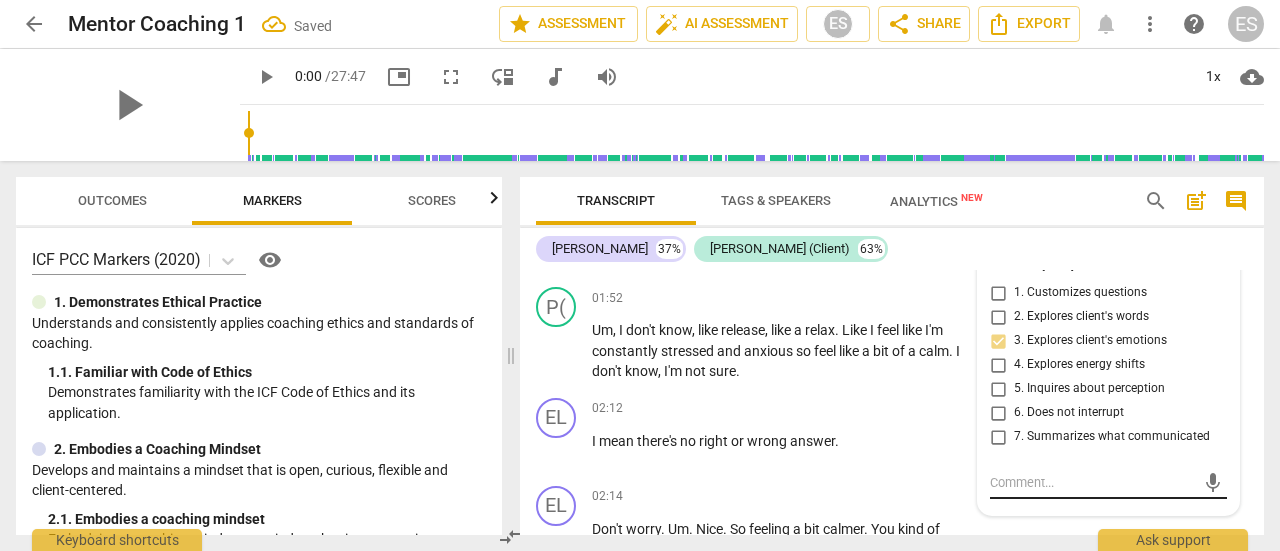 scroll, scrollTop: 1308, scrollLeft: 0, axis: vertical 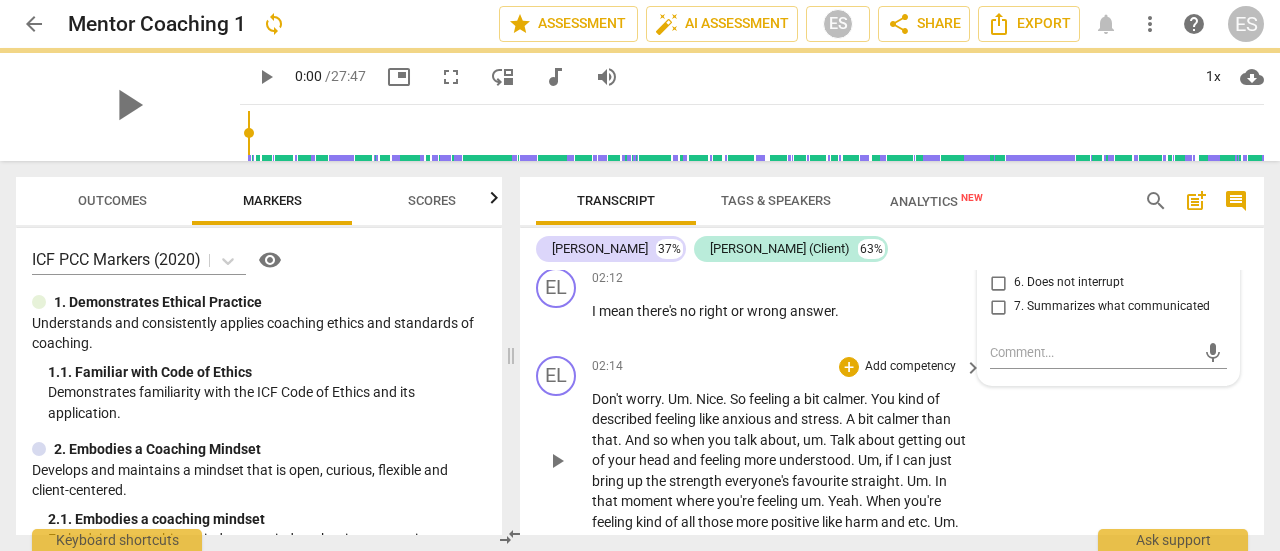 click on "Um" at bounding box center (868, 460) 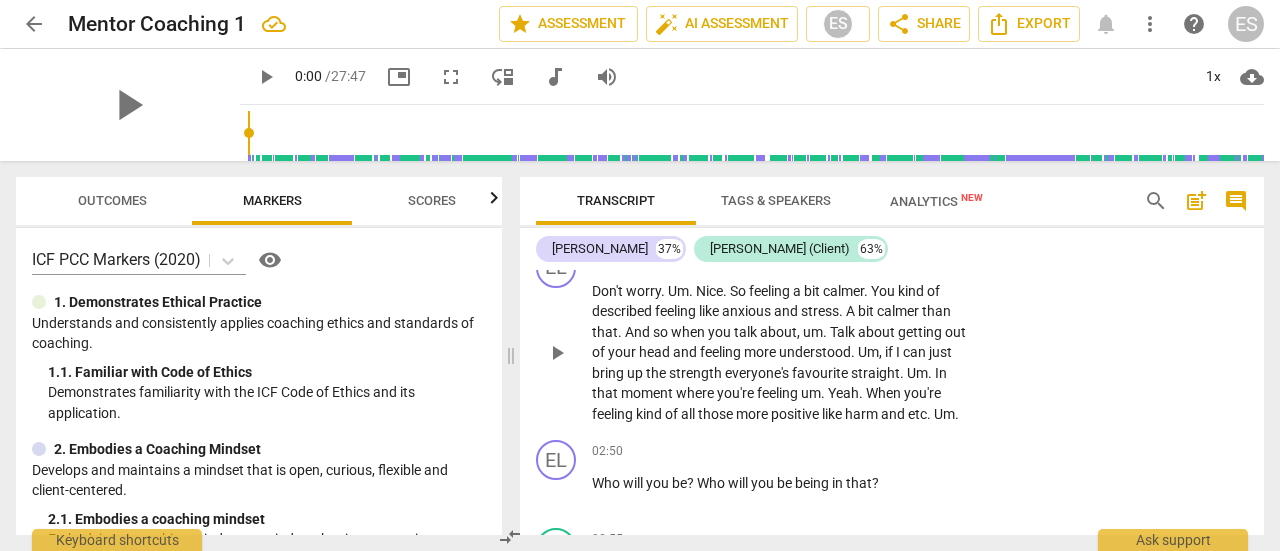 scroll, scrollTop: 1414, scrollLeft: 0, axis: vertical 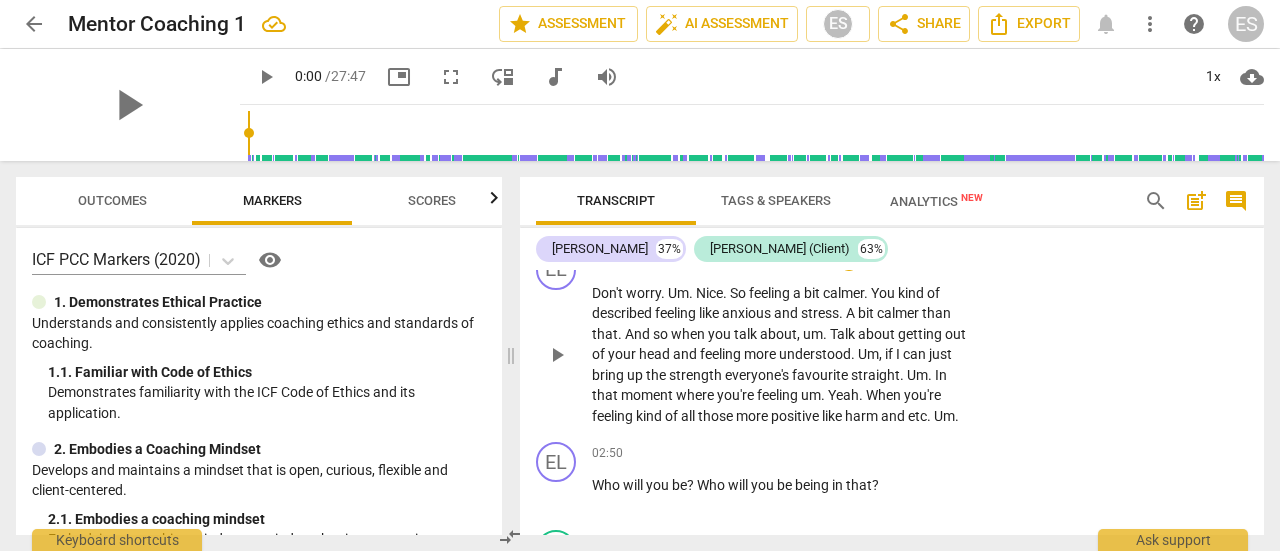 click on "strength" at bounding box center [697, 375] 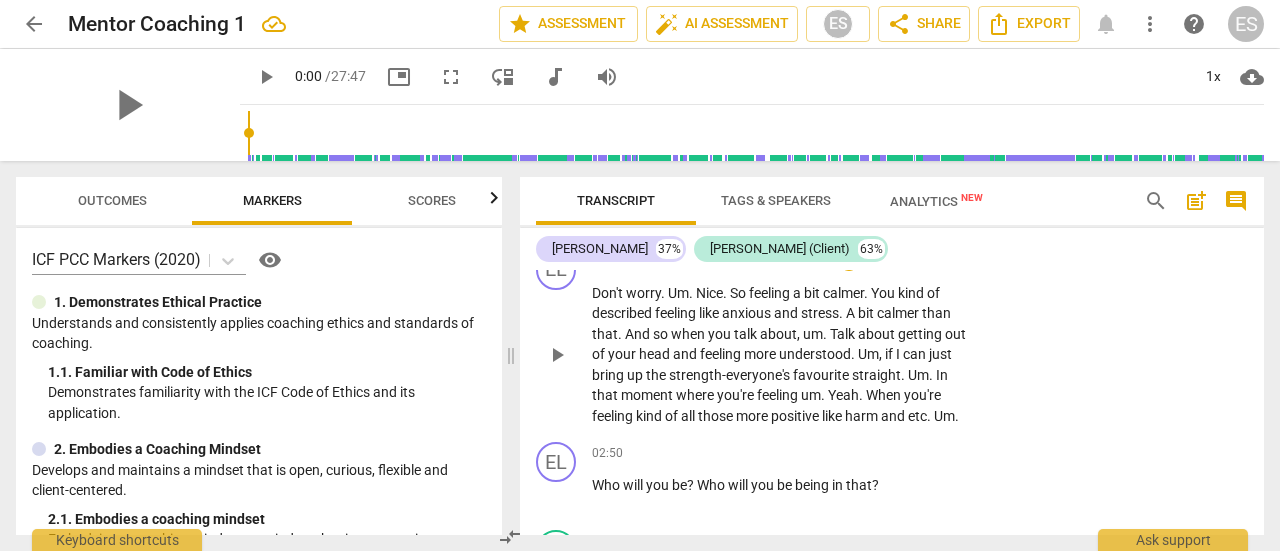 click on "play_arrow" at bounding box center (557, 355) 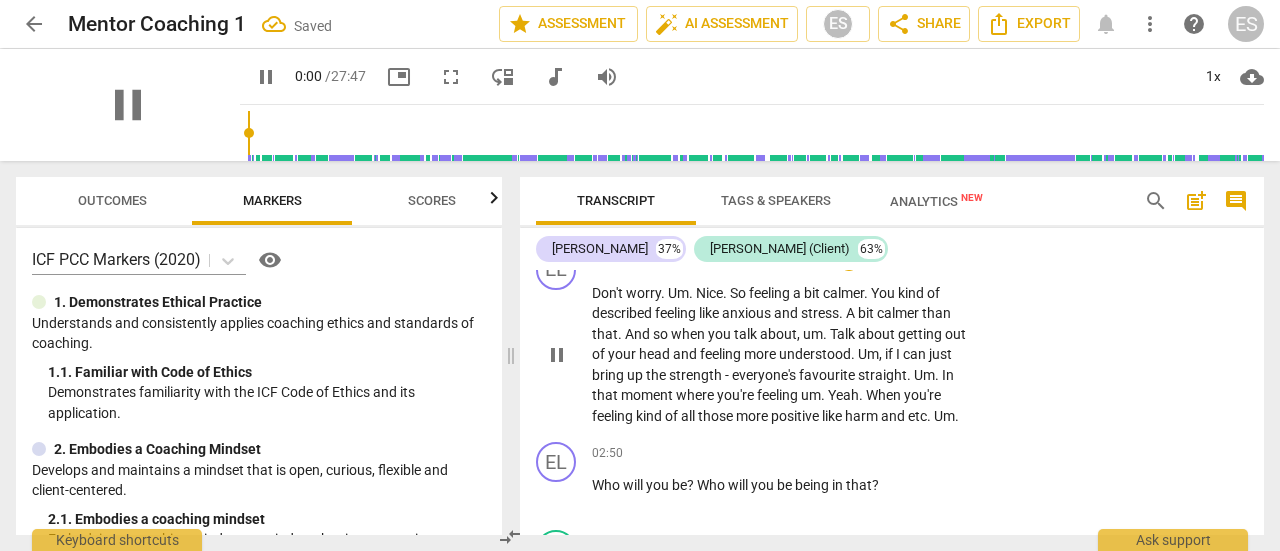 click on "straight" at bounding box center [882, 375] 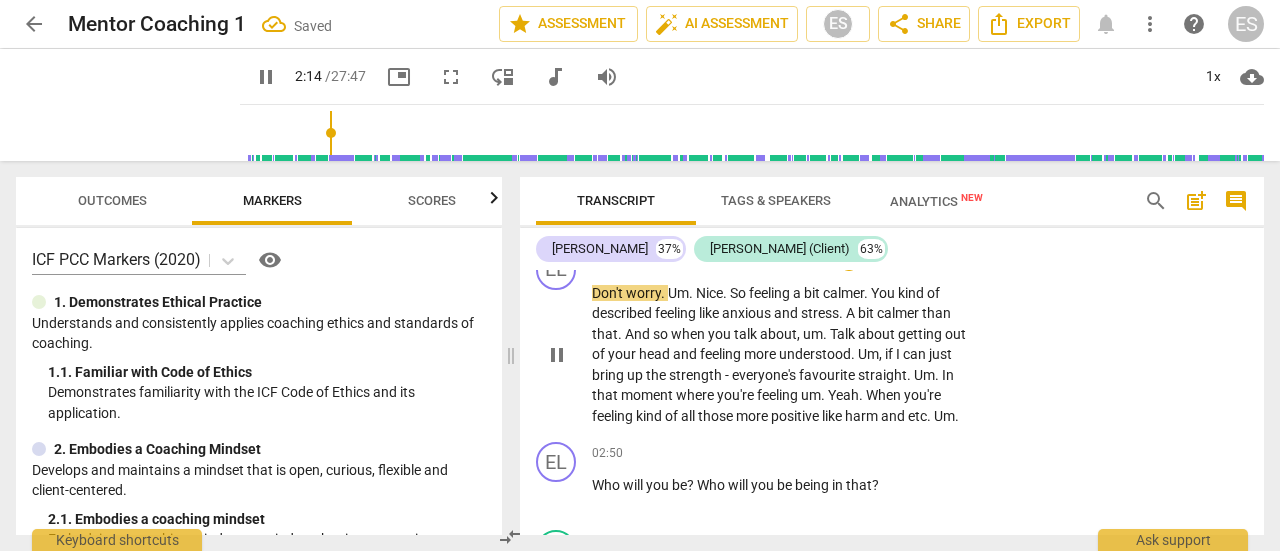 type on "135" 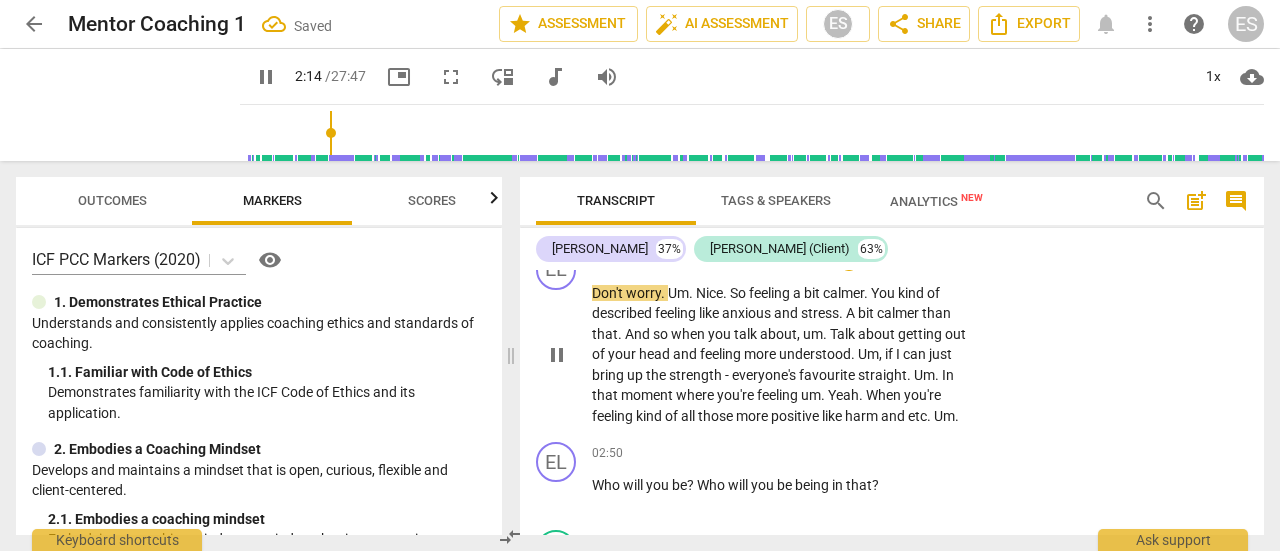 type 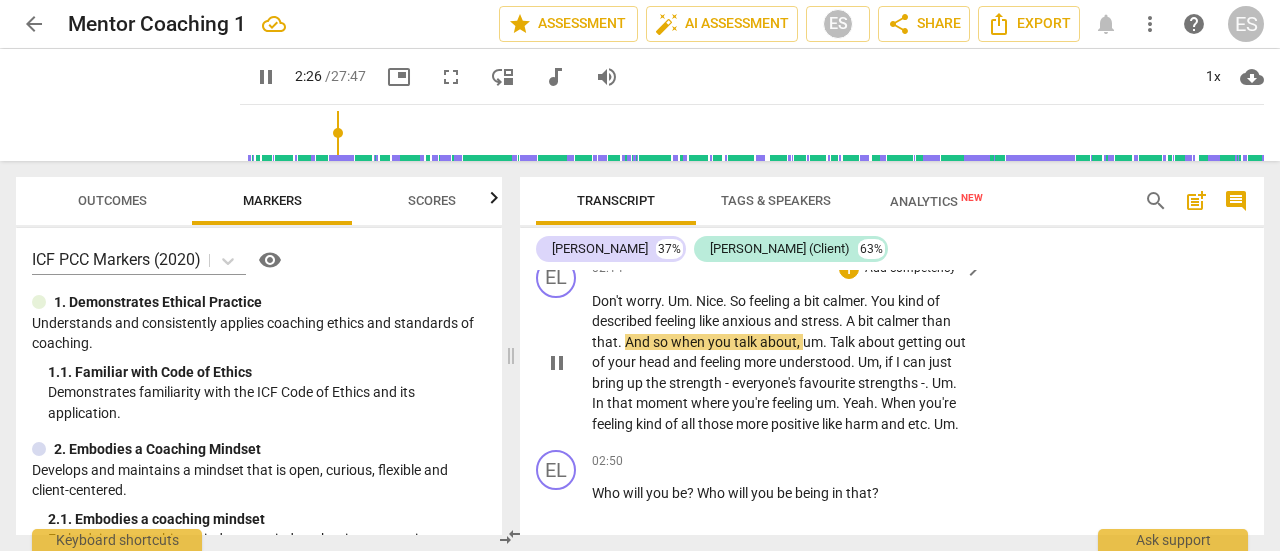 scroll, scrollTop: 1408, scrollLeft: 0, axis: vertical 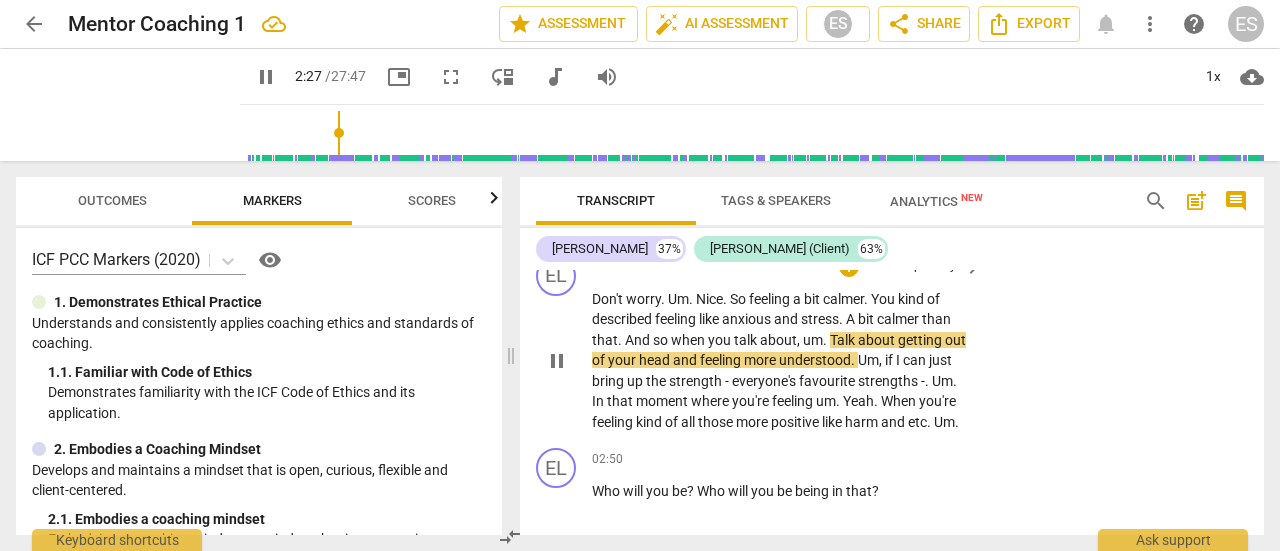 click on "." at bounding box center (621, 340) 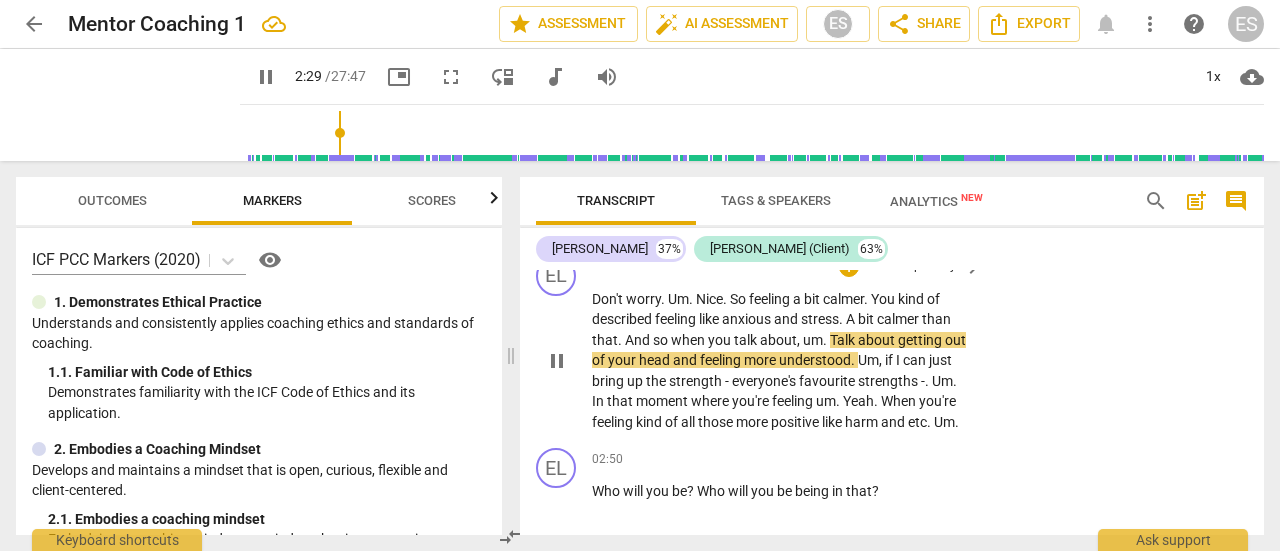 type on "149" 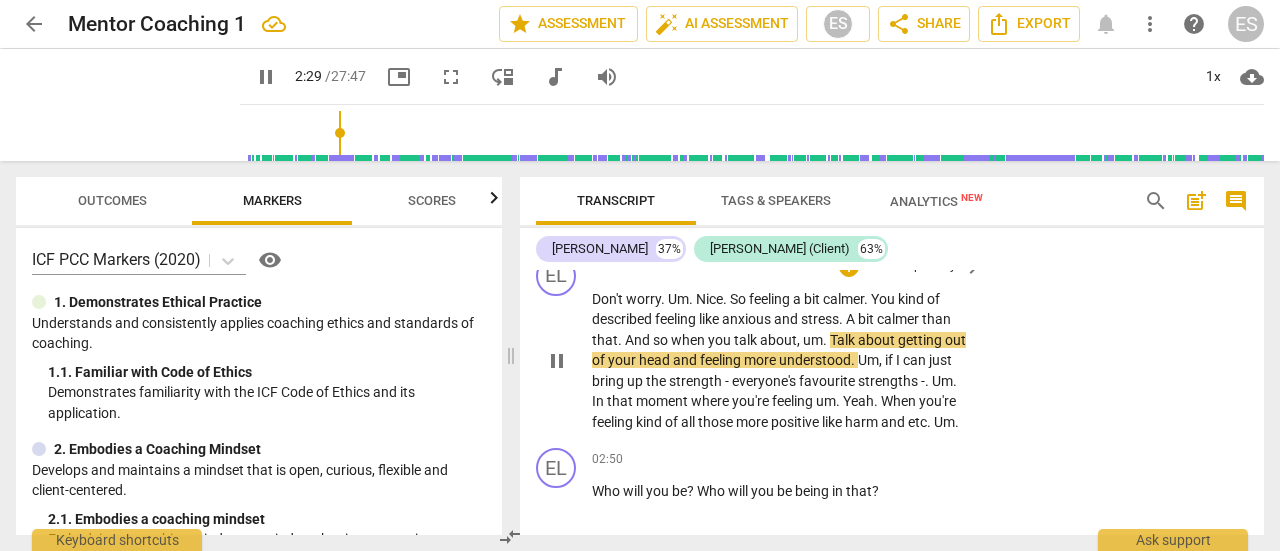 type 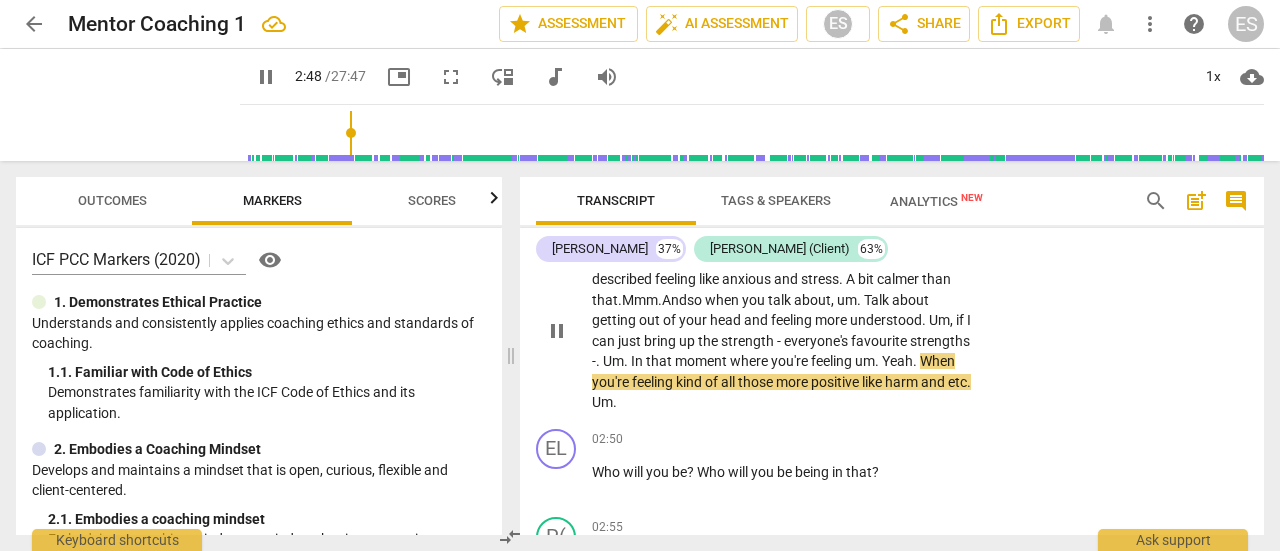scroll, scrollTop: 1444, scrollLeft: 0, axis: vertical 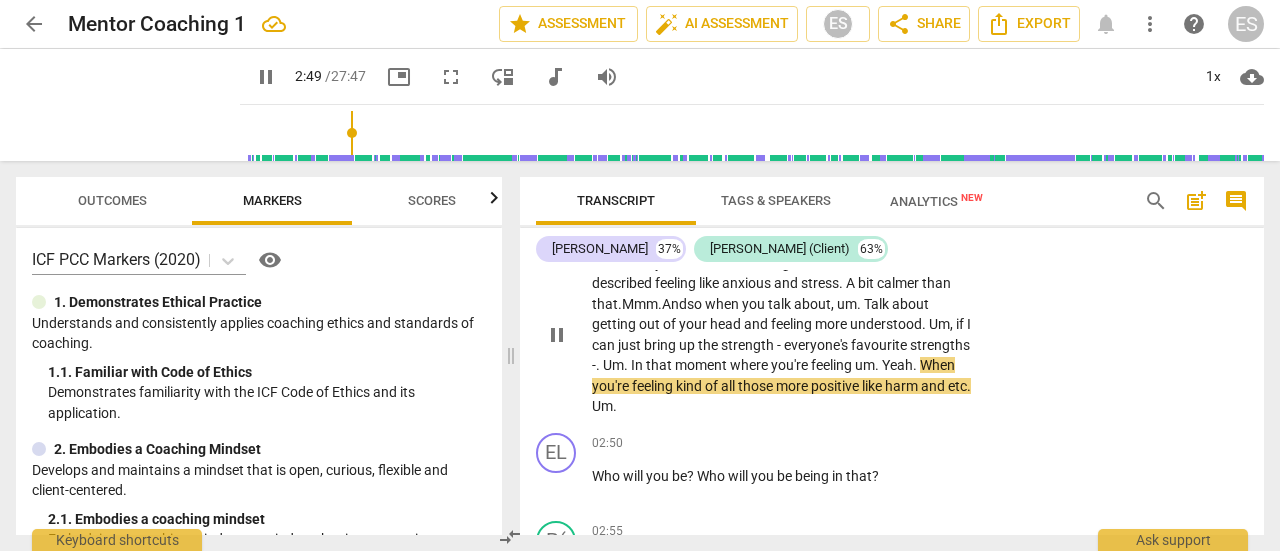 click on "harm" at bounding box center (903, 386) 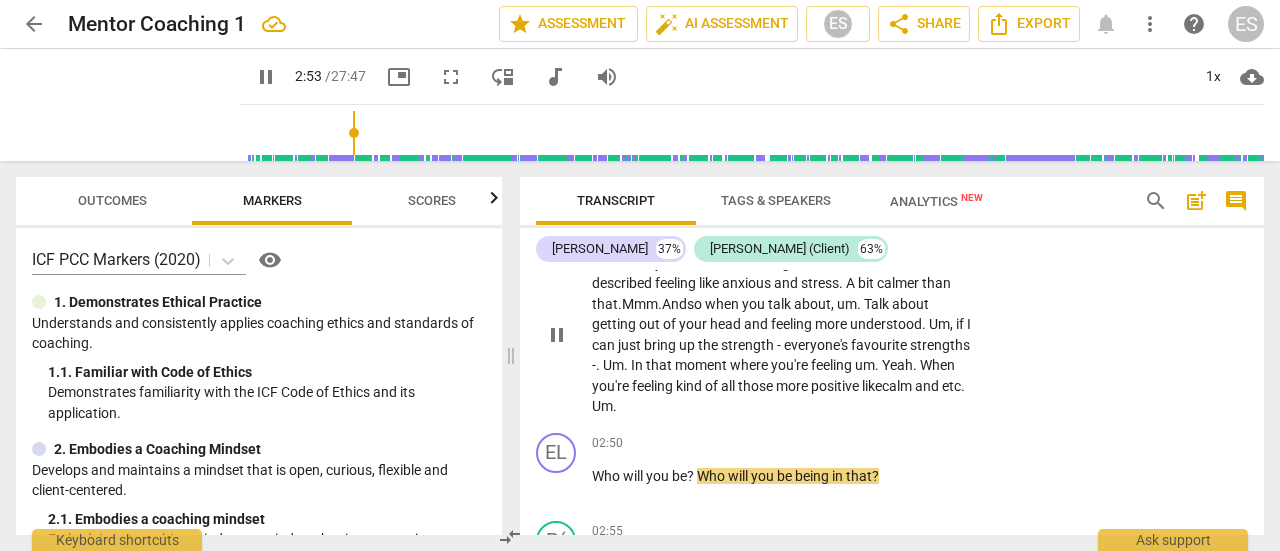 click on "you're" at bounding box center (612, 386) 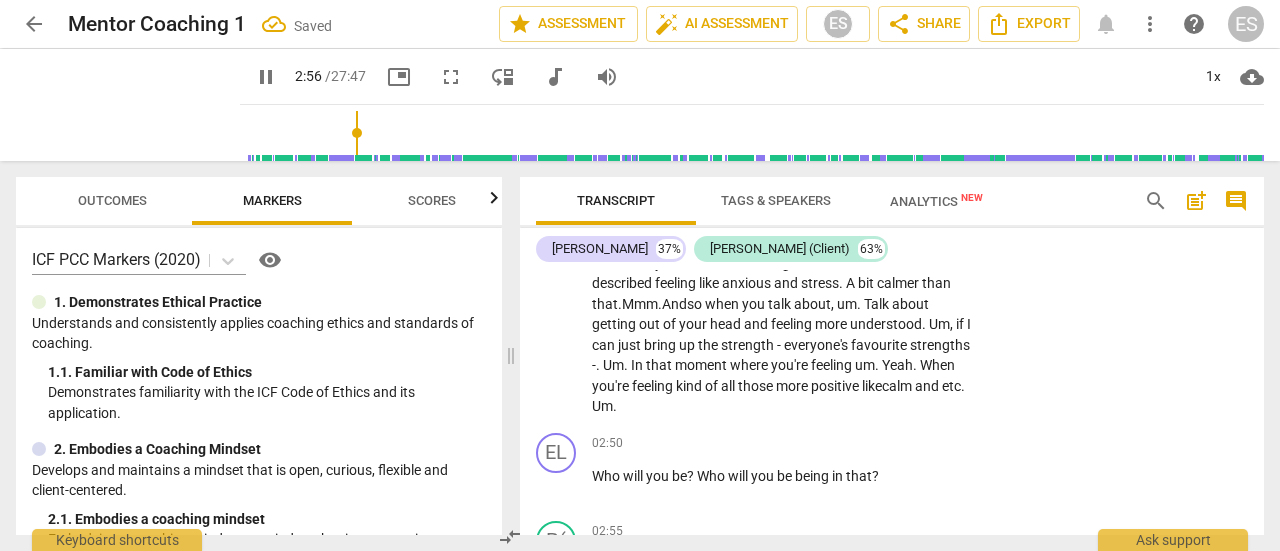 click on "pause" at bounding box center (266, 77) 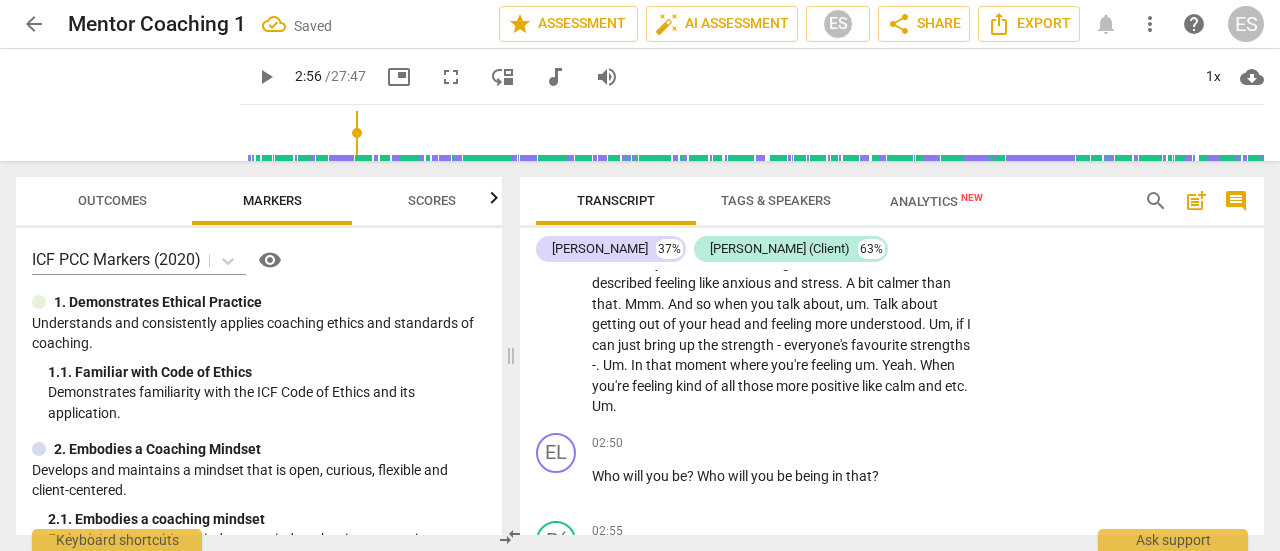 type on "177" 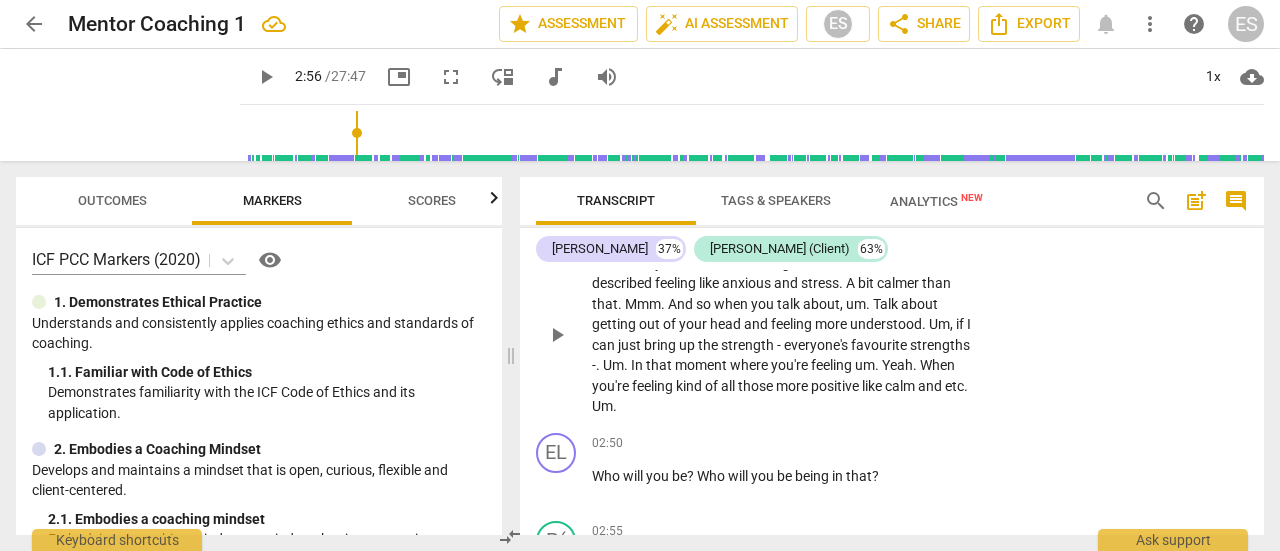 scroll, scrollTop: 1414, scrollLeft: 0, axis: vertical 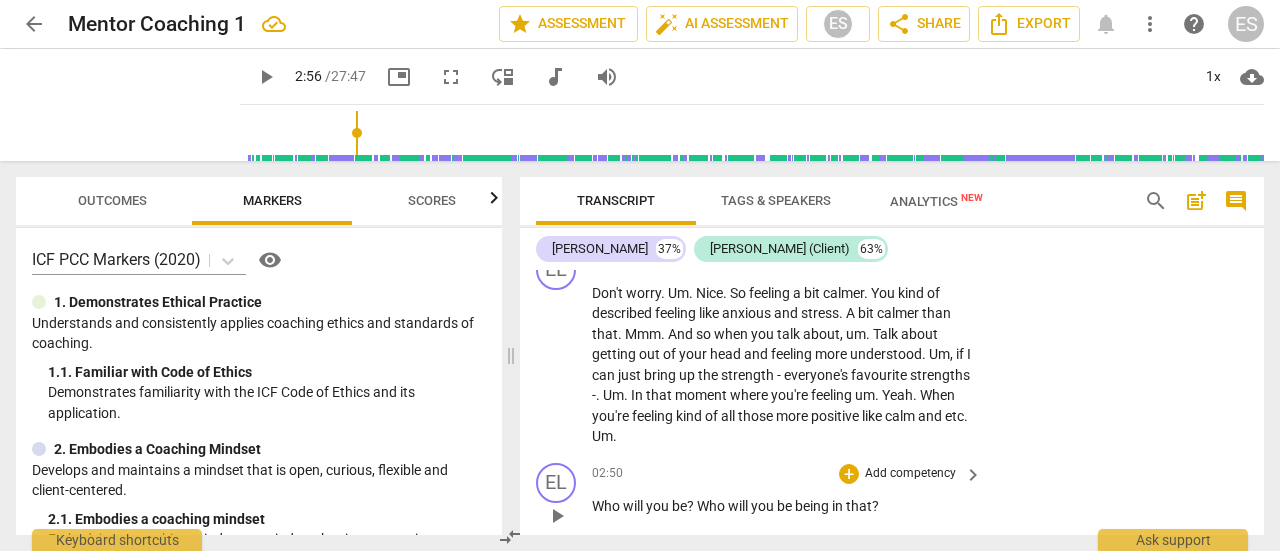 click on "Add competency" at bounding box center [910, 474] 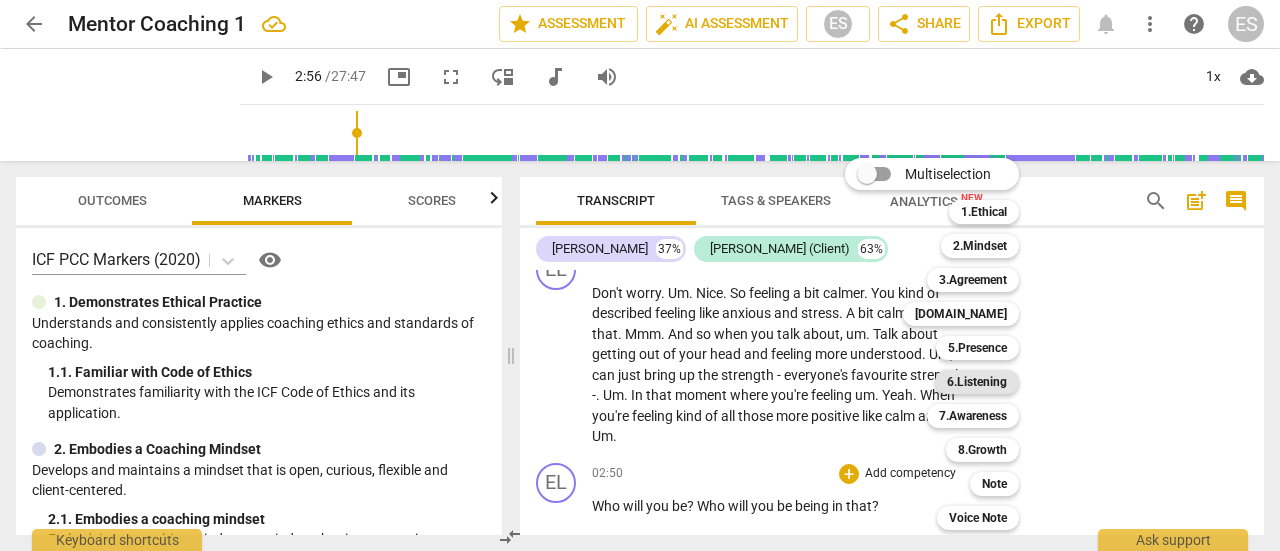 click on "6.Listening" at bounding box center (977, 382) 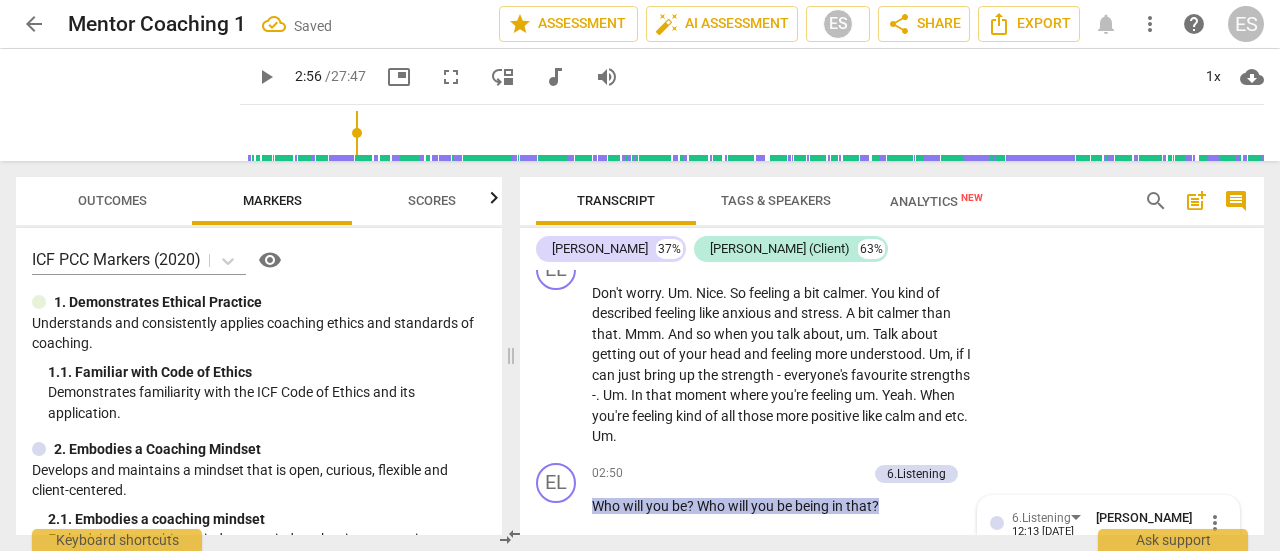 scroll, scrollTop: 1759, scrollLeft: 0, axis: vertical 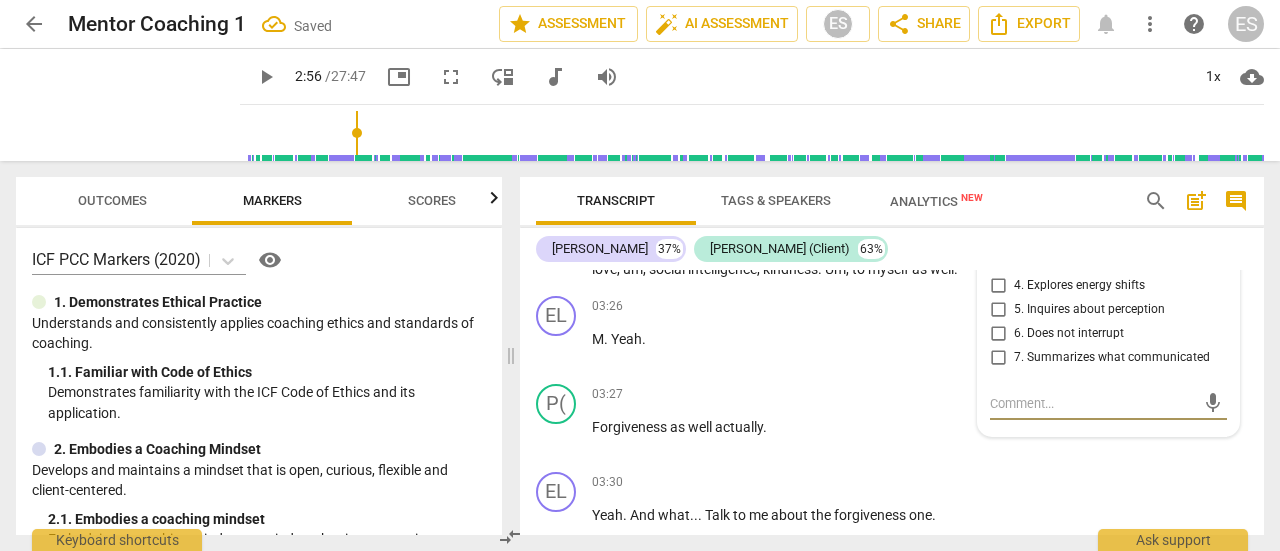 click on "5. Inquires about perception" at bounding box center [1089, 310] 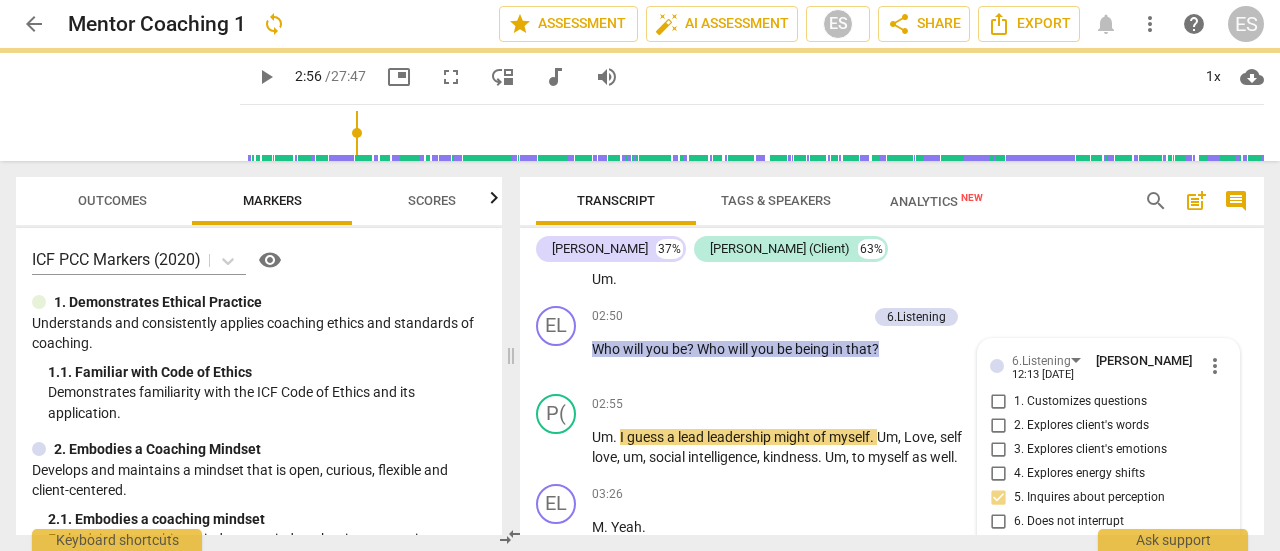 click on "leadership" at bounding box center [740, 437] 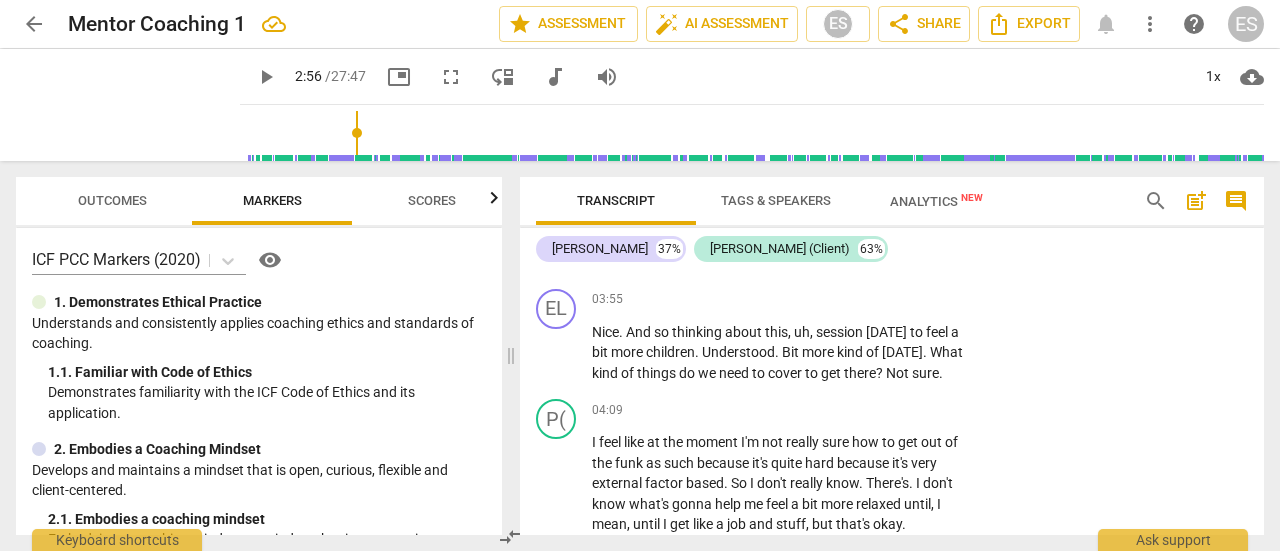 scroll, scrollTop: 2173, scrollLeft: 0, axis: vertical 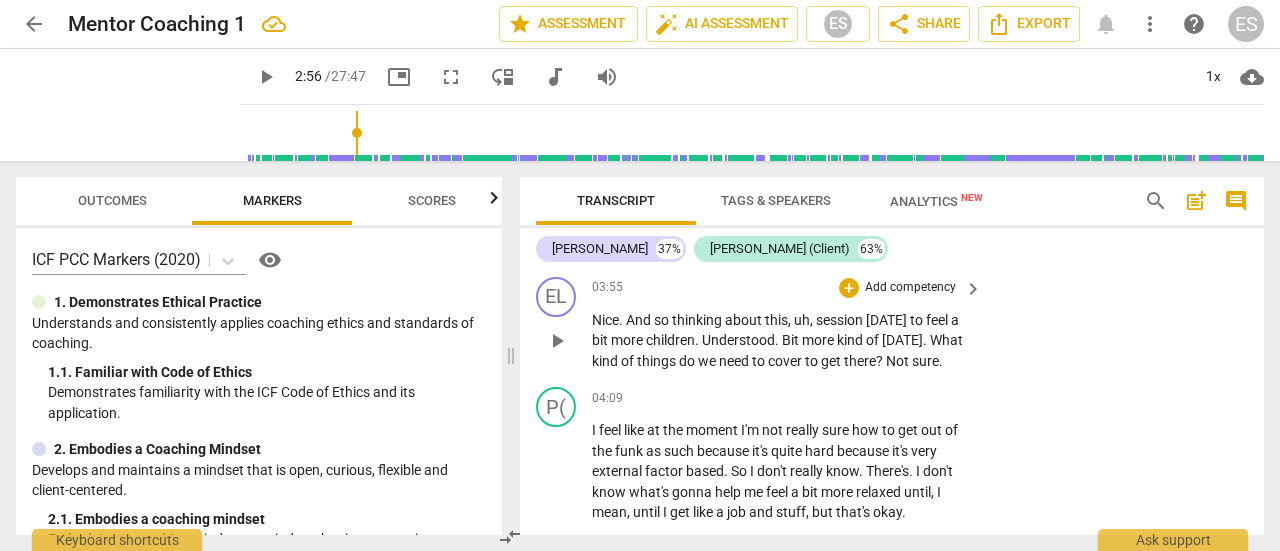 click on "[DATE]" at bounding box center [902, 340] 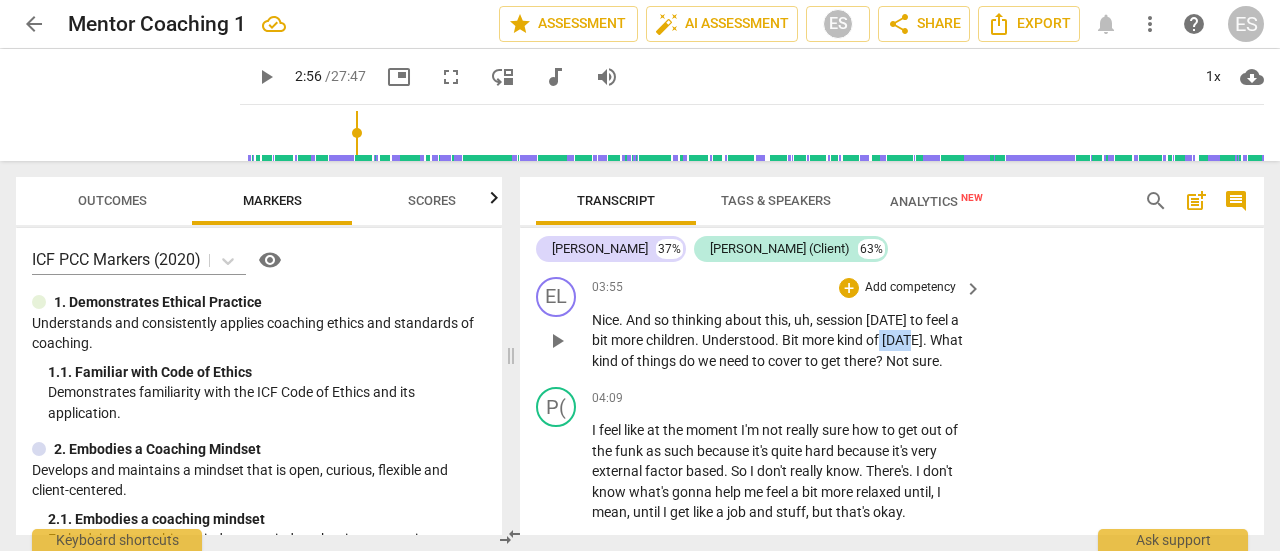 drag, startPoint x: 919, startPoint y: 360, endPoint x: 881, endPoint y: 361, distance: 38.013157 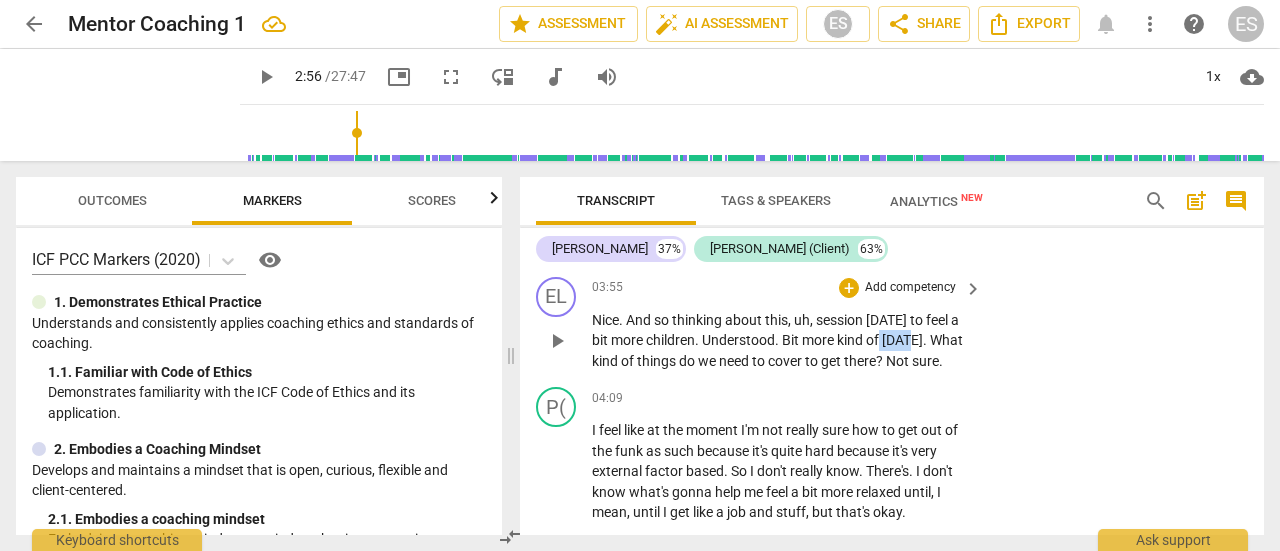 click on "Nice .   And   so   thinking   about   this ,   uh ,   session   [DATE]   to   feel   a   bit   more   children .   Understood .   Bit   more   kind   of   [DATE] .   What   kind   of   things   do   we   need   to   cover   to   get   there ?   Not   sure ." at bounding box center [782, 341] 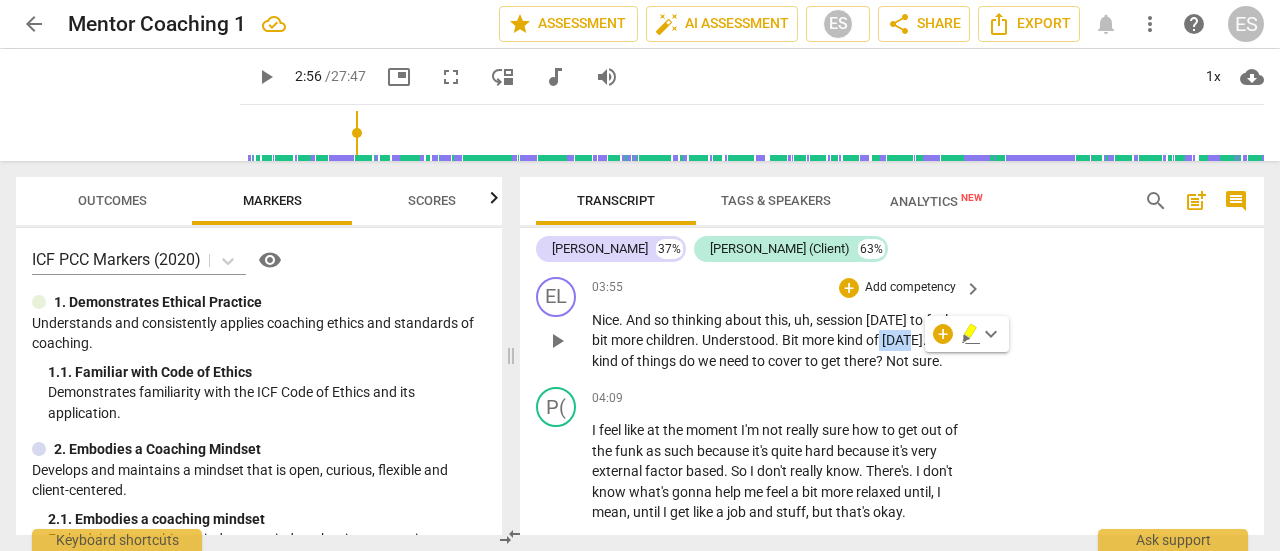 type 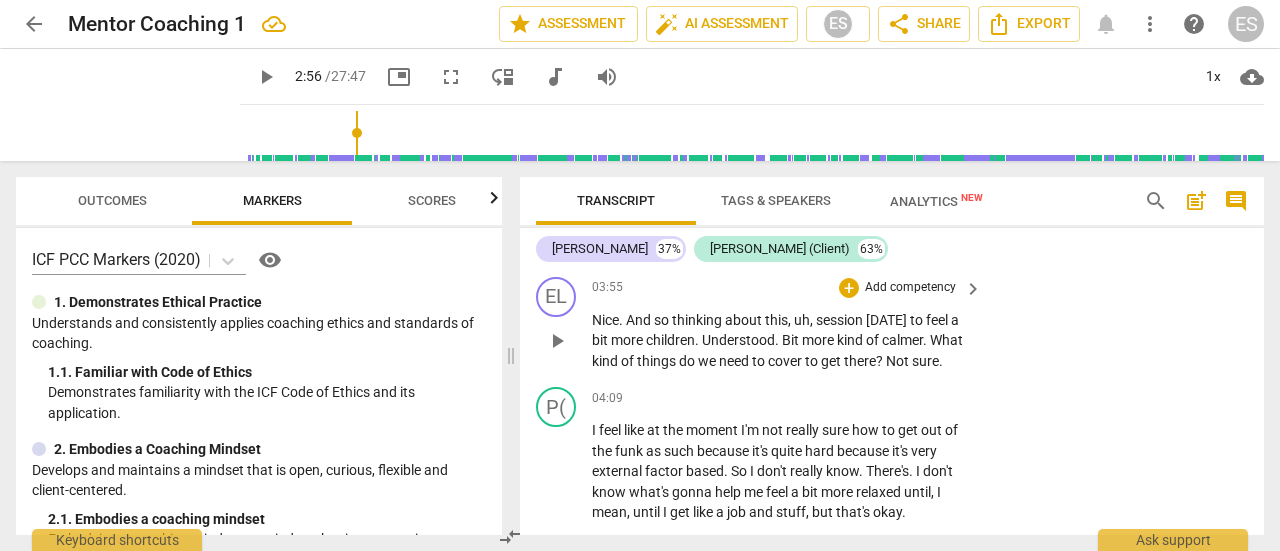 click on "Nice .   And   so   thinking   about   this ,   uh ,   session   [DATE]   to   feel   a   bit   more   children .   Understood .   Bit   more   kind   of calmer .   What   kind   of   things   do   we   need   to   cover   to   get   there ?   Not   sure ." at bounding box center (782, 341) 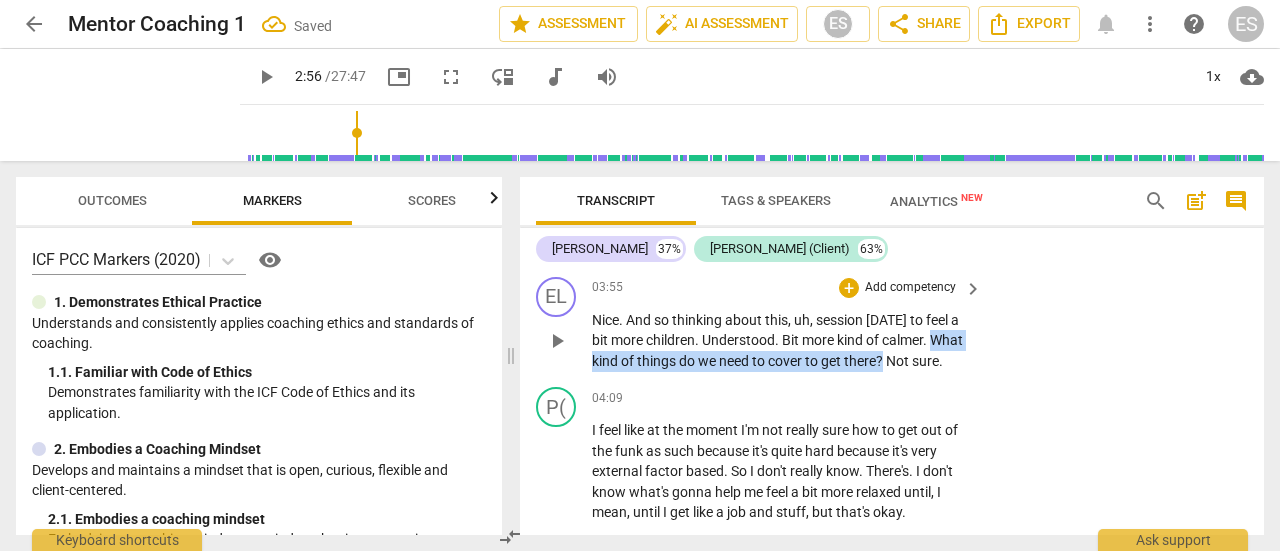 drag, startPoint x: 936, startPoint y: 356, endPoint x: 887, endPoint y: 382, distance: 55.470715 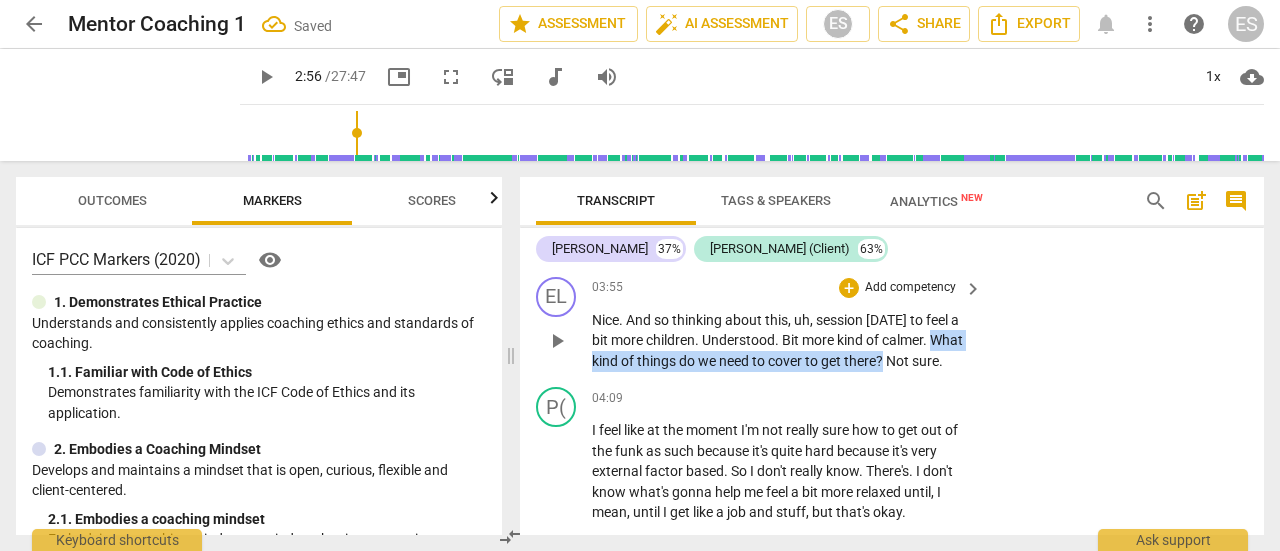 click on "Nice .   And   so   thinking   about   this ,   uh ,   session   [DATE]   to   feel   a   bit   more   children .   Understood .   Bit   more   kind   of calmer .   What   kind   of   things   do   we   need   to   cover   to   get   there ?   Not   sure ." at bounding box center (782, 341) 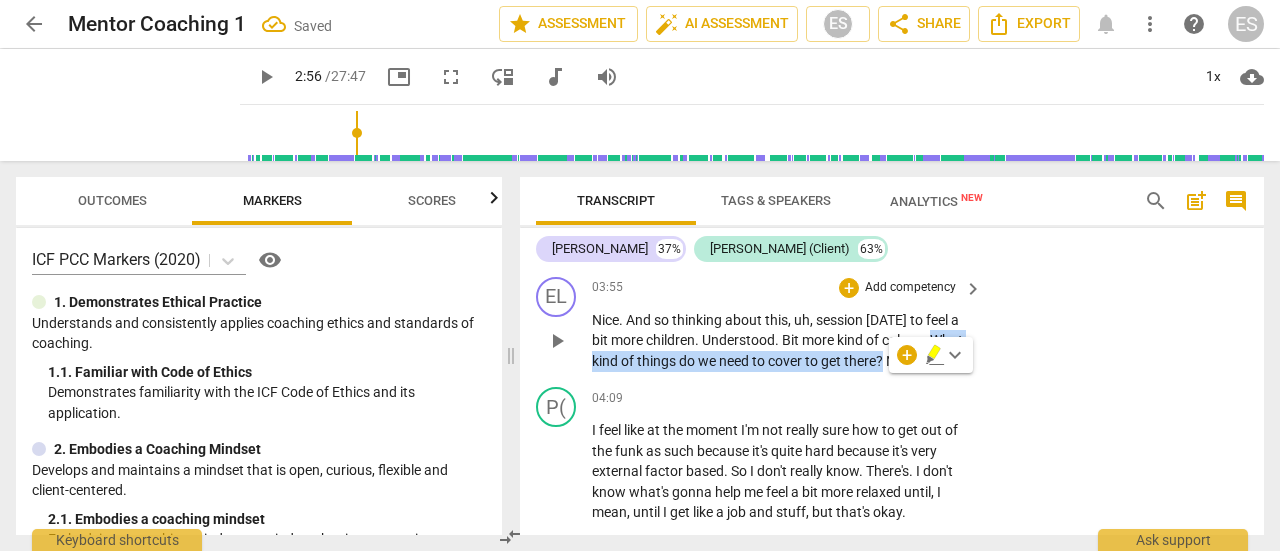 click on "+ Add competency" at bounding box center [898, 288] 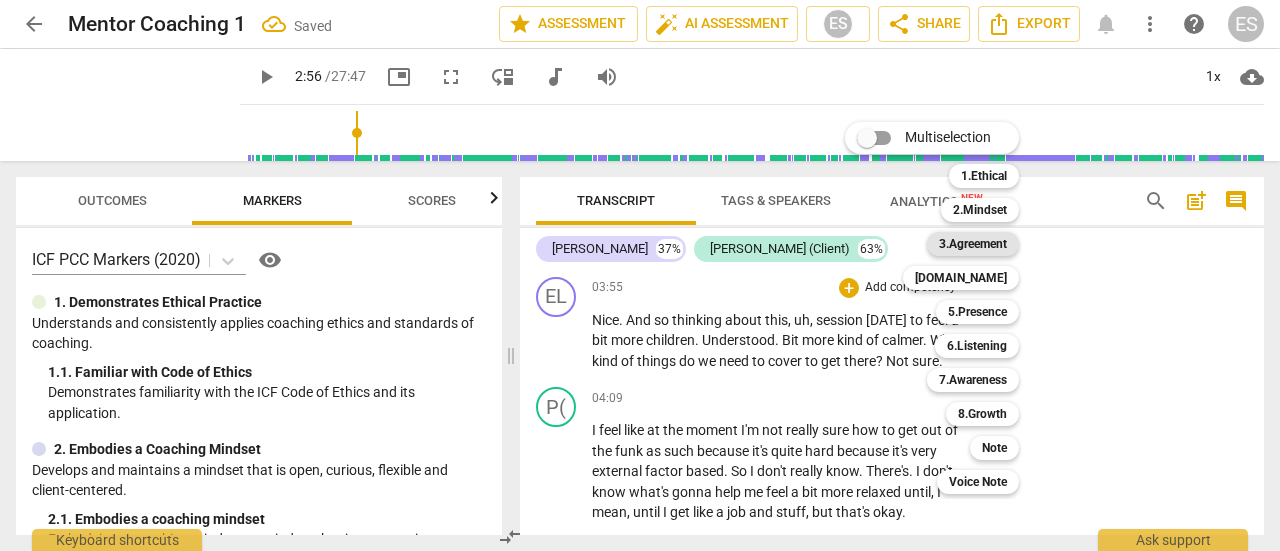 click on "3.Agreement" at bounding box center [973, 244] 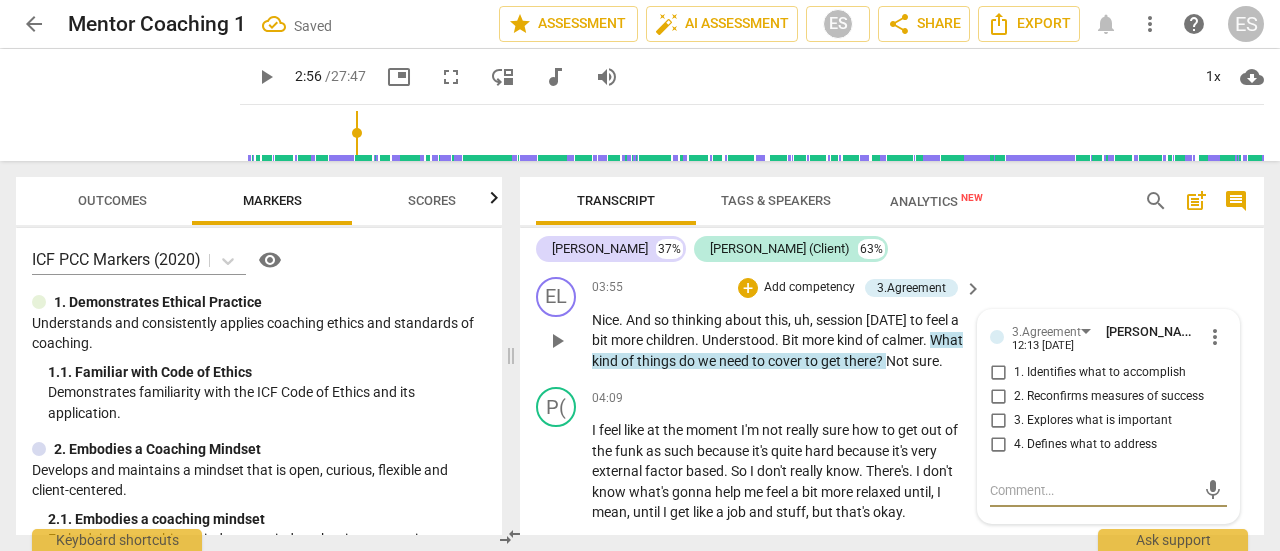 click on "4. Defines what to address" at bounding box center (1085, 445) 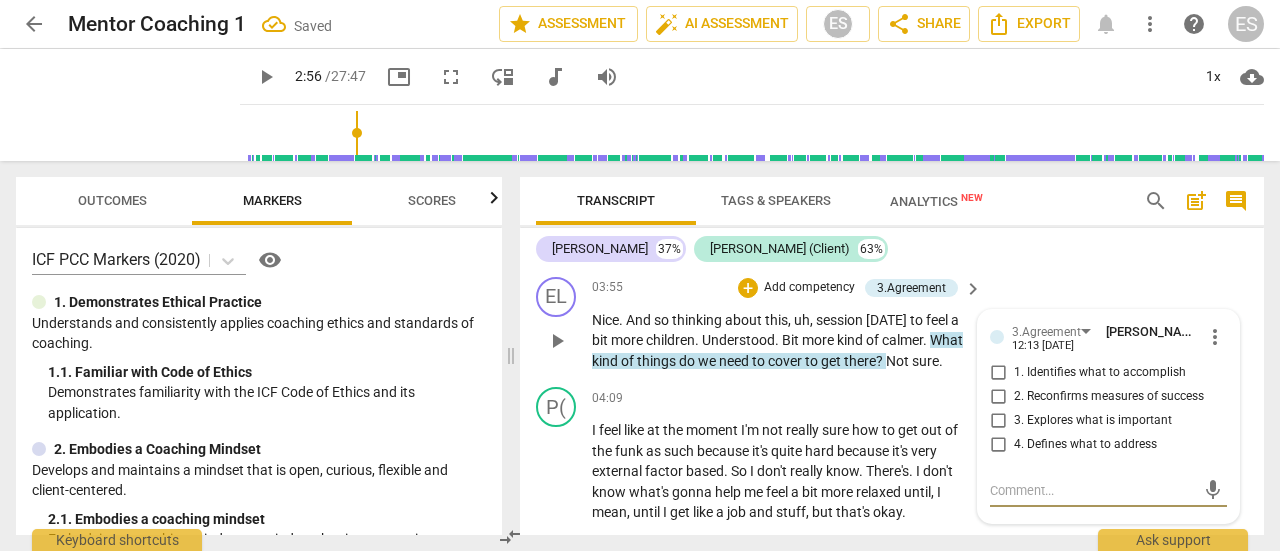click on "4. Defines what to address" at bounding box center [998, 445] 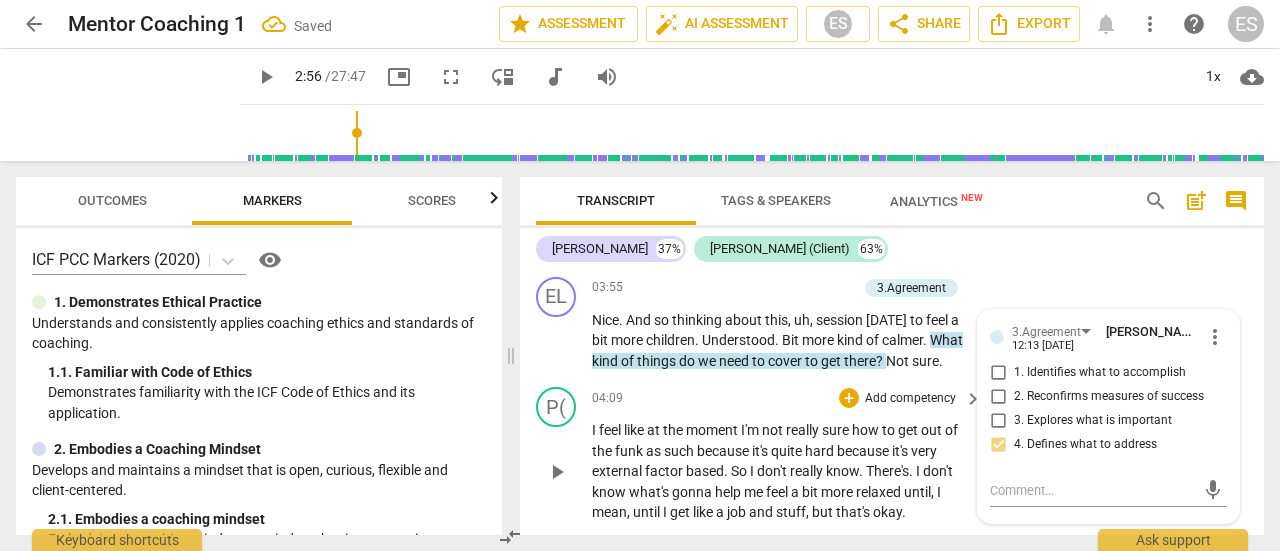 click on "hard" at bounding box center [821, 451] 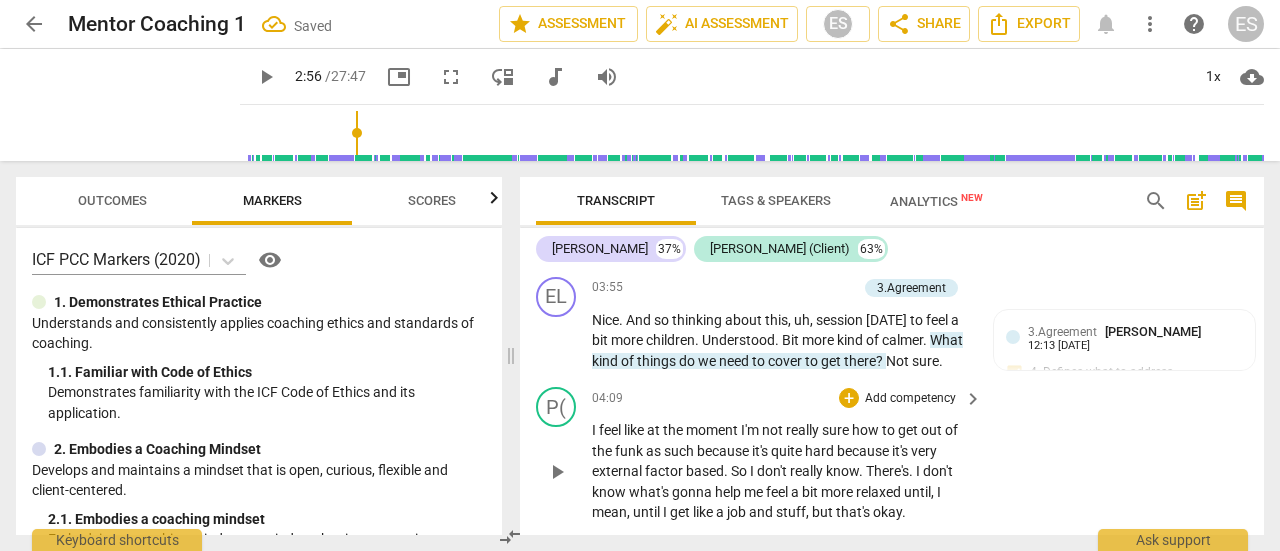 scroll, scrollTop: 2174, scrollLeft: 0, axis: vertical 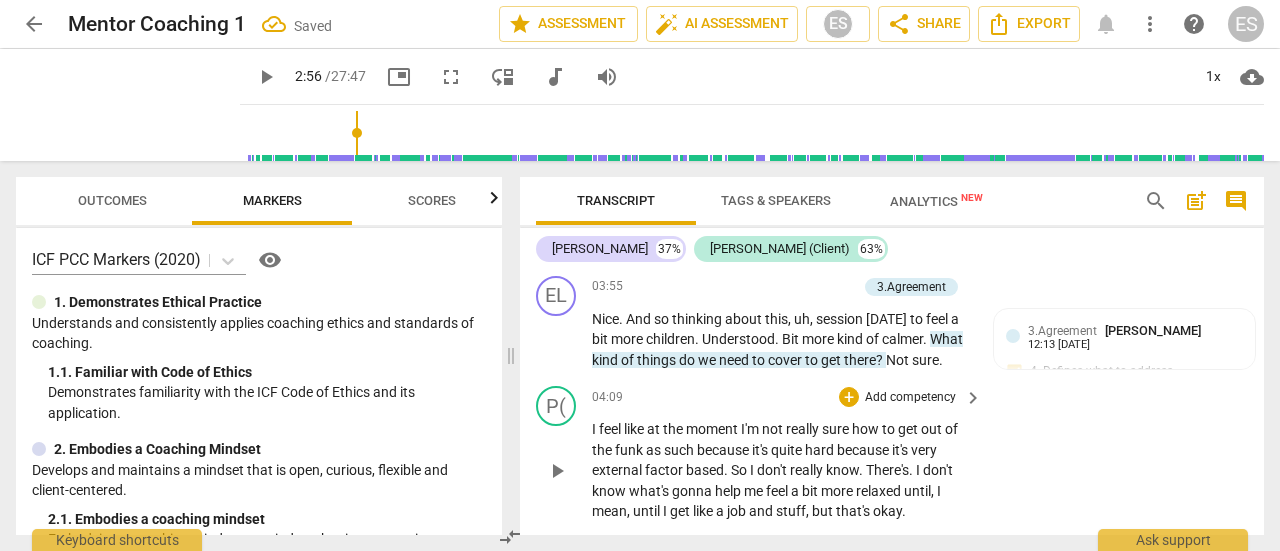 click on "play_arrow" at bounding box center [557, 471] 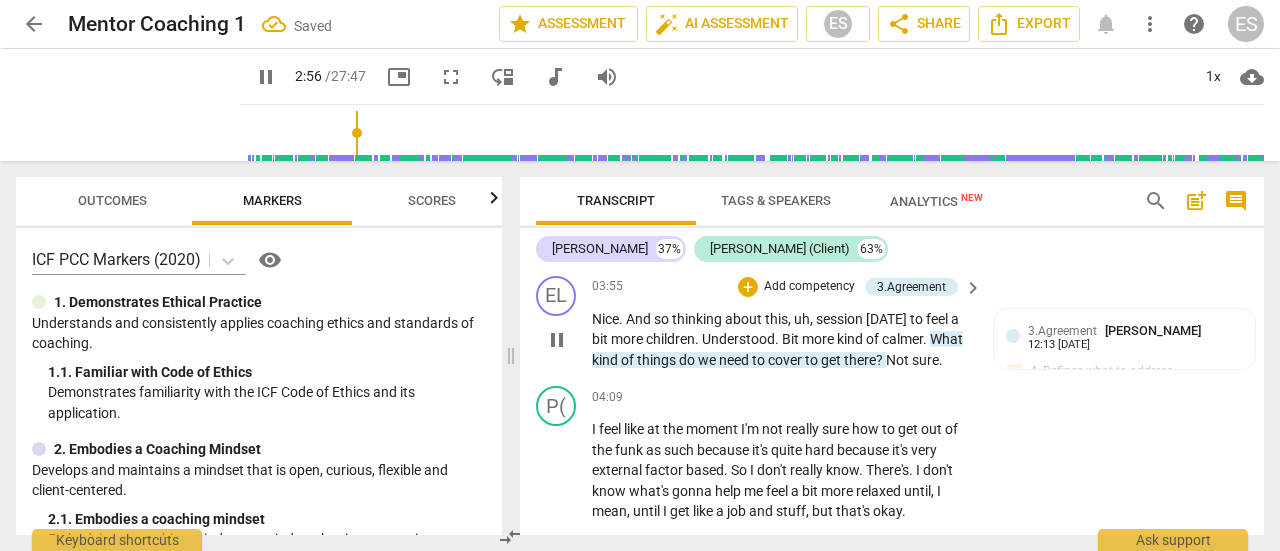 click on "pause" at bounding box center (557, 340) 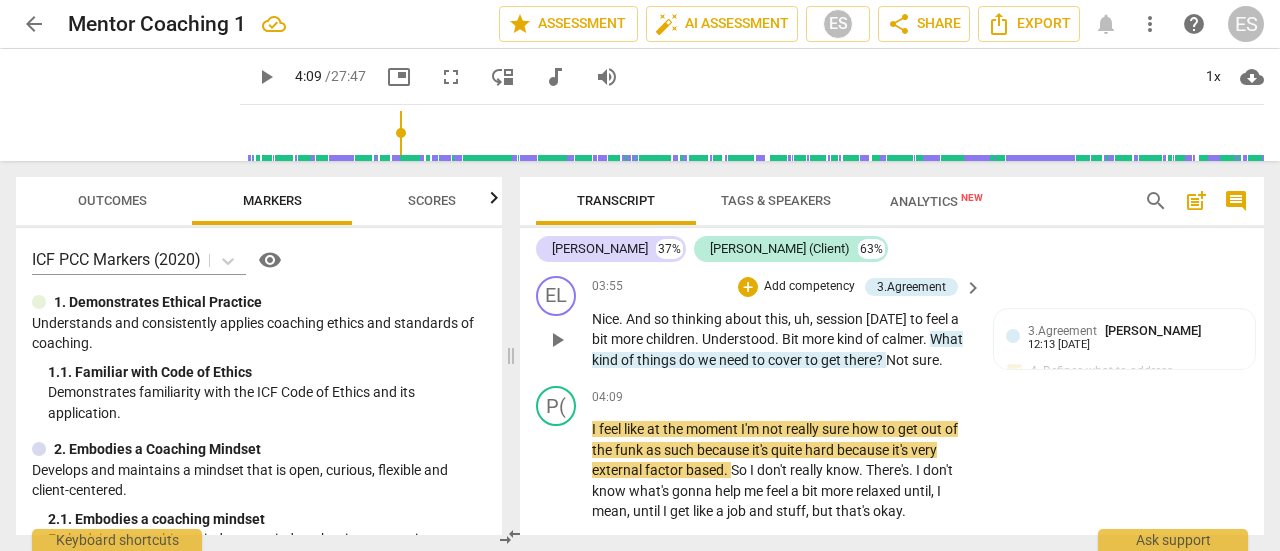 click on "play_arrow" at bounding box center (557, 340) 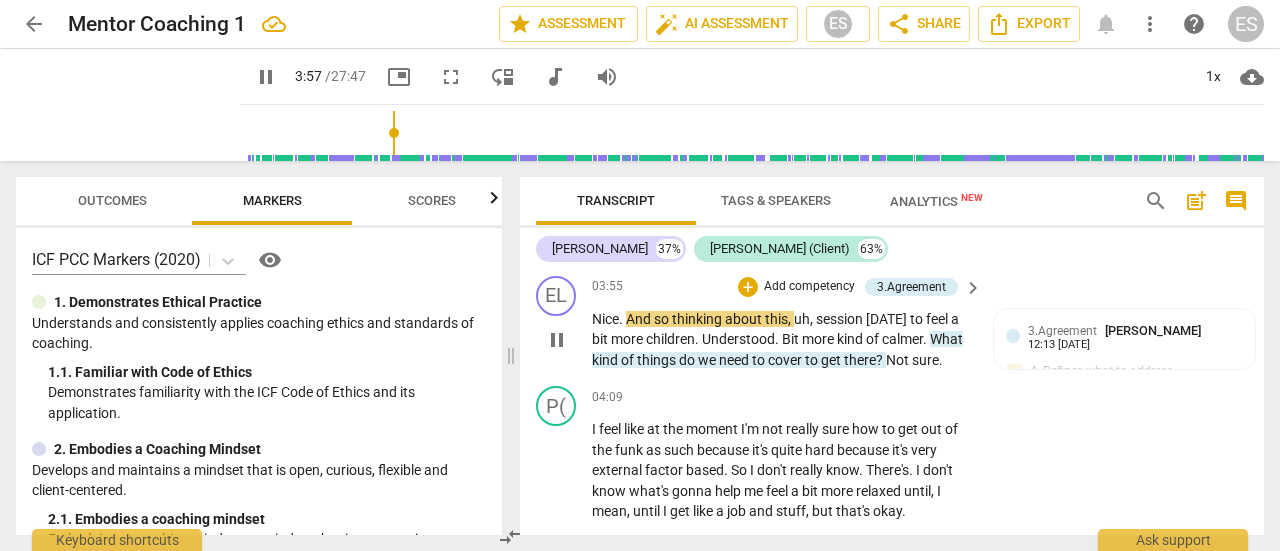 click on "Not" at bounding box center (899, 360) 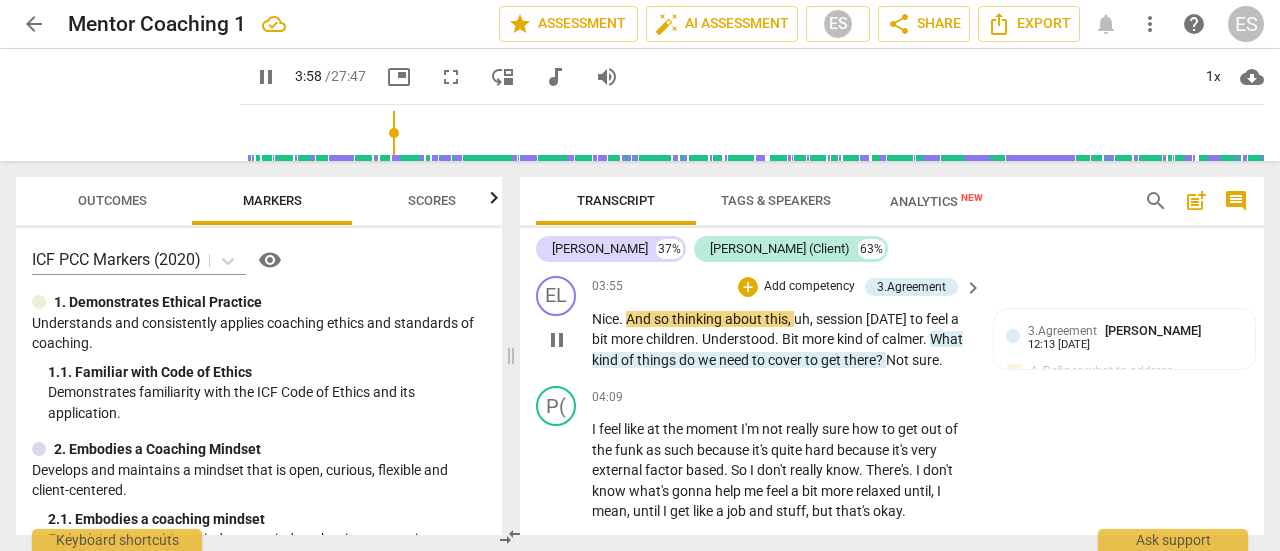 click on "Not" at bounding box center [899, 360] 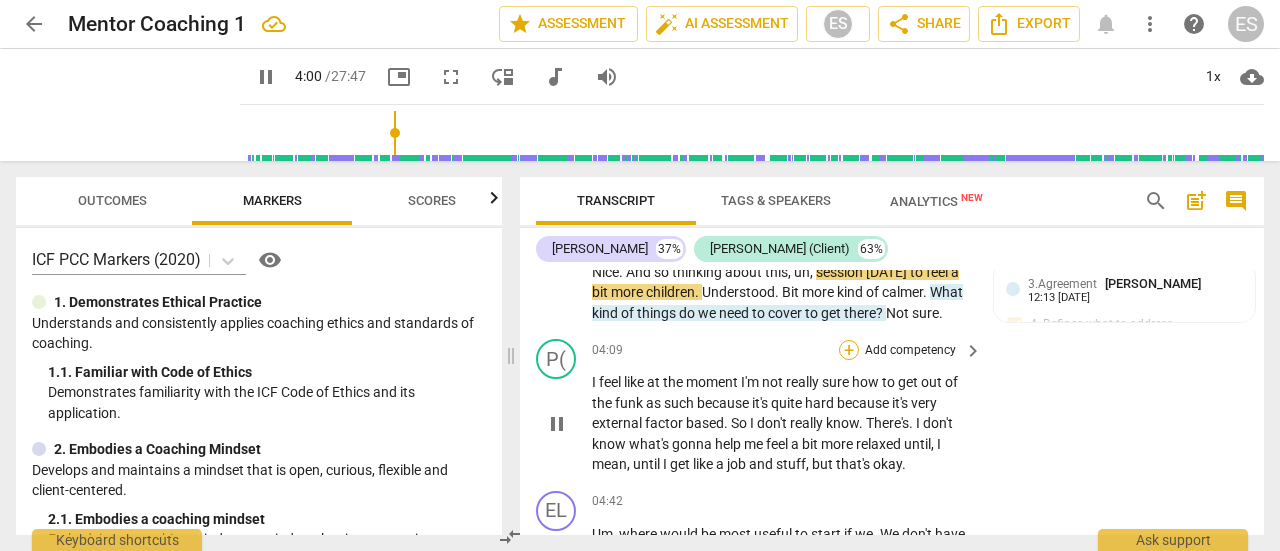 scroll, scrollTop: 2222, scrollLeft: 0, axis: vertical 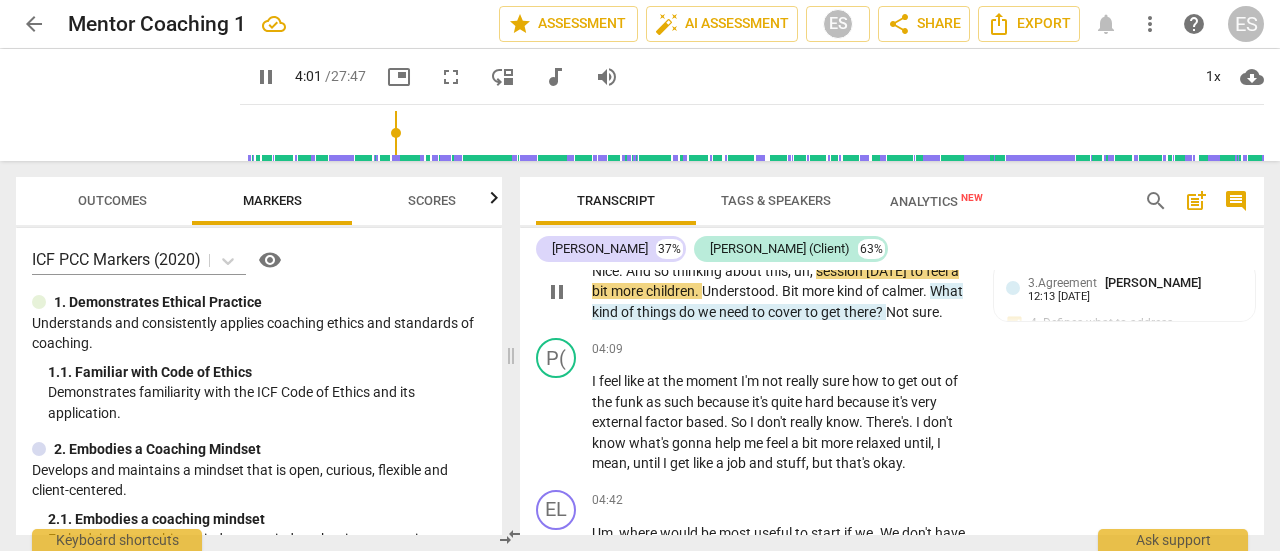 click on "." at bounding box center (941, 312) 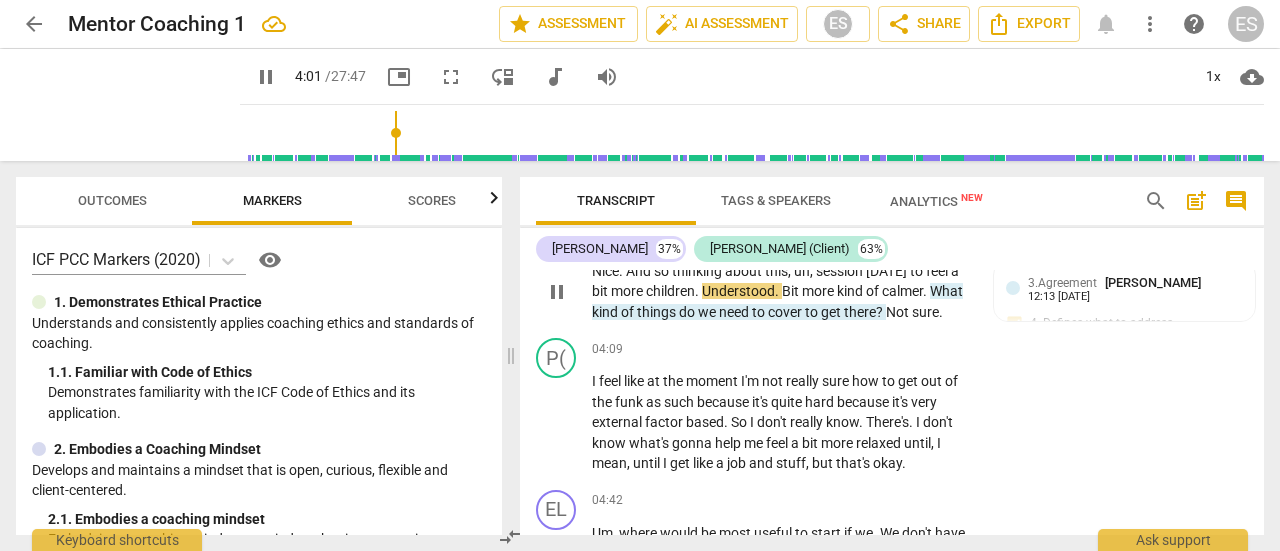 type on "242" 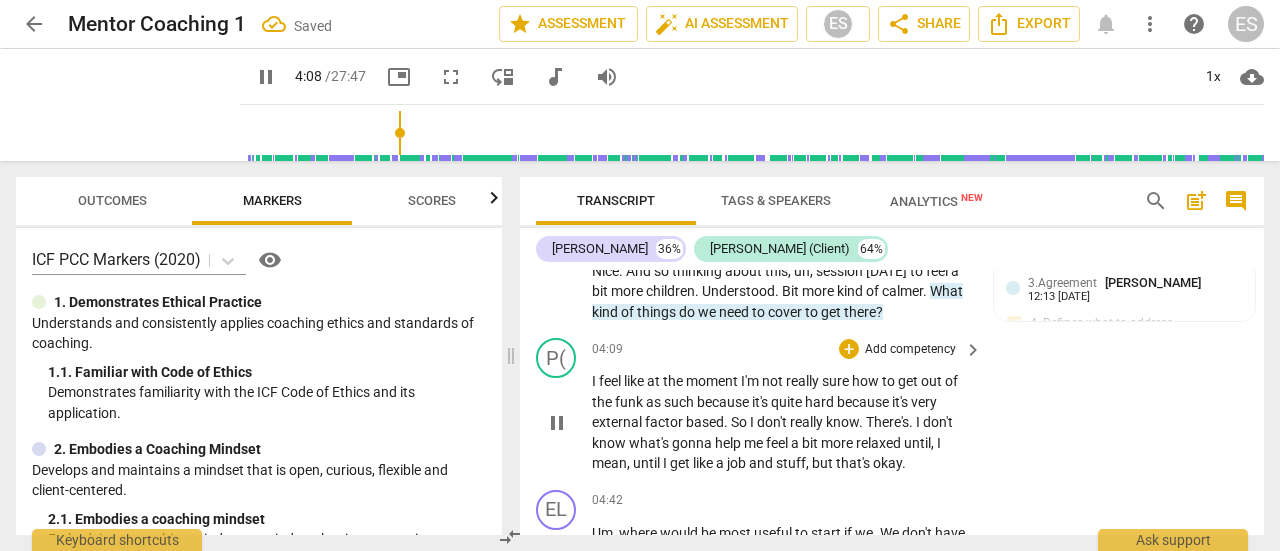 click on "I" at bounding box center [595, 381] 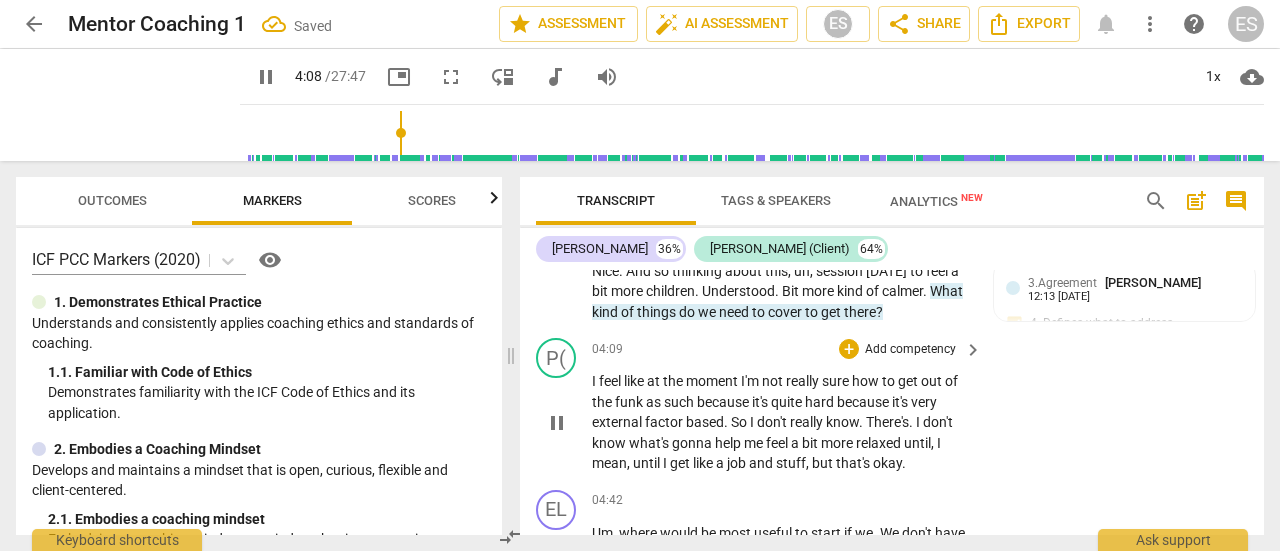 type on "249" 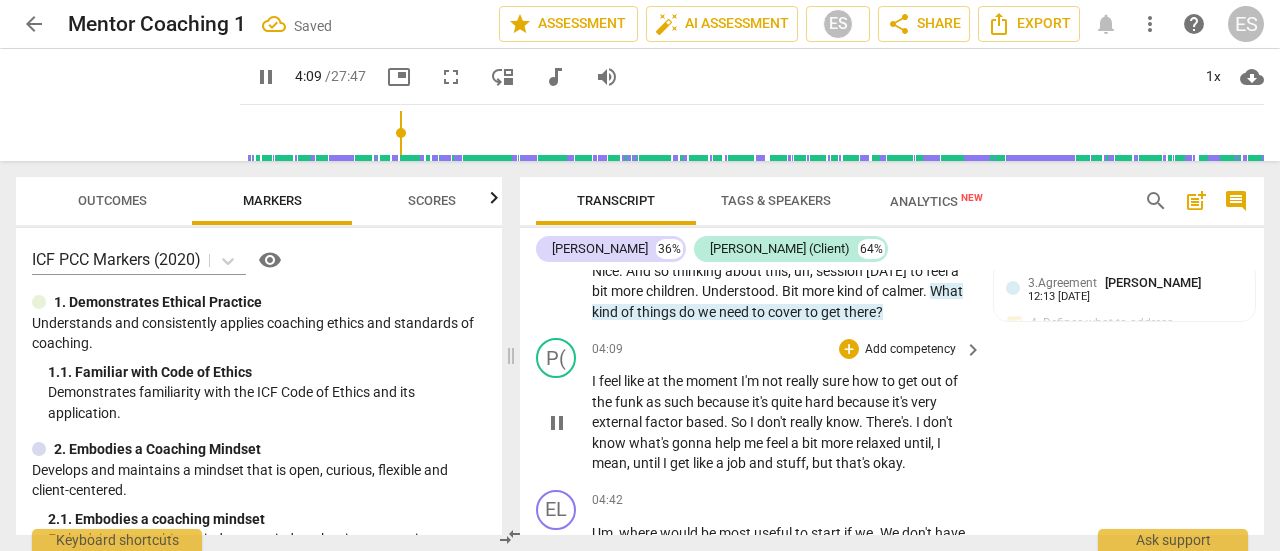 type 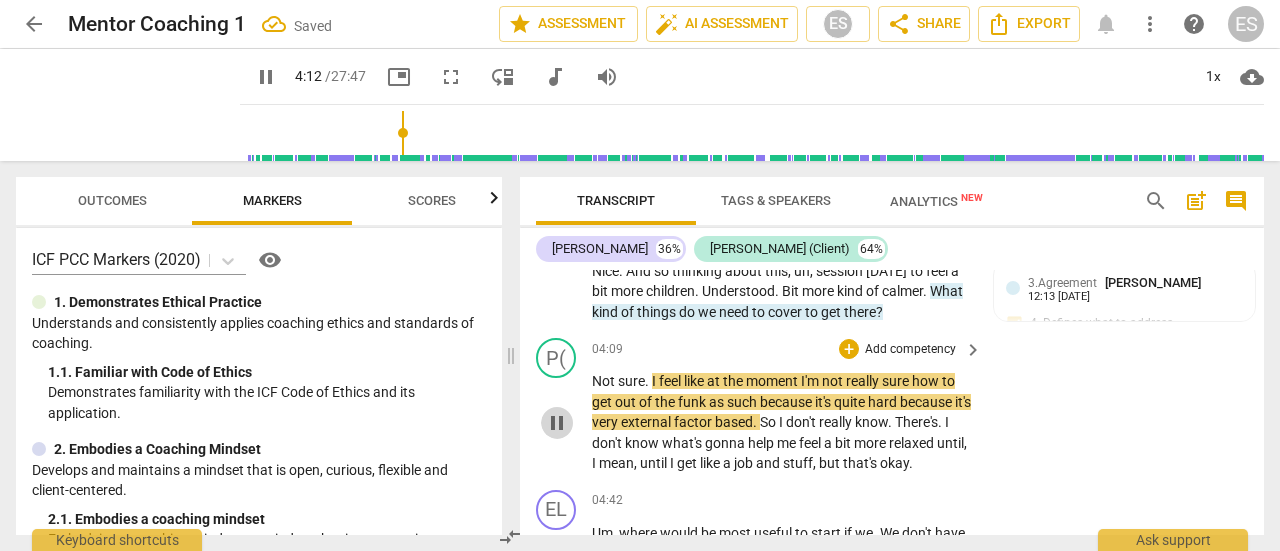 click on "pause" at bounding box center [557, 423] 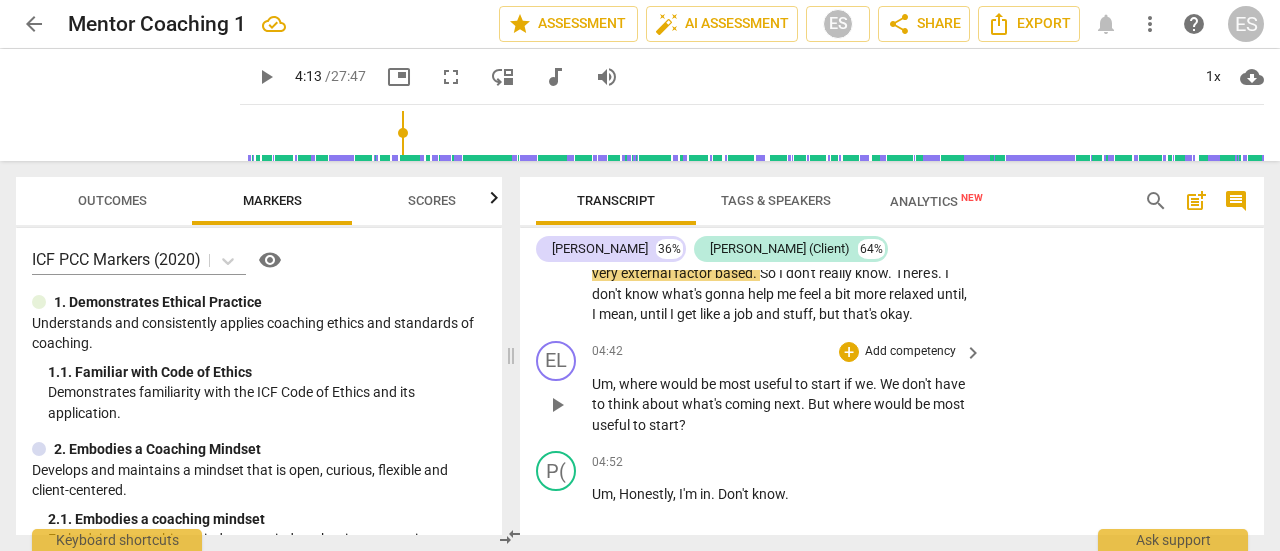 scroll, scrollTop: 2371, scrollLeft: 0, axis: vertical 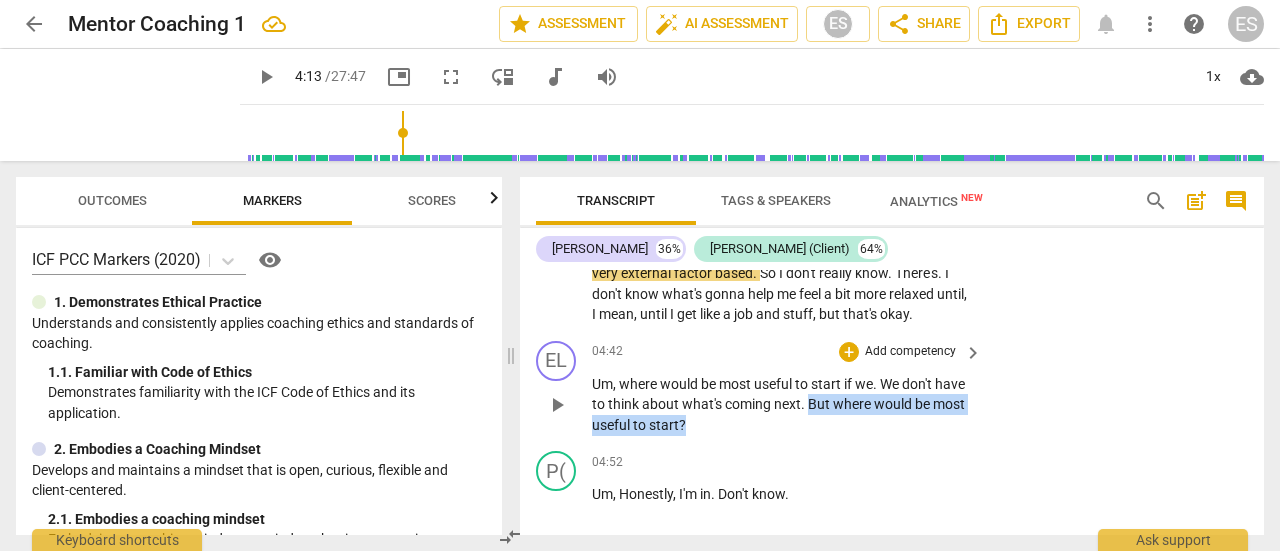 drag, startPoint x: 742, startPoint y: 445, endPoint x: 842, endPoint y: 419, distance: 103.32473 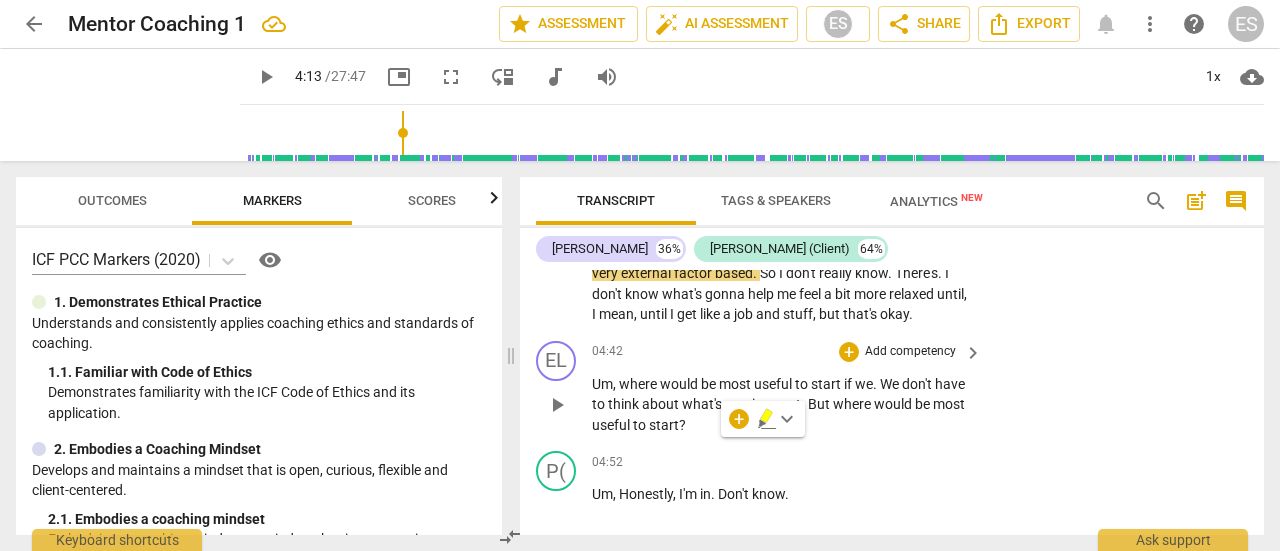 click on "04:42 + Add competency keyboard_arrow_right Um ,   where   would   be   most   useful   to   start   if   we .   We   don't   have   to   think   about   what's   coming   next .   But   where   would   be   most   useful   to   start ?" at bounding box center (788, 388) 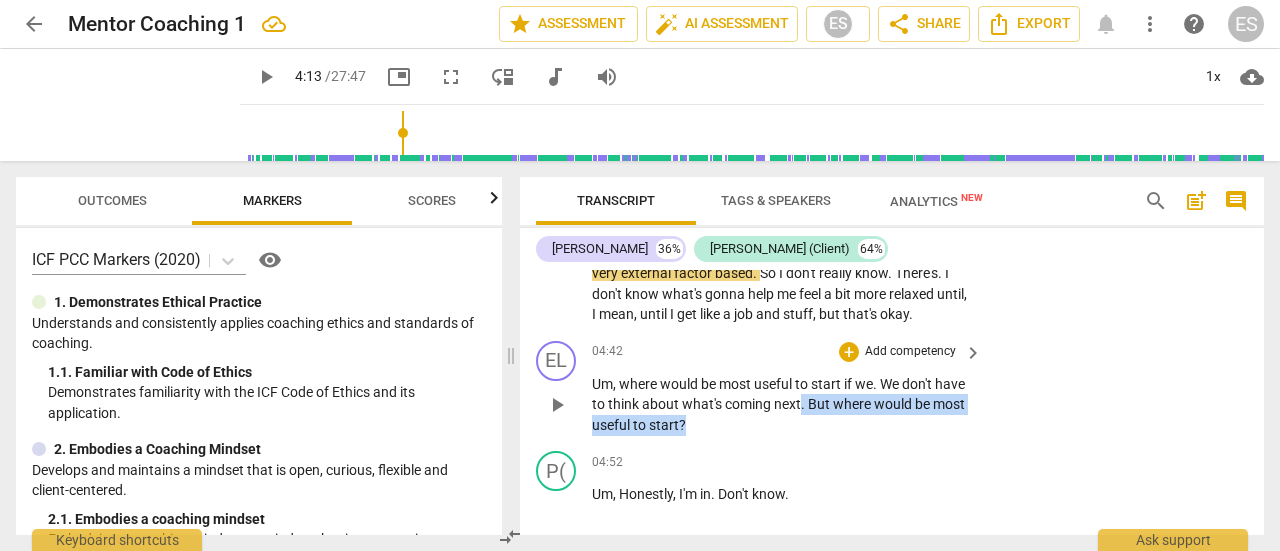 drag, startPoint x: 834, startPoint y: 425, endPoint x: 835, endPoint y: 439, distance: 14.035668 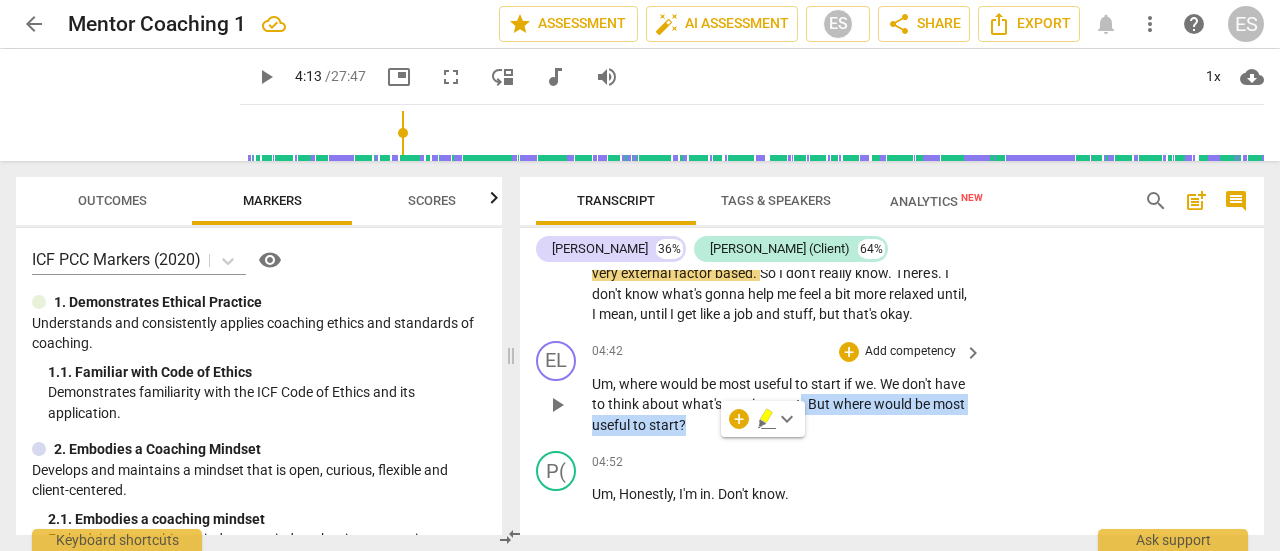 click on "Add competency" at bounding box center [910, 352] 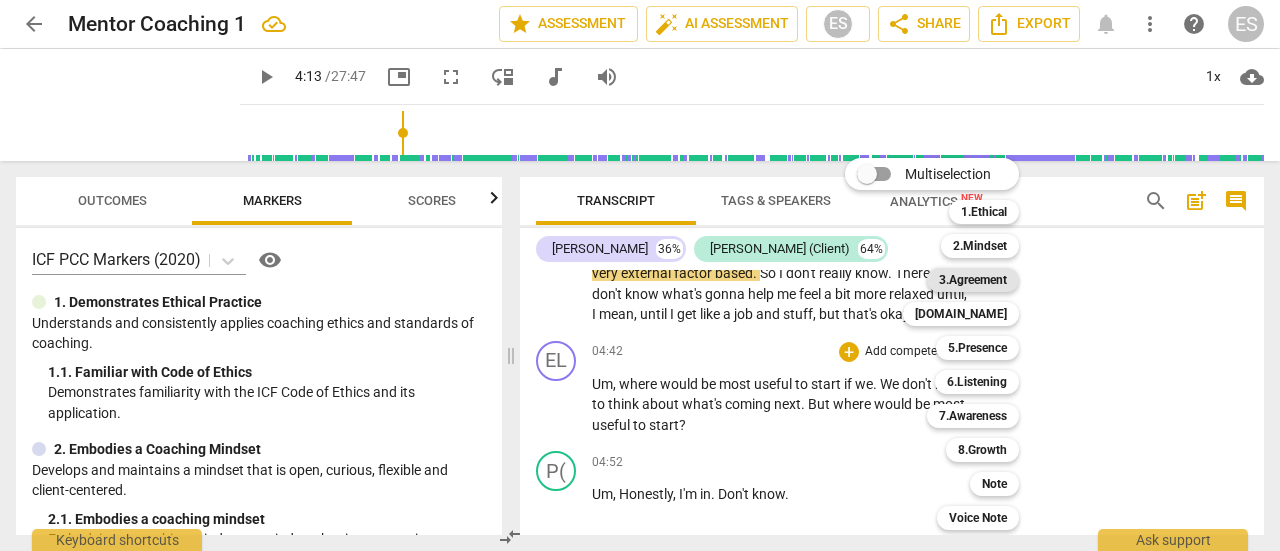 click on "3.Agreement" at bounding box center [973, 280] 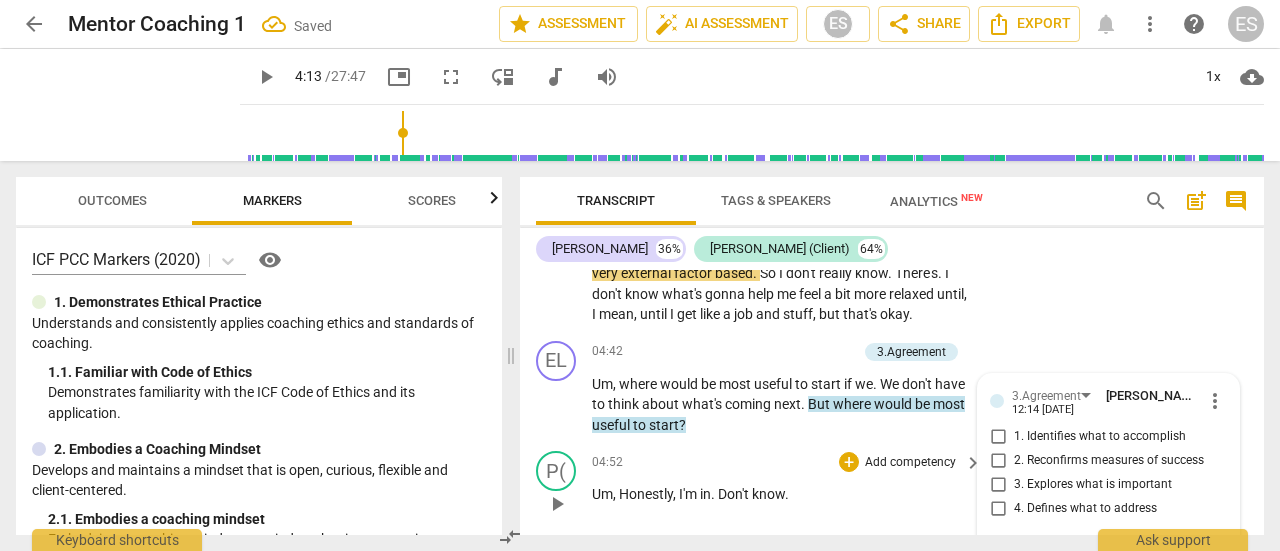 scroll, scrollTop: 2542, scrollLeft: 0, axis: vertical 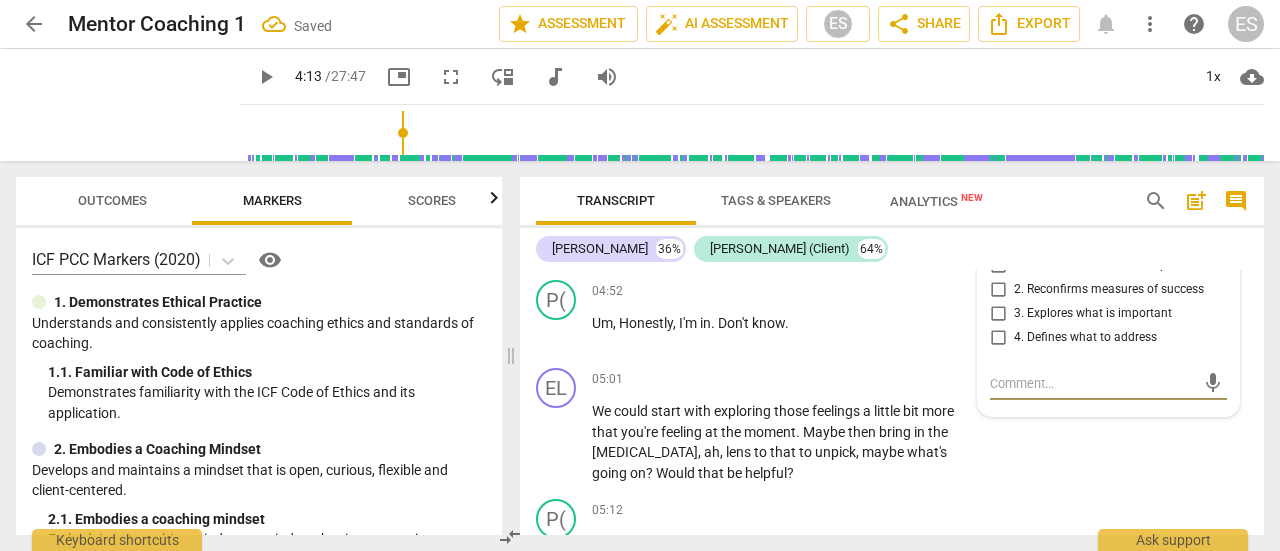 click on "4. Defines what to address" at bounding box center (1085, 338) 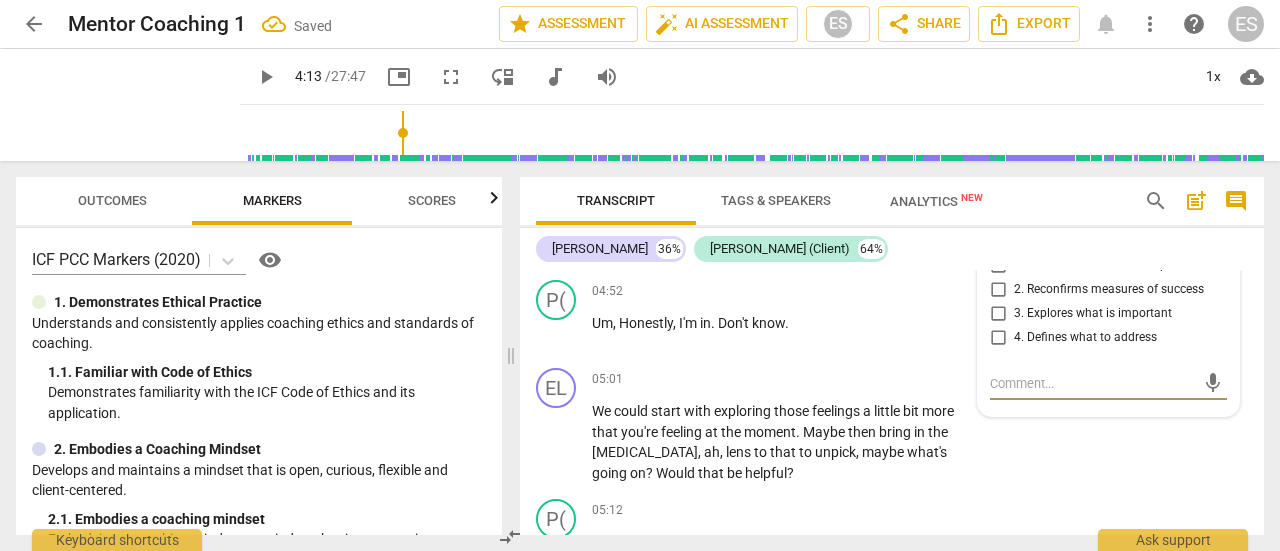click on "4. Defines what to address" at bounding box center (998, 338) 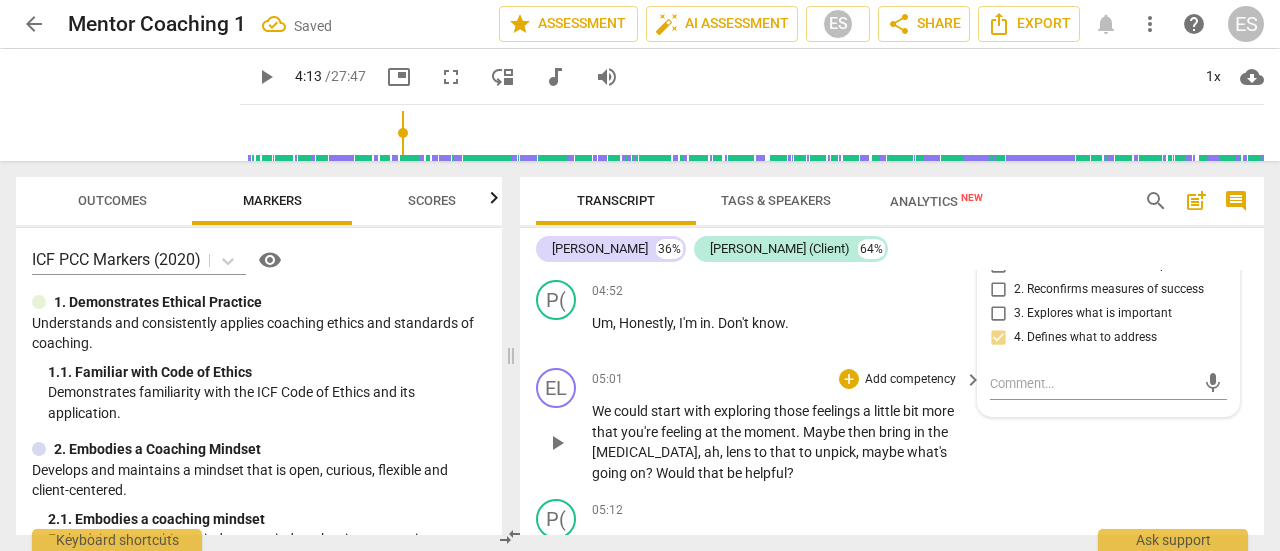 click on "Maybe" at bounding box center [825, 432] 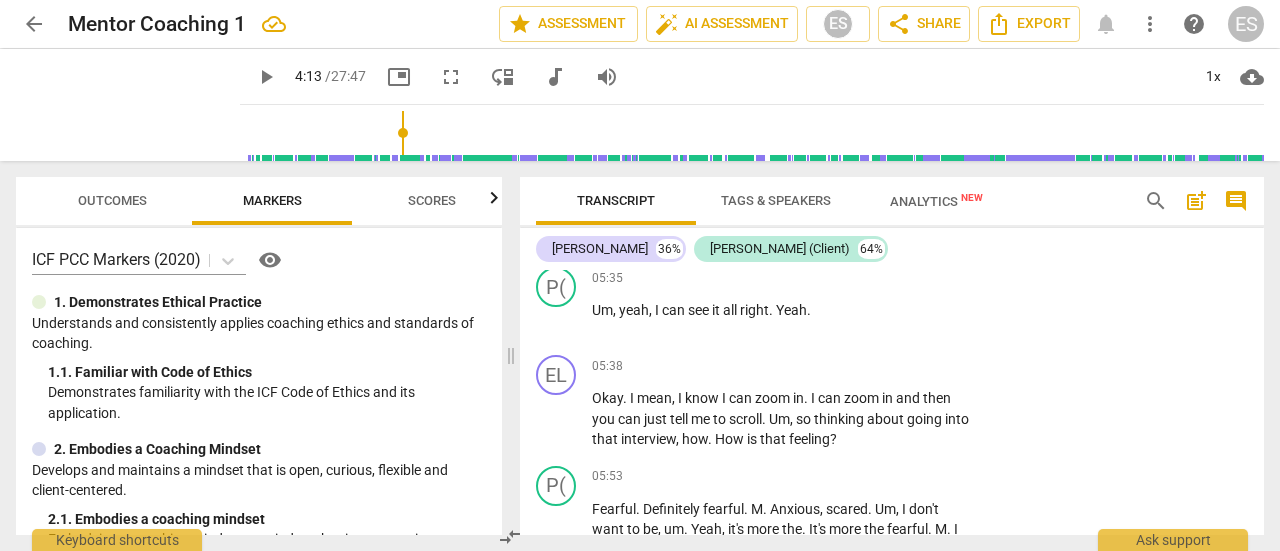 scroll, scrollTop: 2994, scrollLeft: 0, axis: vertical 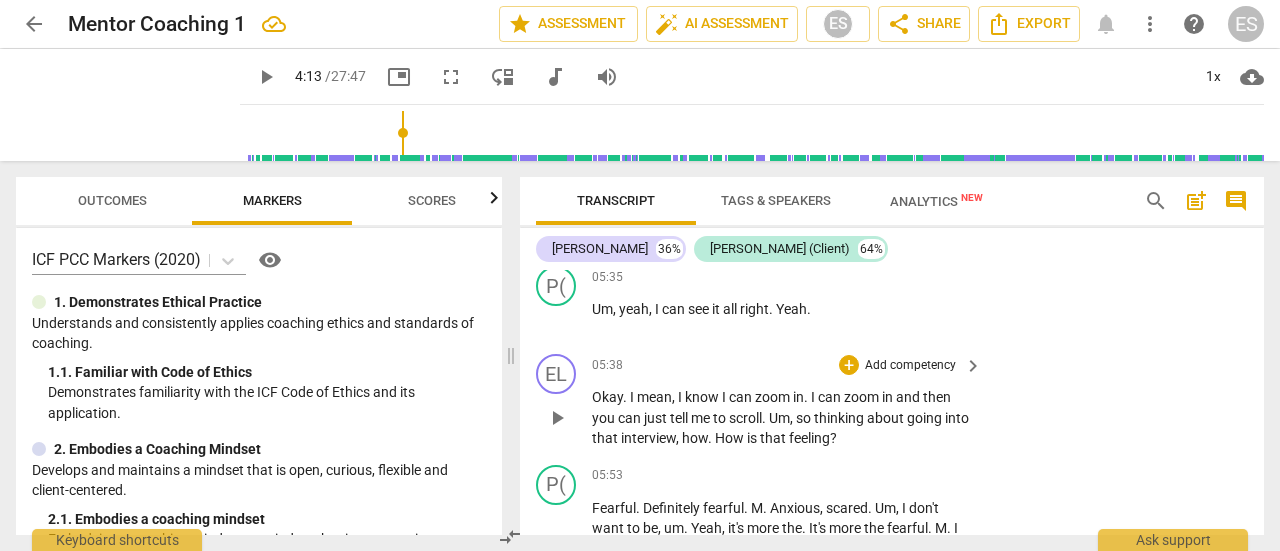 drag, startPoint x: 862, startPoint y: 457, endPoint x: 820, endPoint y: 438, distance: 46.09772 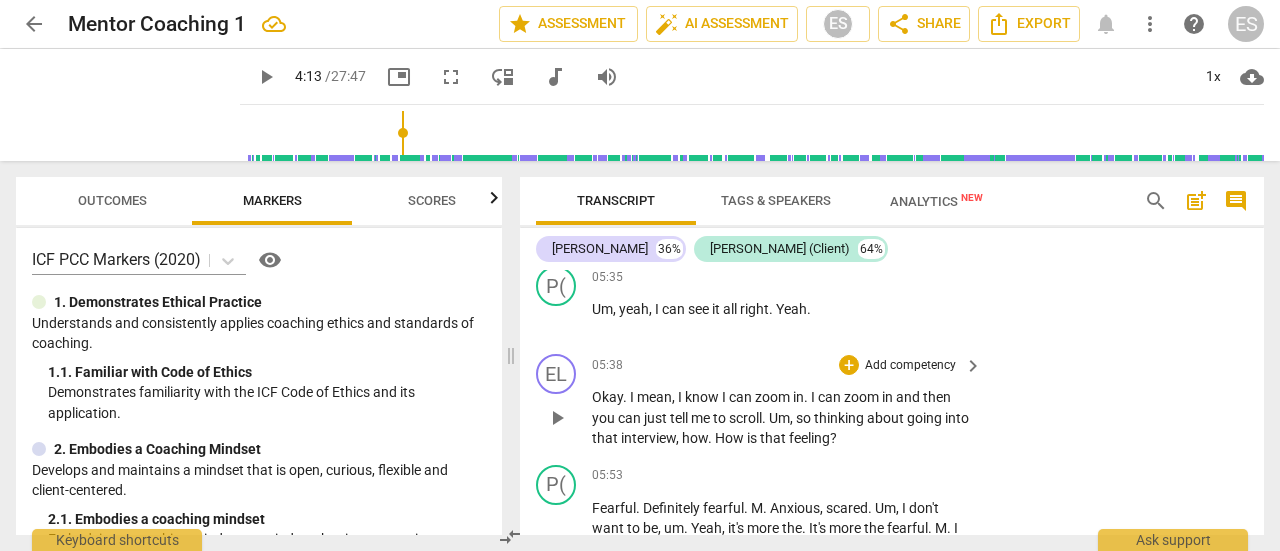 click on "thinking" at bounding box center [840, 418] 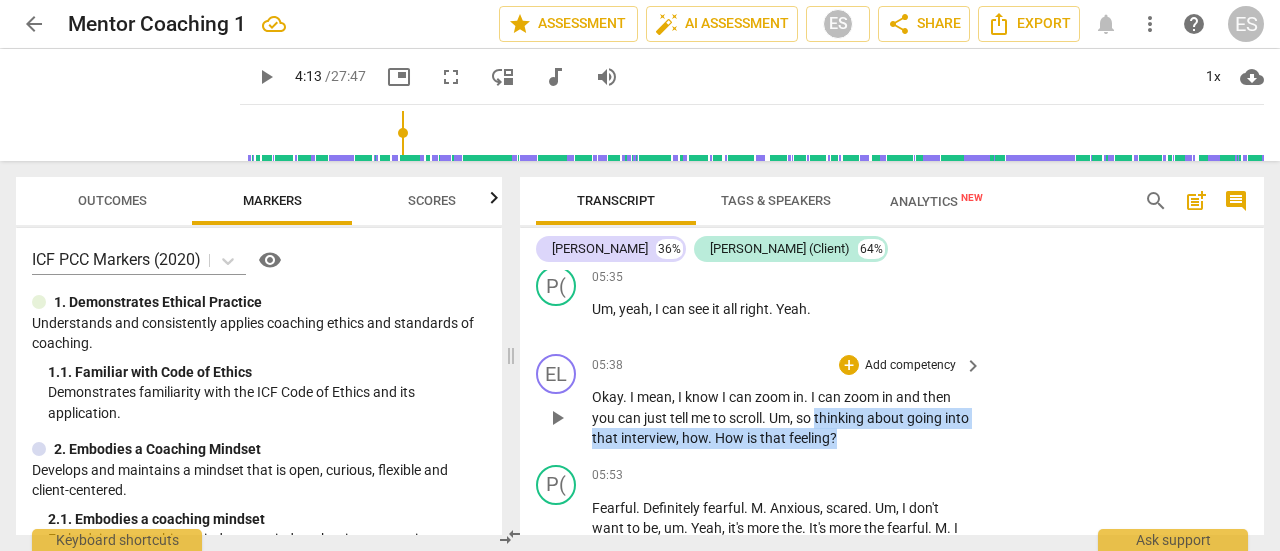 drag, startPoint x: 820, startPoint y: 435, endPoint x: 867, endPoint y: 454, distance: 50.695168 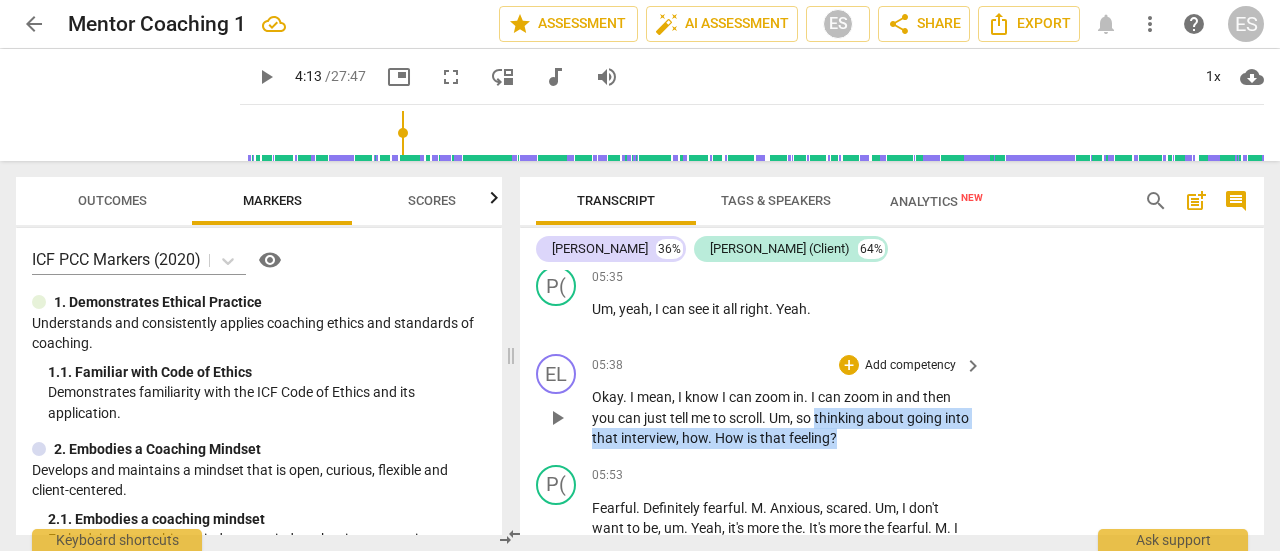 click on "Okay .   I   mean ,   I   know   I   can   zoom   in .   I   can   zoom   in   and   then   you   can   just   tell   me   to   scroll .   Um ,   so   thinking   about   going   into   that   interview ,   how .   How   is   that   feeling ?" at bounding box center [782, 418] 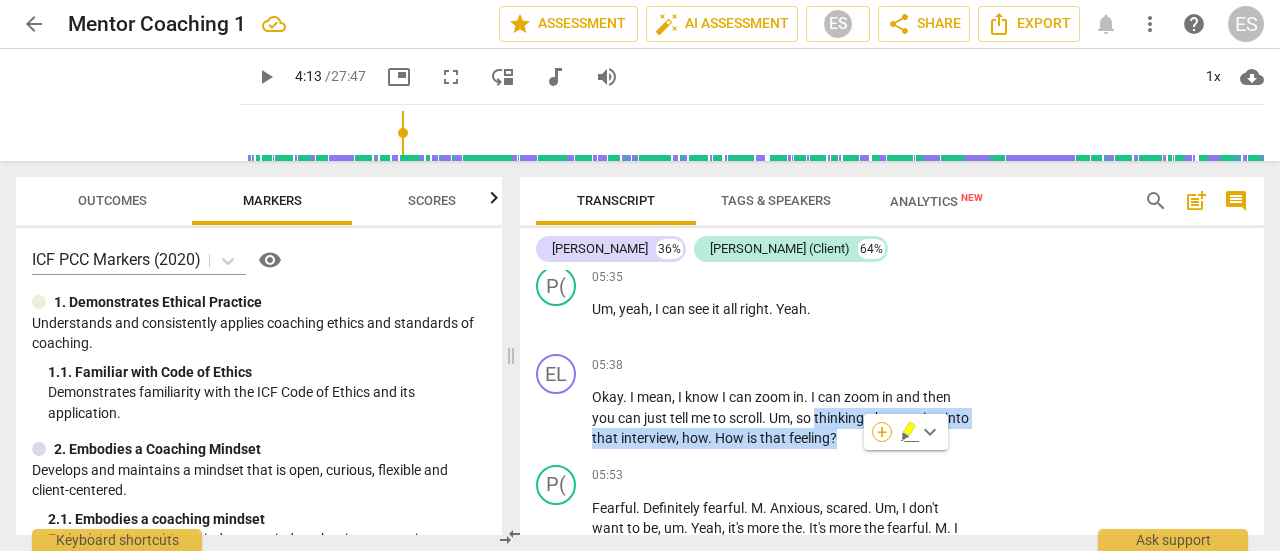 click on "+" at bounding box center (882, 432) 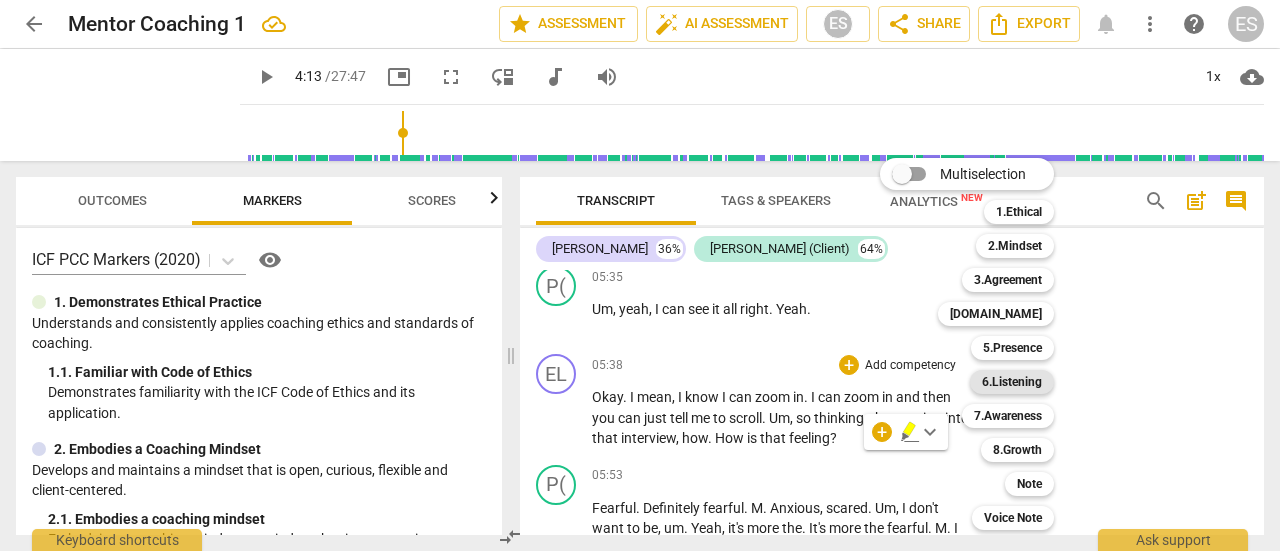 click on "6.Listening" at bounding box center (1012, 382) 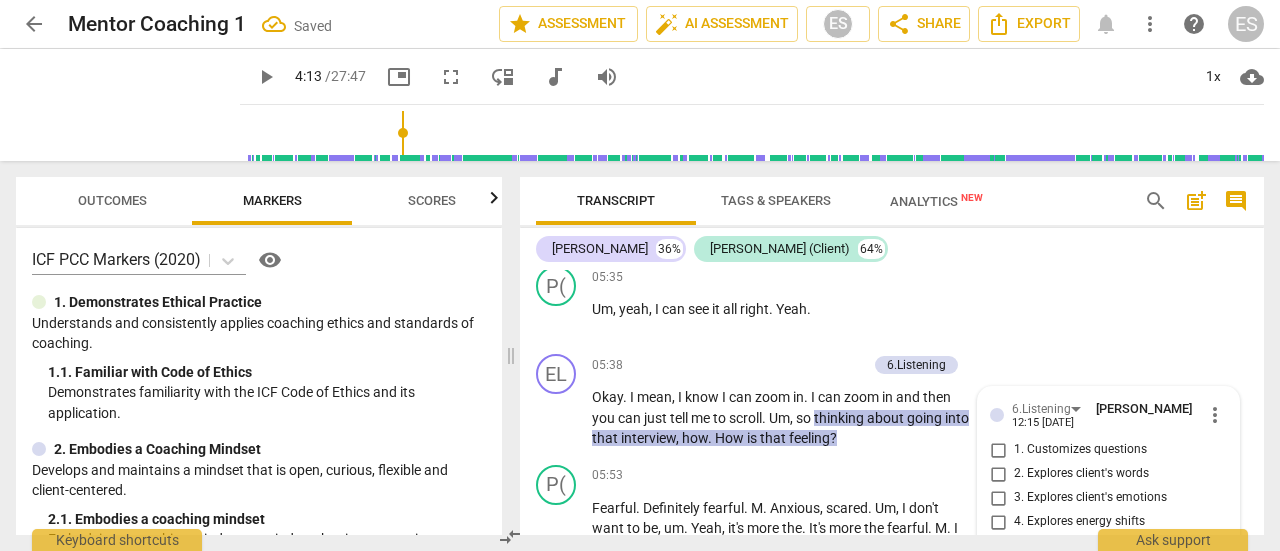 scroll, scrollTop: 3251, scrollLeft: 0, axis: vertical 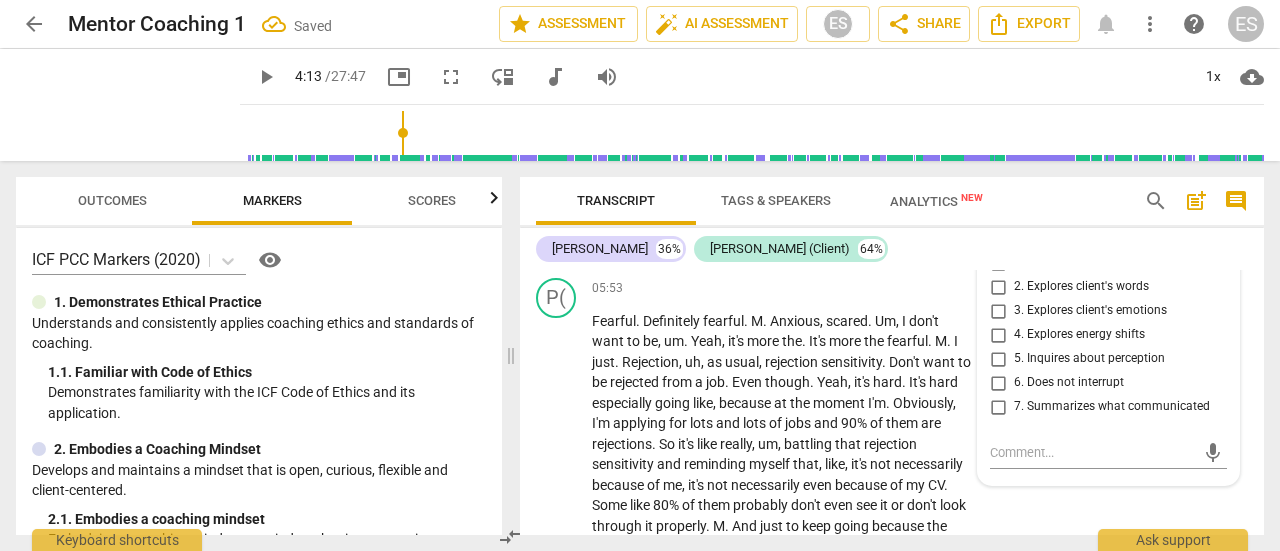 click on "3. Explores client's emotions" at bounding box center [1090, 311] 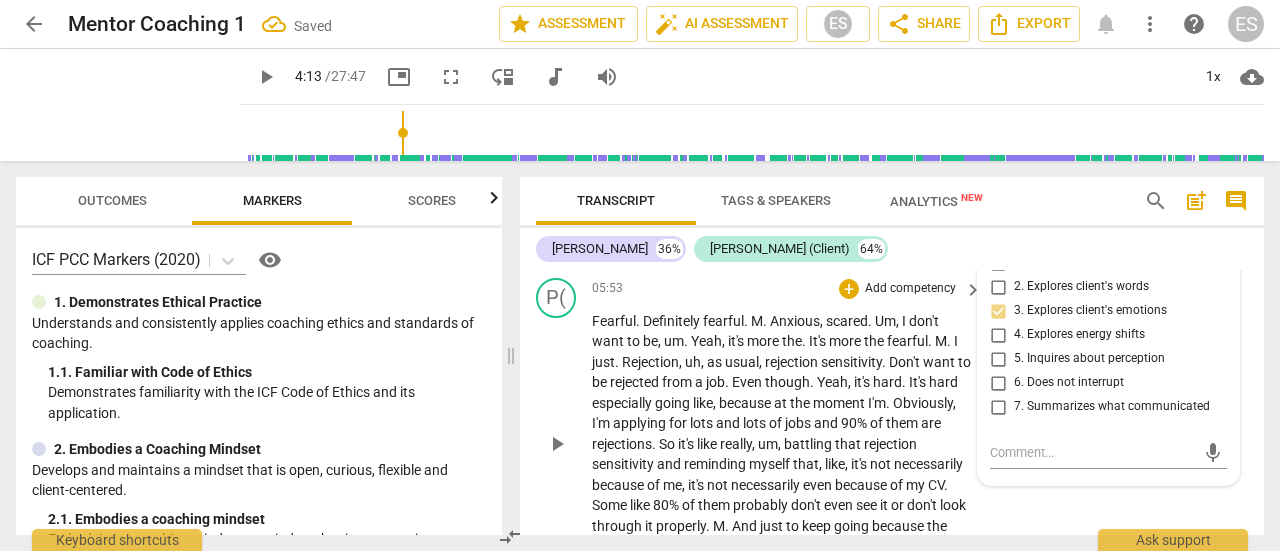 click on "lots" at bounding box center (756, 423) 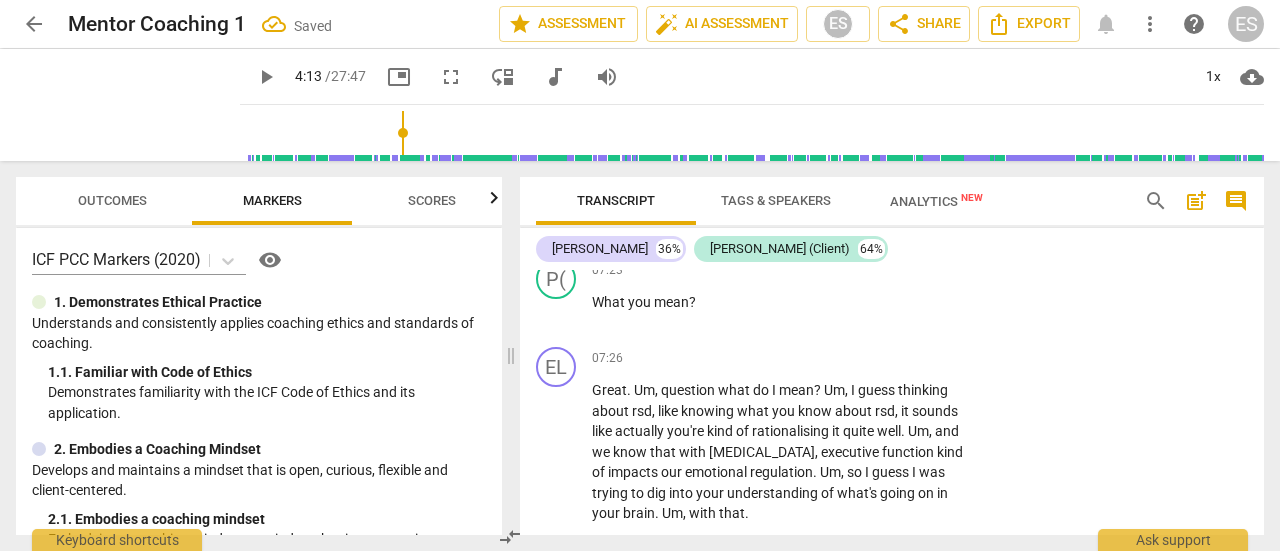 scroll, scrollTop: 3606, scrollLeft: 0, axis: vertical 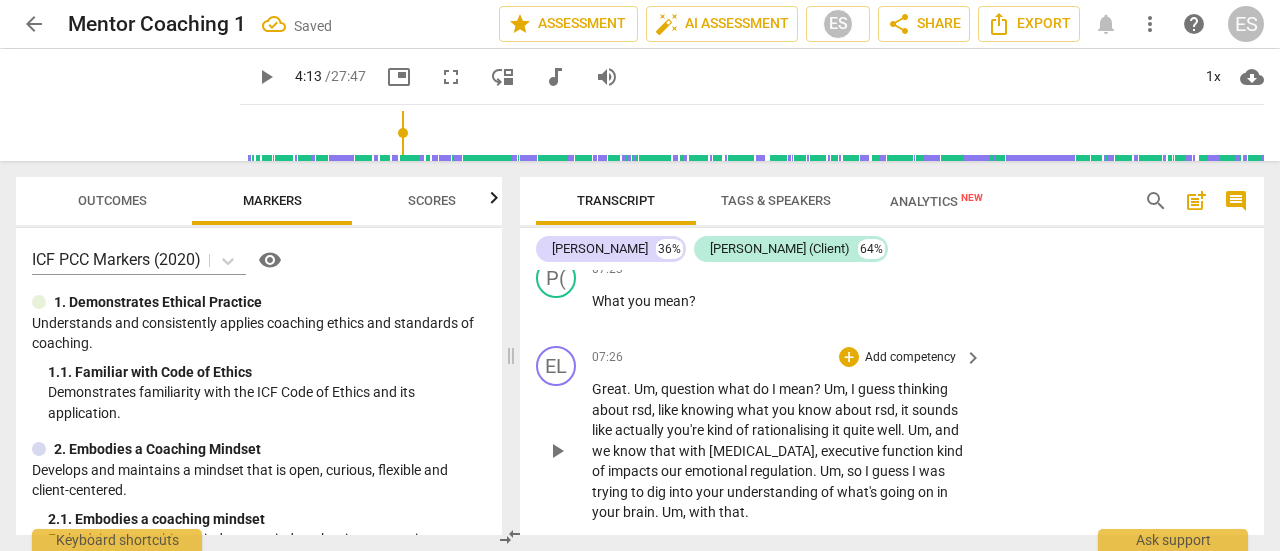 drag, startPoint x: 822, startPoint y: 407, endPoint x: 658, endPoint y: 405, distance: 164.01219 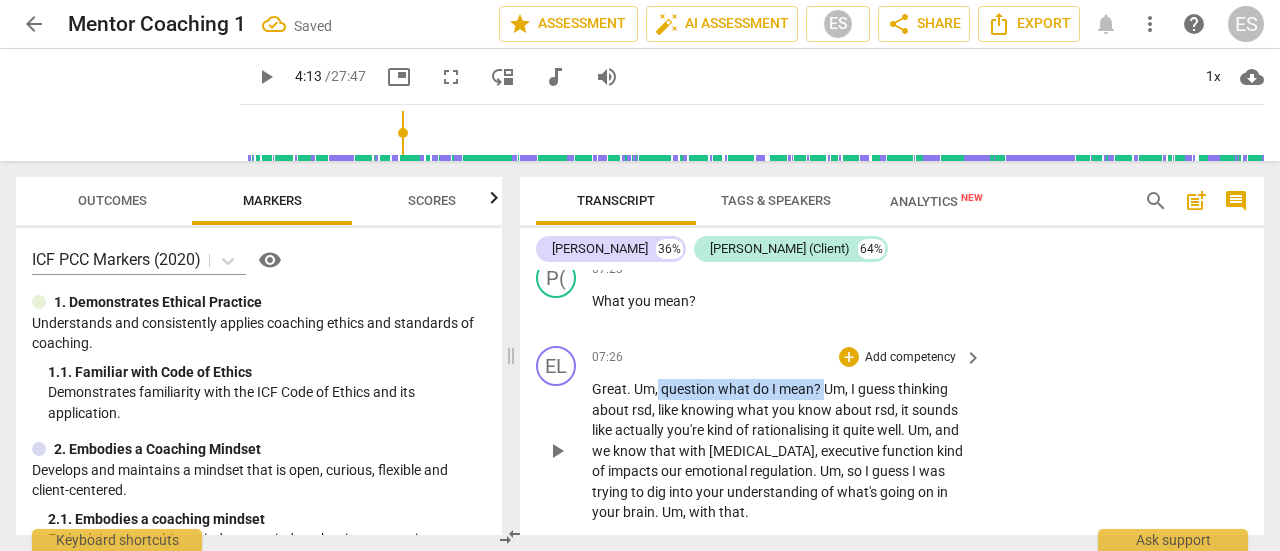 drag, startPoint x: 658, startPoint y: 405, endPoint x: 825, endPoint y: 397, distance: 167.19151 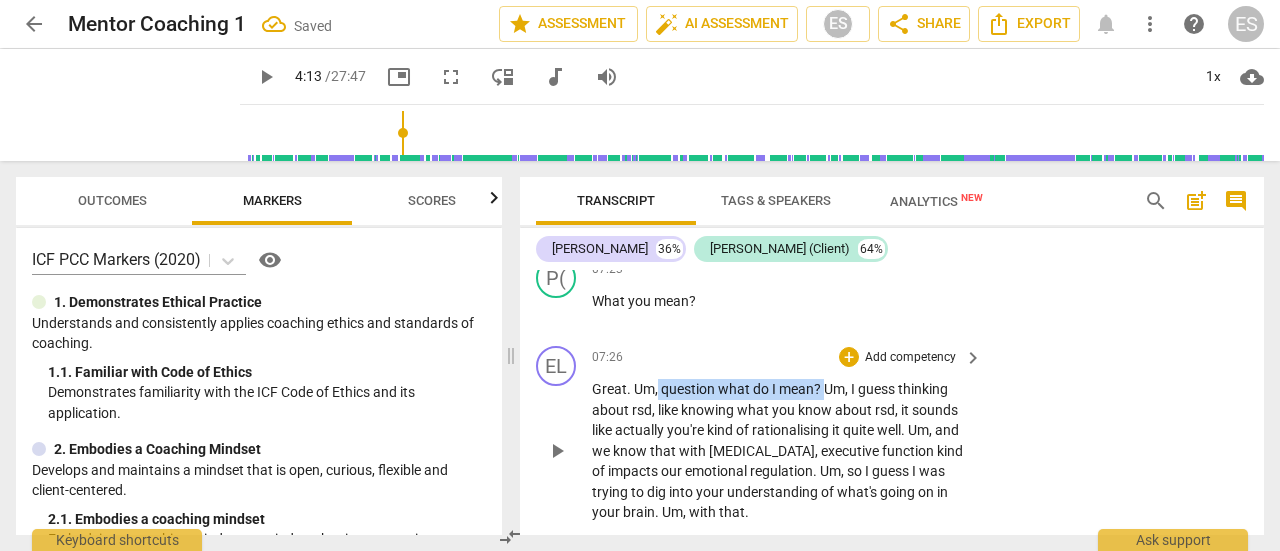 click on "07:26 + Add competency keyboard_arrow_right Great .   Um ,   question   what   do   I   mean ?   Um ,   I   guess   thinking   about   rsd ,   like   knowing   what   you   know   about   rsd ,   it   sounds   like   actually   you're   kind   of   rationalising   it   quite   well .   Um ,   and   we   know   that   with   [MEDICAL_DATA] ,   executive   function   kind   of   impacts   our   emotional   regulation .   Um ,   so   I   guess   I   was   trying   to   dig   into   your   understanding   of   what's   going   on   in   your   brain .   Um ,   with   that ." at bounding box center [788, 434] 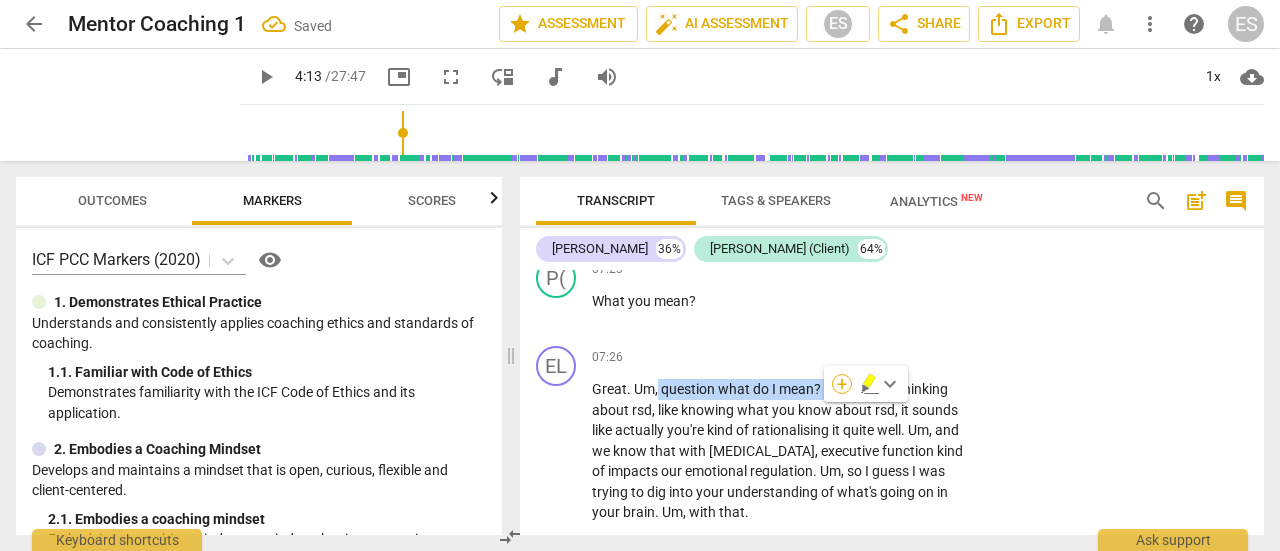 click on "+" at bounding box center [842, 384] 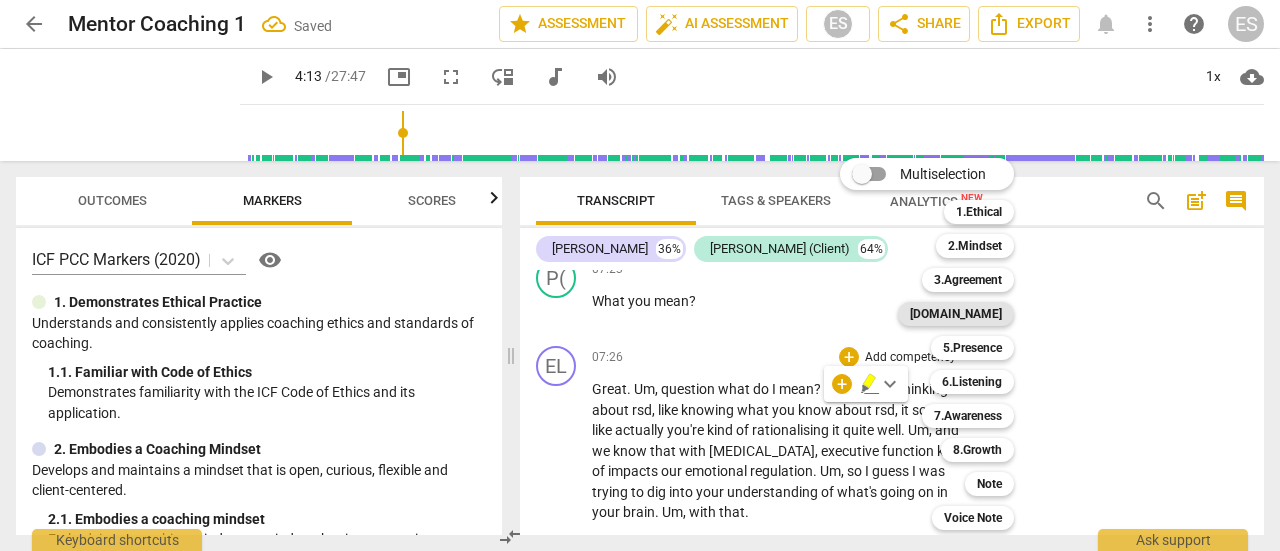 click on "[DOMAIN_NAME]" at bounding box center [956, 314] 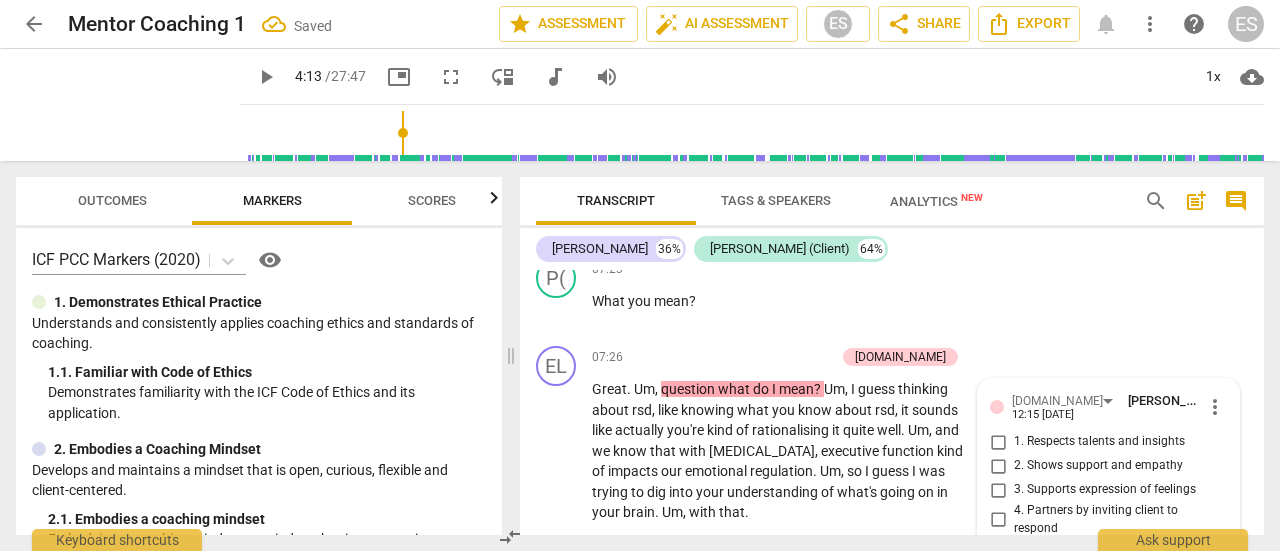 scroll, scrollTop: 3794, scrollLeft: 0, axis: vertical 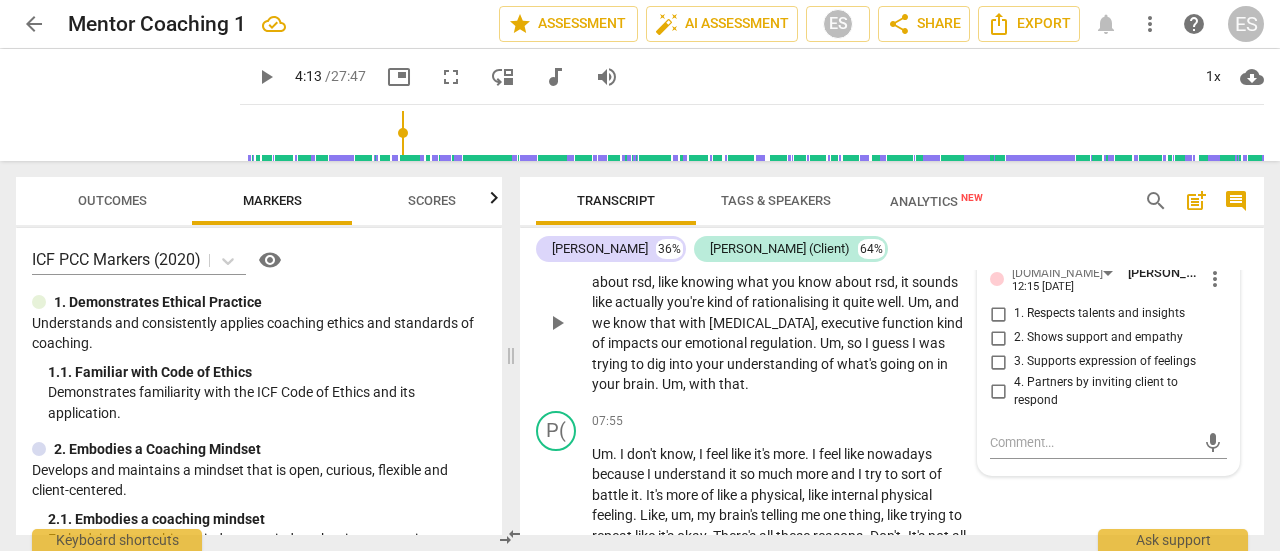 click on "rationalising" at bounding box center (792, 302) 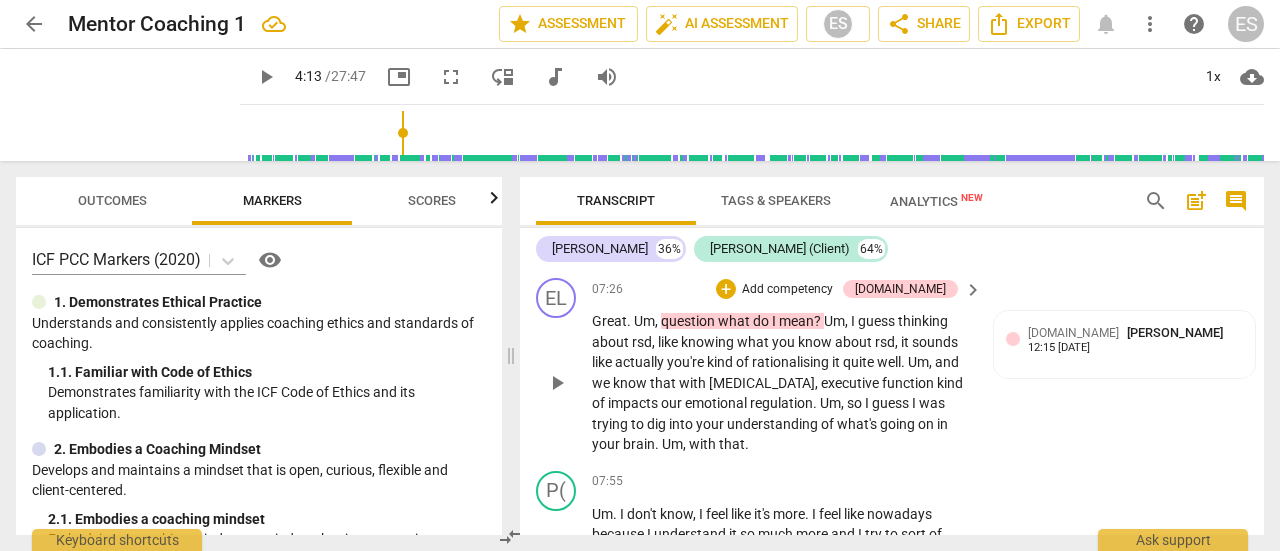 scroll, scrollTop: 3672, scrollLeft: 0, axis: vertical 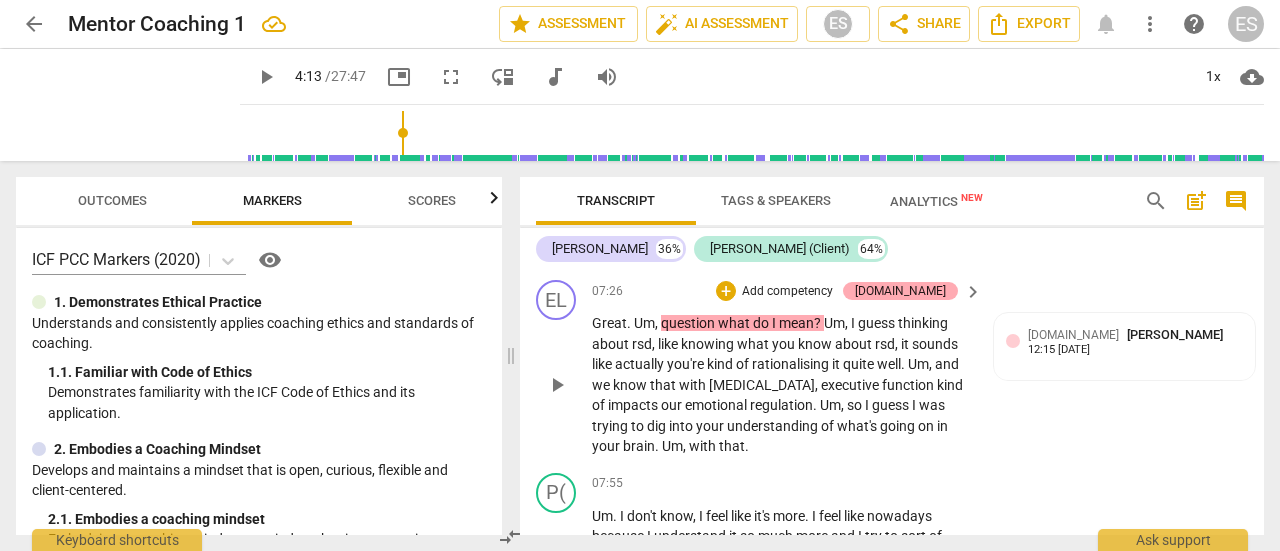 click on "[DOMAIN_NAME]" at bounding box center [900, 291] 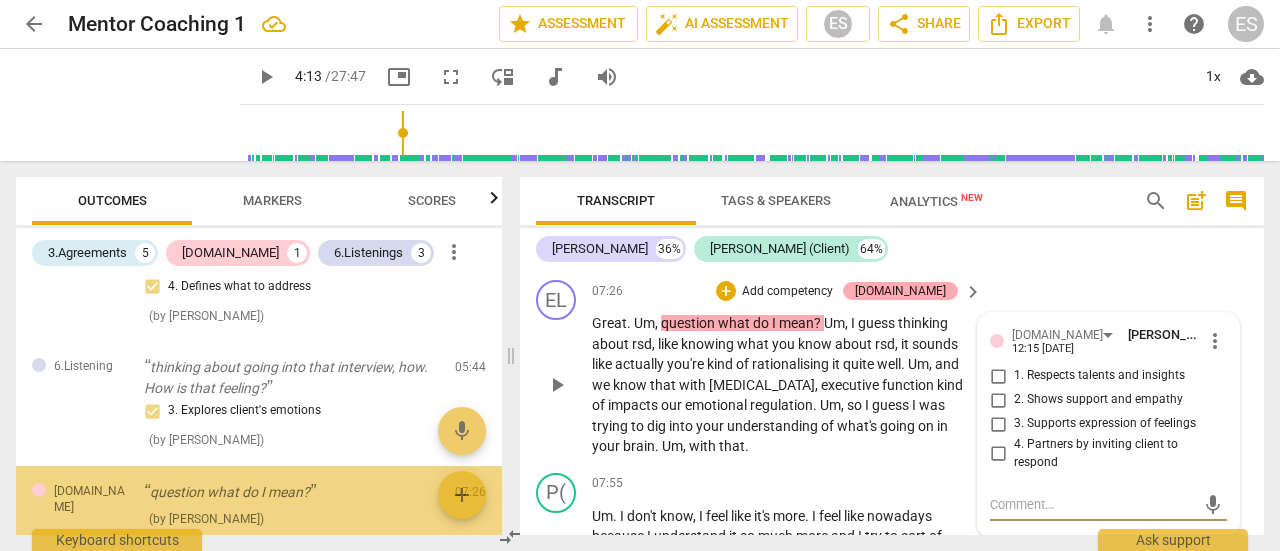 scroll, scrollTop: 886, scrollLeft: 0, axis: vertical 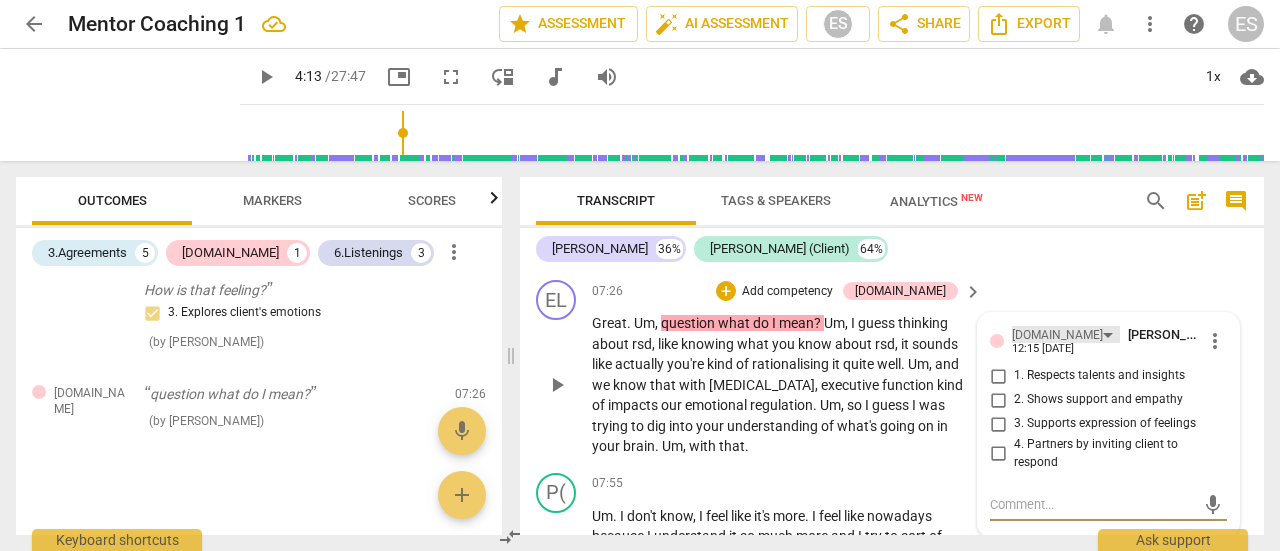 click on "[DOMAIN_NAME]" at bounding box center (1057, 335) 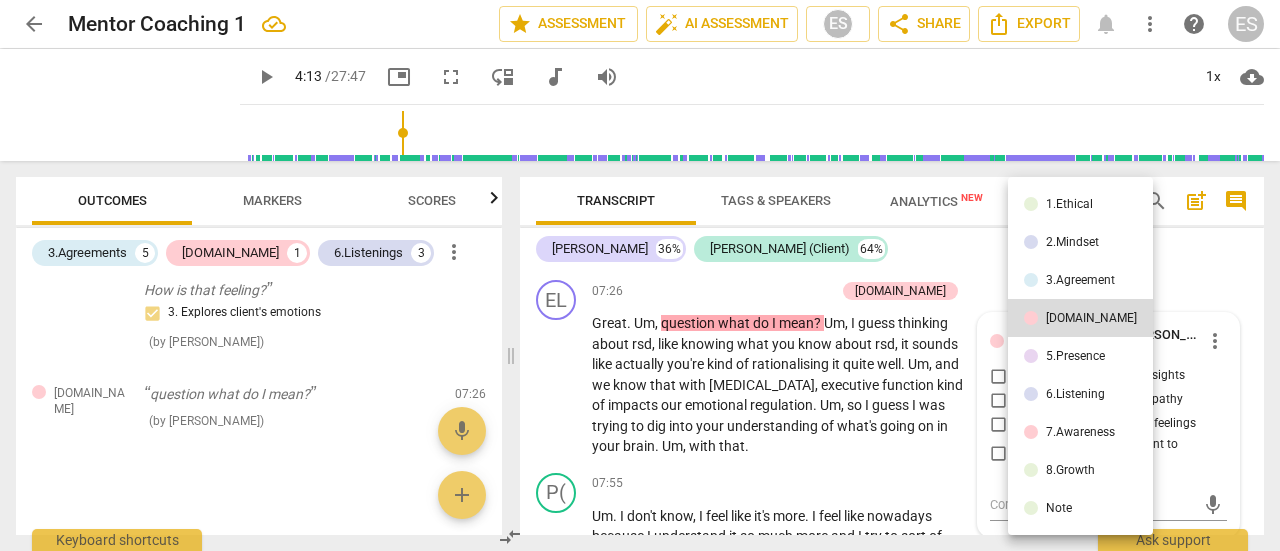 click on "Note" at bounding box center (1080, 508) 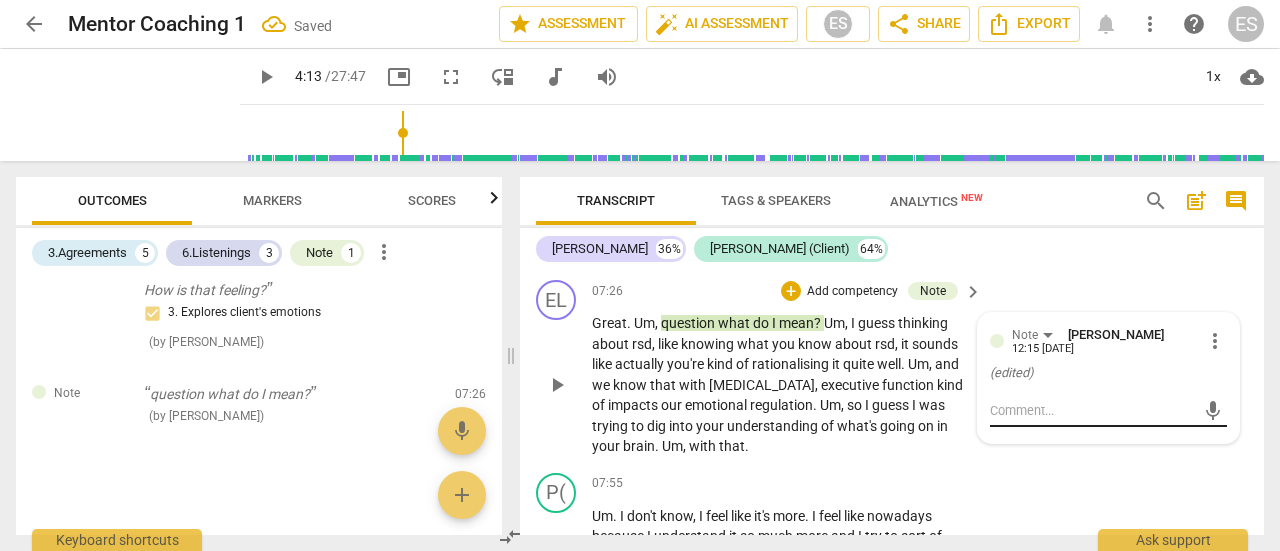 click on "mic" at bounding box center (1108, 411) 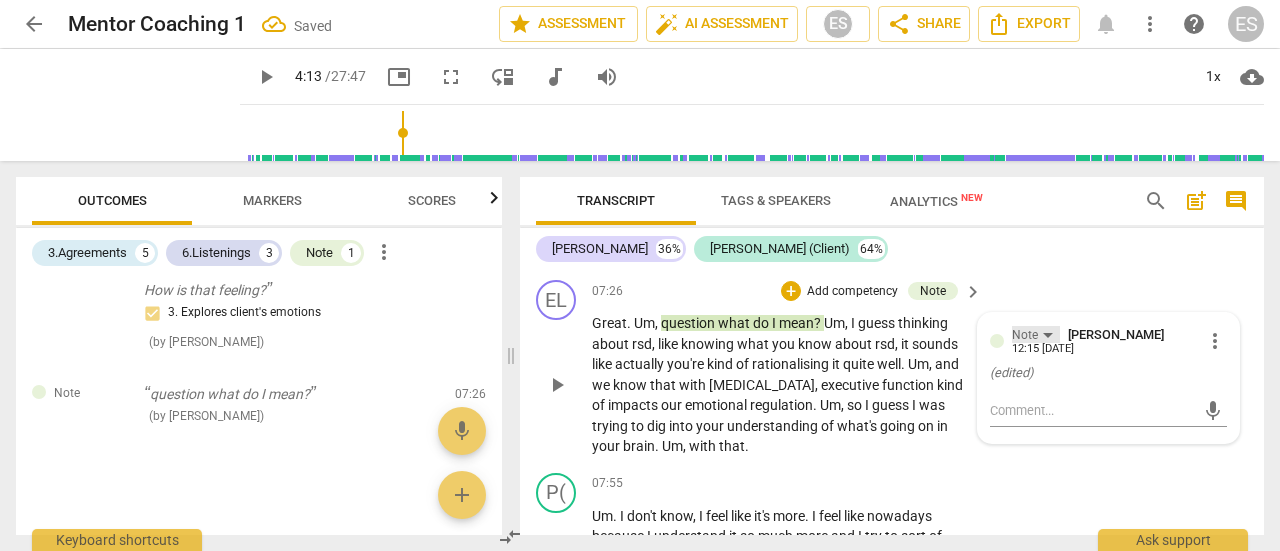 click on "Note" at bounding box center [1025, 335] 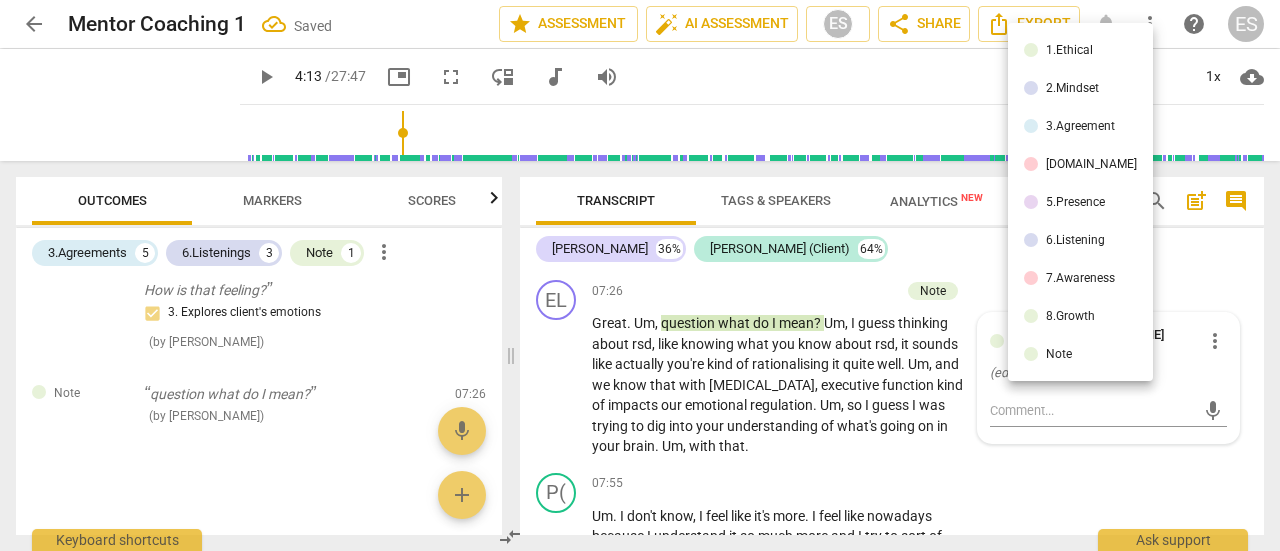 click at bounding box center [1031, 354] 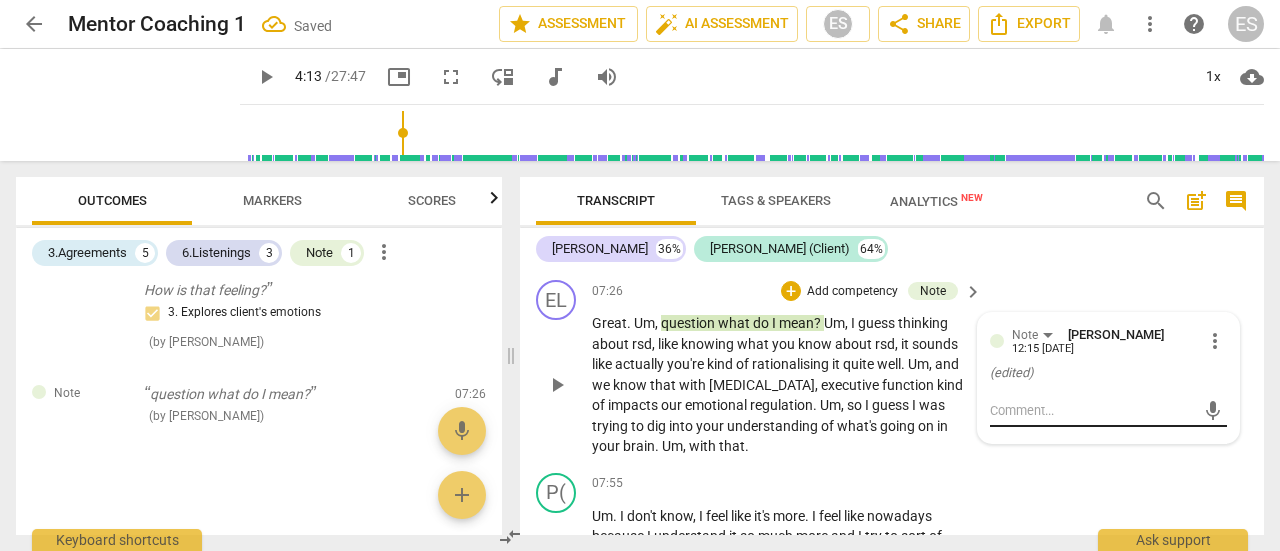 click at bounding box center [1092, 410] 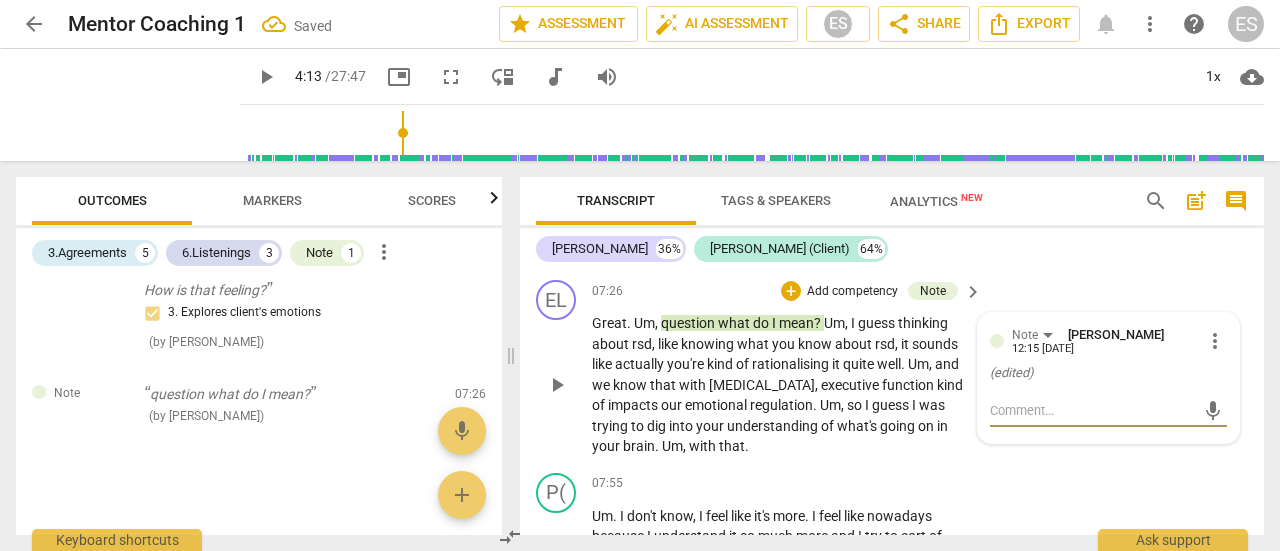 type on "K" 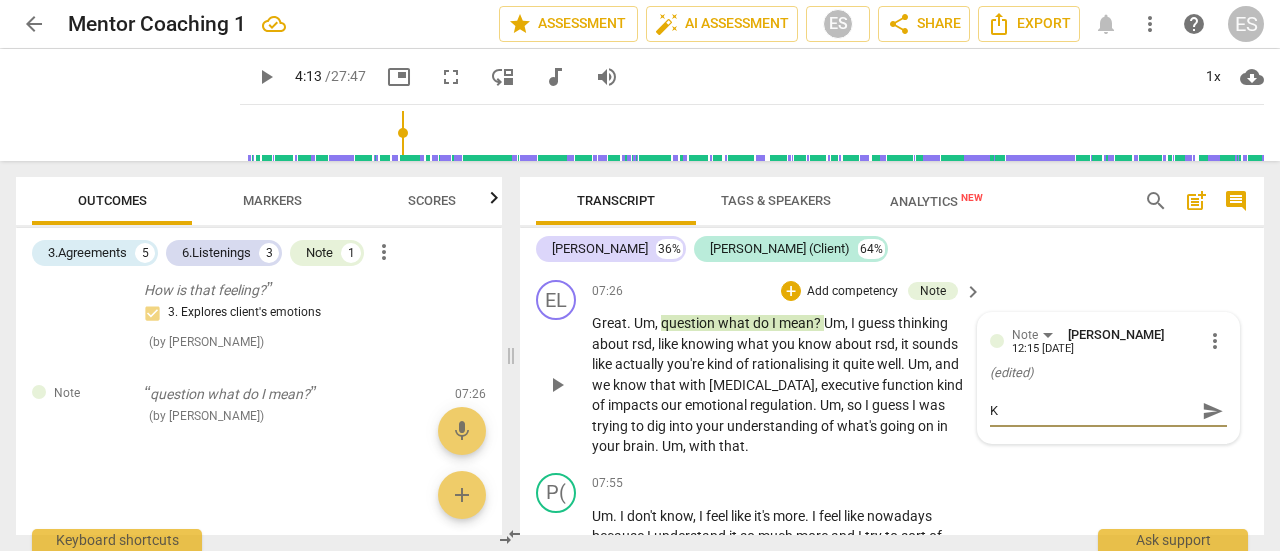type on "Kn" 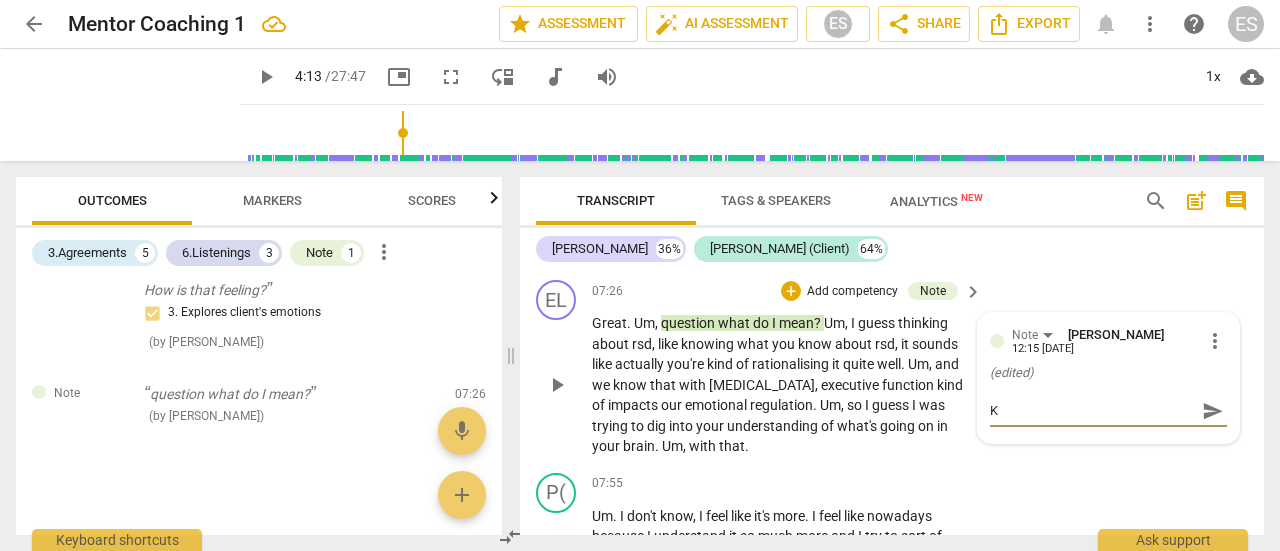 type on "Kn" 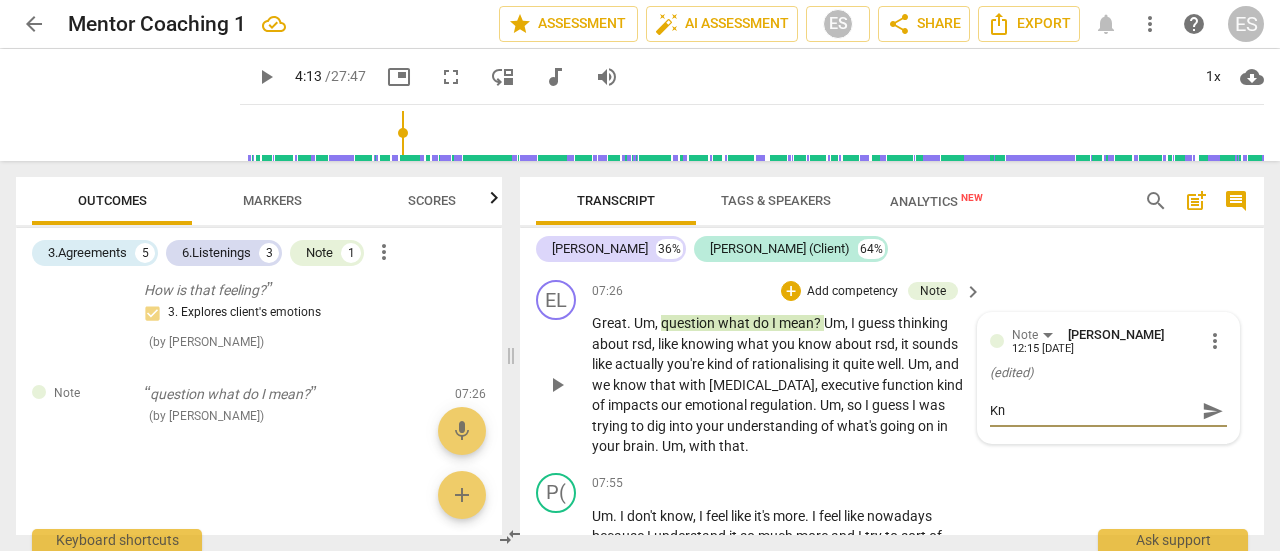 type on "Kno" 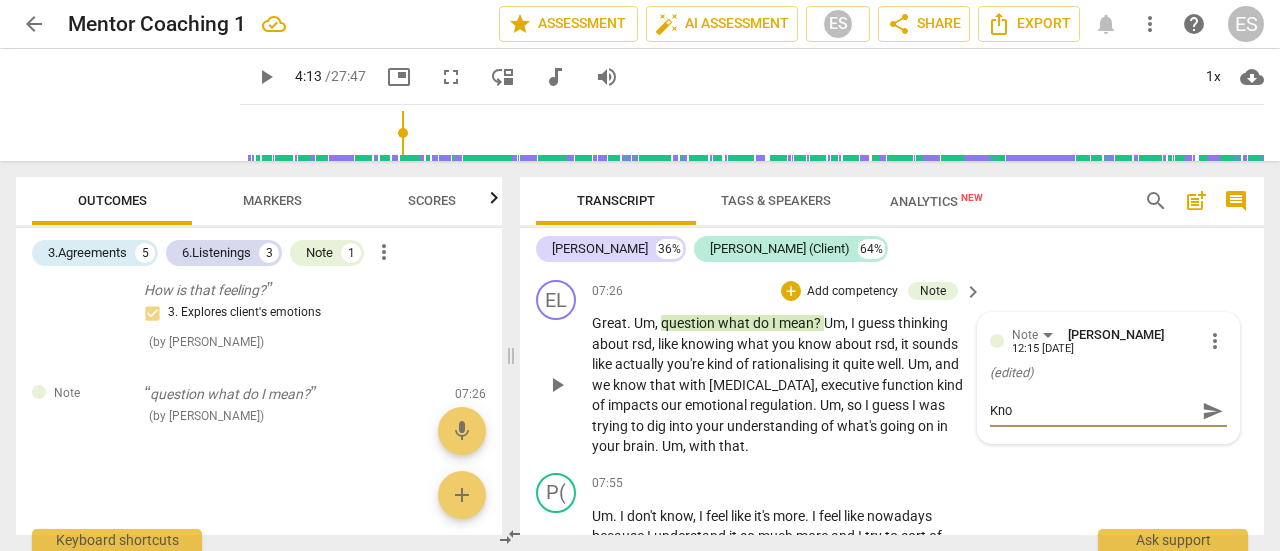 type on "Know" 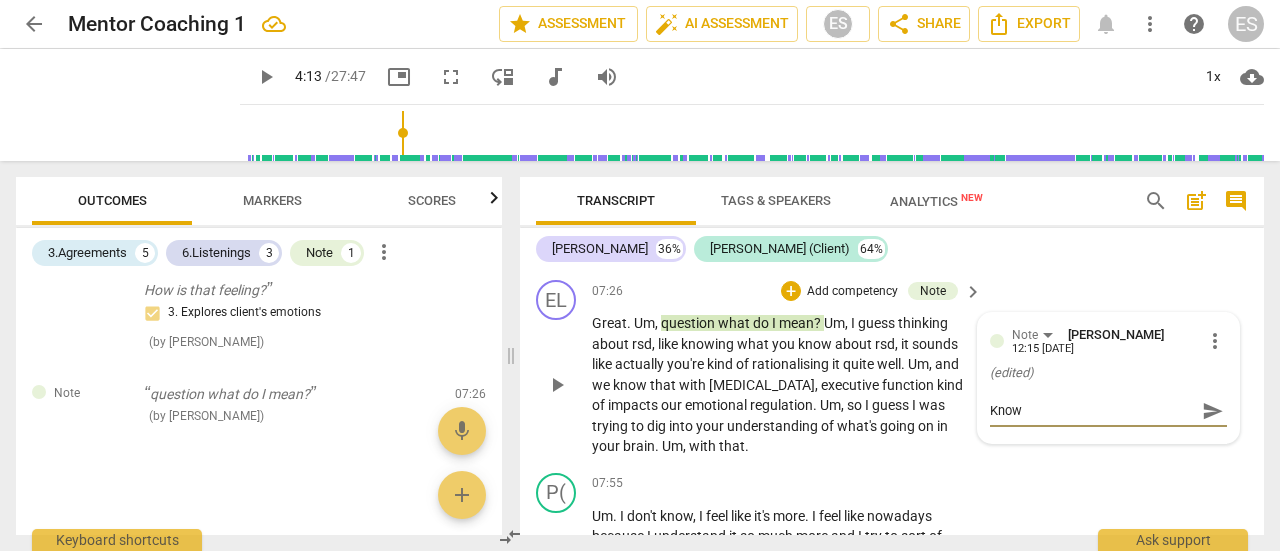 type on "Know" 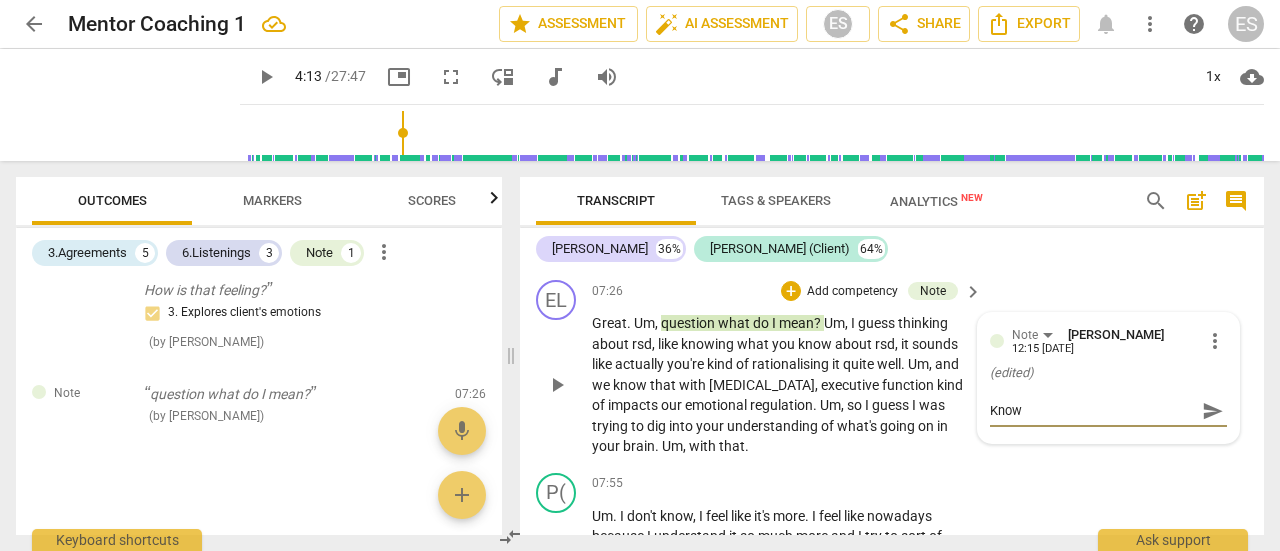 type on "Know I" 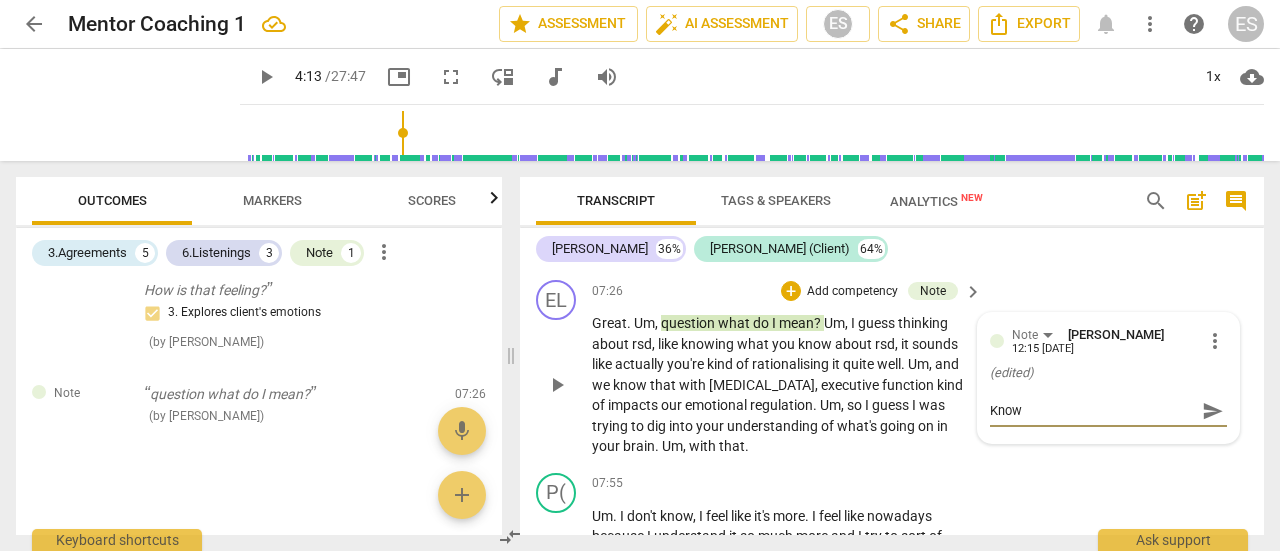type on "Know I" 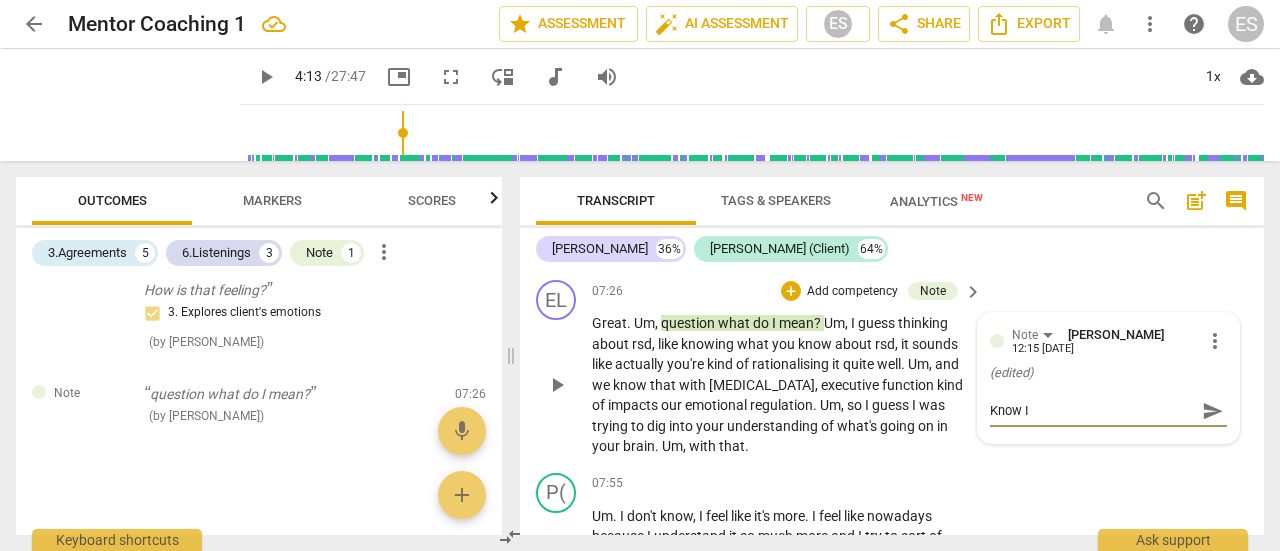 type on "Know I'" 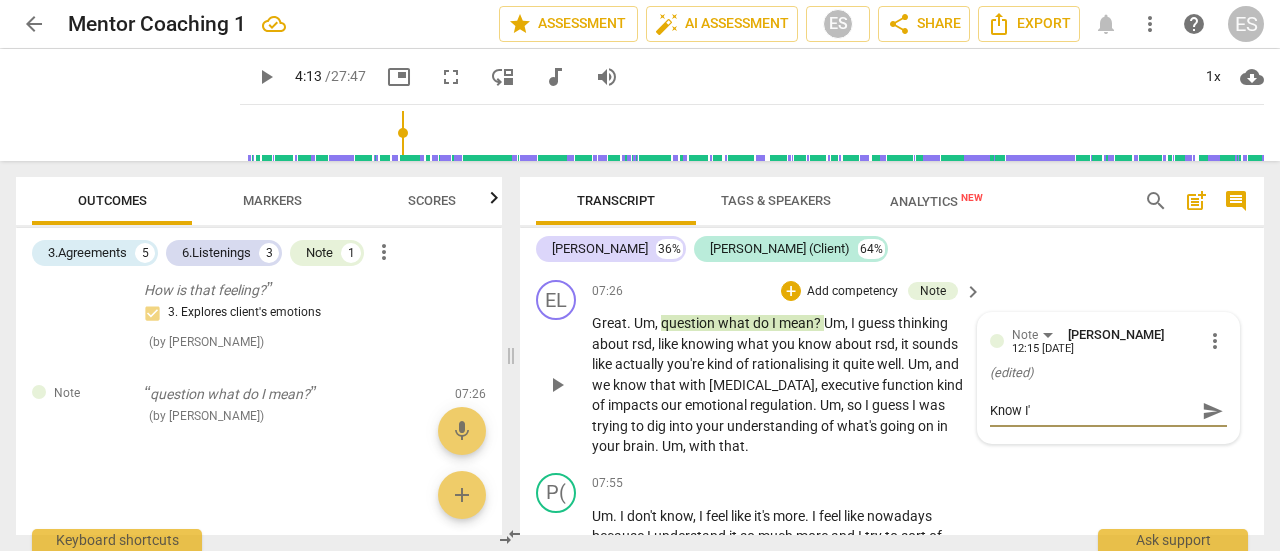 type on "Know I'm" 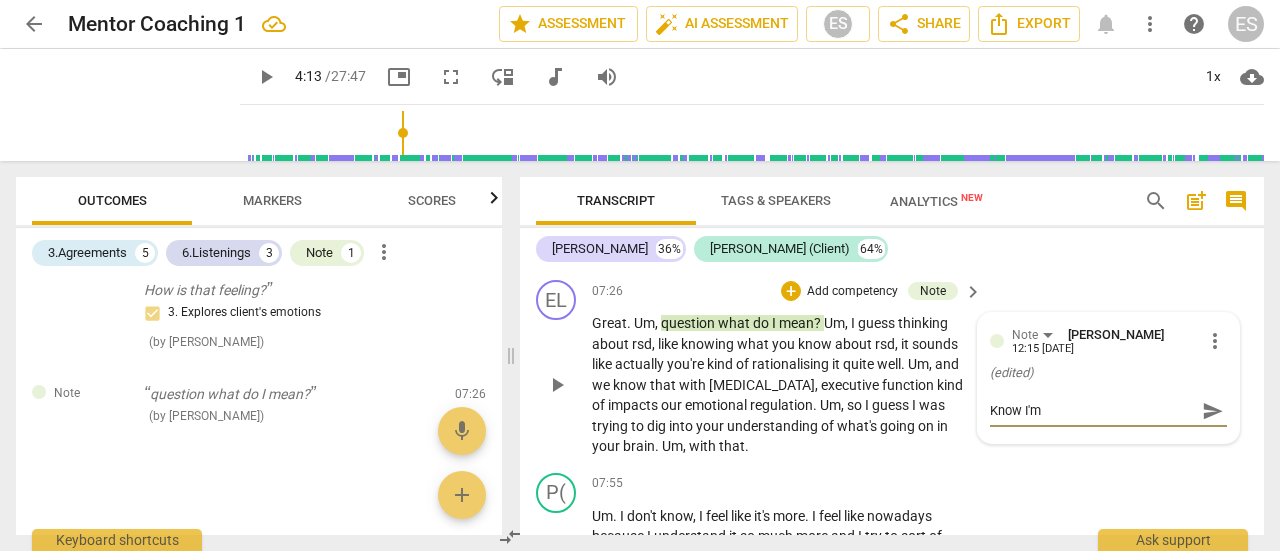type on "Know I'm" 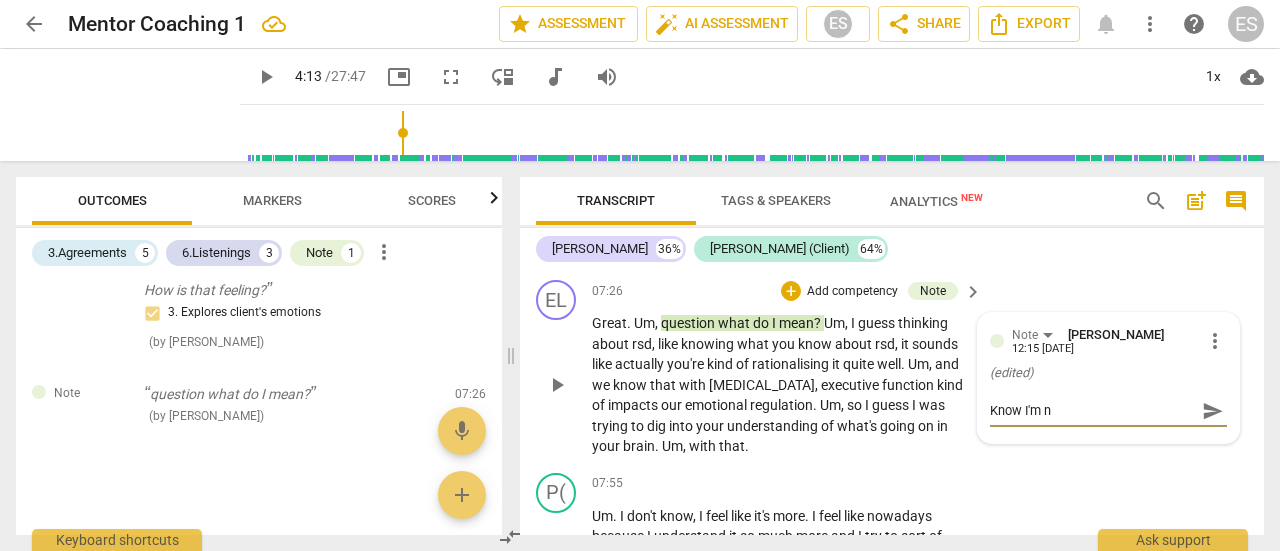 type on "Know I'm no" 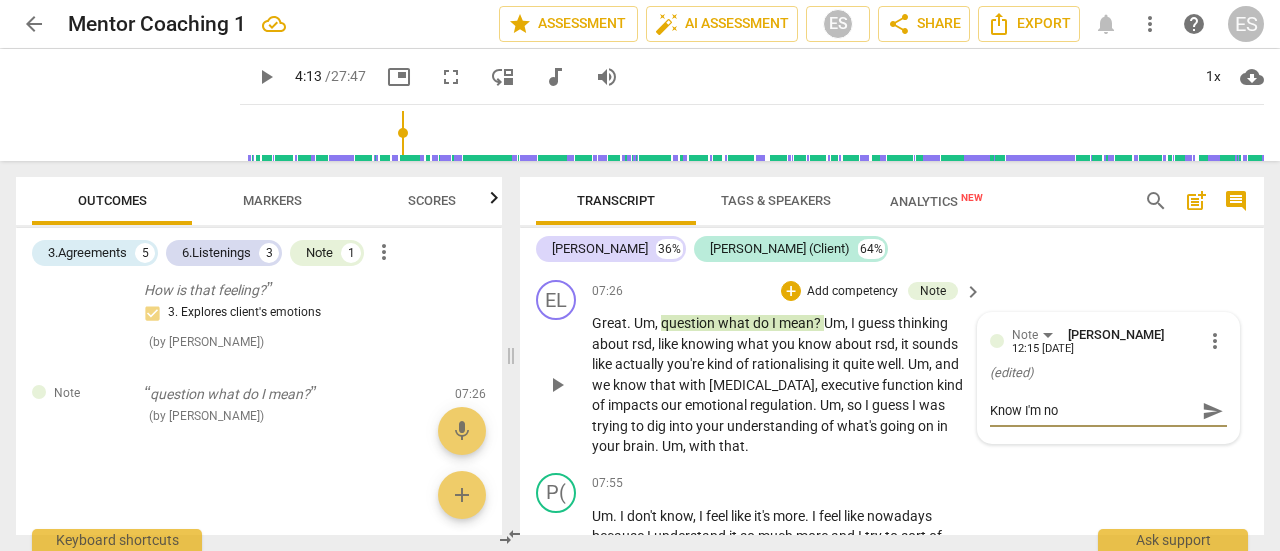 type on "Know I'm no" 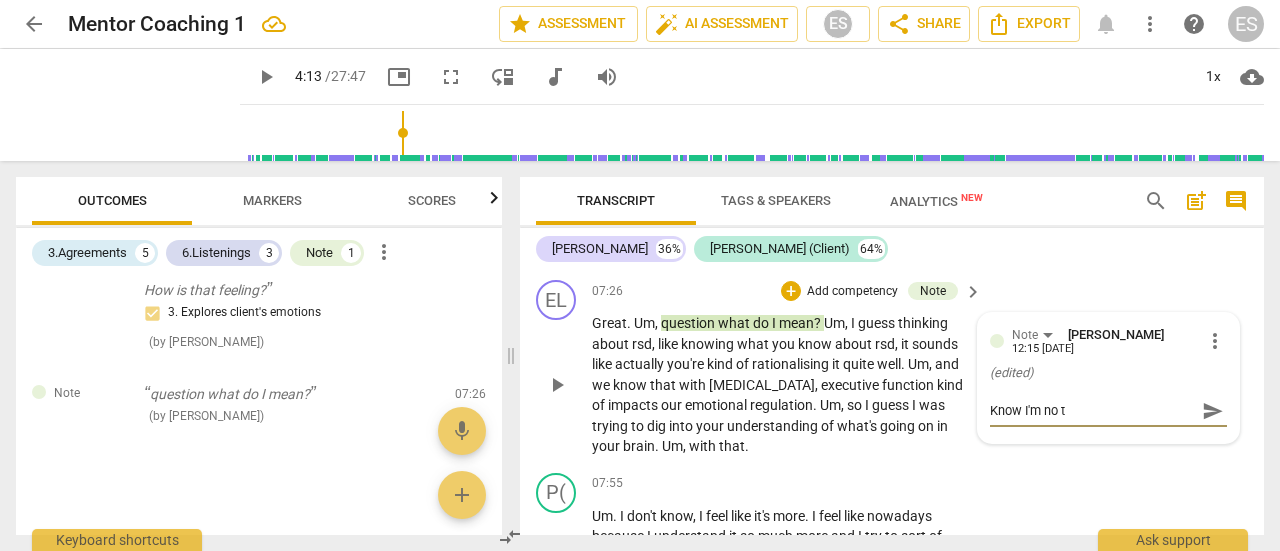type on "Know I'm no" 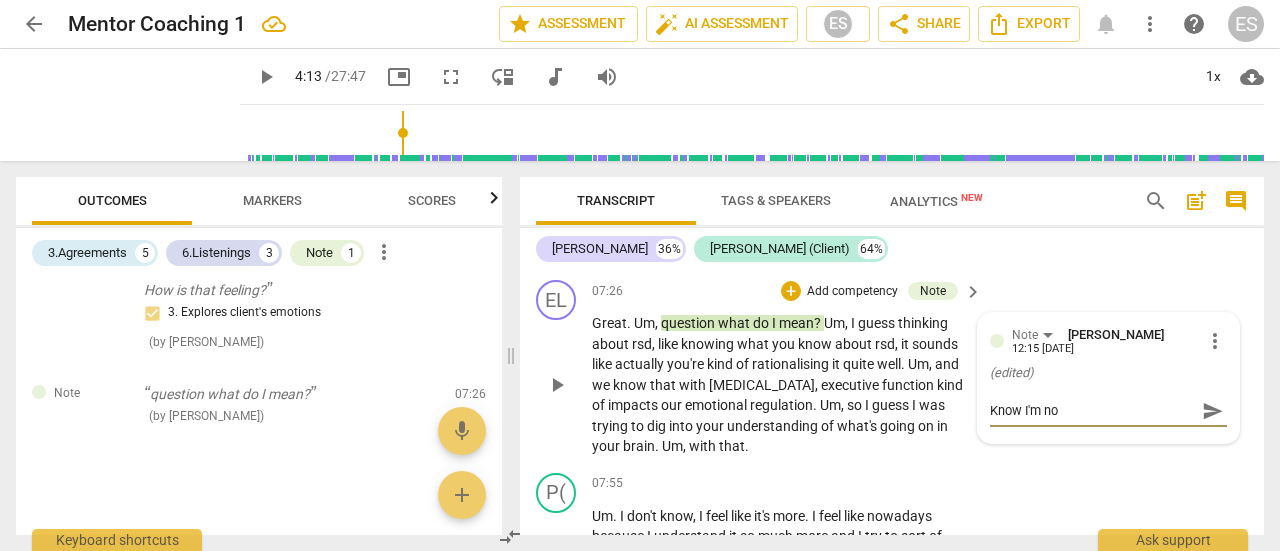 type on "Know I'm no" 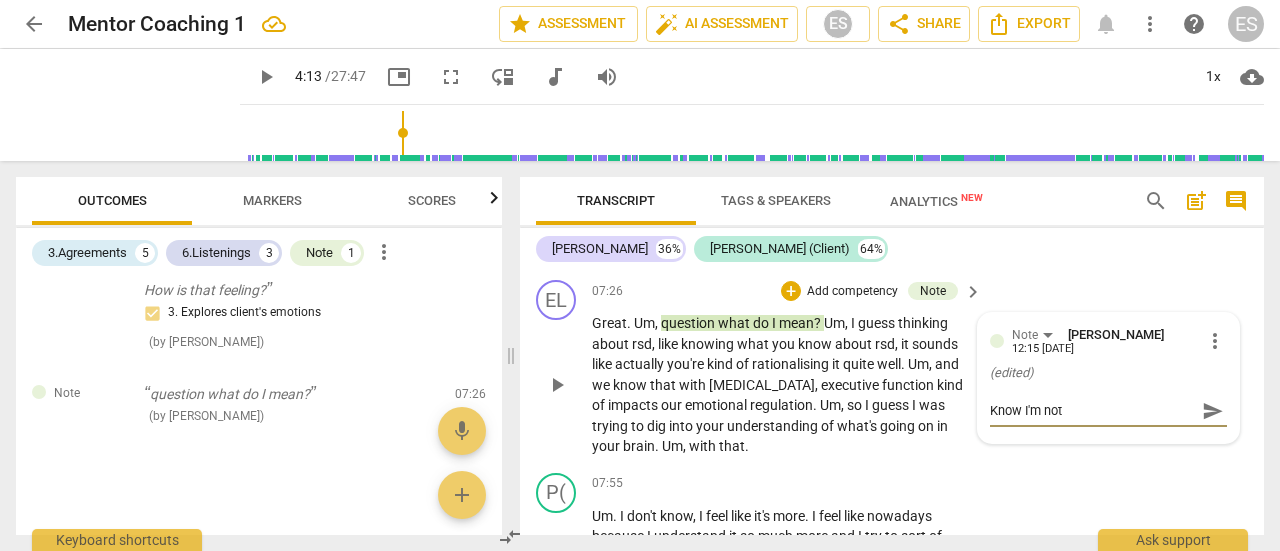 type on "Know I'm not" 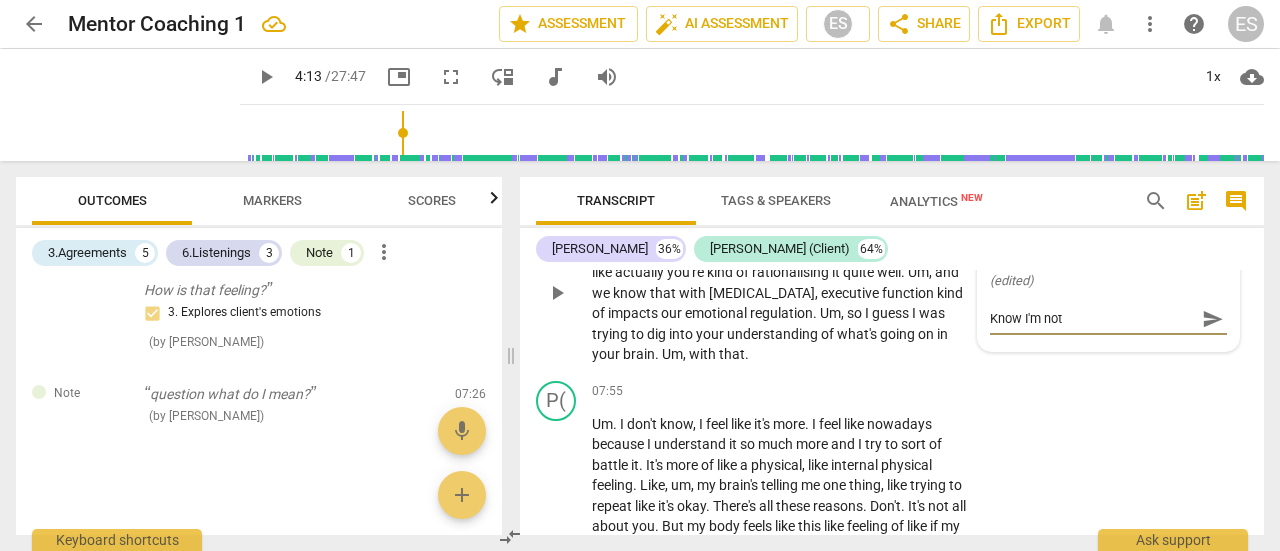 scroll, scrollTop: 3764, scrollLeft: 0, axis: vertical 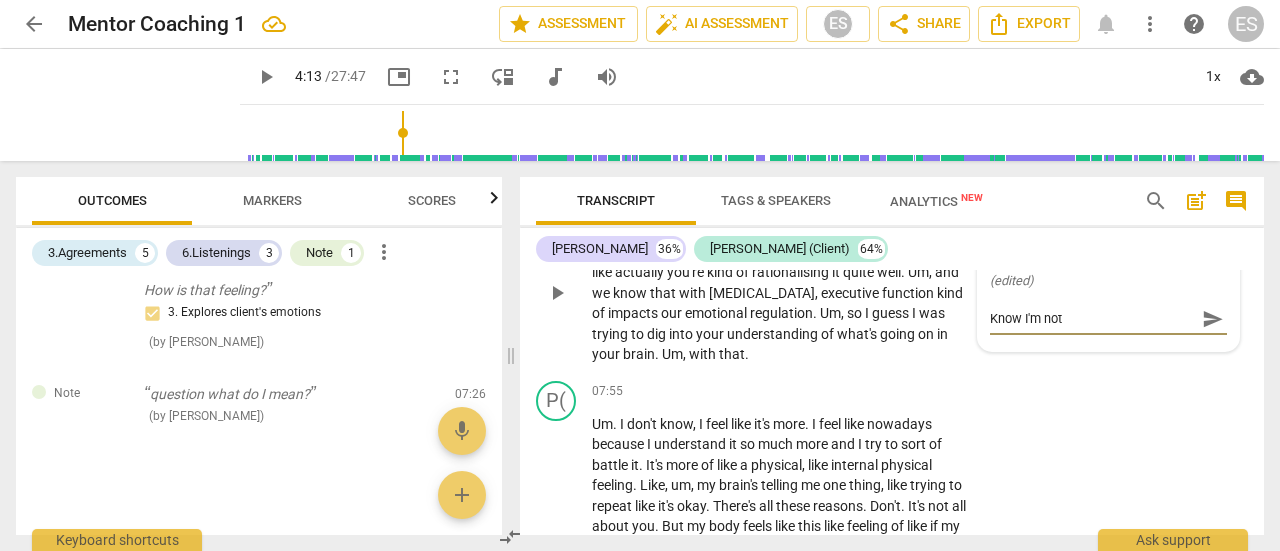 type on "Know I'm not s" 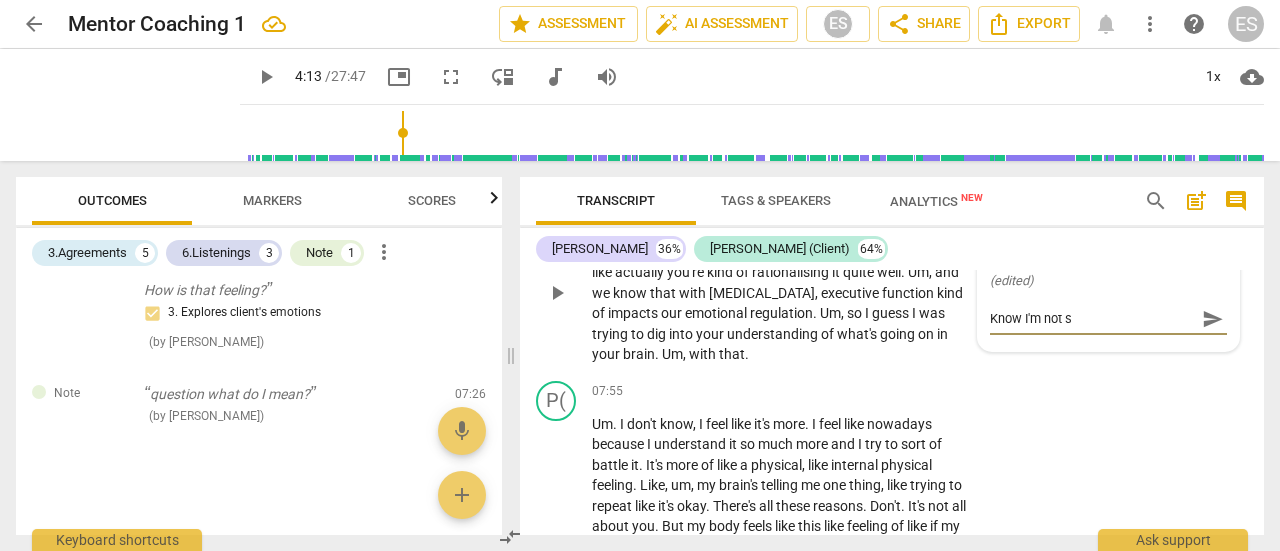 type on "Know I'm not su" 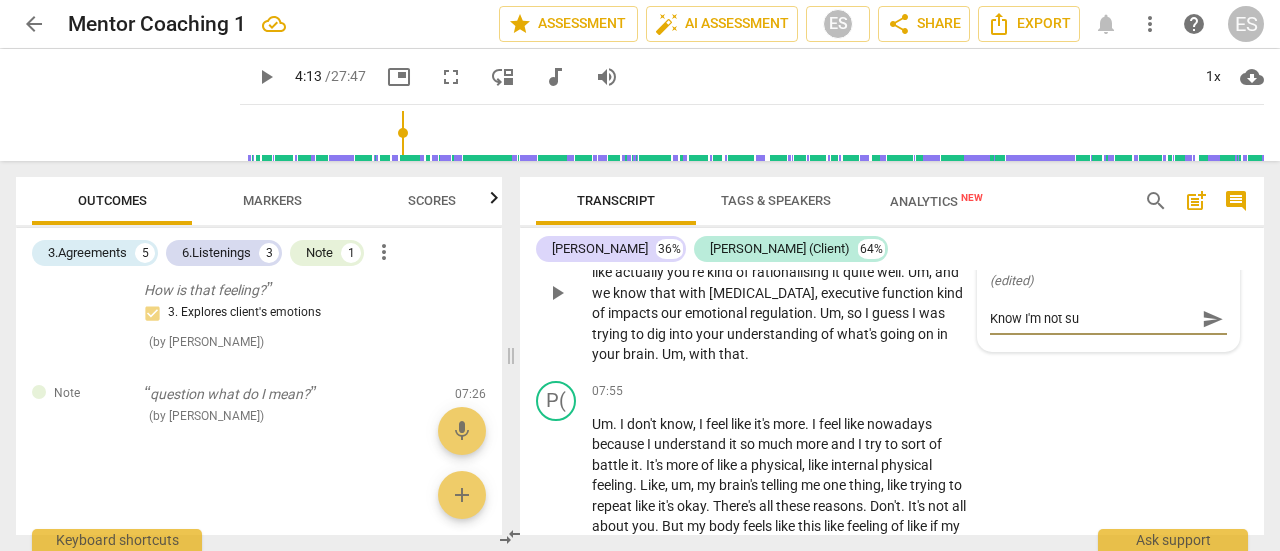 type on "Know I'm not sup" 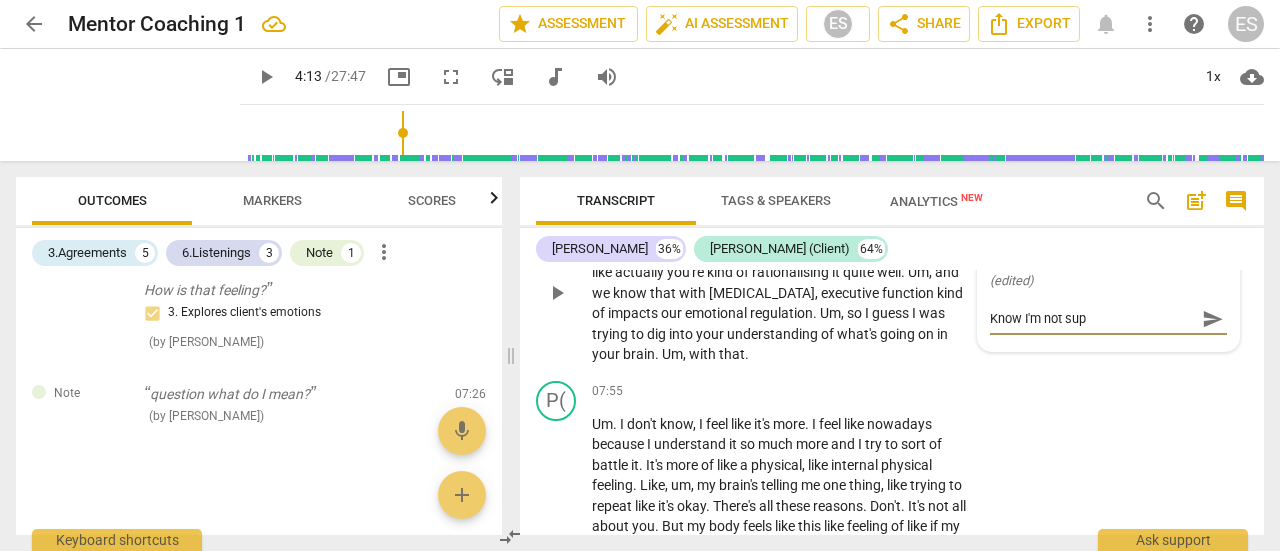 type on "Know I'm not supp" 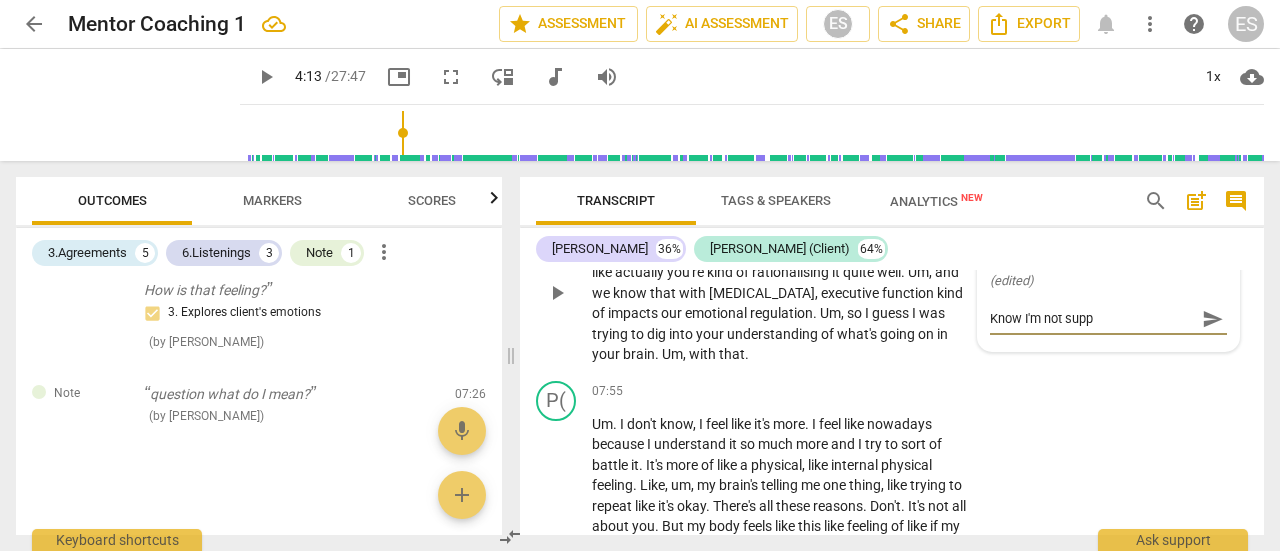 type on "Know I'm not suppo" 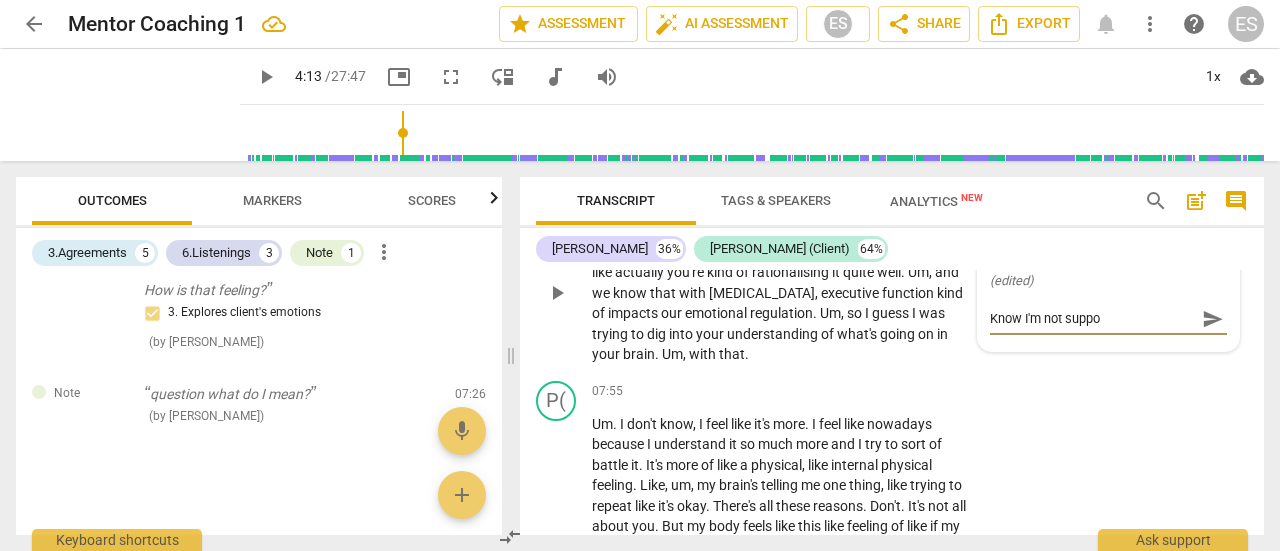 type on "Know I'm not" 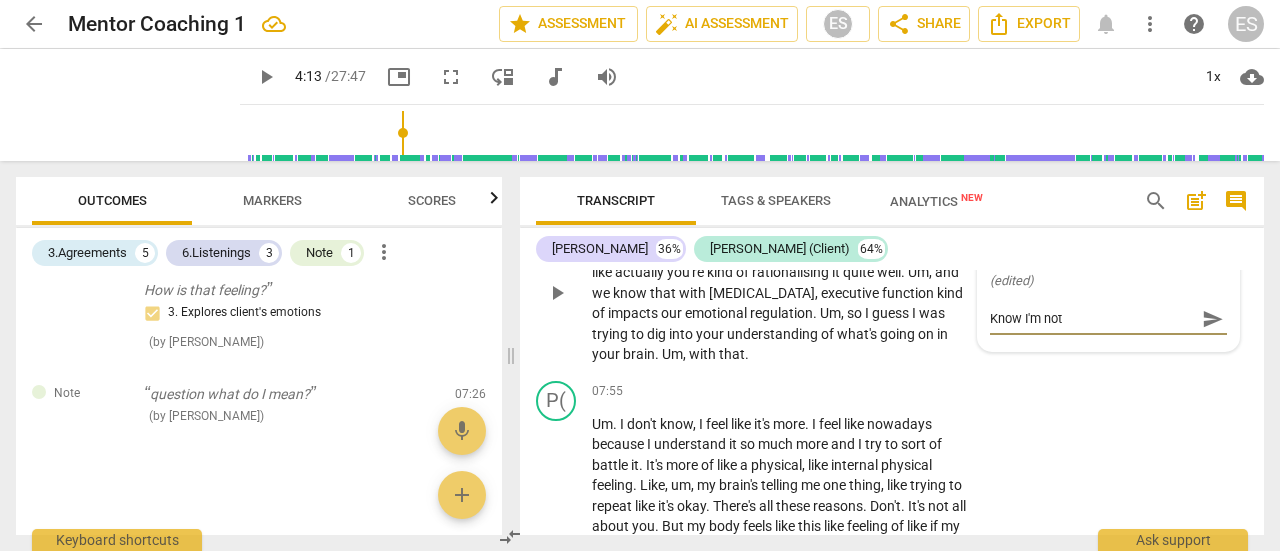 type on "Know I'm" 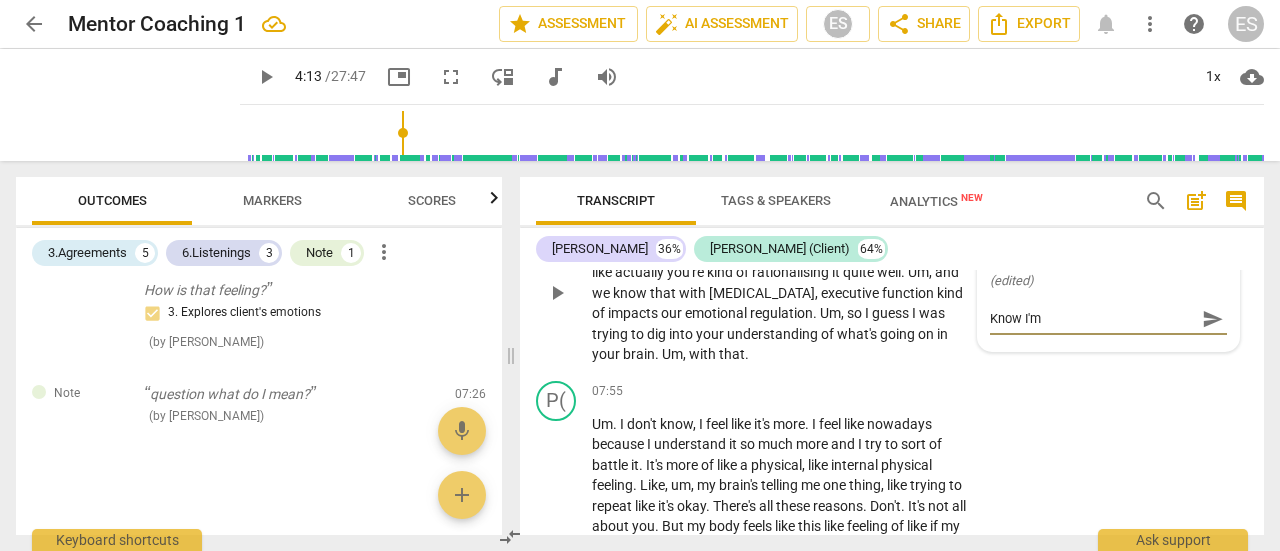 type on "Know" 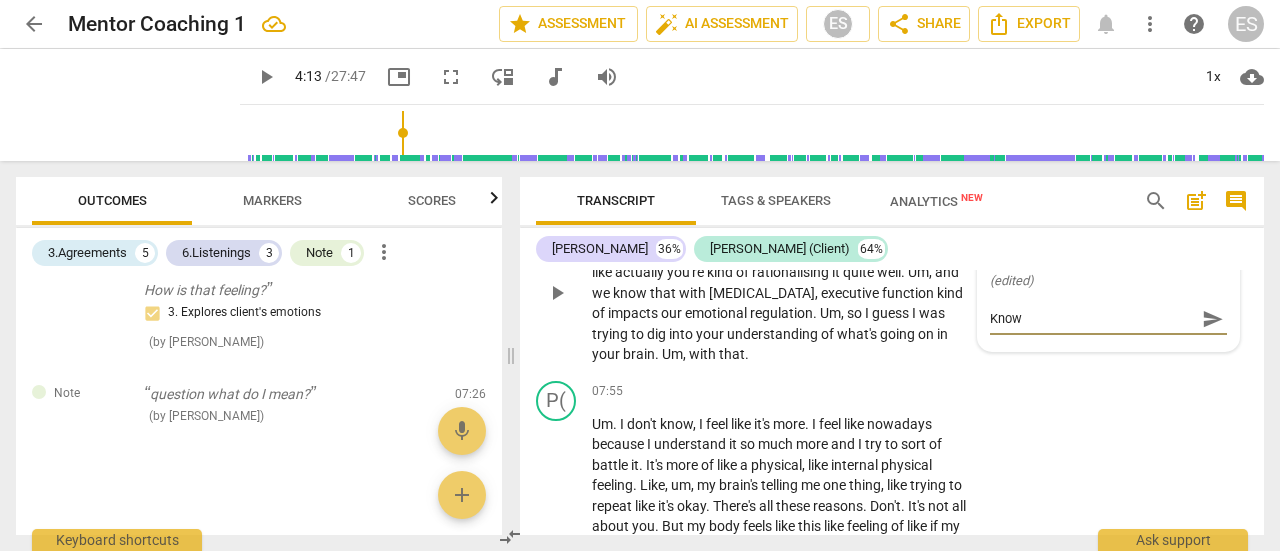 type 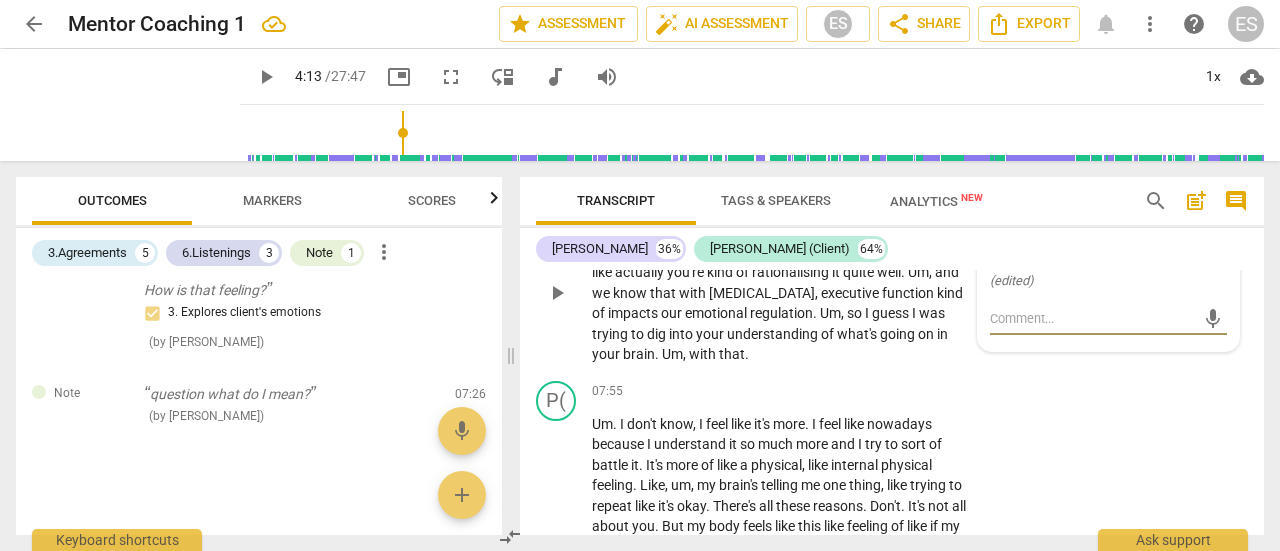 type on "T" 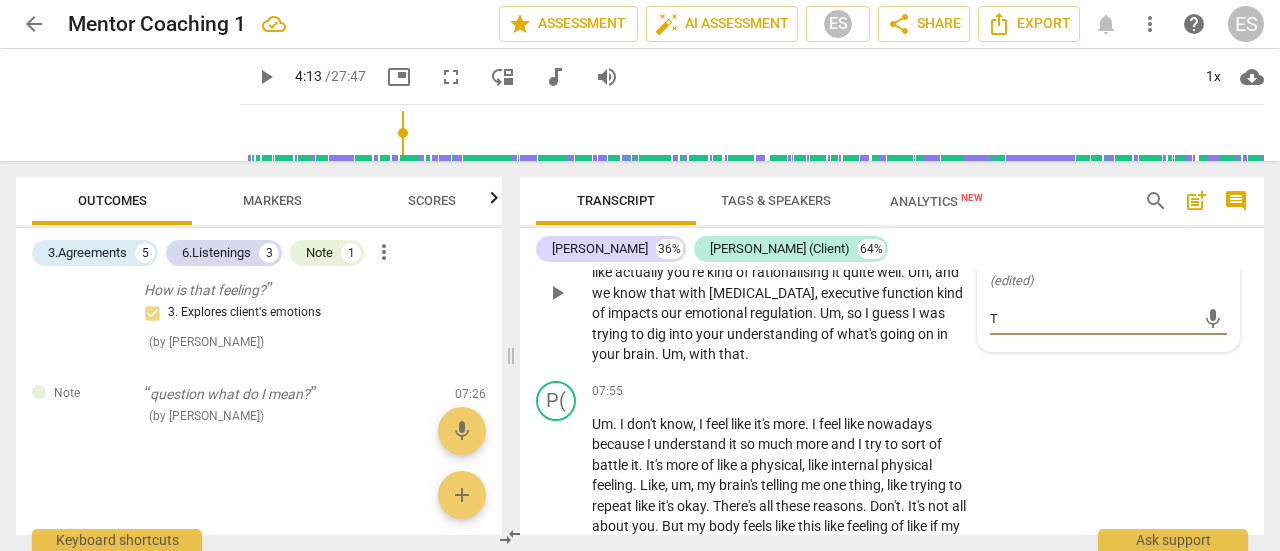 type on "Th" 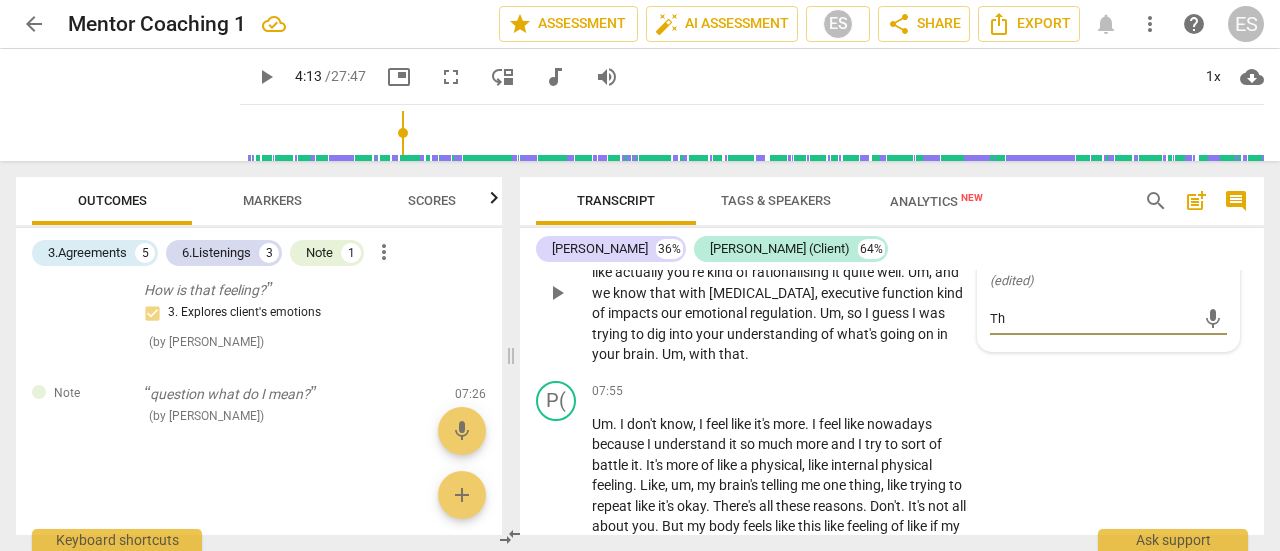 type on "Thi" 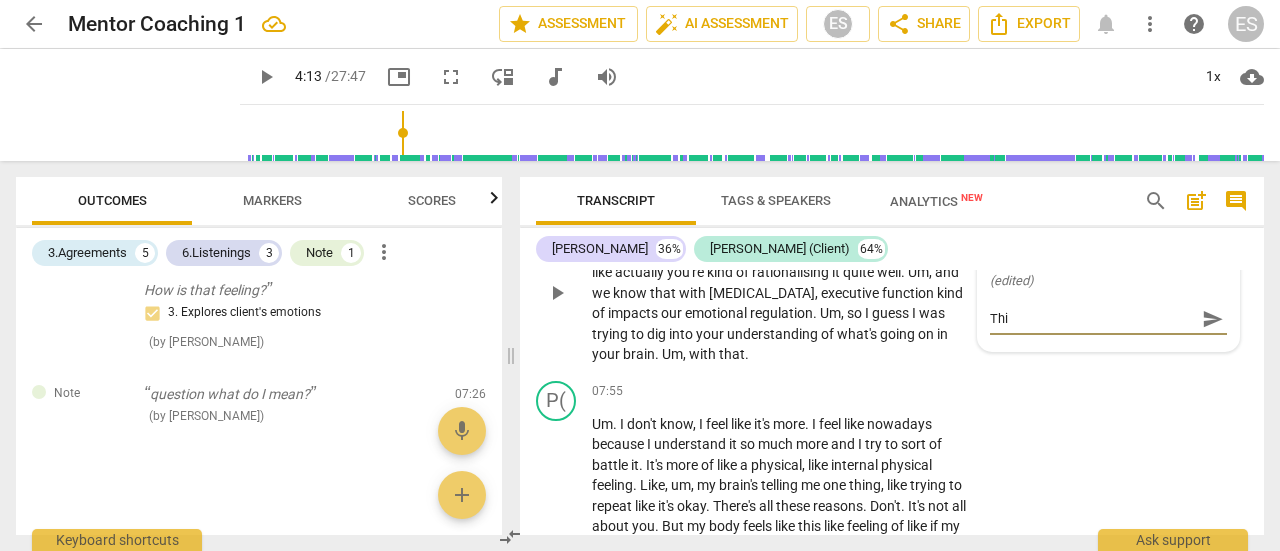type on "This" 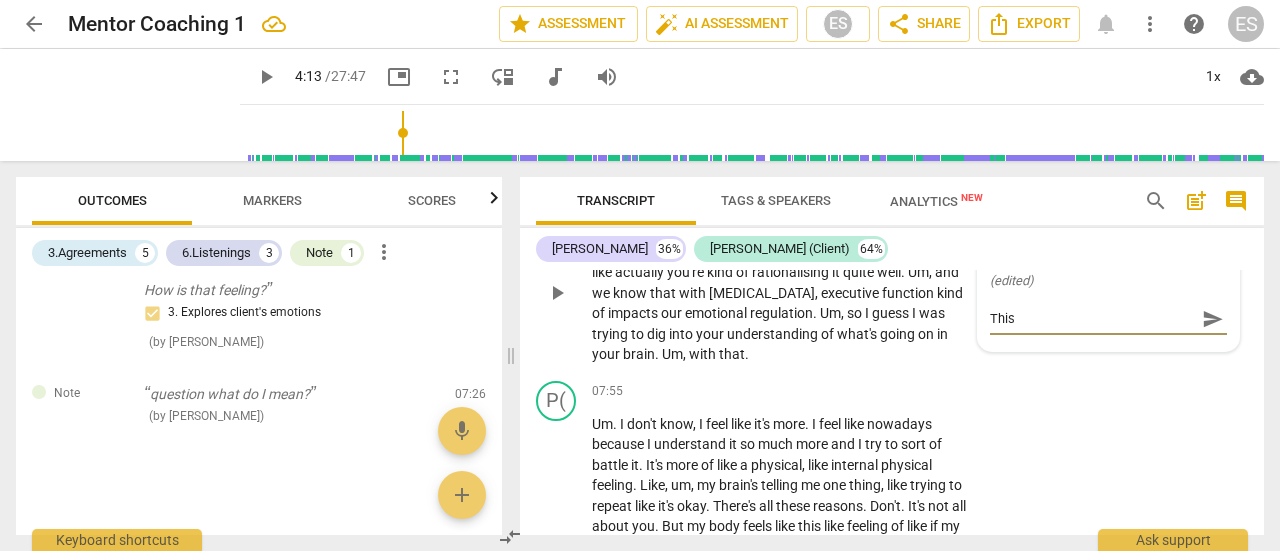type on "This" 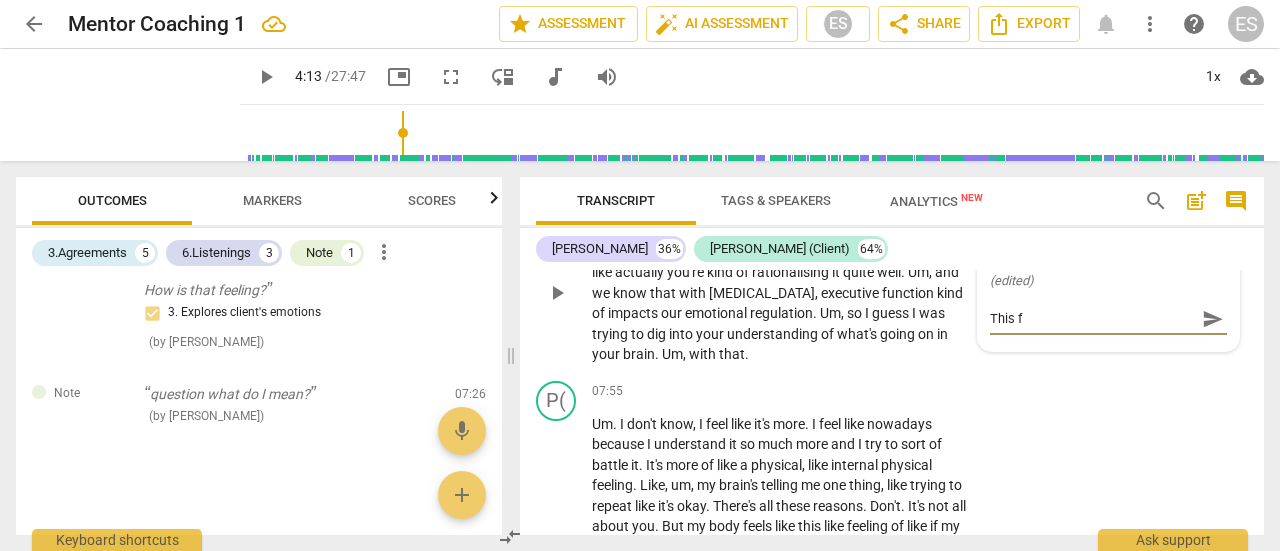 type on "This fe" 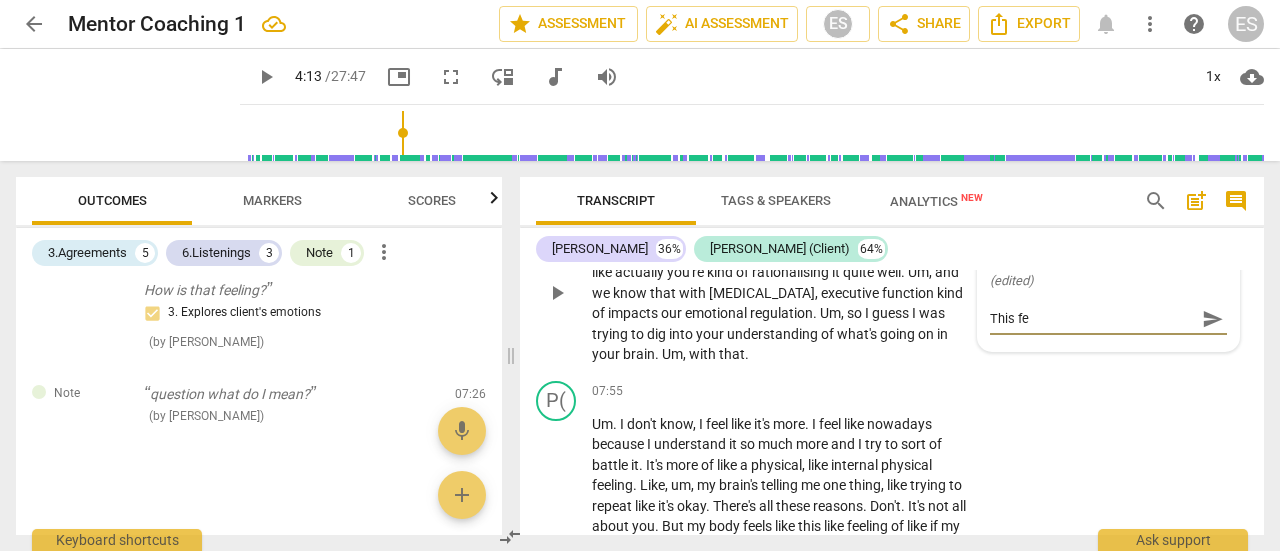type on "This fel" 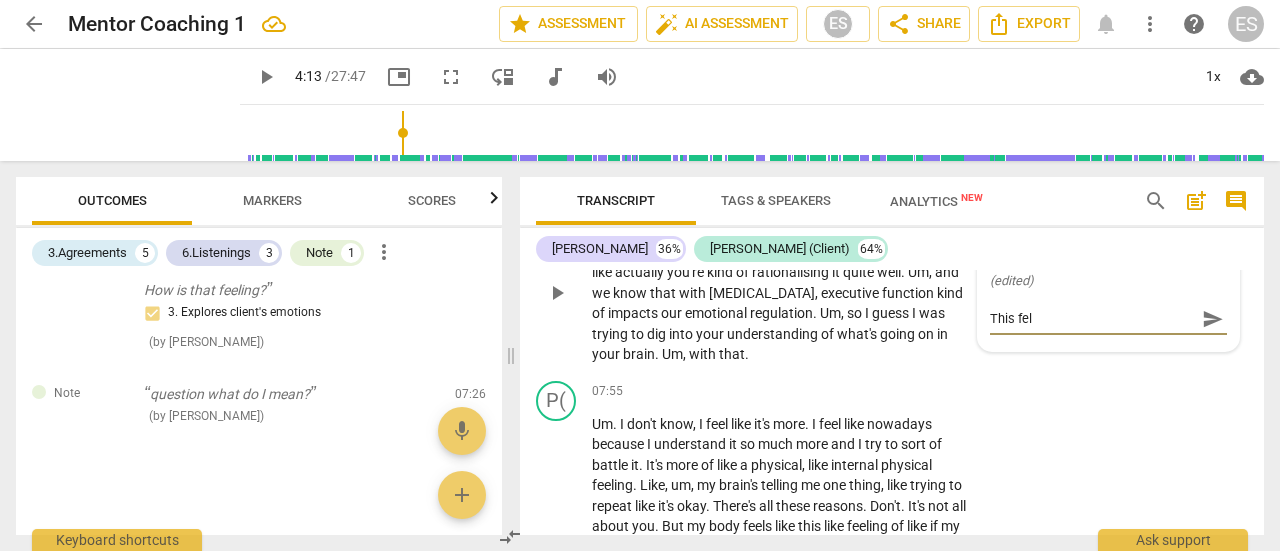 type on "This felt" 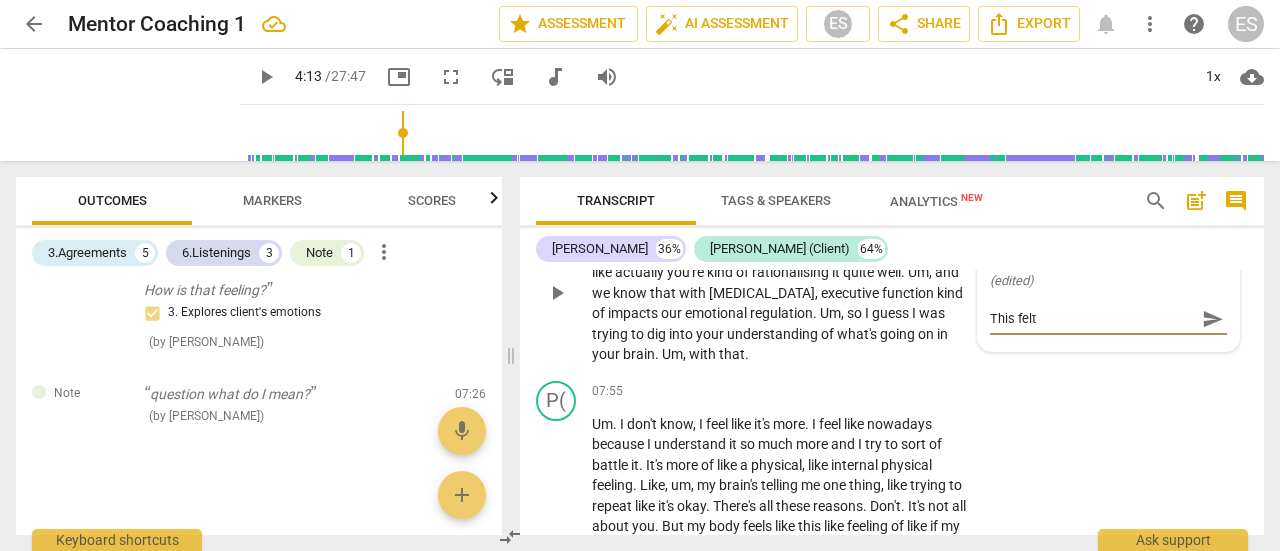 type on "This felt" 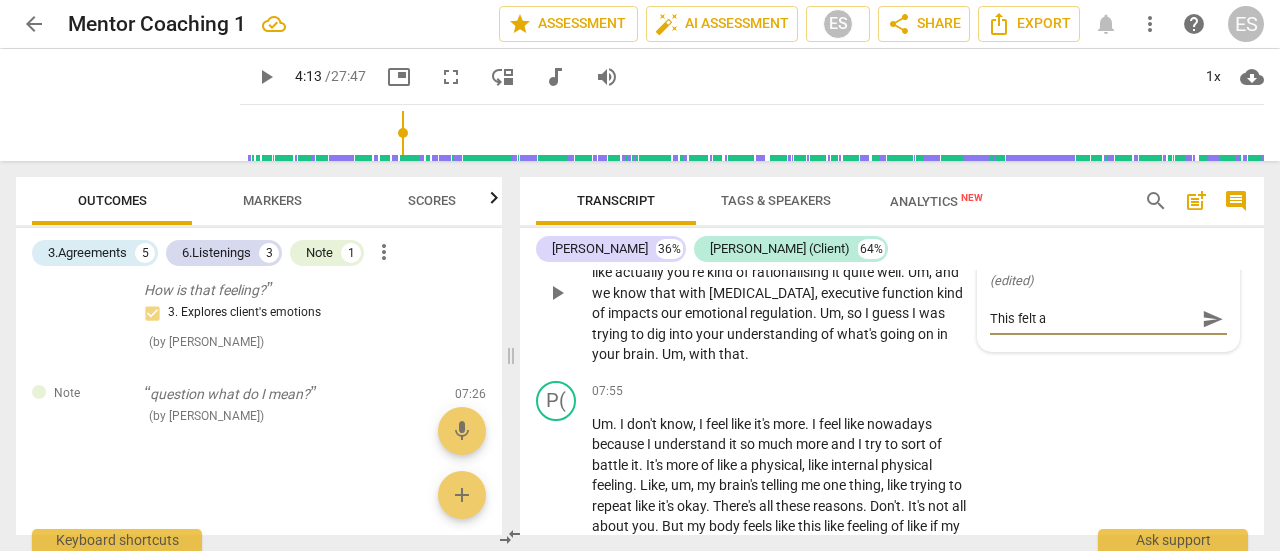 type on "This felt aw" 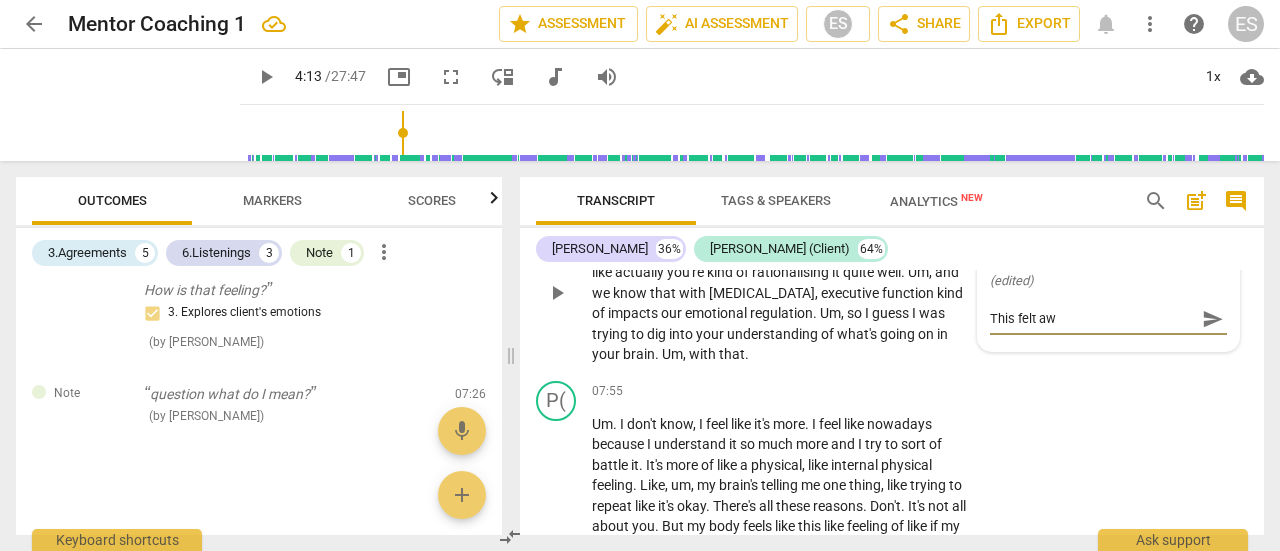 type on "This felt awk" 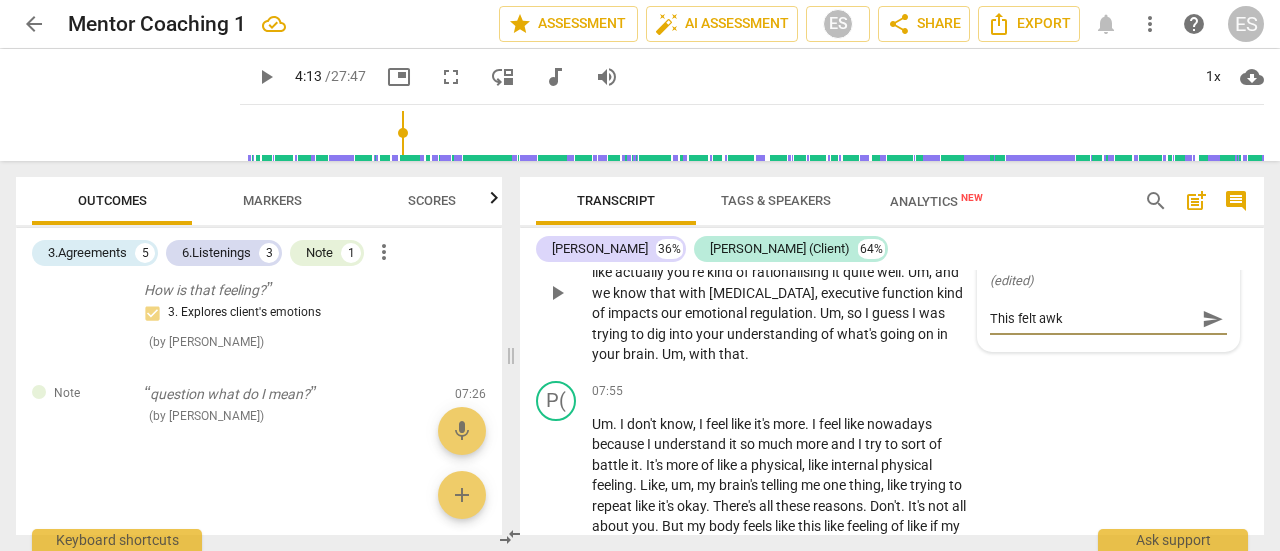 type on "This felt awkw" 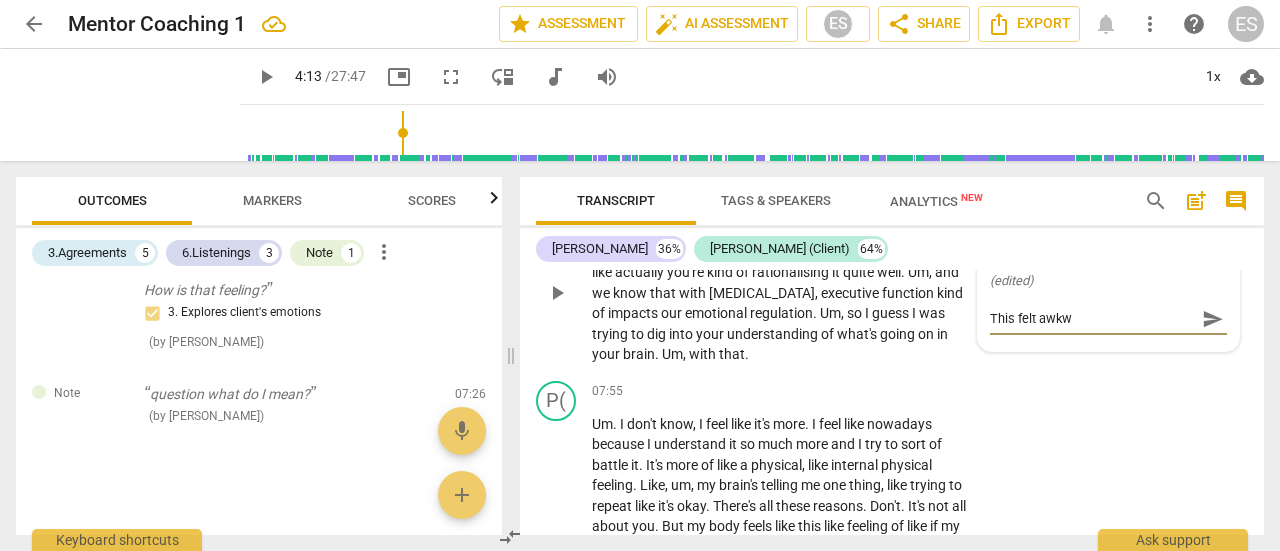 type on "This felt awkwa" 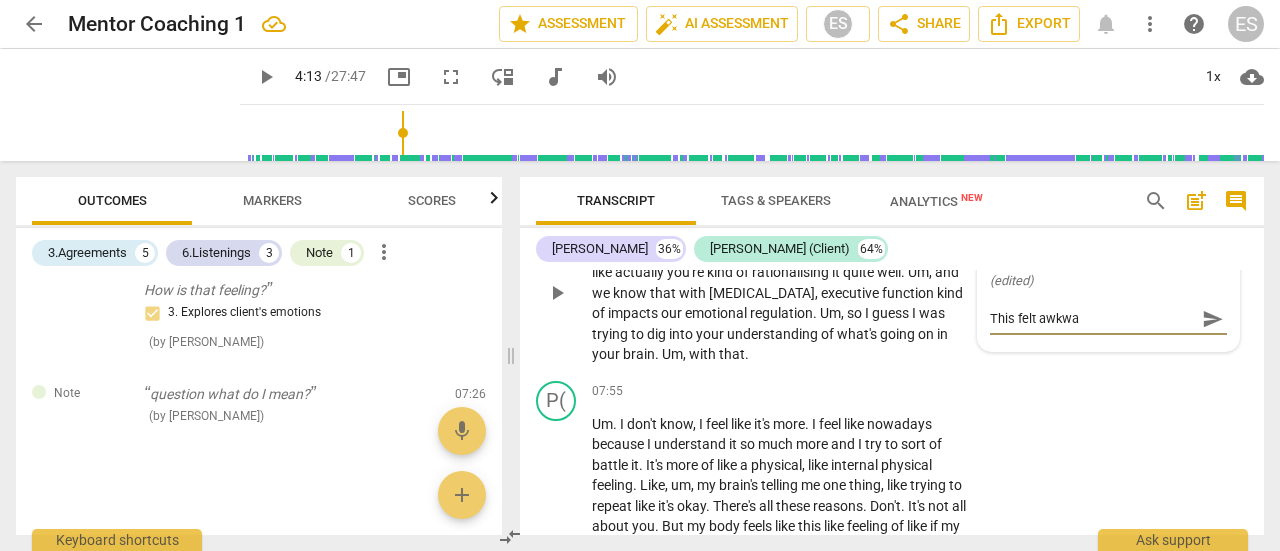 type on "This felt awkwar" 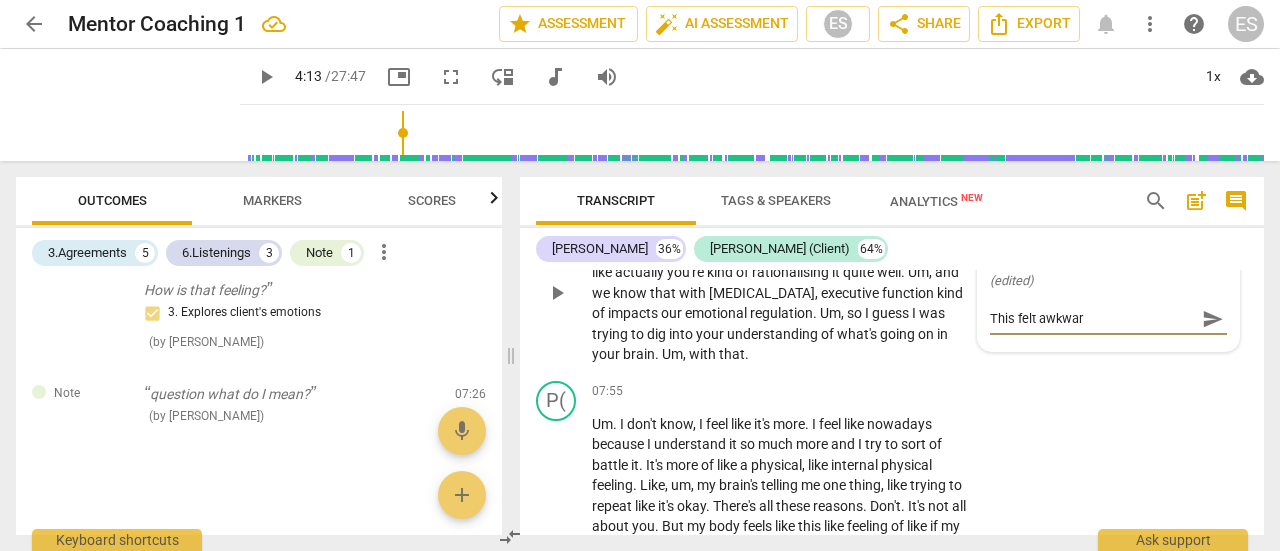 type on "This felt awkward" 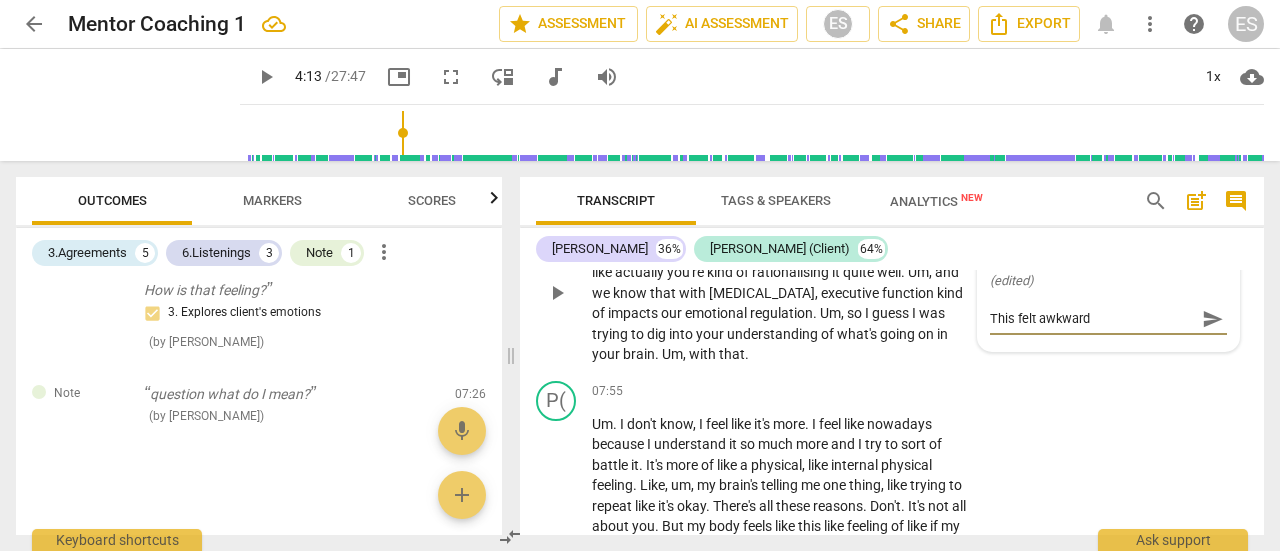 type on "This felt awkward" 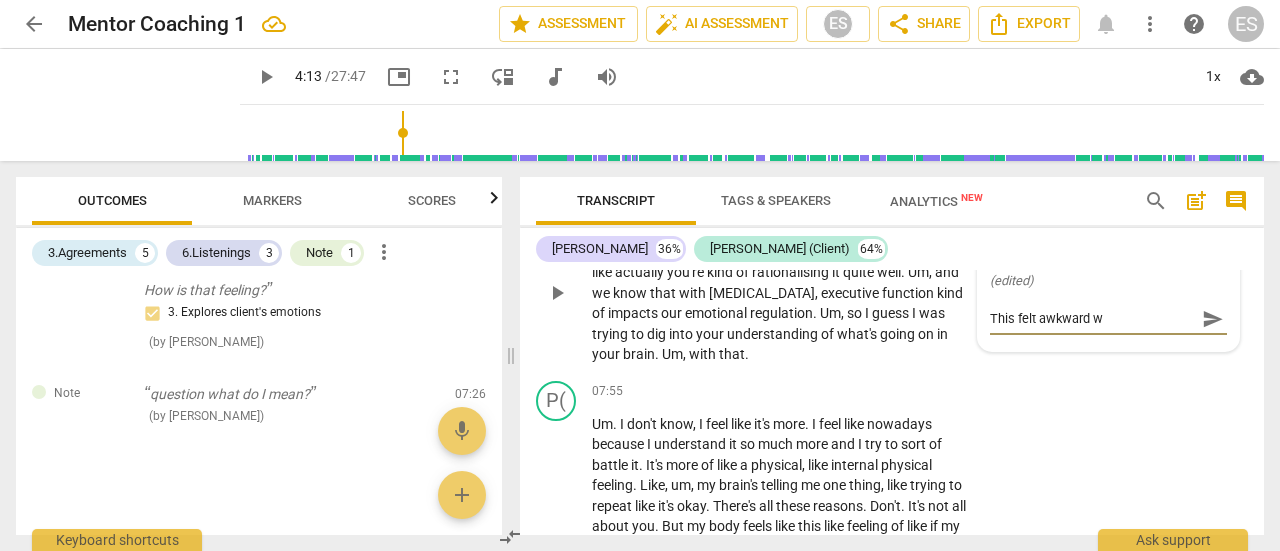 type on "This felt awkward wh" 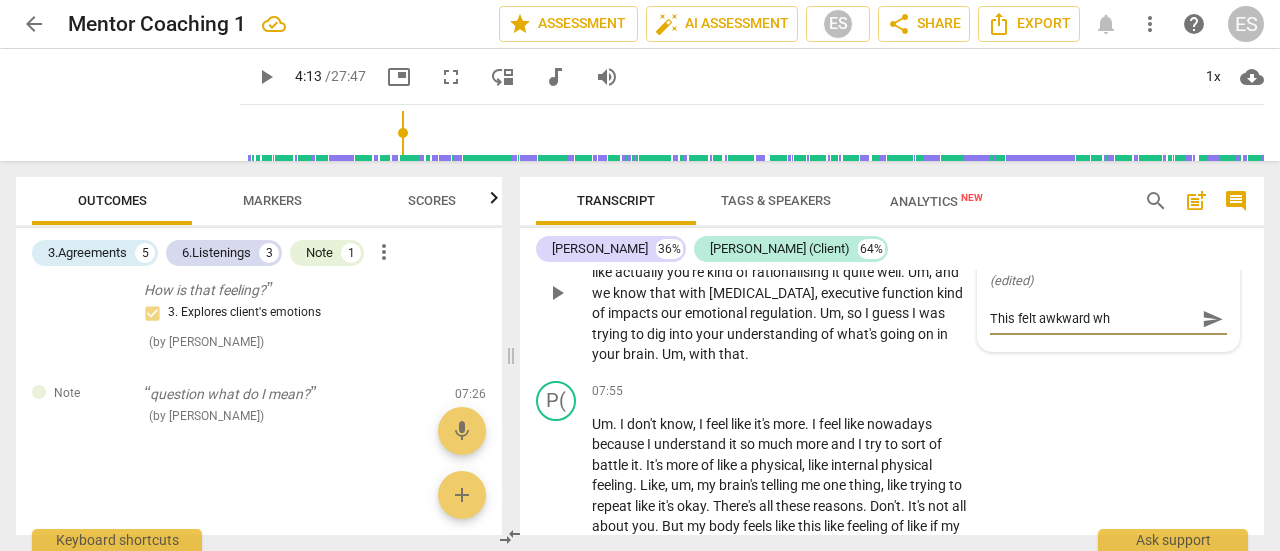 type on "This felt awkward whe" 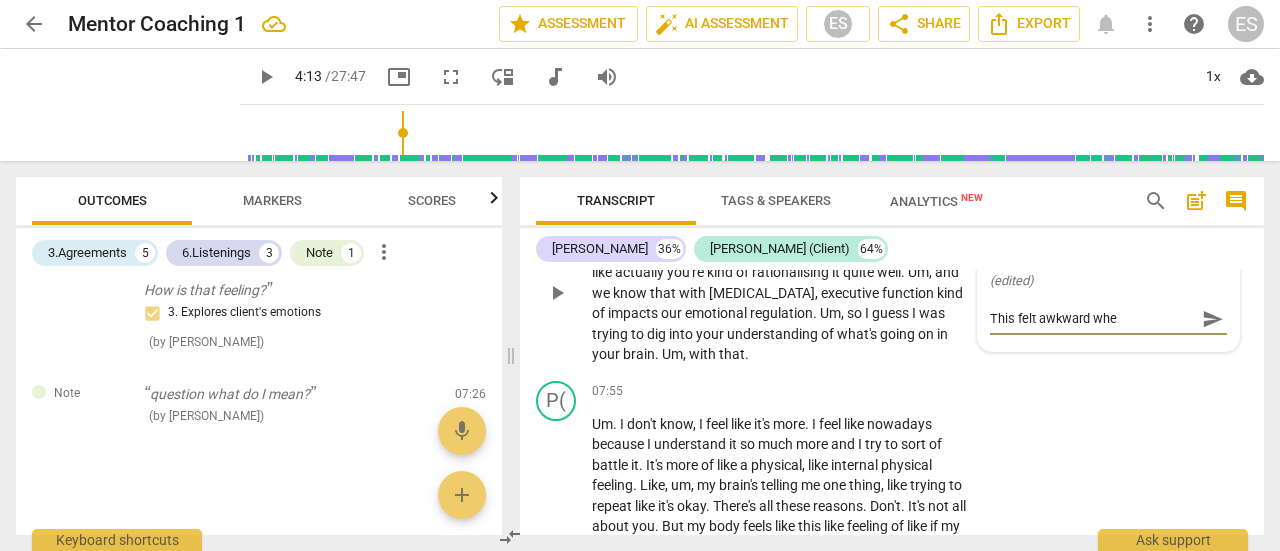 type on "This felt awkward when" 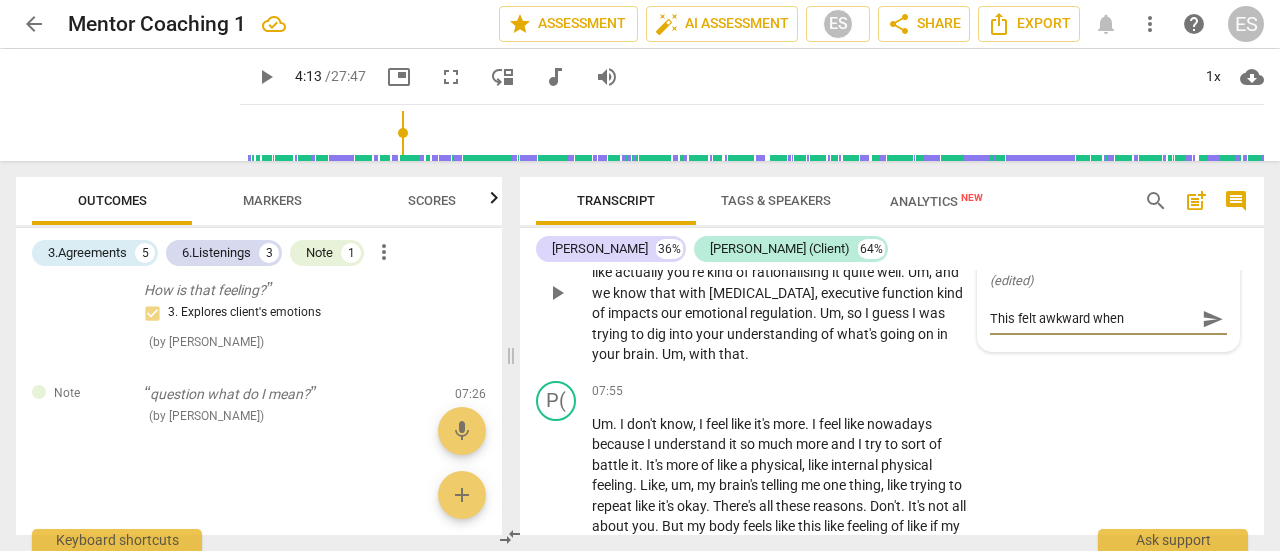 type on "This felt awkward when" 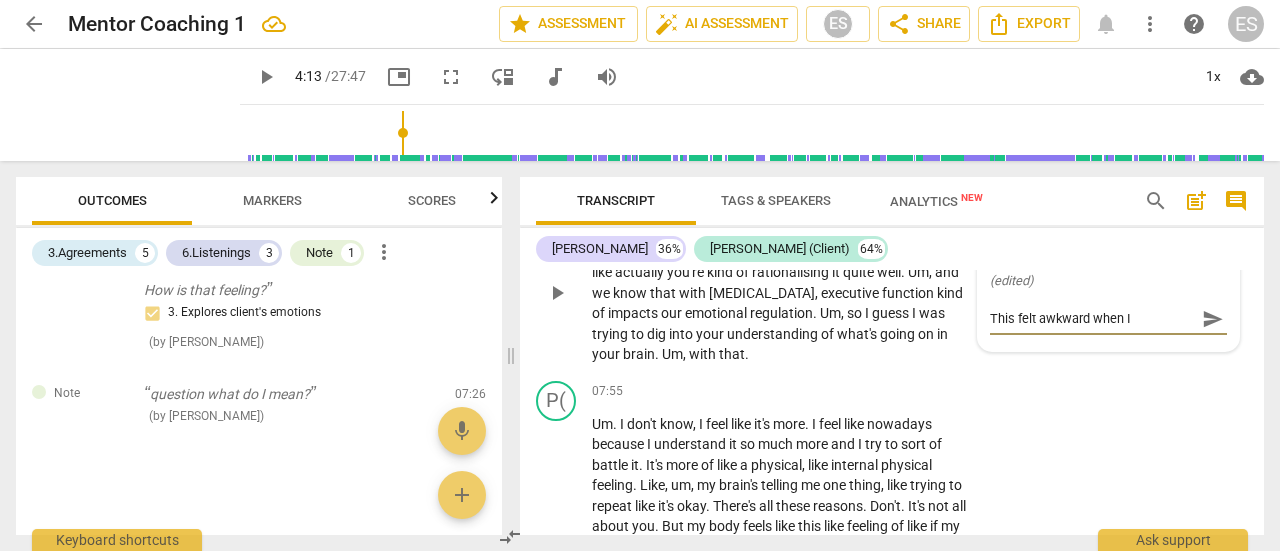 type on "This felt awkward when I" 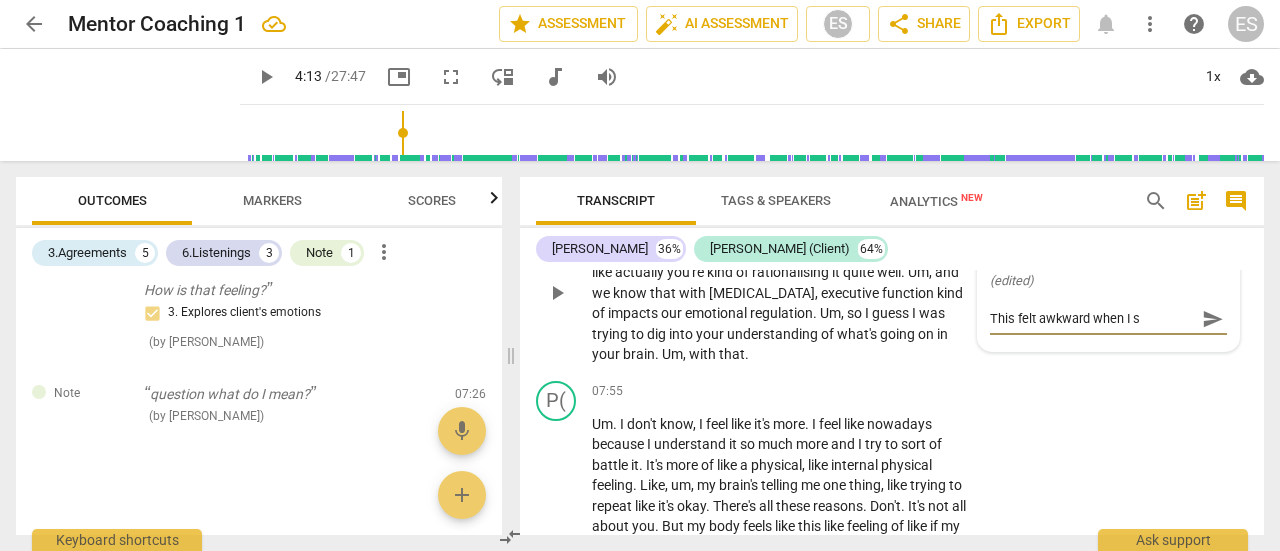 type on "This felt awkward when I sa" 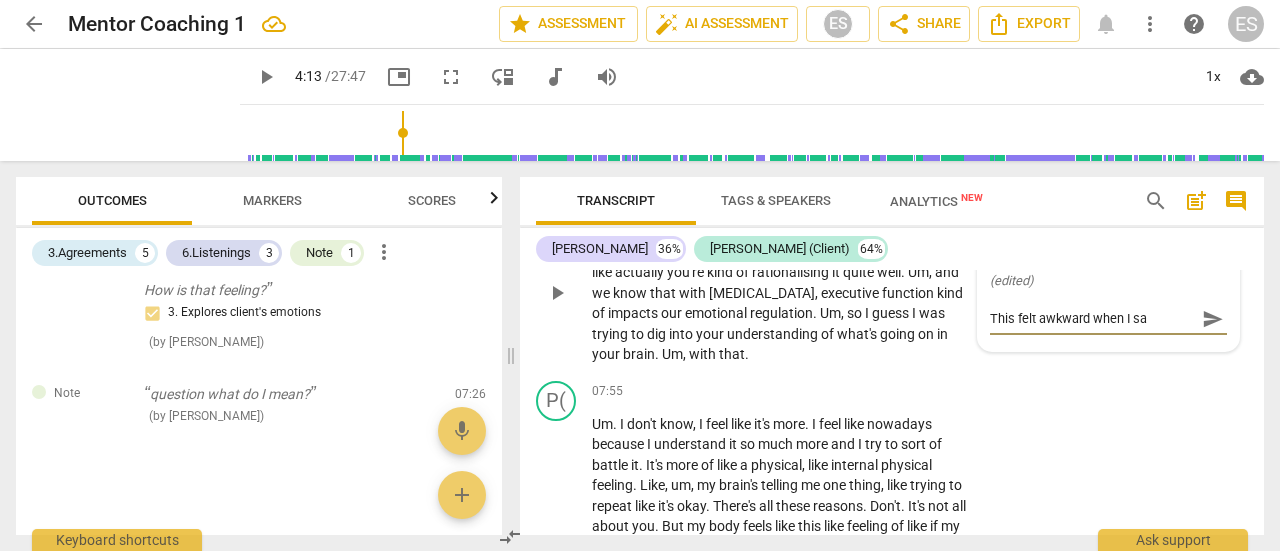 type on "This felt awkward when I sai" 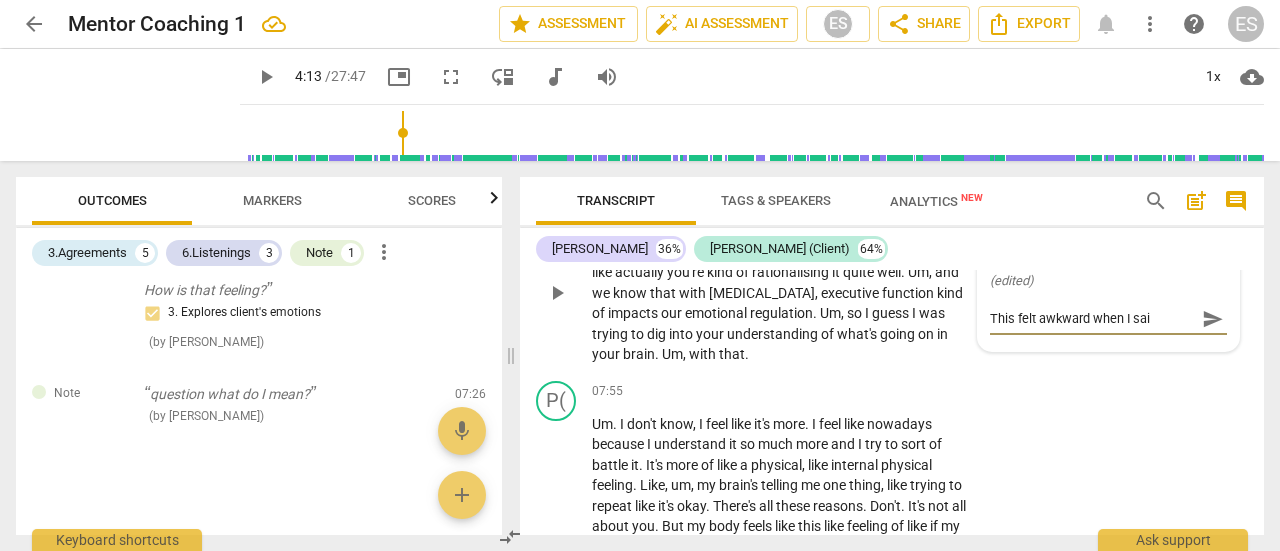 type on "This felt awkward when I said" 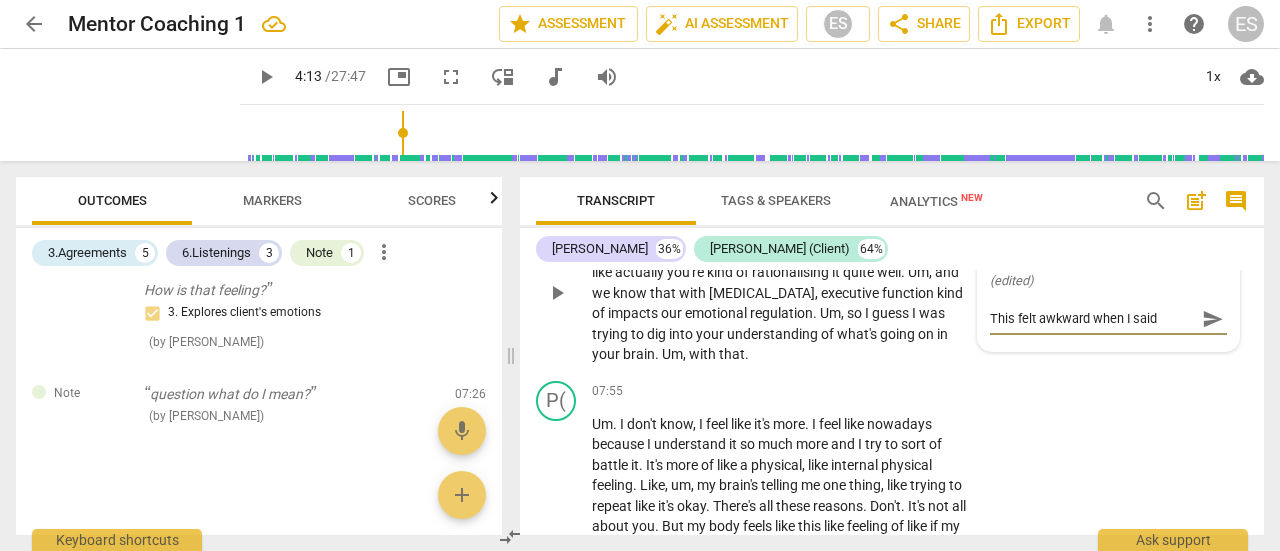 type on "This felt awkward when I said" 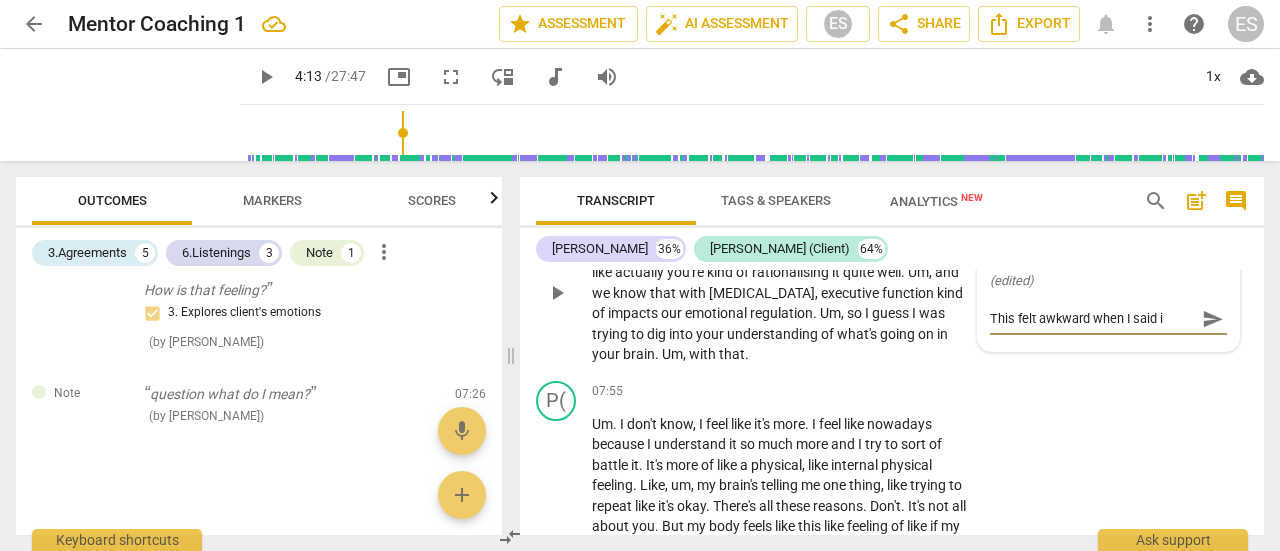 type on "This felt awkward when I said it" 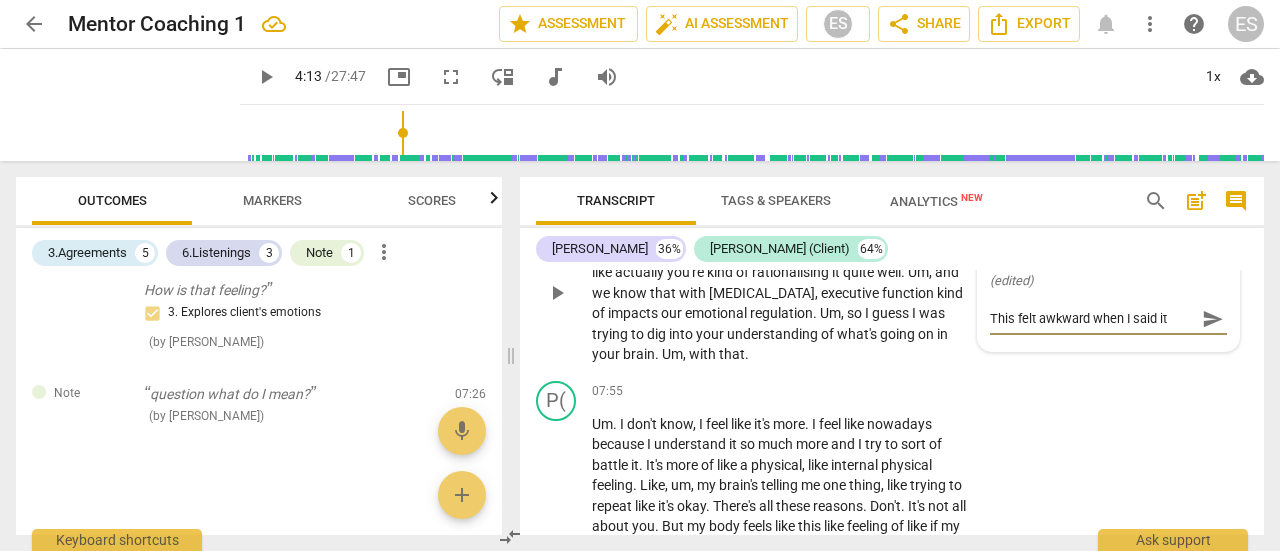 type 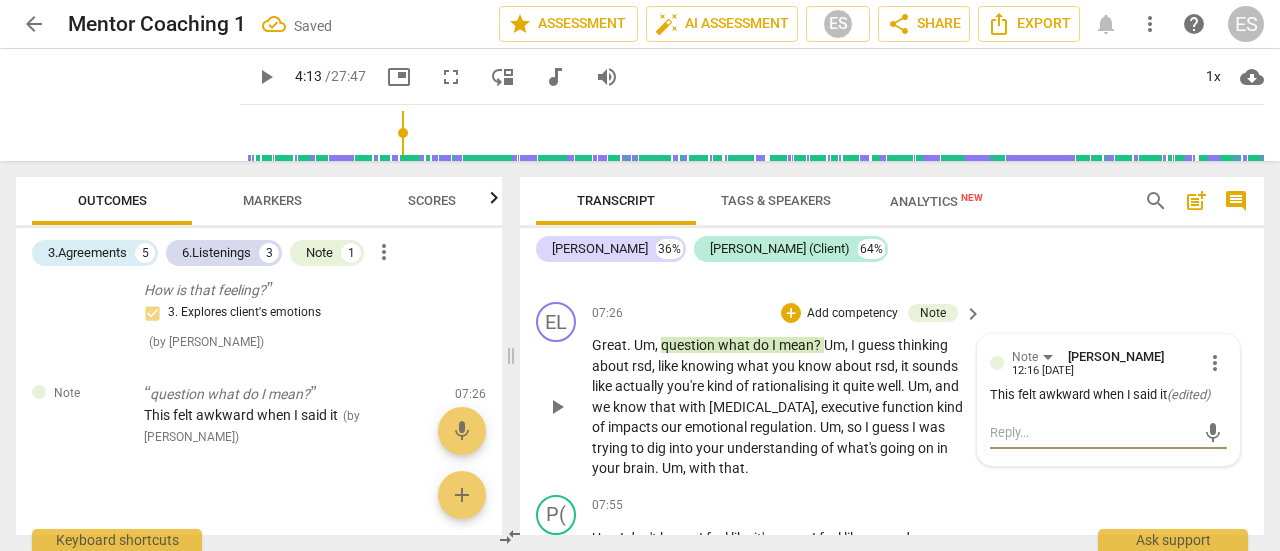 scroll, scrollTop: 3648, scrollLeft: 0, axis: vertical 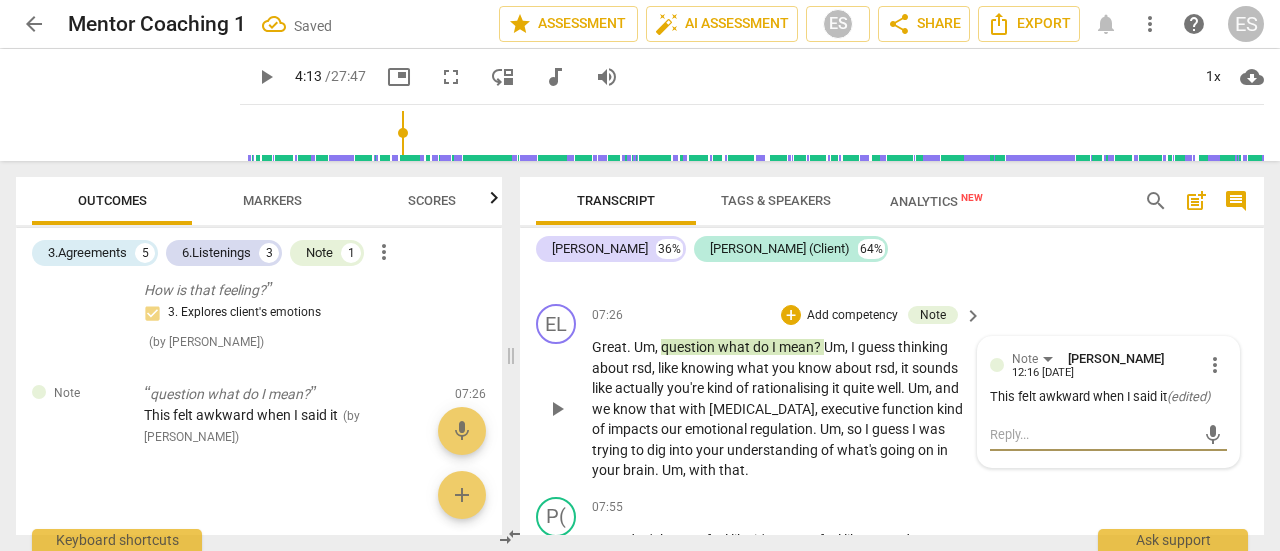 click on "rationalising" at bounding box center [792, 388] 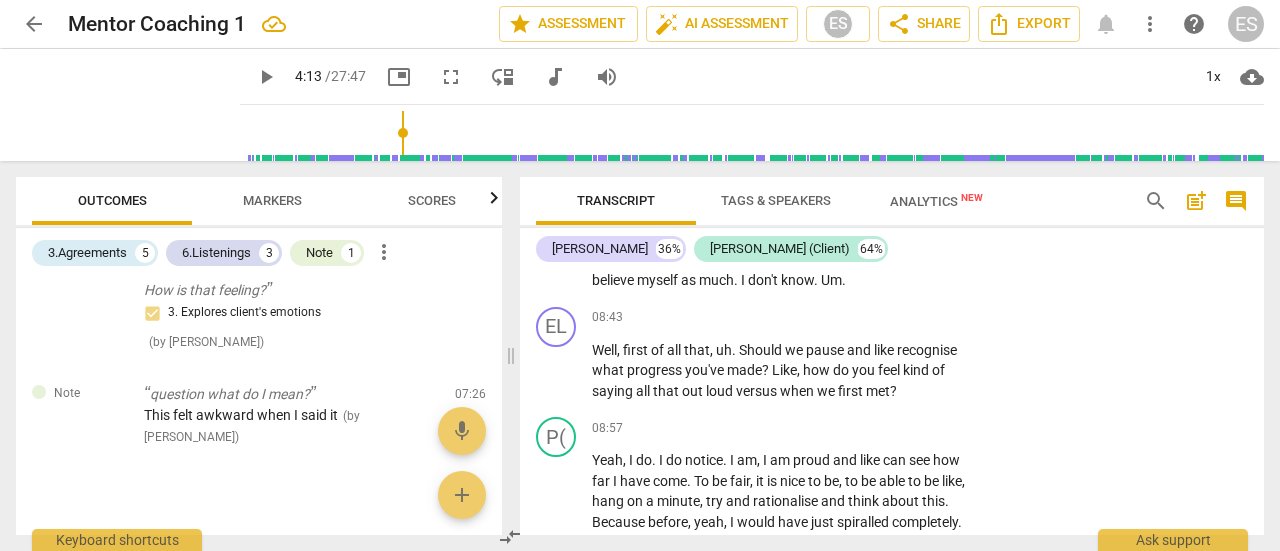 scroll, scrollTop: 4094, scrollLeft: 0, axis: vertical 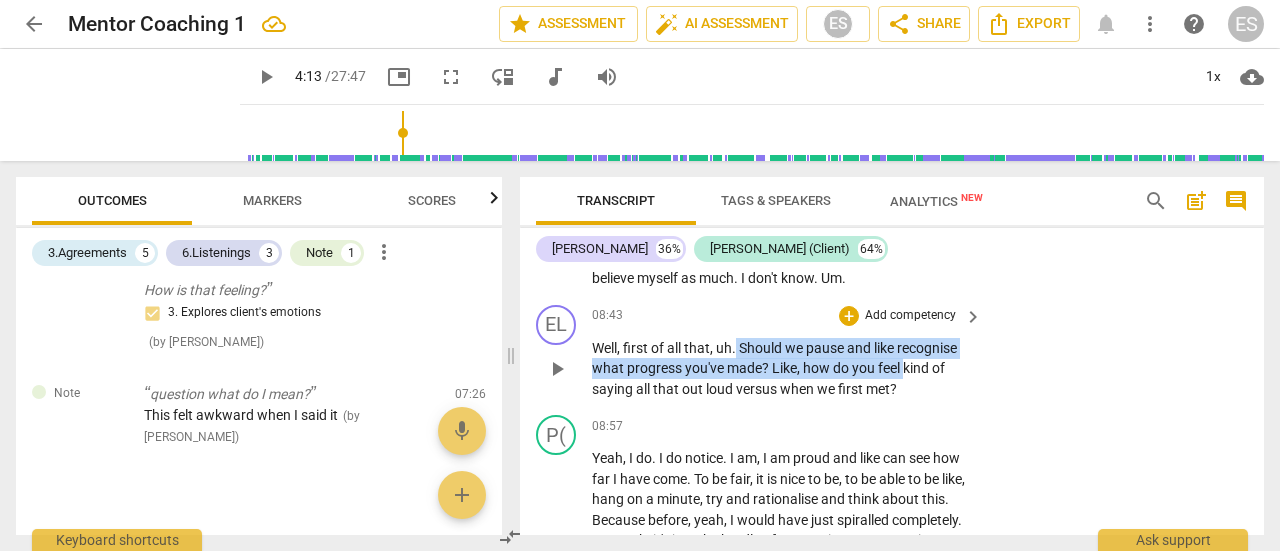 drag, startPoint x: 738, startPoint y: 364, endPoint x: 906, endPoint y: 399, distance: 171.60712 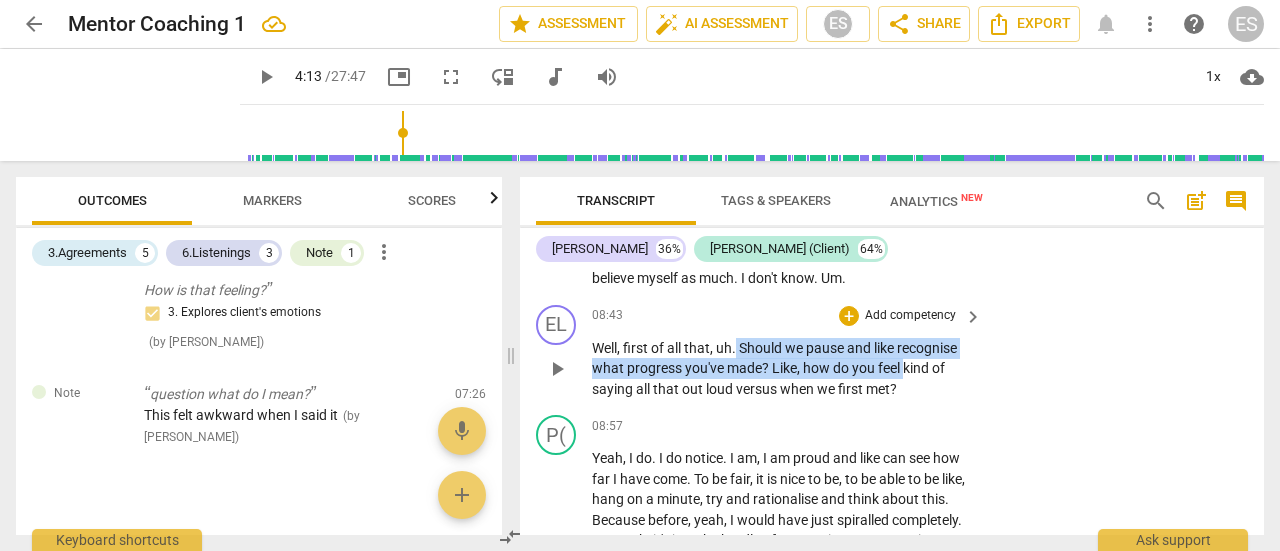 click on "Well ,   first   of   all   that ,   uh .   Should   we   pause   and   like   recognise   what   progress   you've   made ?   Like ,   how   do   you   feel   kind   of   saying   all   that   out   loud   versus   when   we   first   met ?" at bounding box center [782, 369] 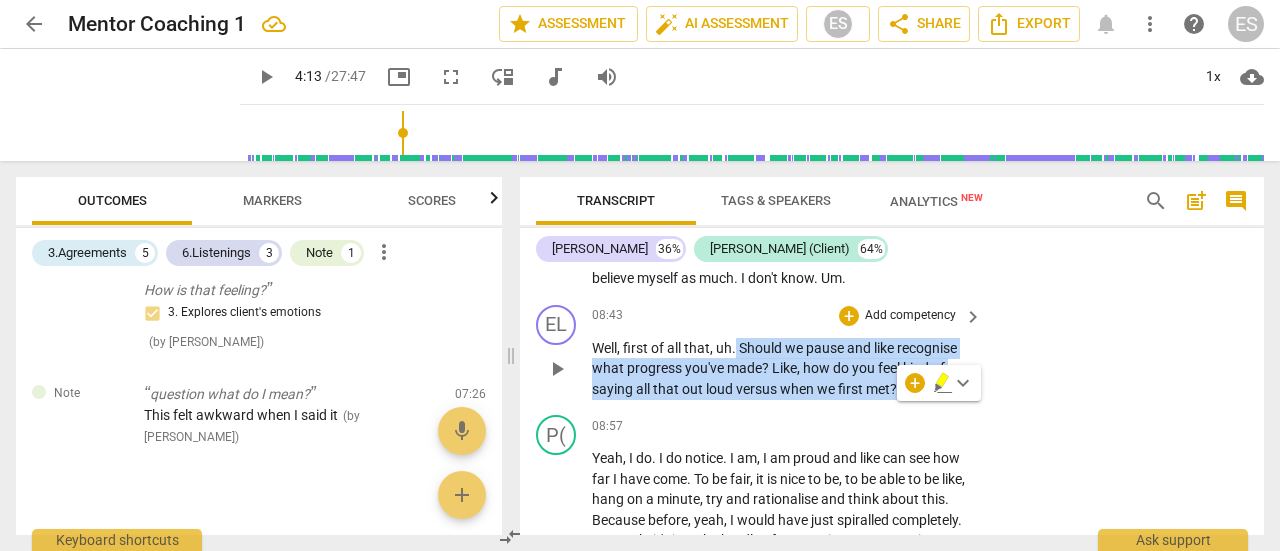 click on "how" at bounding box center [818, 368] 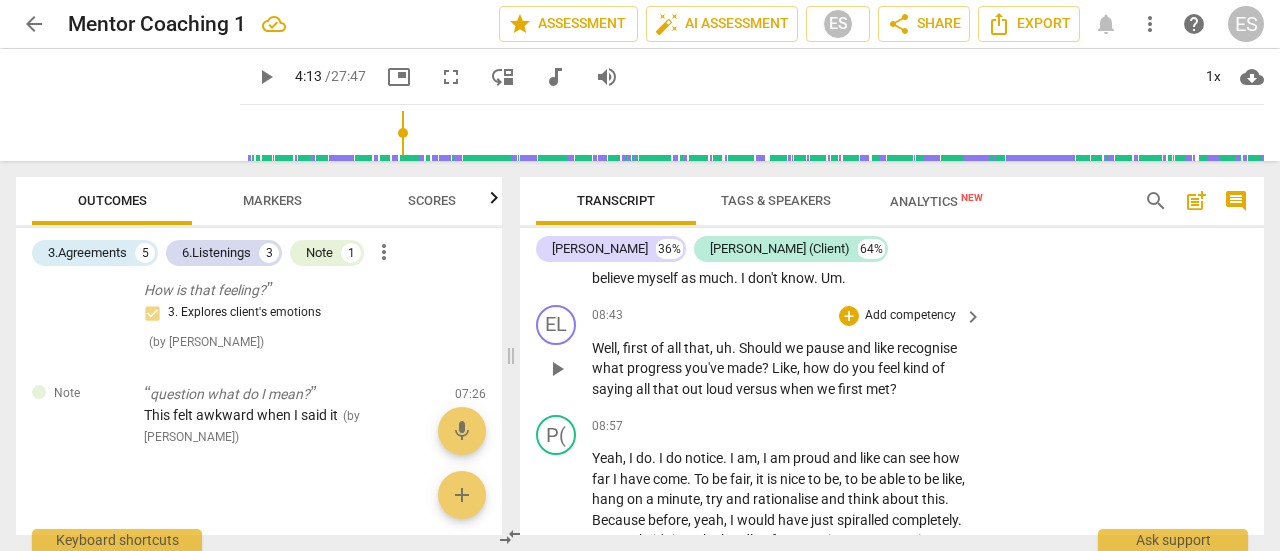 click on "Add competency" at bounding box center [910, 316] 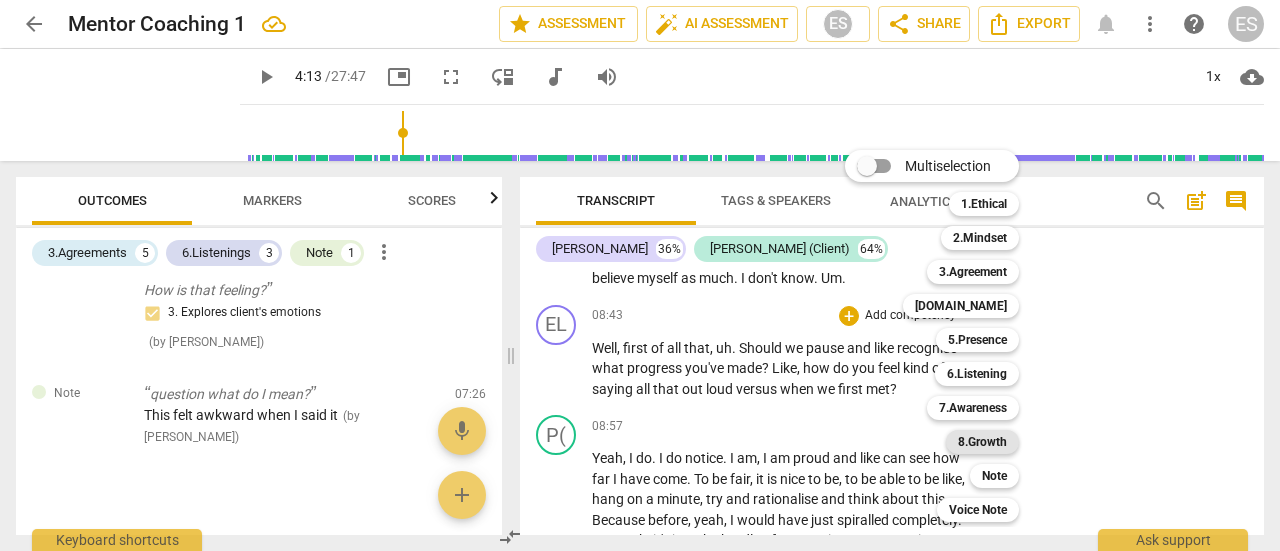 click on "8.Growth" at bounding box center (982, 442) 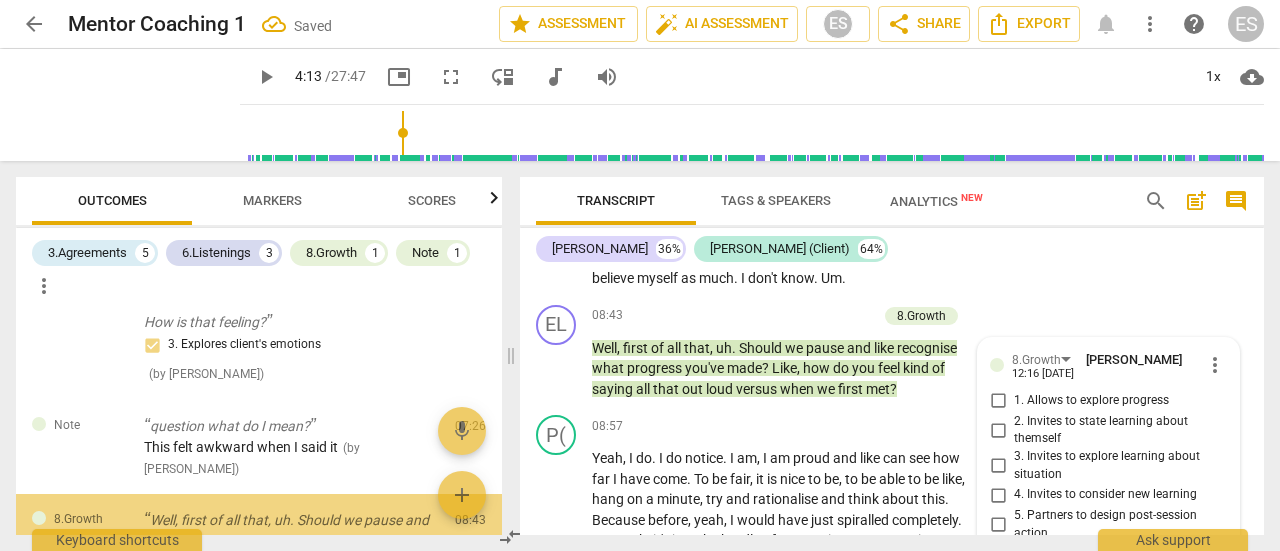 scroll, scrollTop: 4383, scrollLeft: 0, axis: vertical 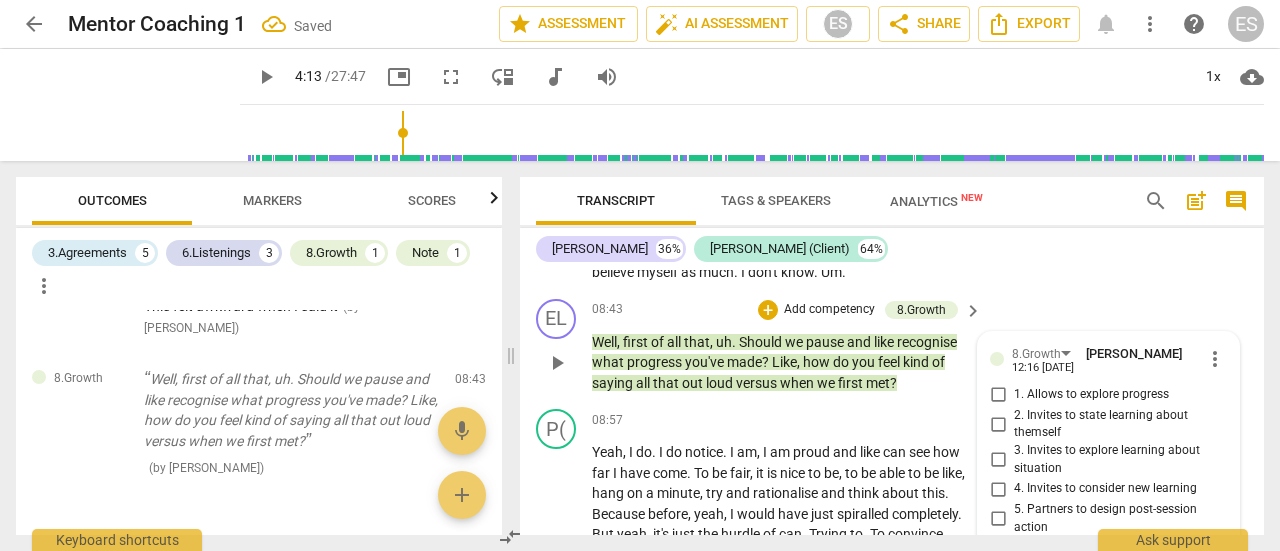 click on "Like" at bounding box center [784, 362] 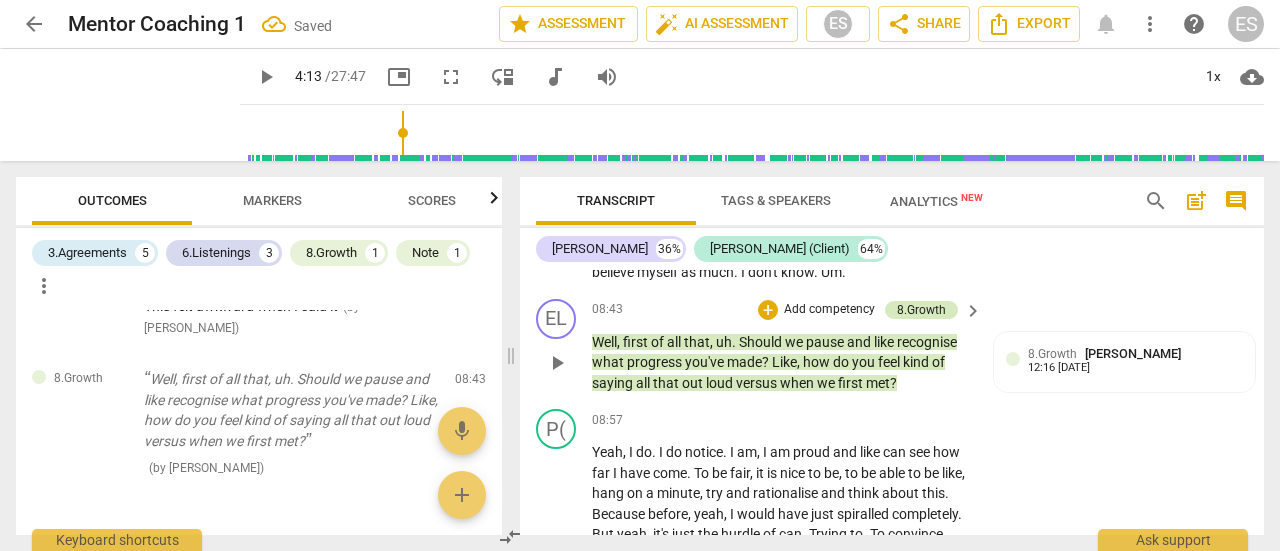 click on "8.Growth" at bounding box center [921, 310] 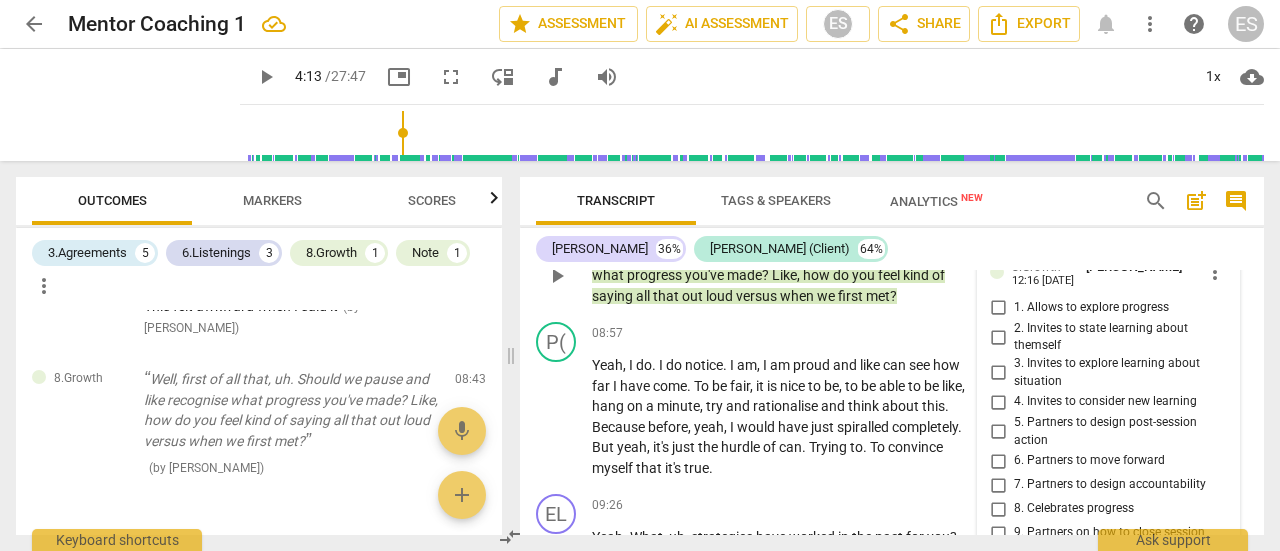 scroll, scrollTop: 4189, scrollLeft: 0, axis: vertical 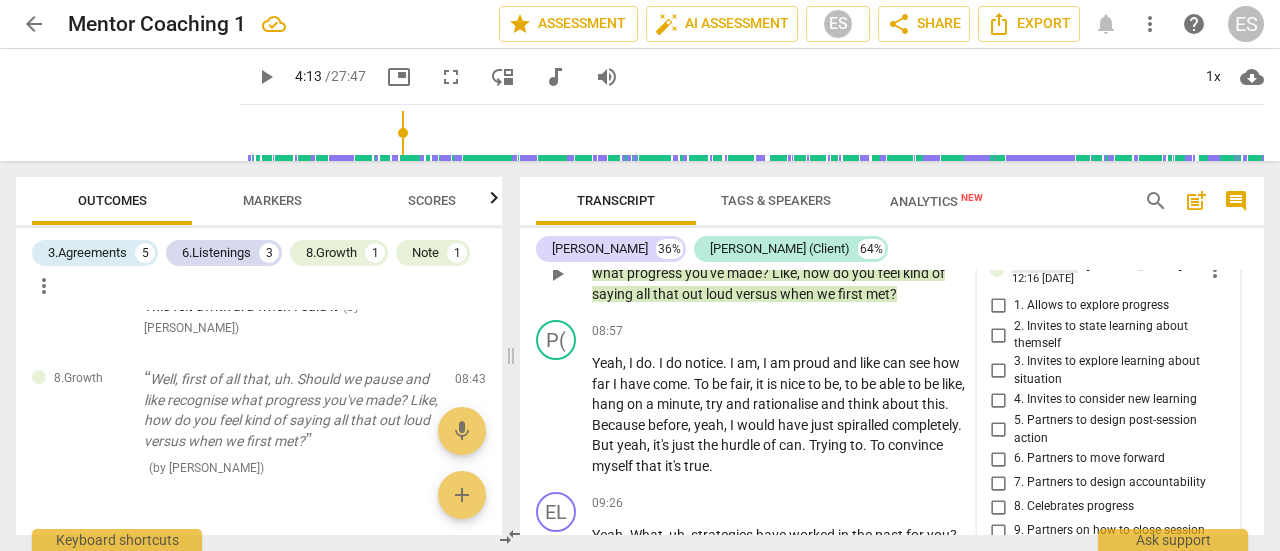 click on "8.Growth" at bounding box center [1036, 265] 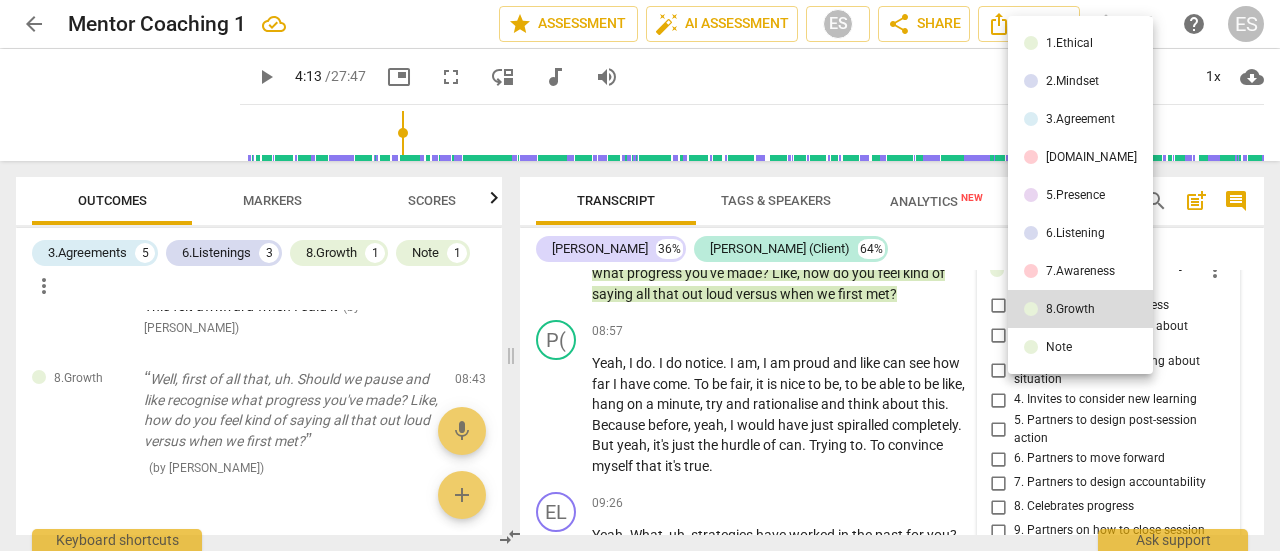 click on "7.Awareness" at bounding box center [1080, 271] 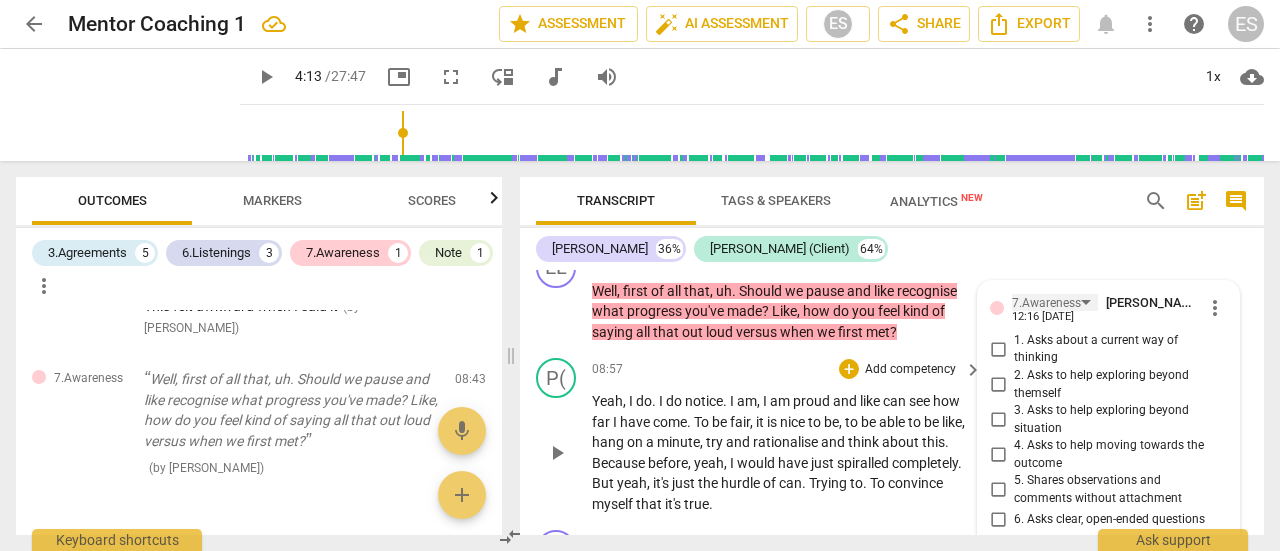 scroll, scrollTop: 4151, scrollLeft: 0, axis: vertical 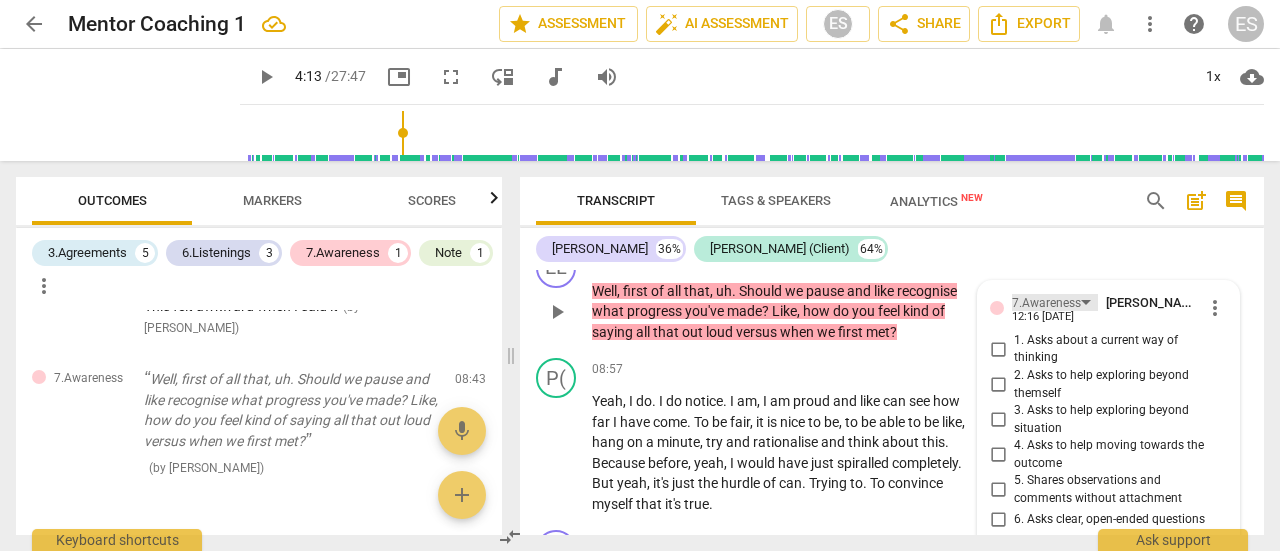 click on "7.Awareness" at bounding box center (1046, 303) 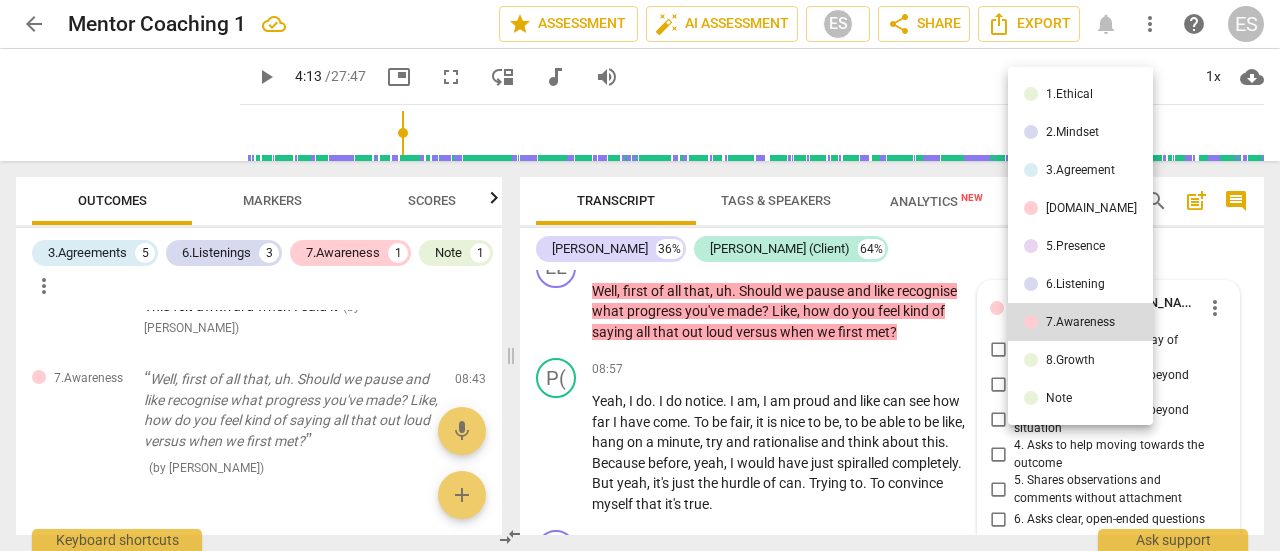 click at bounding box center (640, 275) 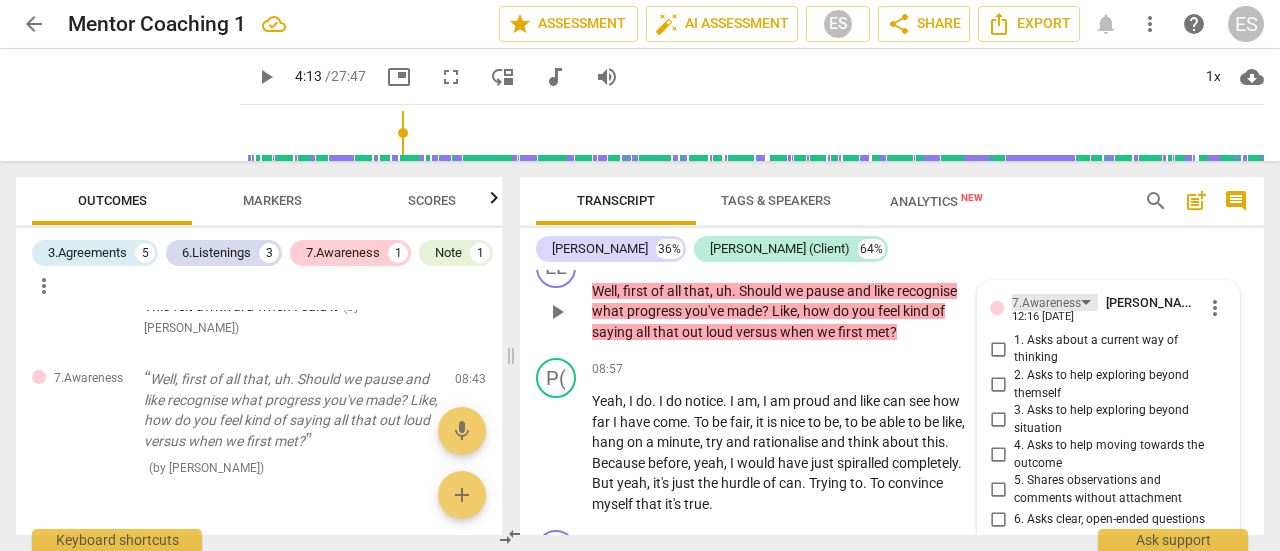 click on "7.Awareness" at bounding box center [1046, 303] 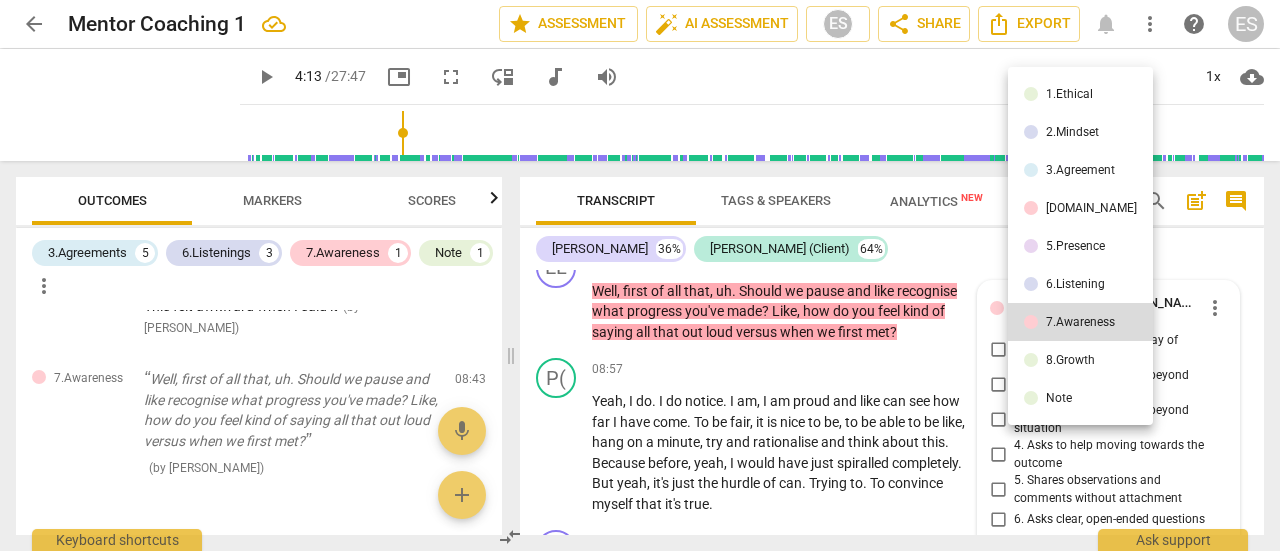 click on "[DOMAIN_NAME]" at bounding box center (1080, 208) 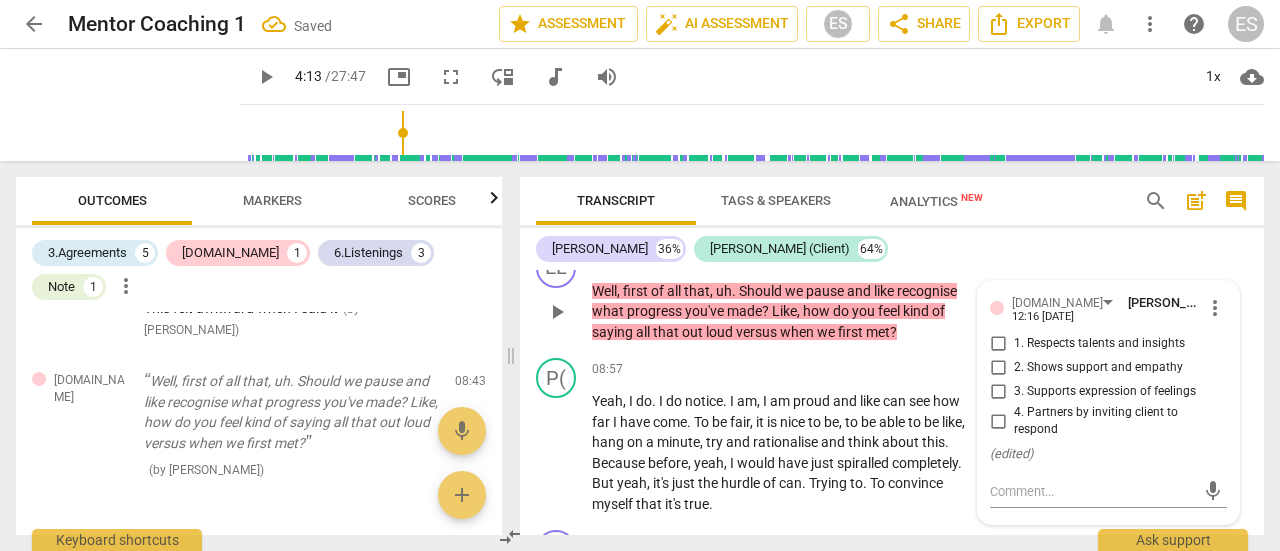 click on "1. Respects talents and insights" at bounding box center (1099, 344) 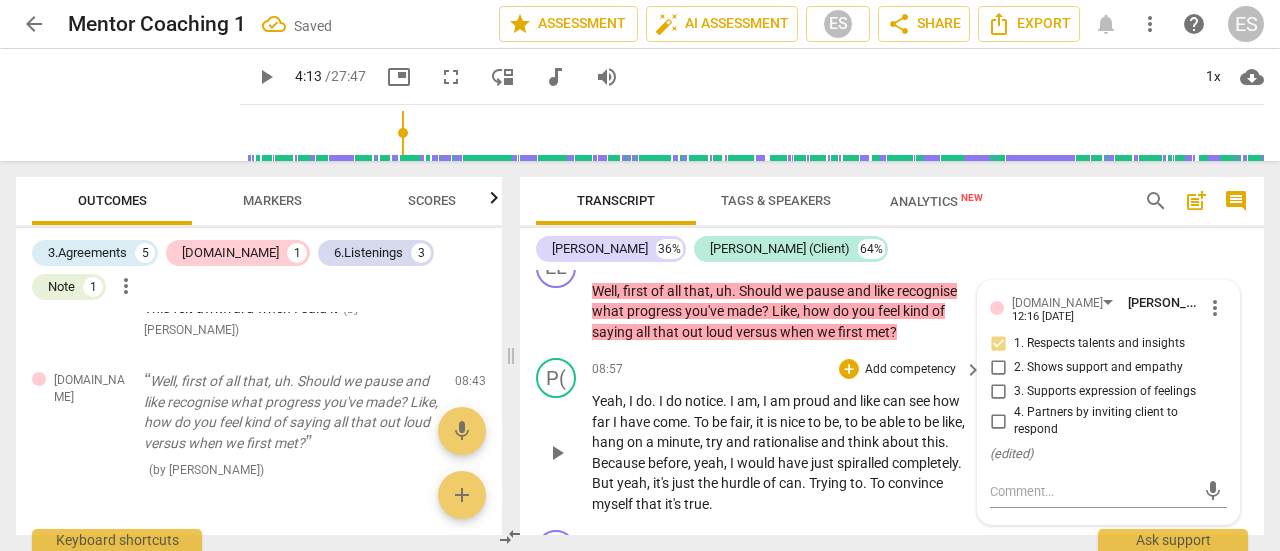 click on "be" at bounding box center (870, 422) 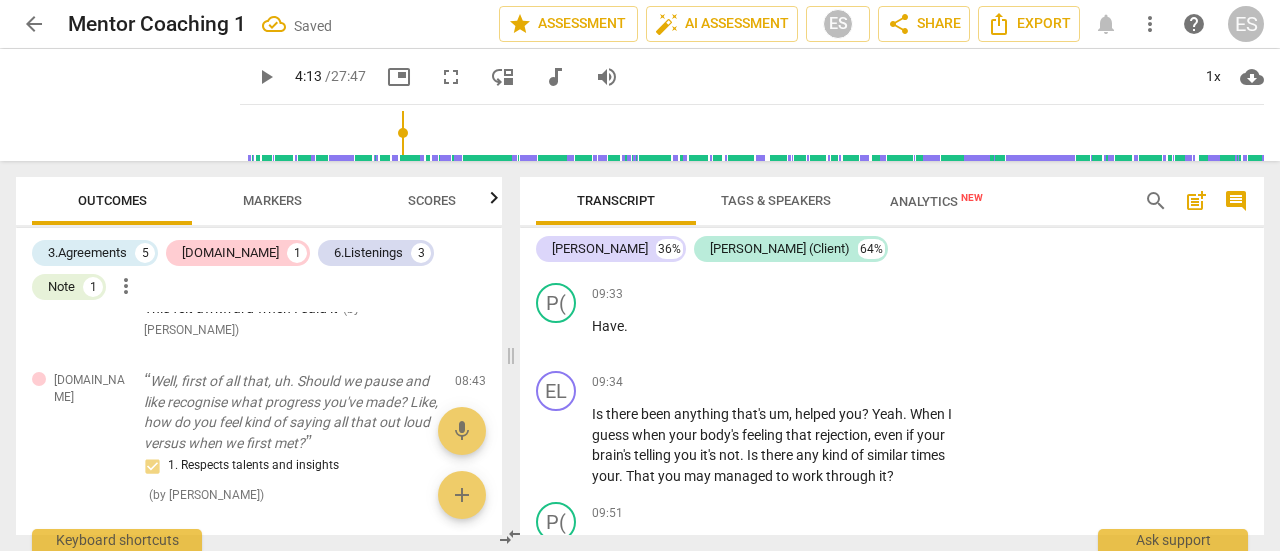 scroll, scrollTop: 4386, scrollLeft: 0, axis: vertical 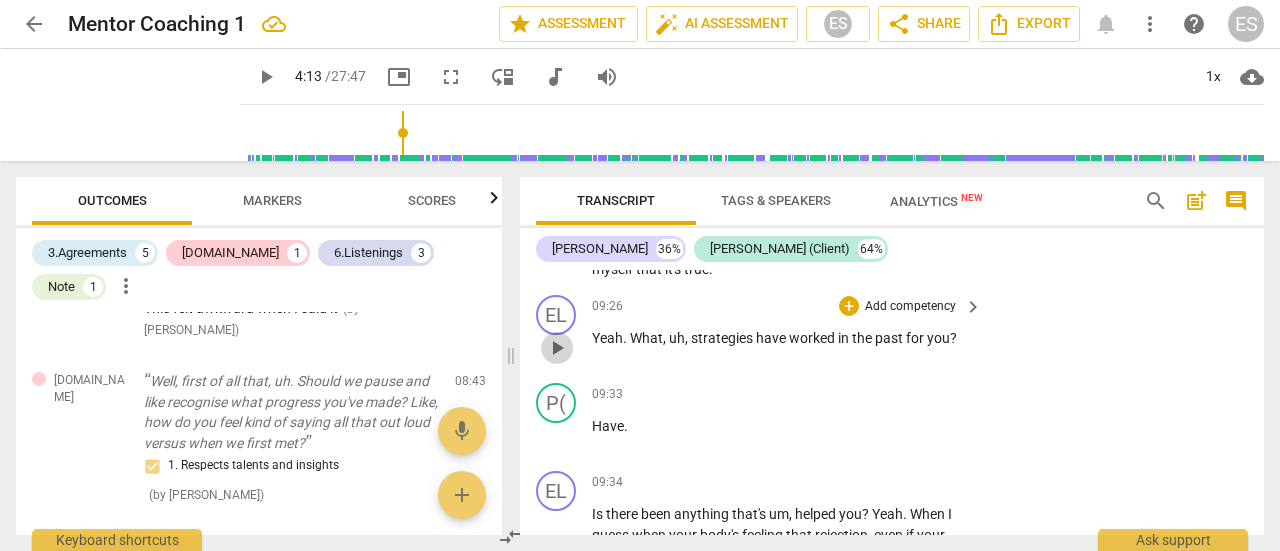 click on "play_arrow" at bounding box center (557, 348) 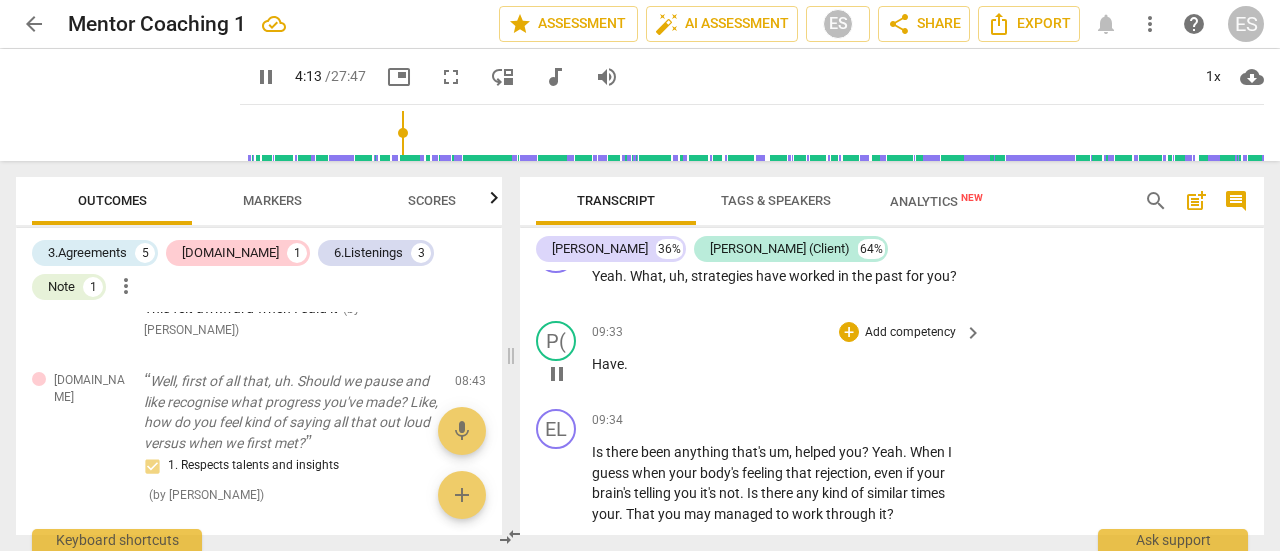 scroll, scrollTop: 4450, scrollLeft: 0, axis: vertical 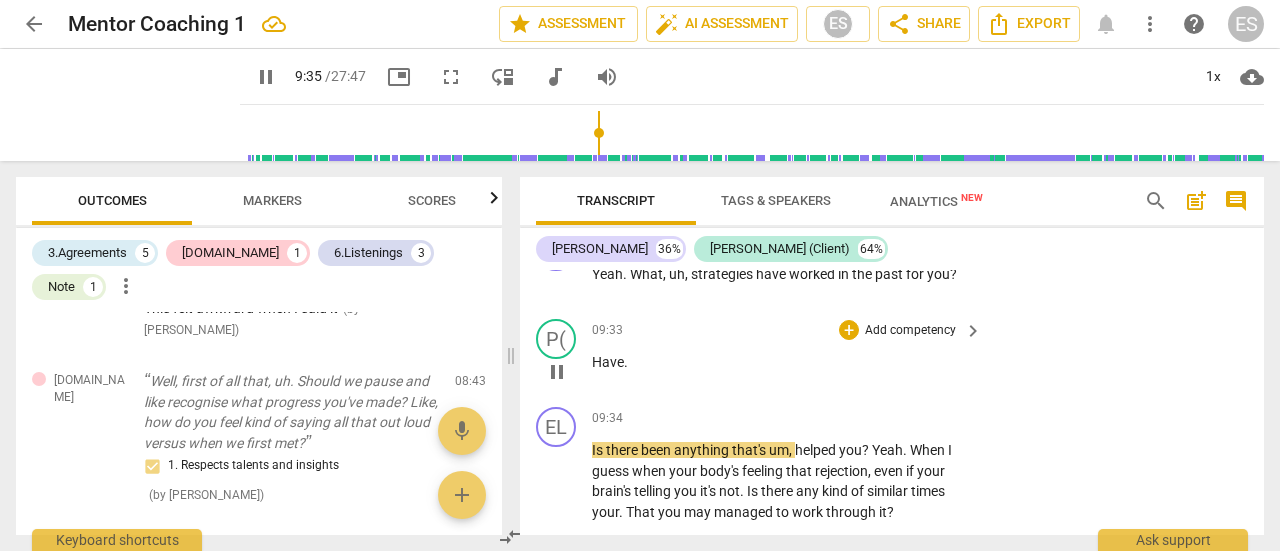click on "Have ." at bounding box center (782, 362) 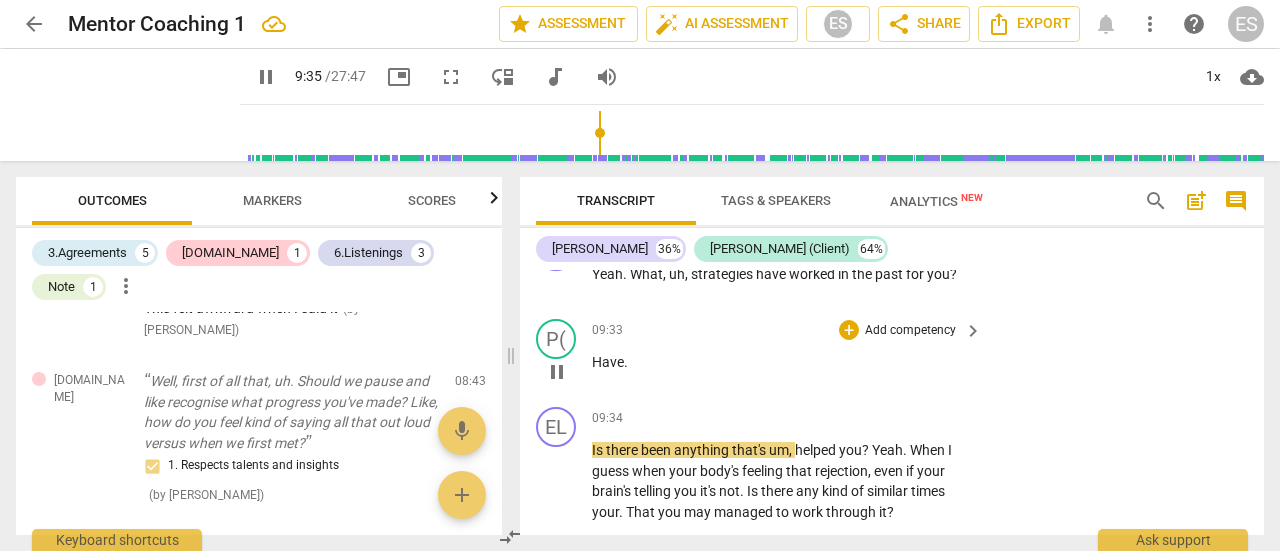 type on "576" 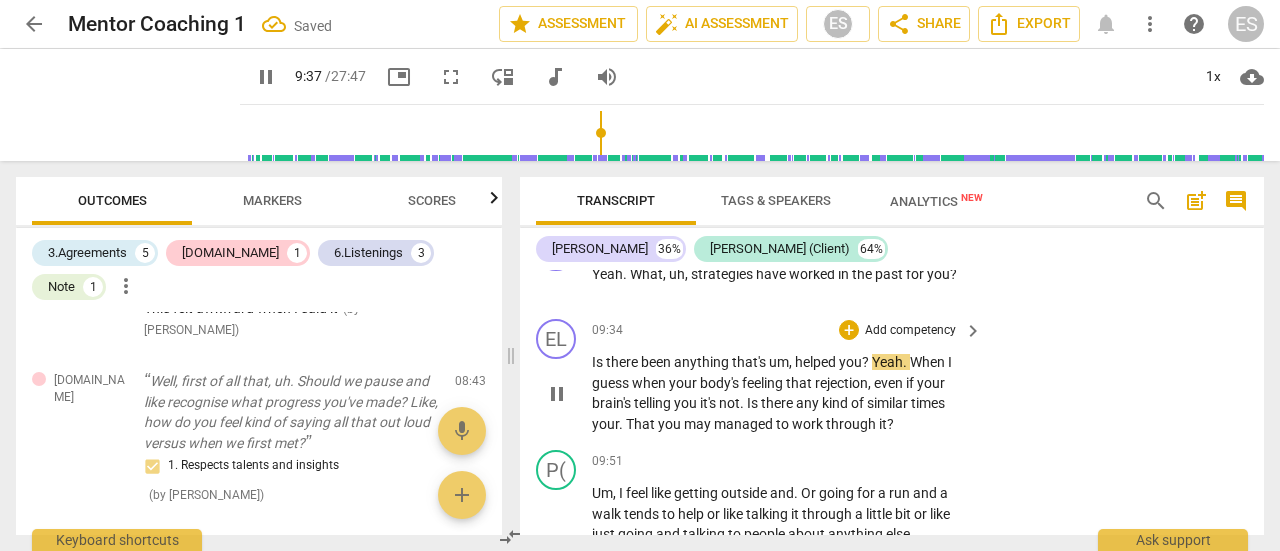 click on "Is" at bounding box center [599, 362] 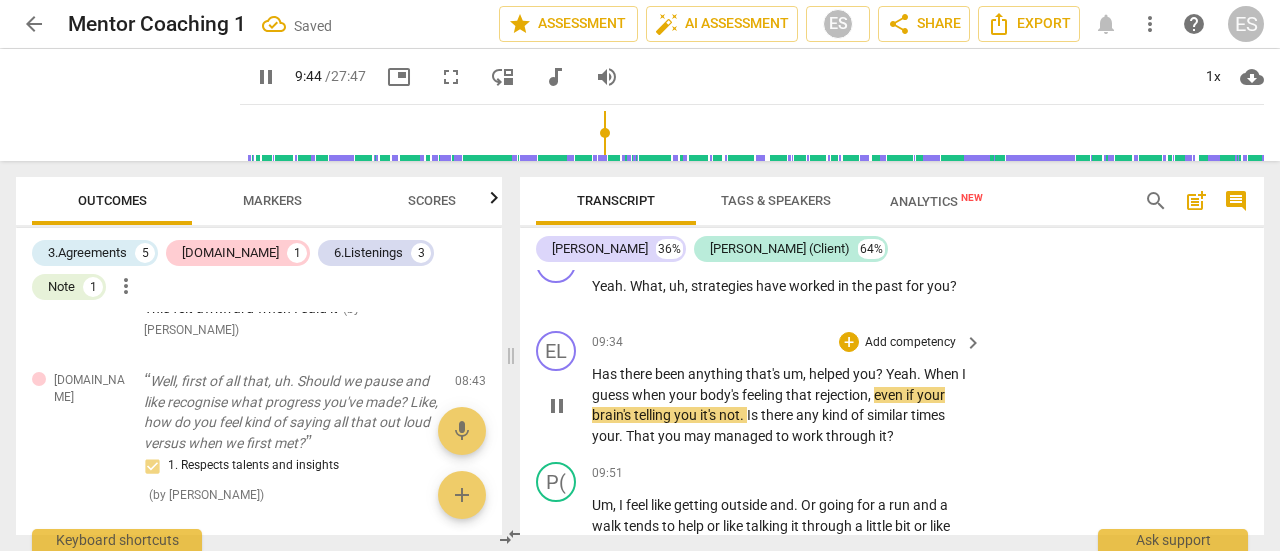 scroll, scrollTop: 4436, scrollLeft: 0, axis: vertical 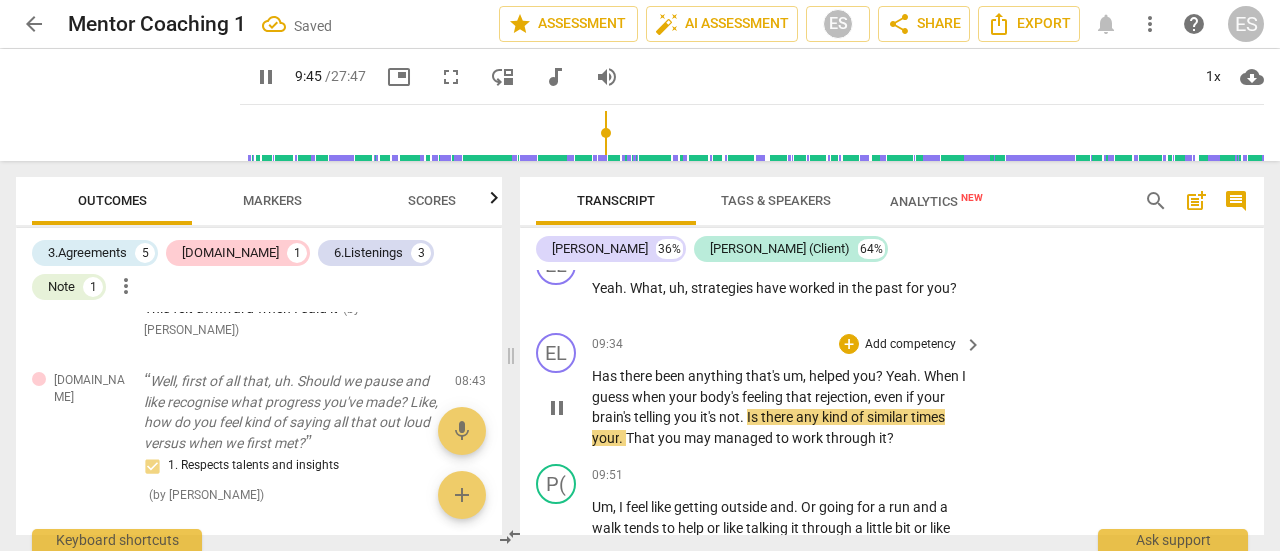 click on "pause" at bounding box center (557, 408) 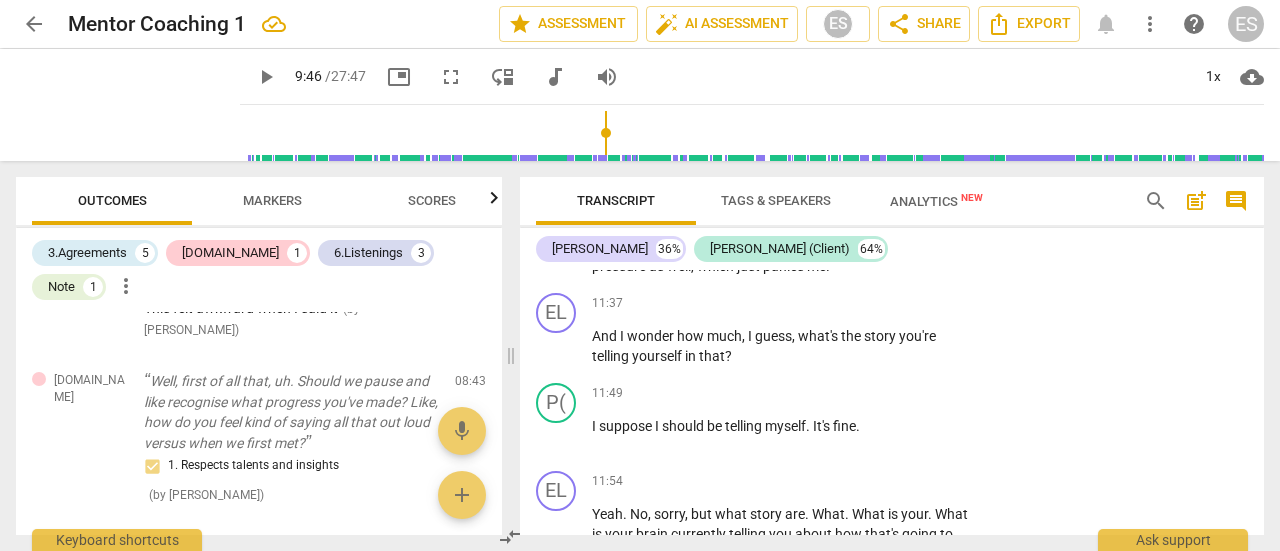 scroll, scrollTop: 5634, scrollLeft: 0, axis: vertical 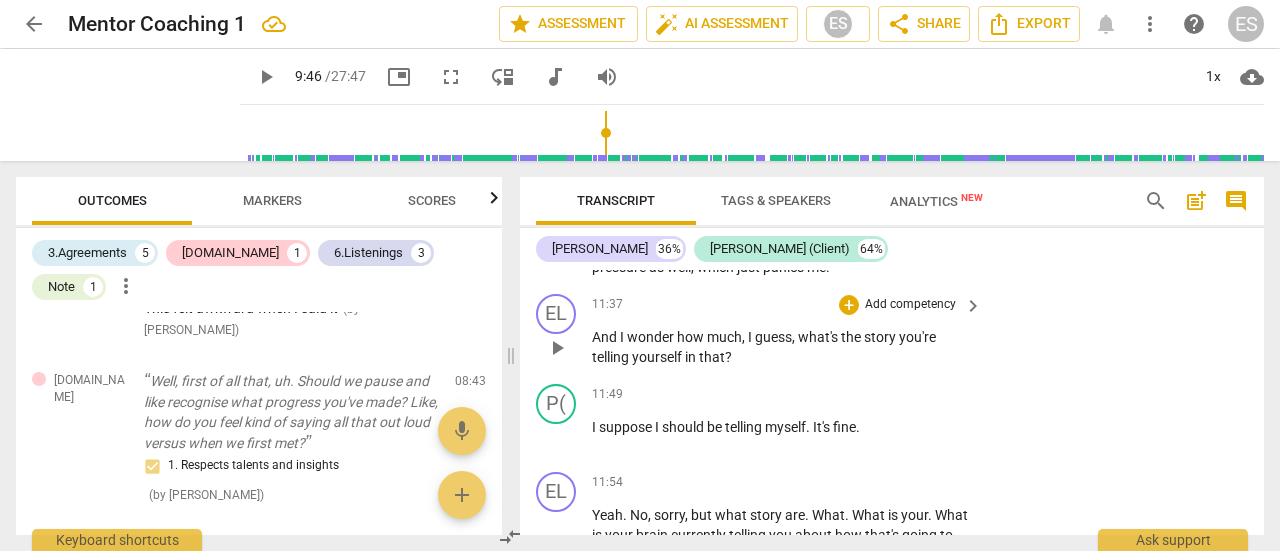 click on "Add competency" at bounding box center [910, 305] 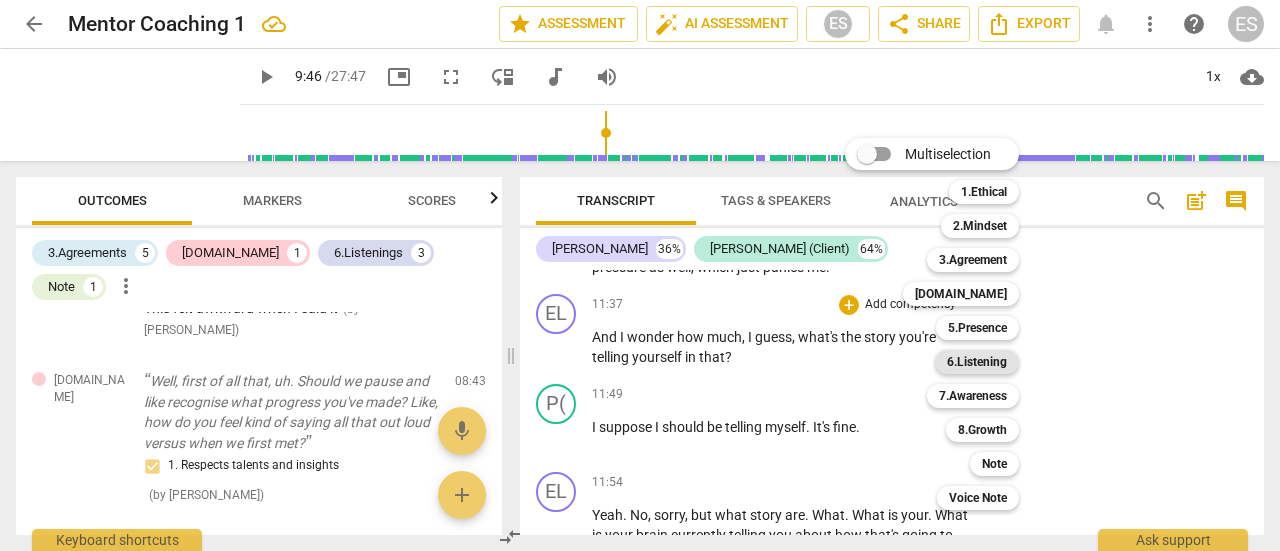 click on "6.Listening" at bounding box center [977, 362] 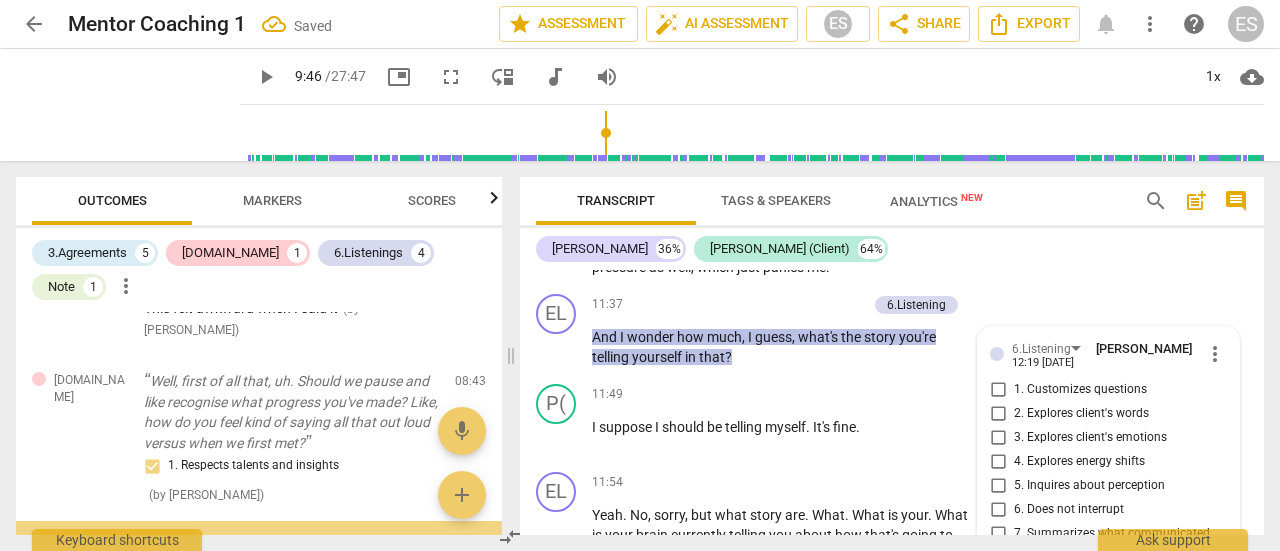 scroll, scrollTop: 5830, scrollLeft: 0, axis: vertical 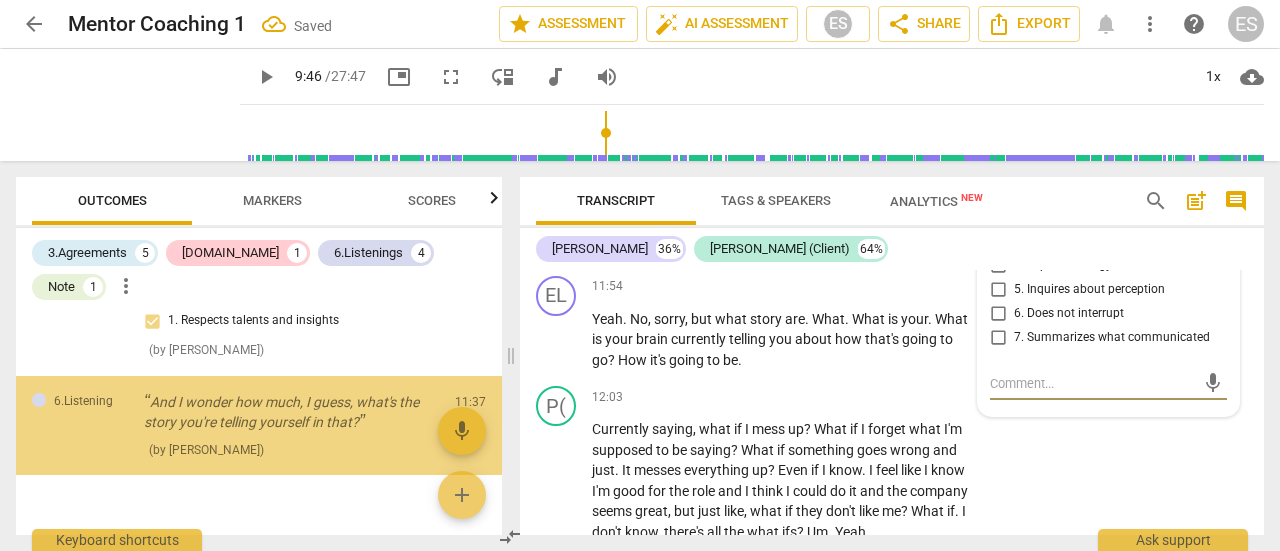 click on "5. Inquires about perception" at bounding box center (1089, 290) 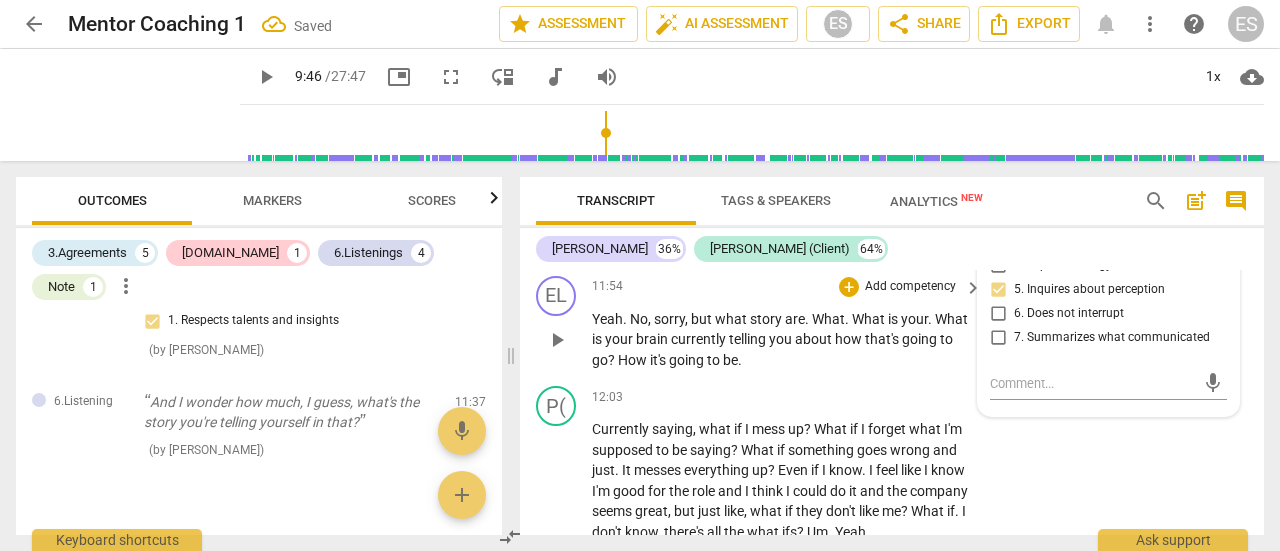 click on "Yeah .   No ,   sorry ,   but   what   story   are .   What .   What   is   your .   What   is   your   brain   currently   telling   you   about   how   that's   going   to   go ?   How   it's   going   to   be ." at bounding box center (782, 340) 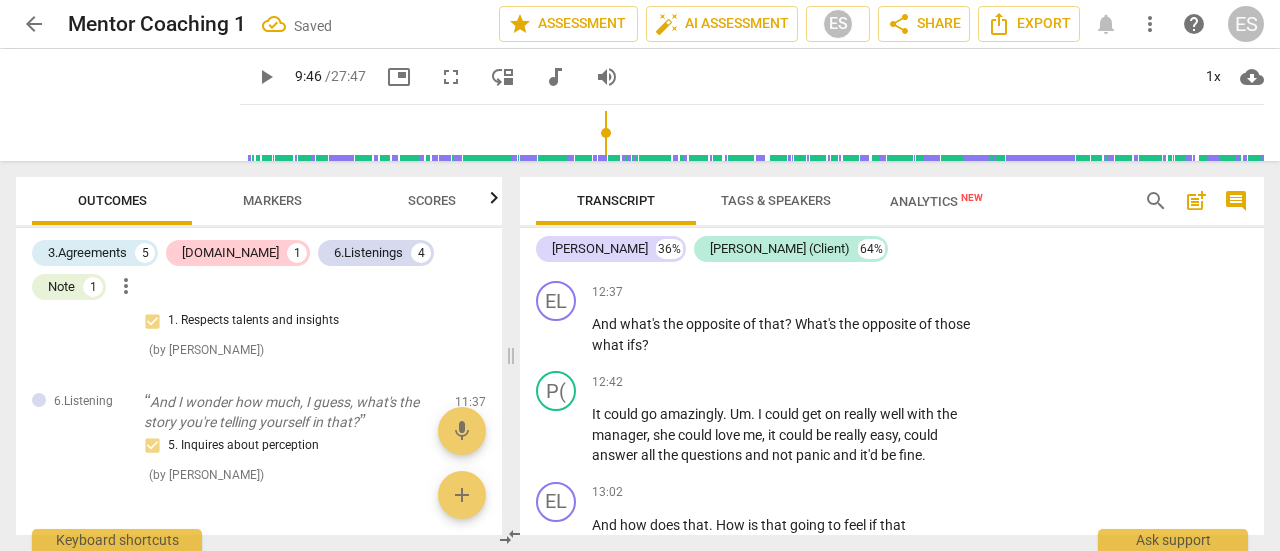 scroll, scrollTop: 6106, scrollLeft: 0, axis: vertical 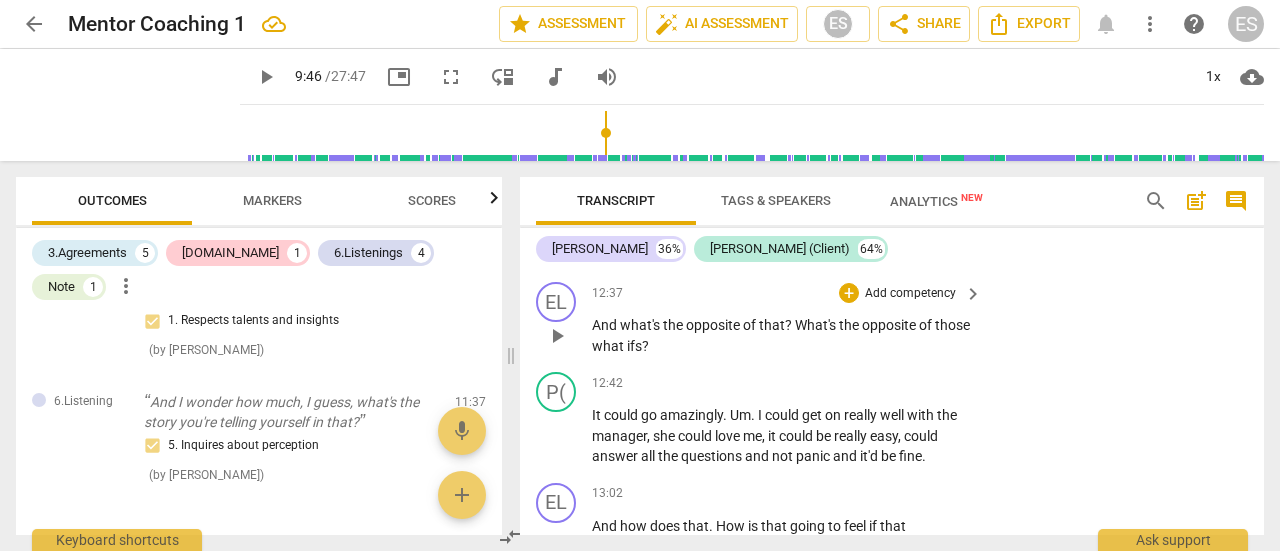 click on "+ Add competency" at bounding box center (898, 293) 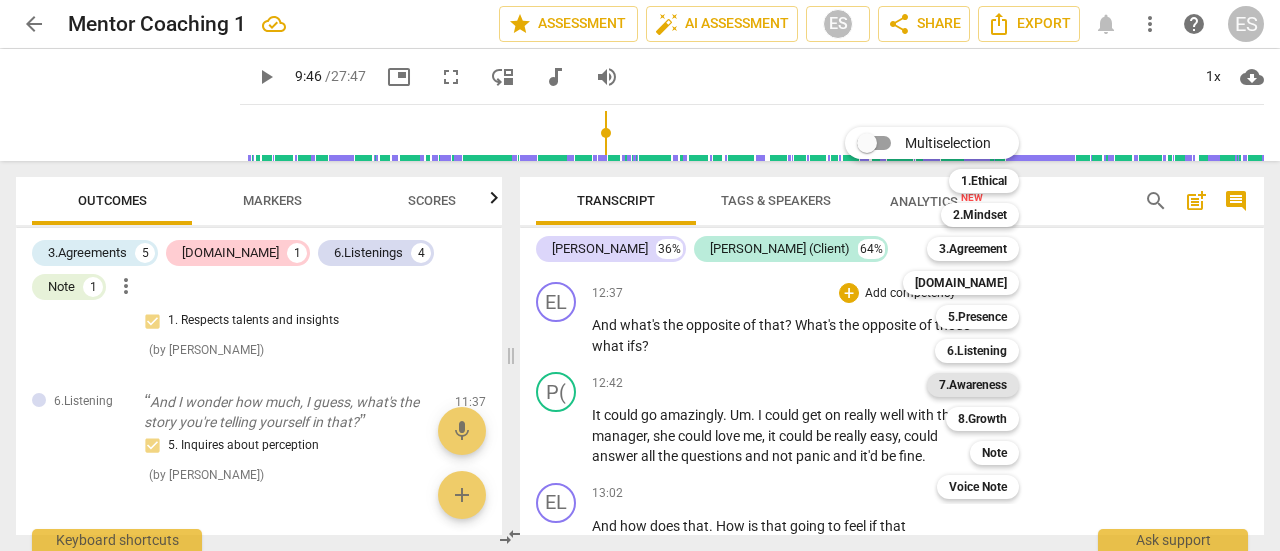 click on "7.Awareness" at bounding box center (973, 385) 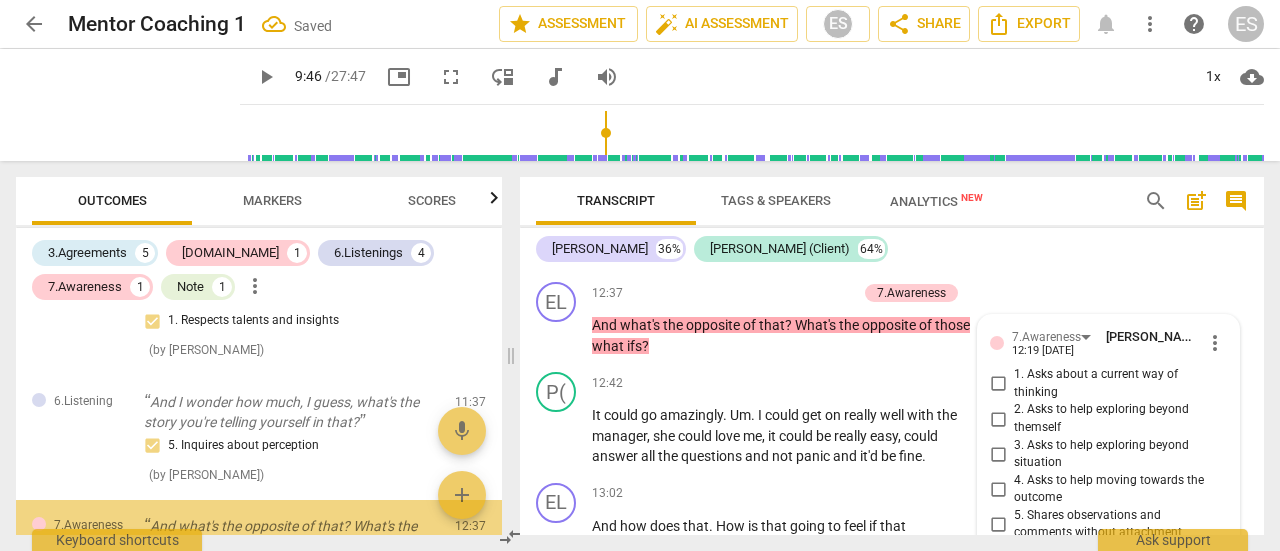 scroll, scrollTop: 6371, scrollLeft: 0, axis: vertical 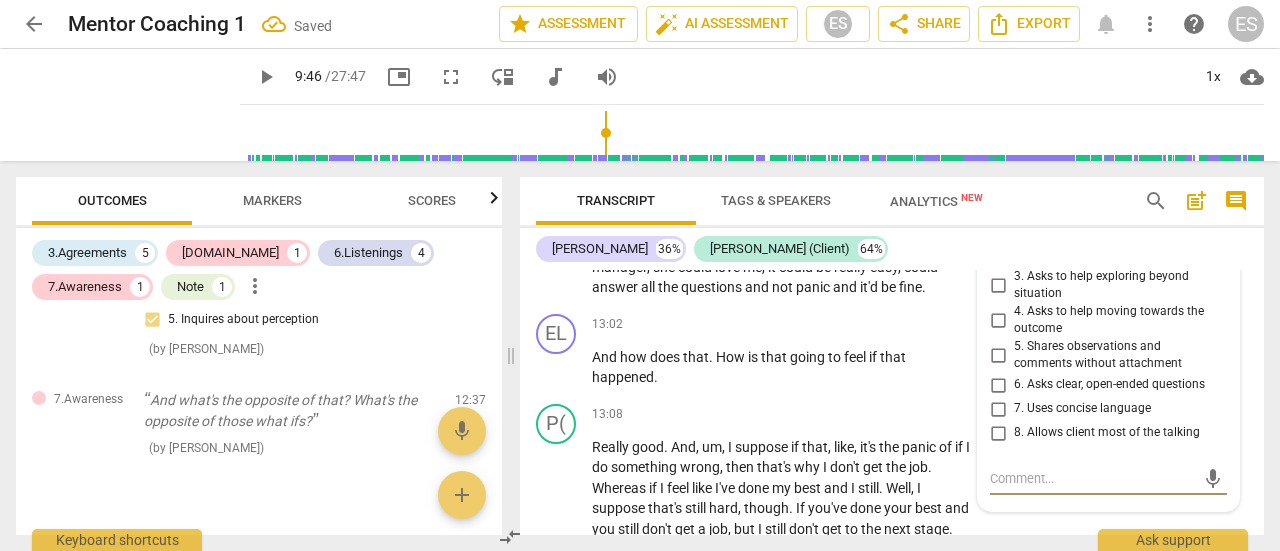 click on "3. Asks to help exploring beyond situation" at bounding box center (1116, 285) 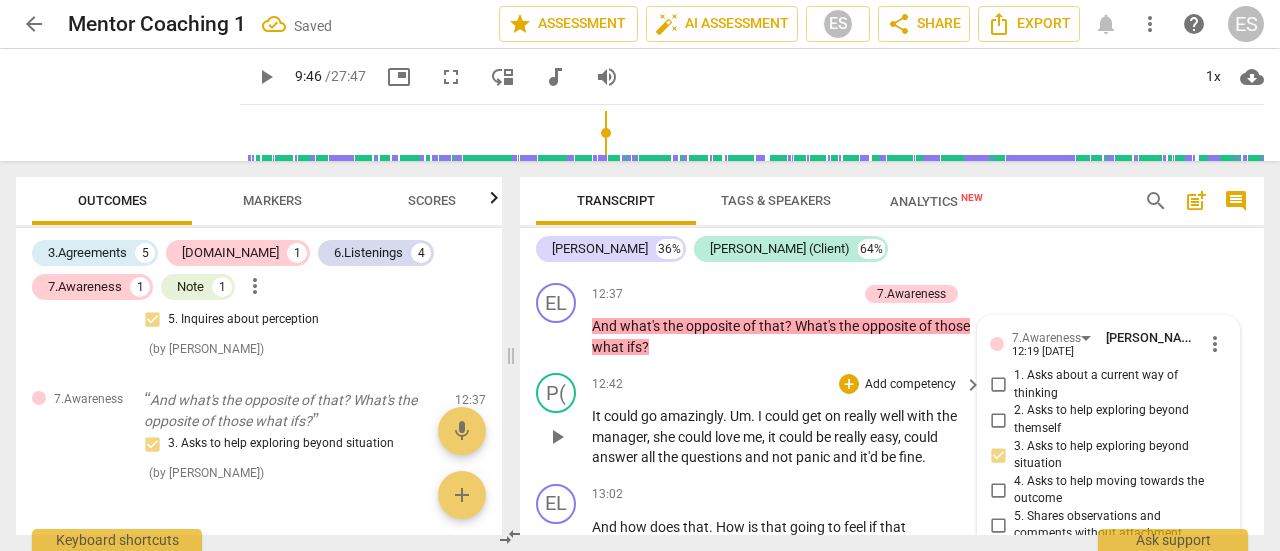 scroll, scrollTop: 6105, scrollLeft: 0, axis: vertical 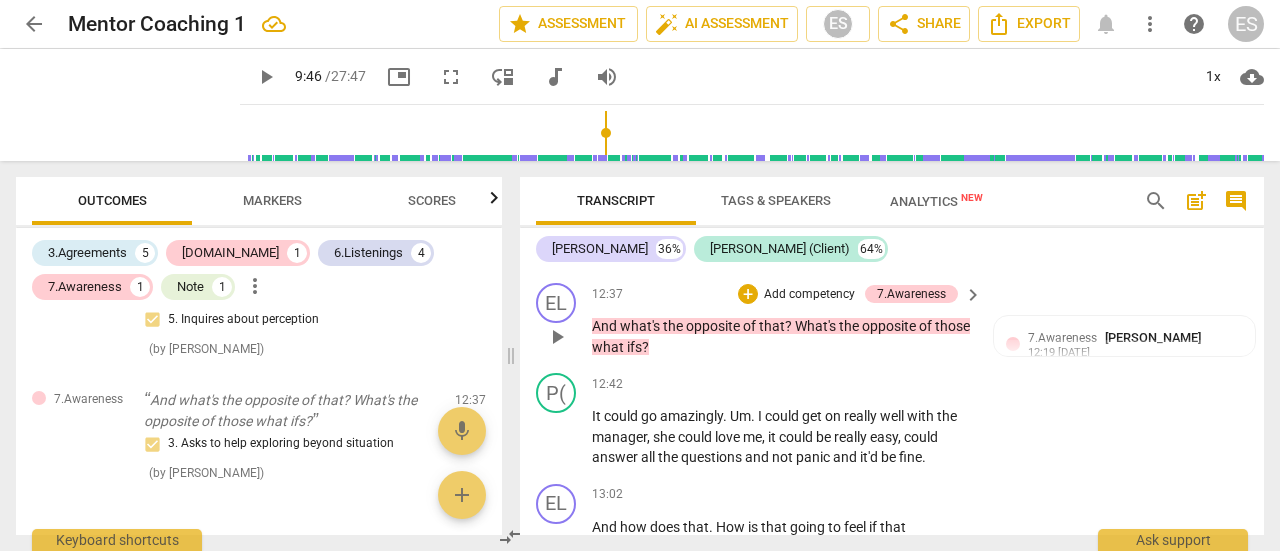 drag, startPoint x: 808, startPoint y: 360, endPoint x: 736, endPoint y: 365, distance: 72.1734 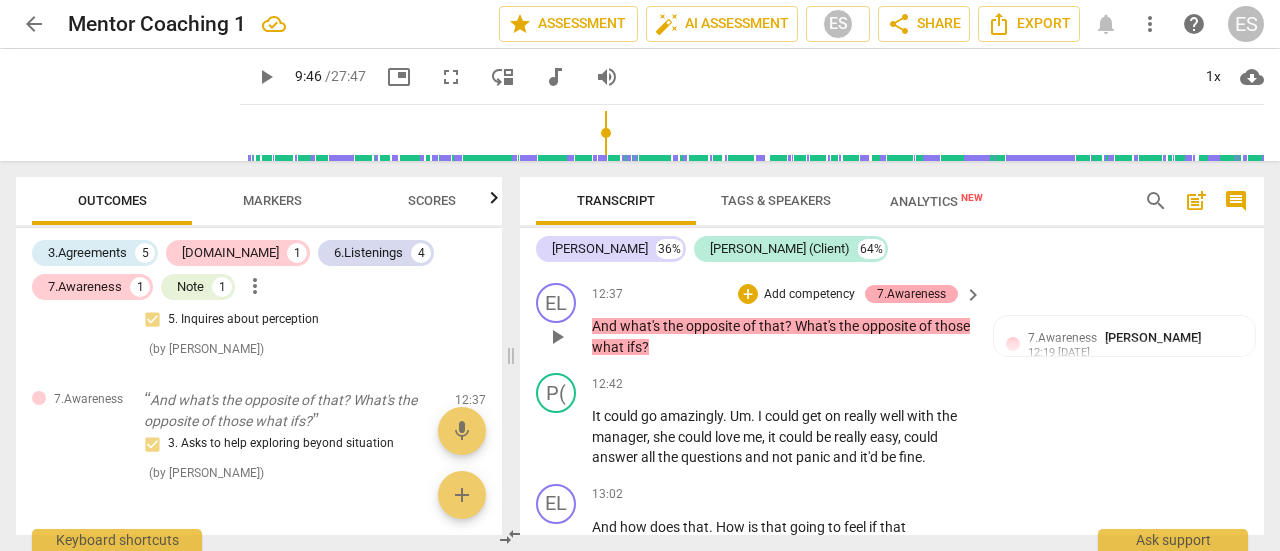 click on "7.Awareness" at bounding box center [911, 294] 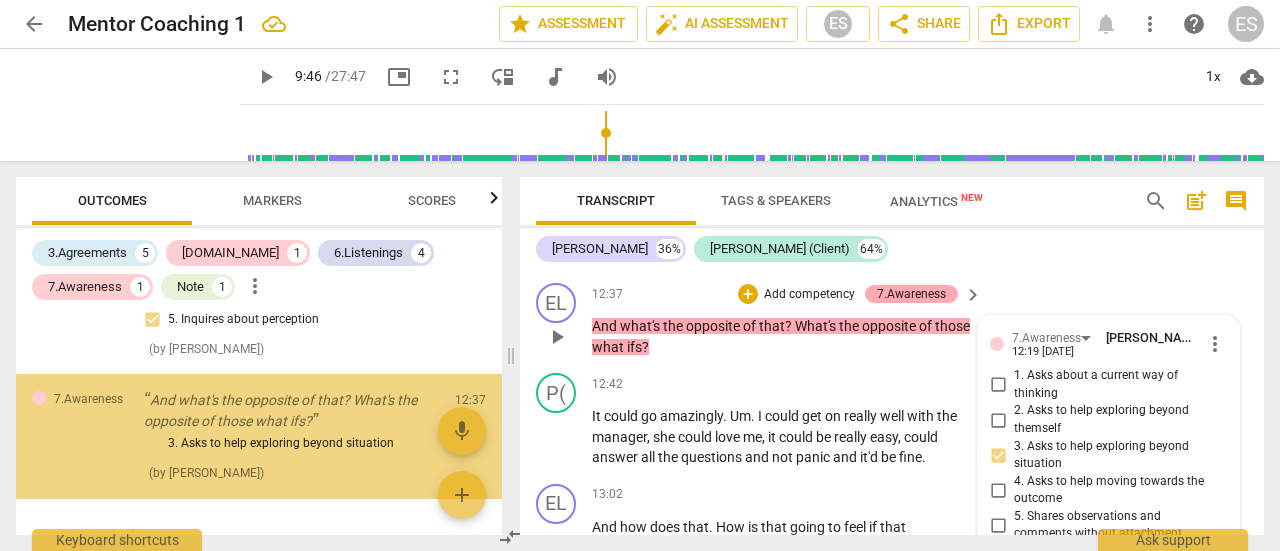 scroll, scrollTop: 6371, scrollLeft: 0, axis: vertical 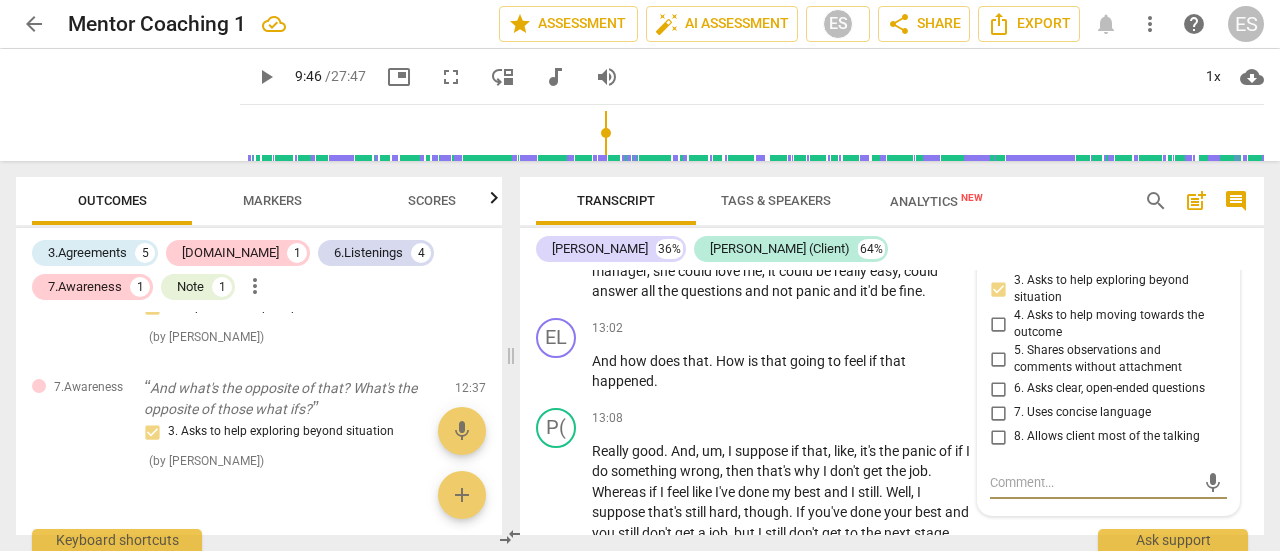 click on "3. Asks to help exploring beyond situation" at bounding box center (998, 289) 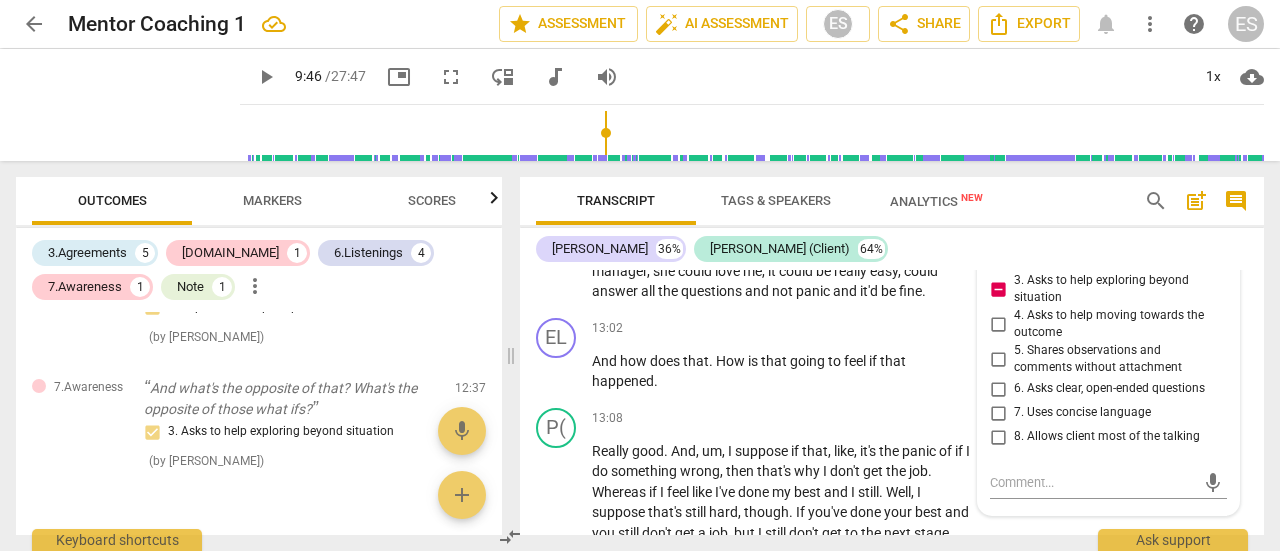 click on "3. Asks to help exploring beyond situation" at bounding box center [998, 289] 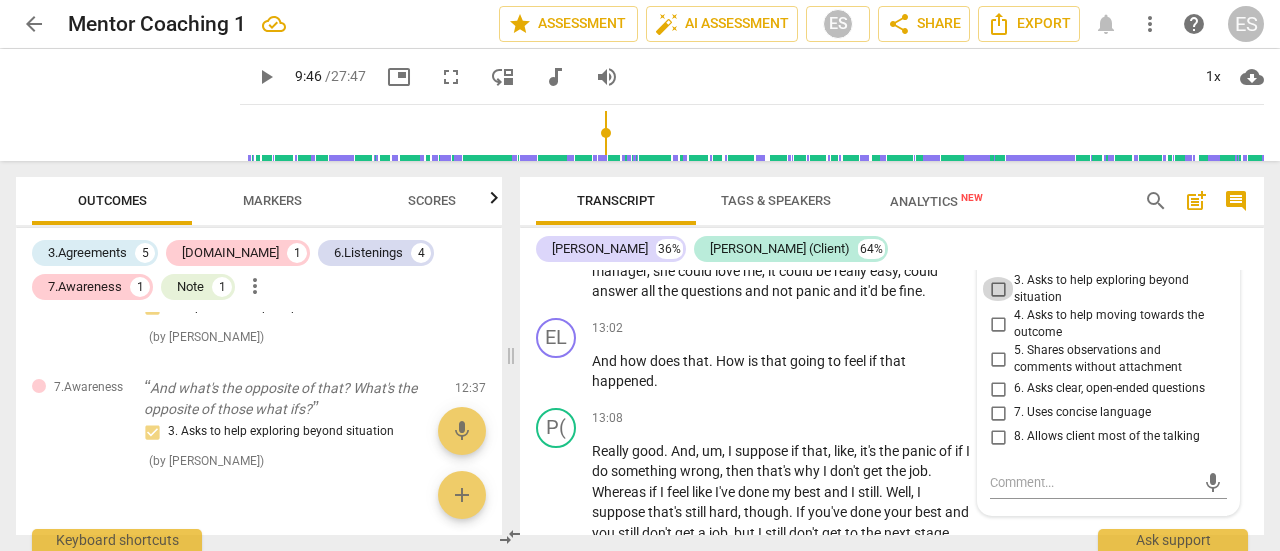click on "3. Asks to help exploring beyond situation" at bounding box center (998, 289) 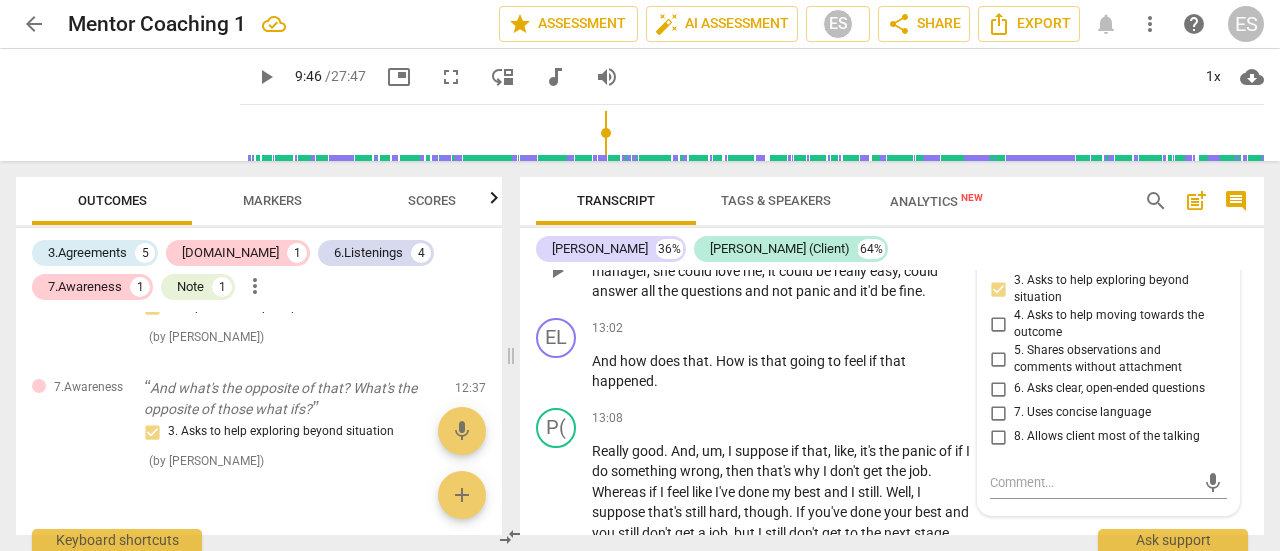 click on "It   could   go   amazingly .   Um .   I   could   get   on   really   well   with   the   manager ,   she   could   love   me ,   it   could   be   really   easy ,   could   answer   all   the   questions   and   not   panic   and   it'd   be   fine ." at bounding box center (782, 271) 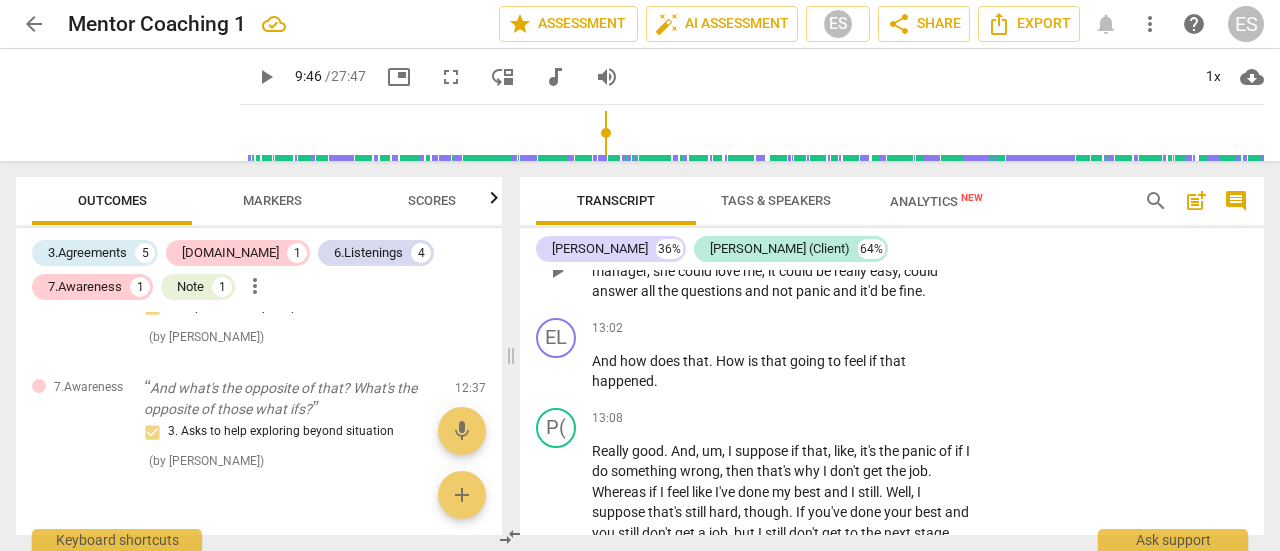 scroll, scrollTop: 6334, scrollLeft: 0, axis: vertical 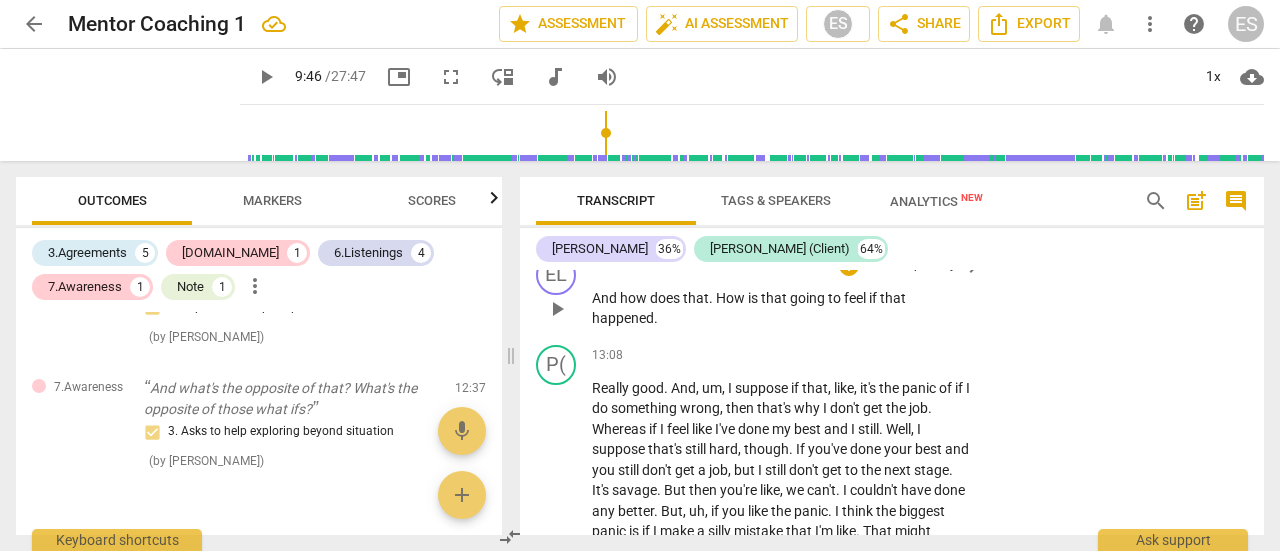 click on "Add competency" at bounding box center (910, 266) 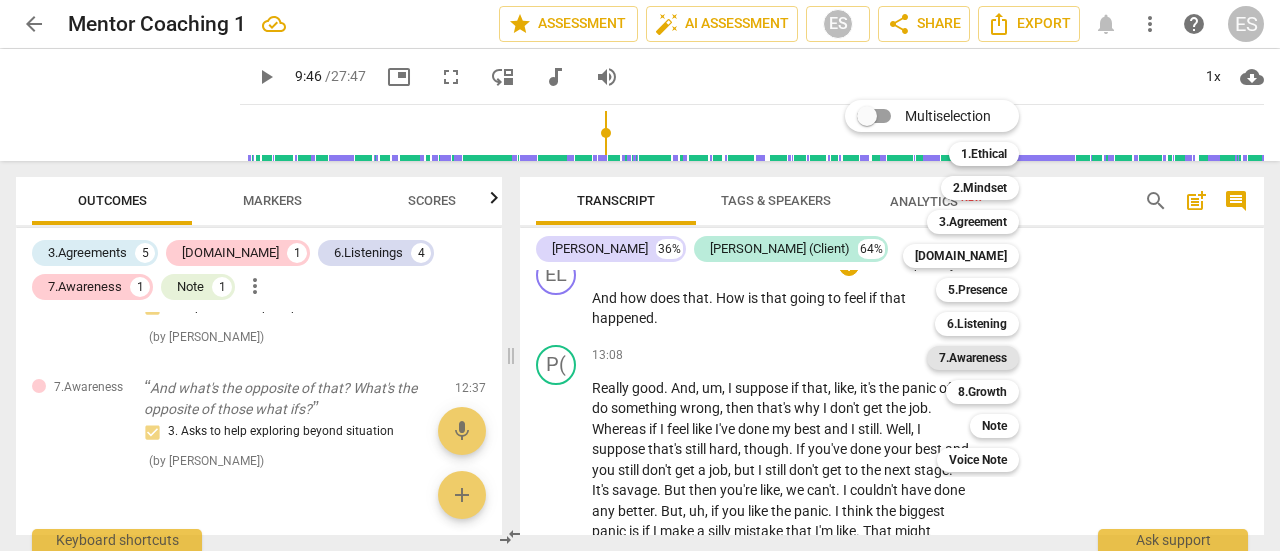 click on "7.Awareness" at bounding box center (973, 358) 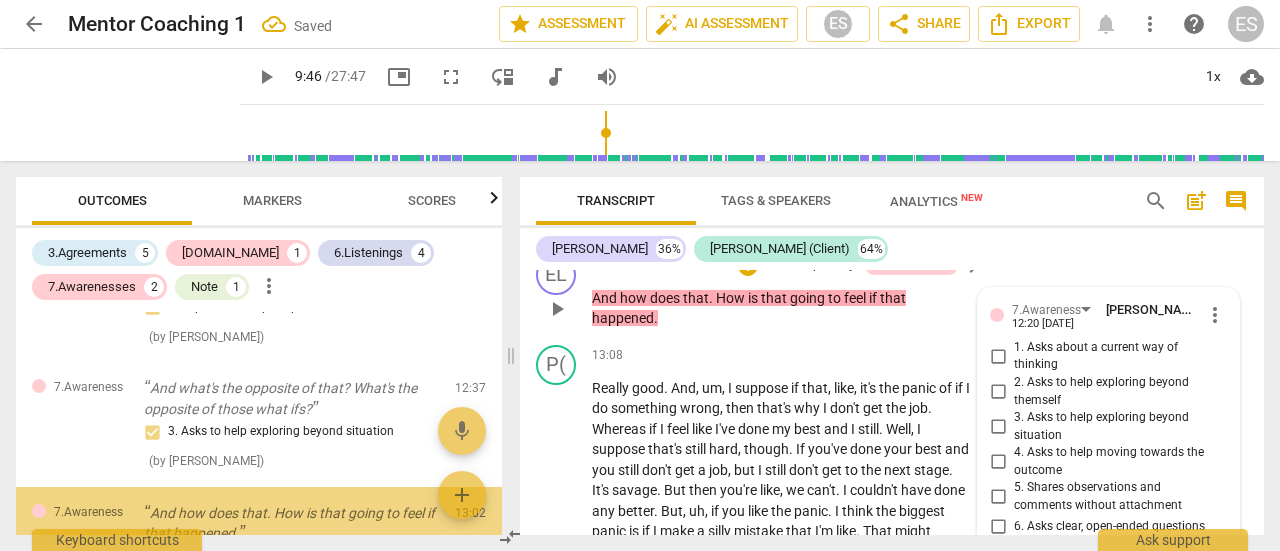 scroll, scrollTop: 6571, scrollLeft: 0, axis: vertical 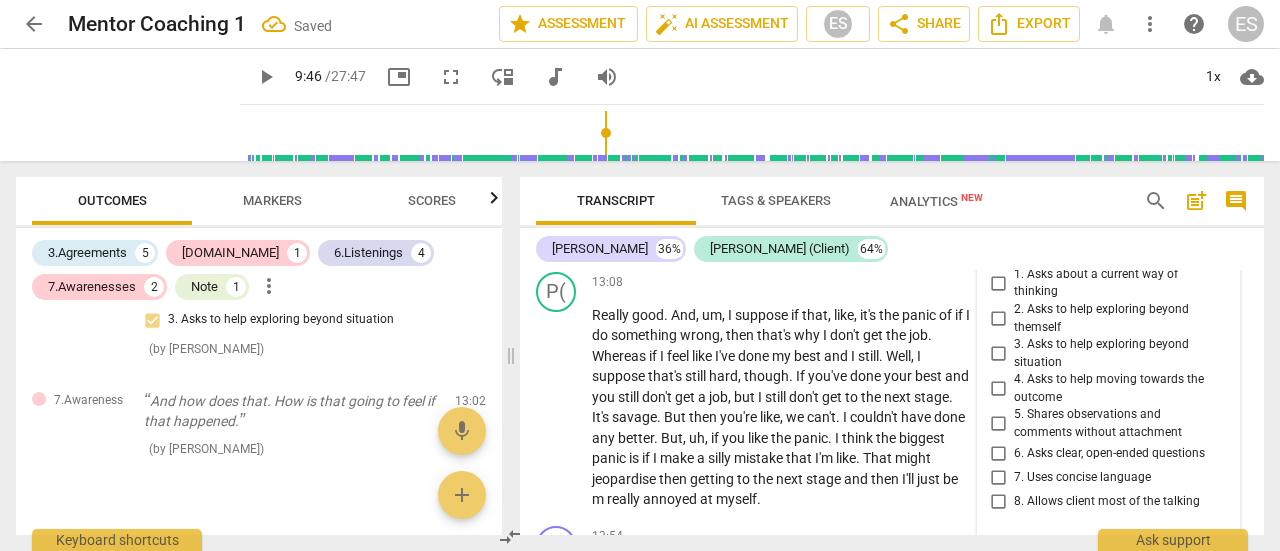click on "2. Asks to help exploring beyond themself" at bounding box center [1116, 318] 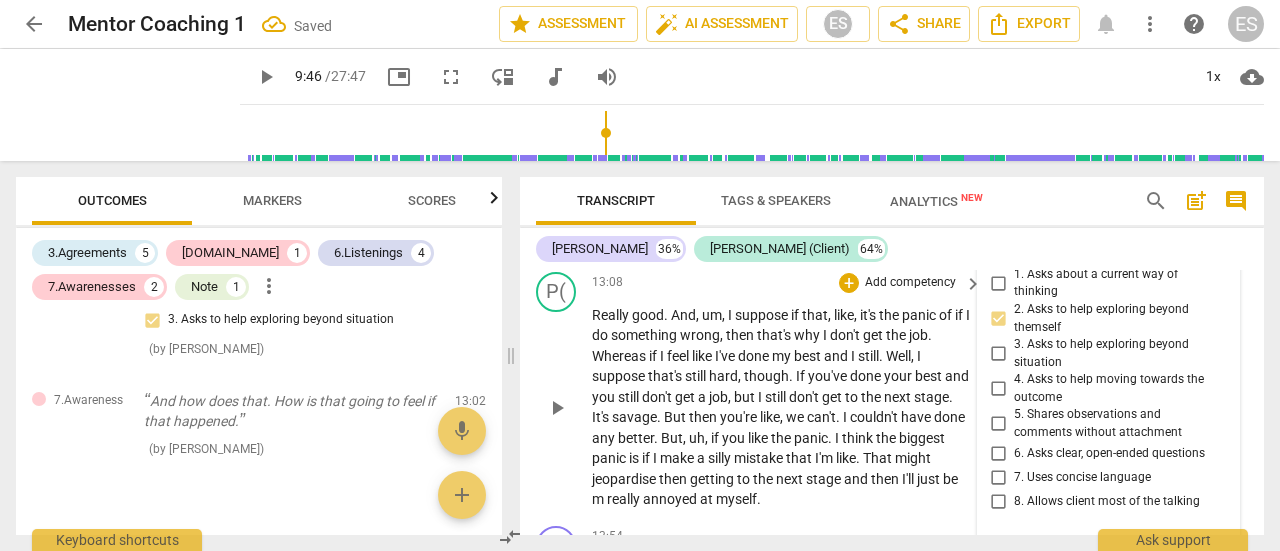 click on "I" at bounding box center [854, 356] 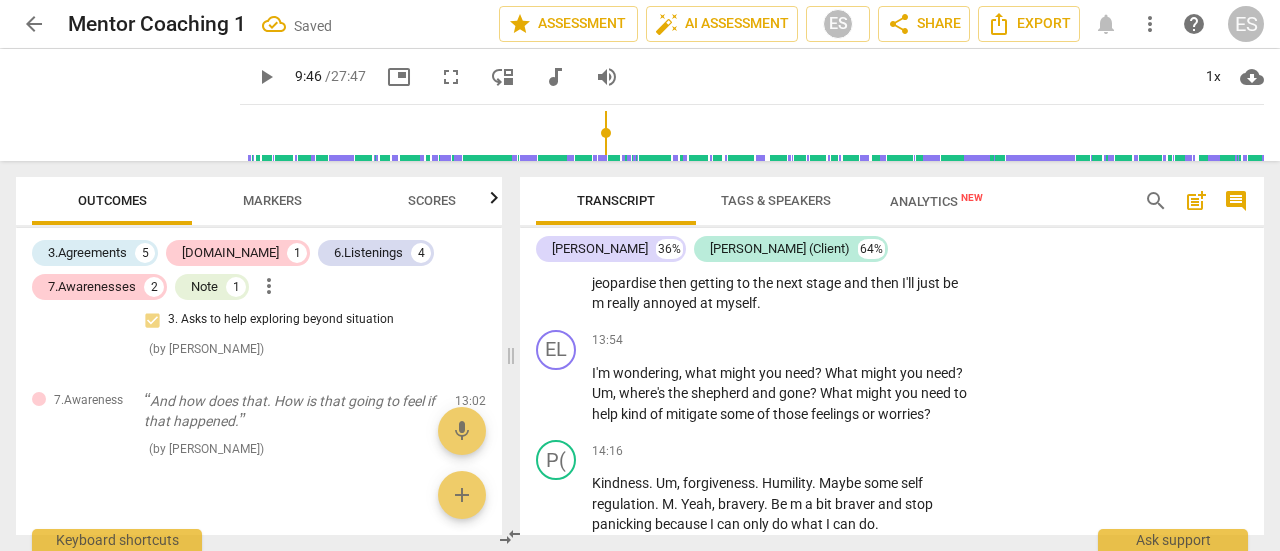 scroll, scrollTop: 6603, scrollLeft: 0, axis: vertical 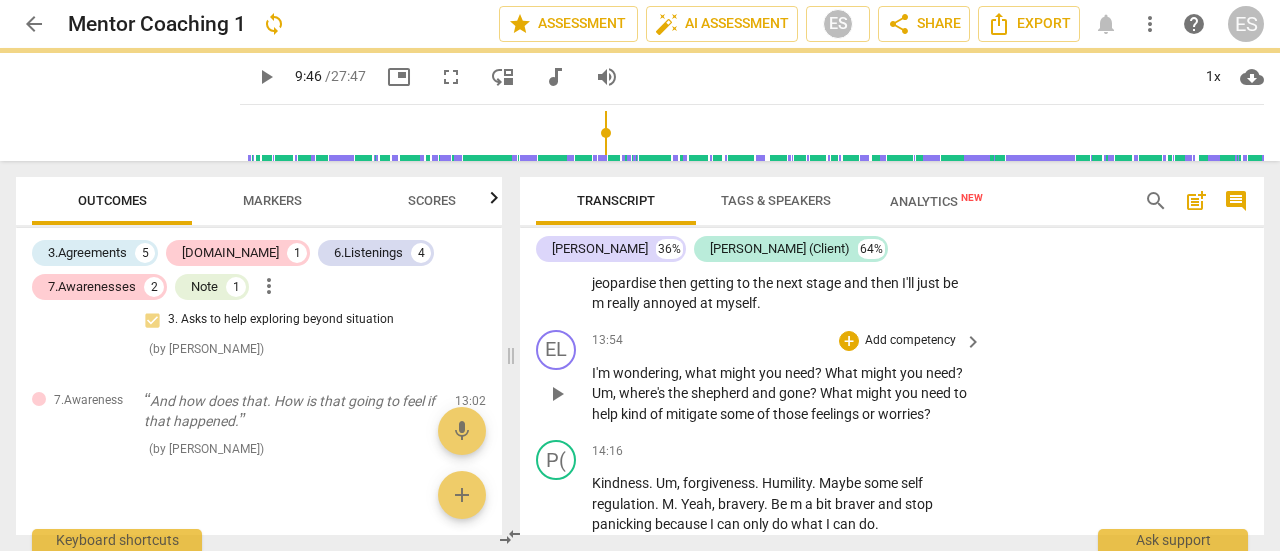 click on "I'm   wondering ,   what   might   you   need ?   What   might   you   need ?   Um ,   where's   the   shepherd   and   gone ?   What   might   you   need   to   help   kind   of   mitigate   some   of   those   feelings   or   worries ?" at bounding box center [782, 394] 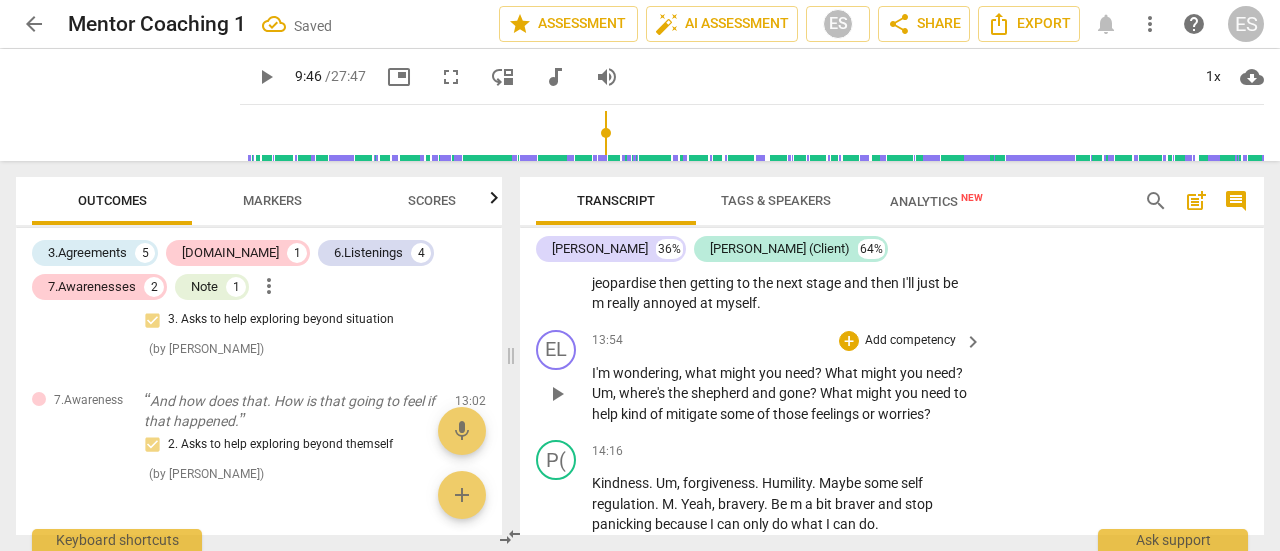 scroll, scrollTop: 6630, scrollLeft: 0, axis: vertical 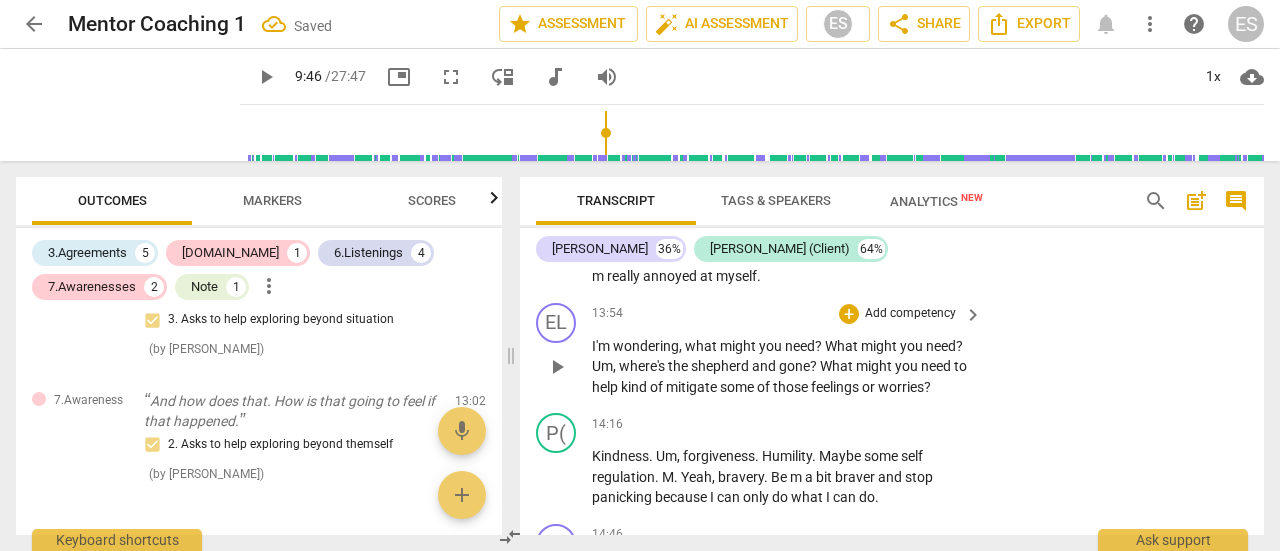 click on "play_arrow" at bounding box center (557, 367) 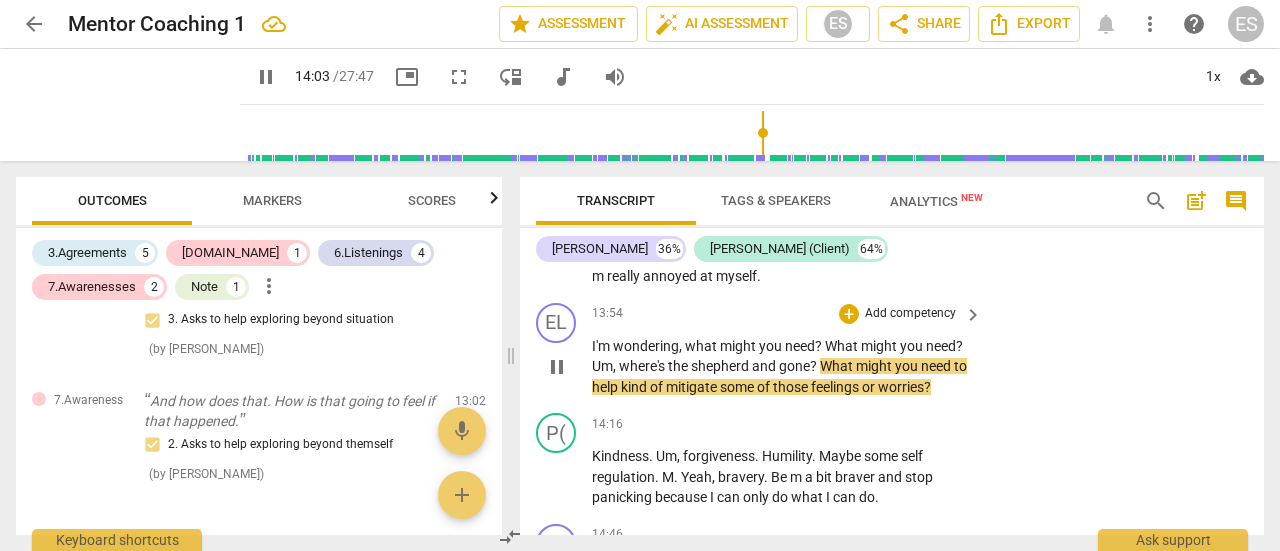 click on "What" at bounding box center [843, 346] 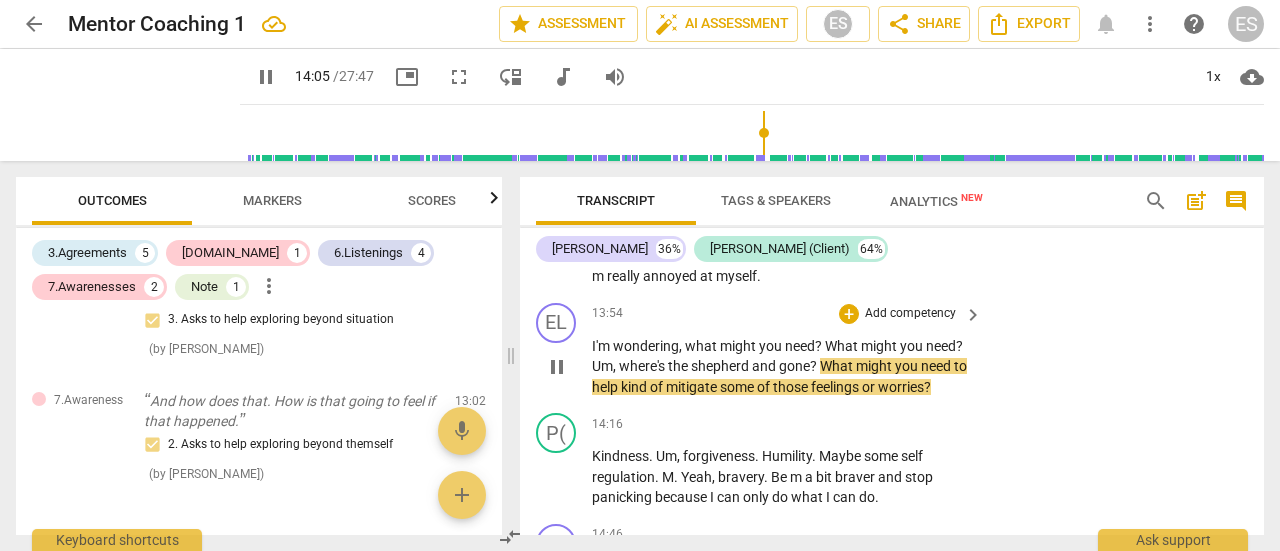 drag, startPoint x: 814, startPoint y: 386, endPoint x: 626, endPoint y: 383, distance: 188.02394 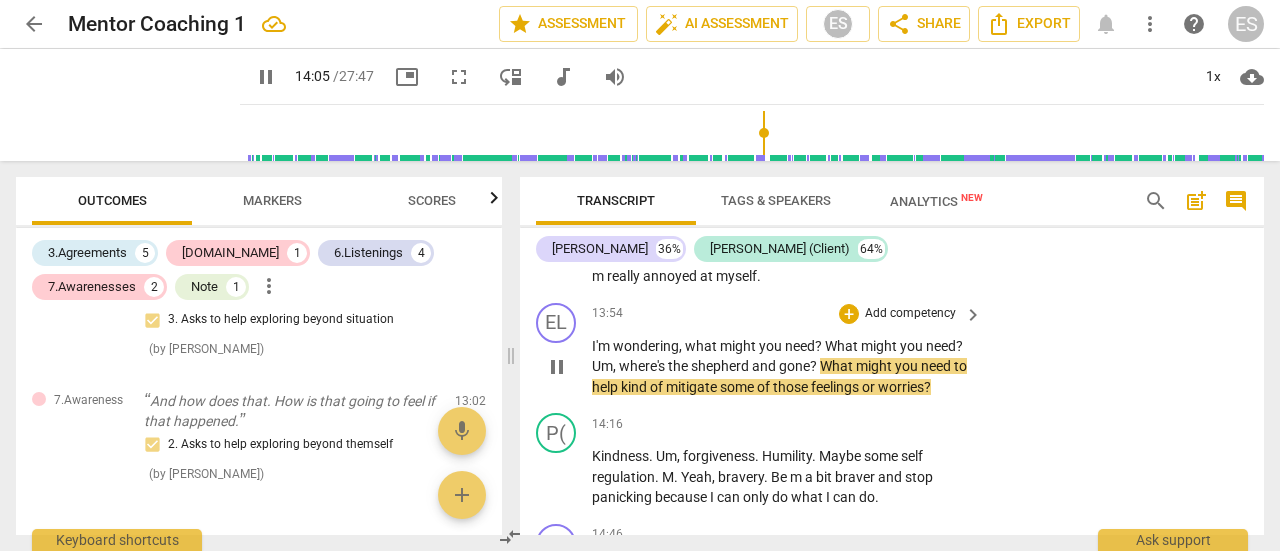 click on "where's" at bounding box center (643, 366) 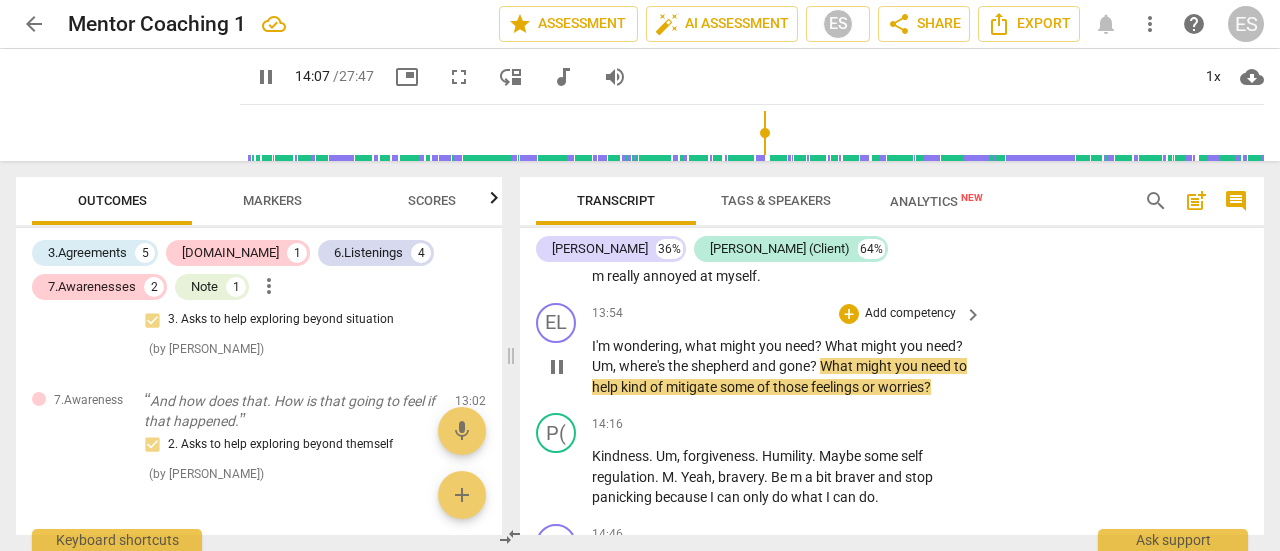 click on "?" at bounding box center (815, 366) 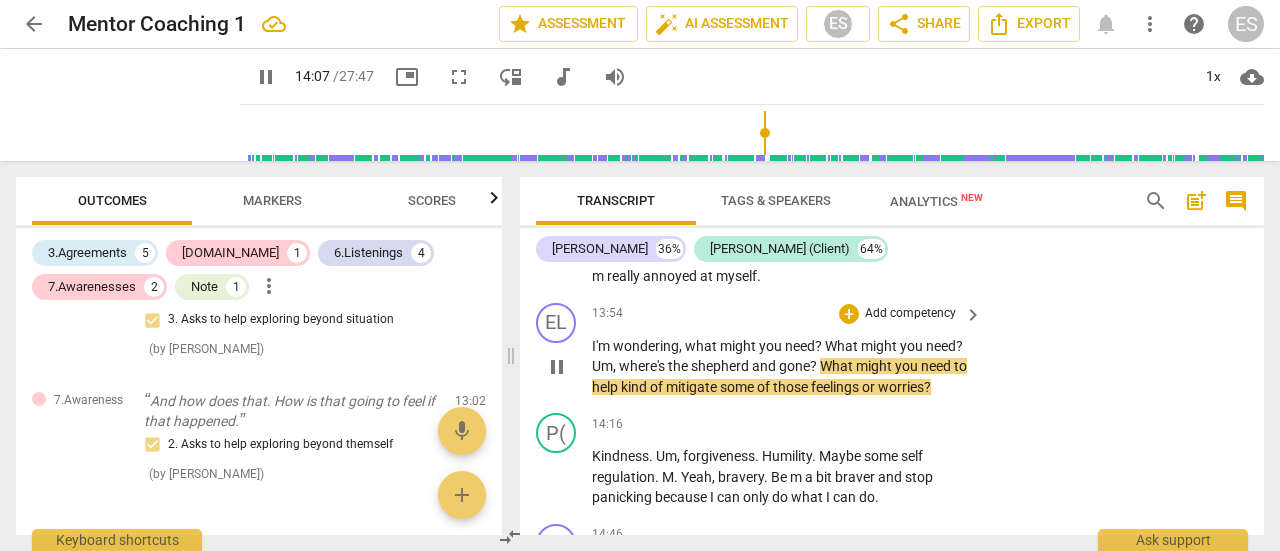 type on "848" 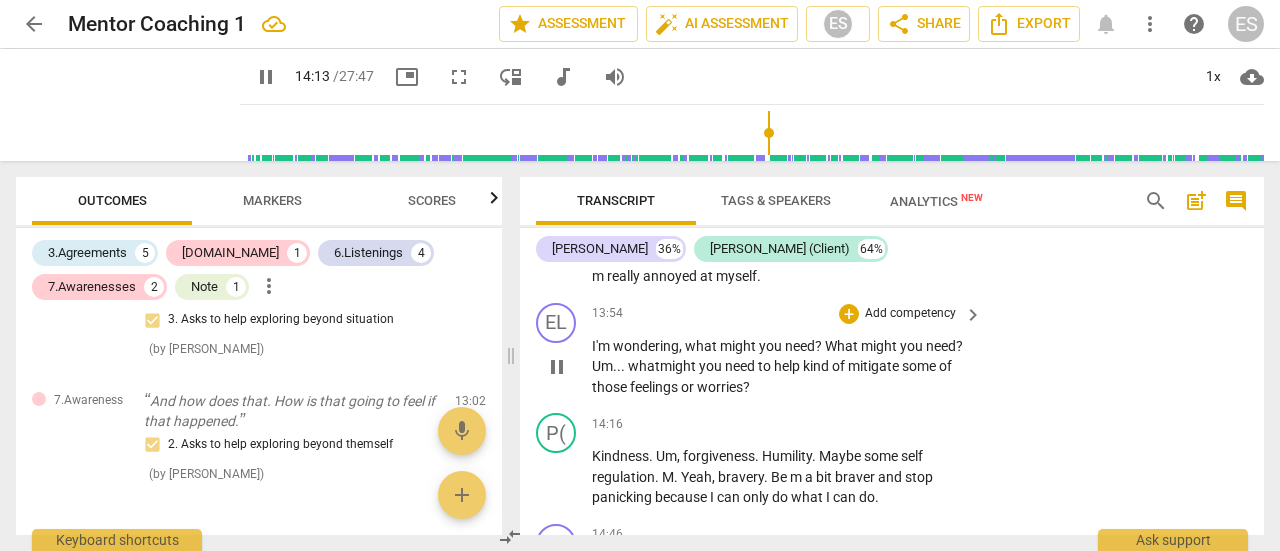 click on "I'm   wondering ,   what   might   you   need ?   What   might   you   need ?   Um...   what  might   you   need   to   help   kind   of   mitigate   some   of   those   feelings   or   worries ?" at bounding box center [782, 367] 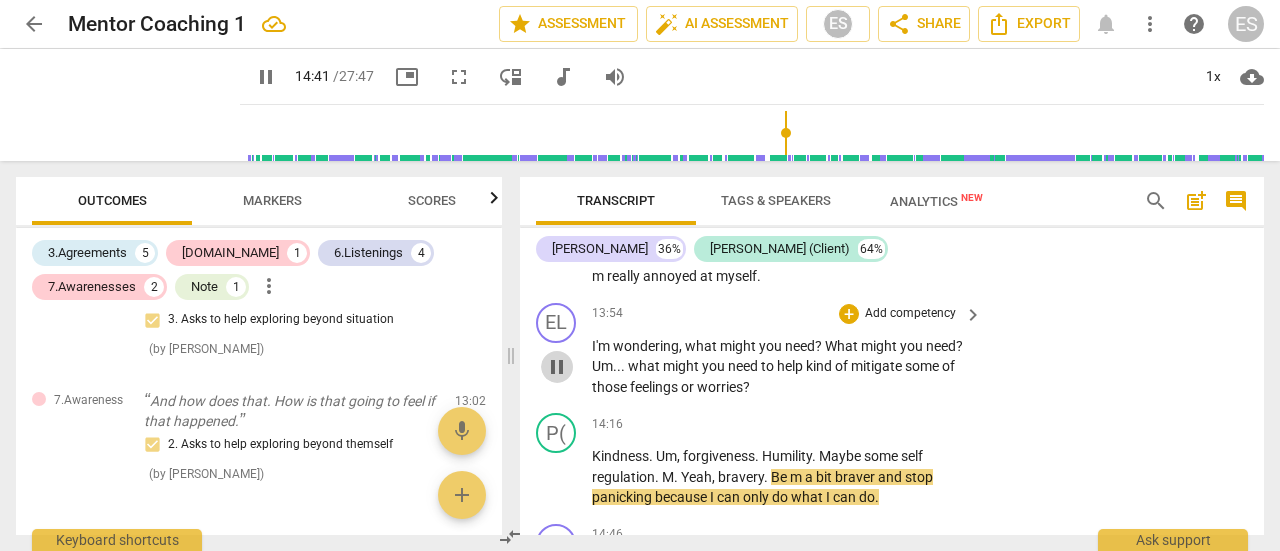 click on "pause" at bounding box center [557, 367] 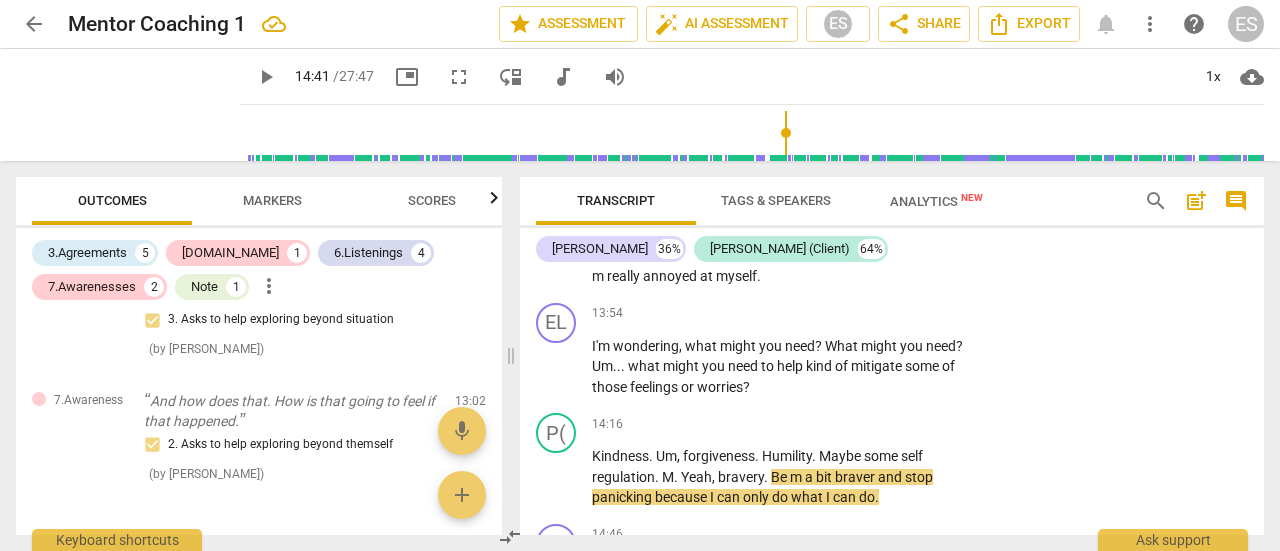 scroll, scrollTop: 536, scrollLeft: 0, axis: vertical 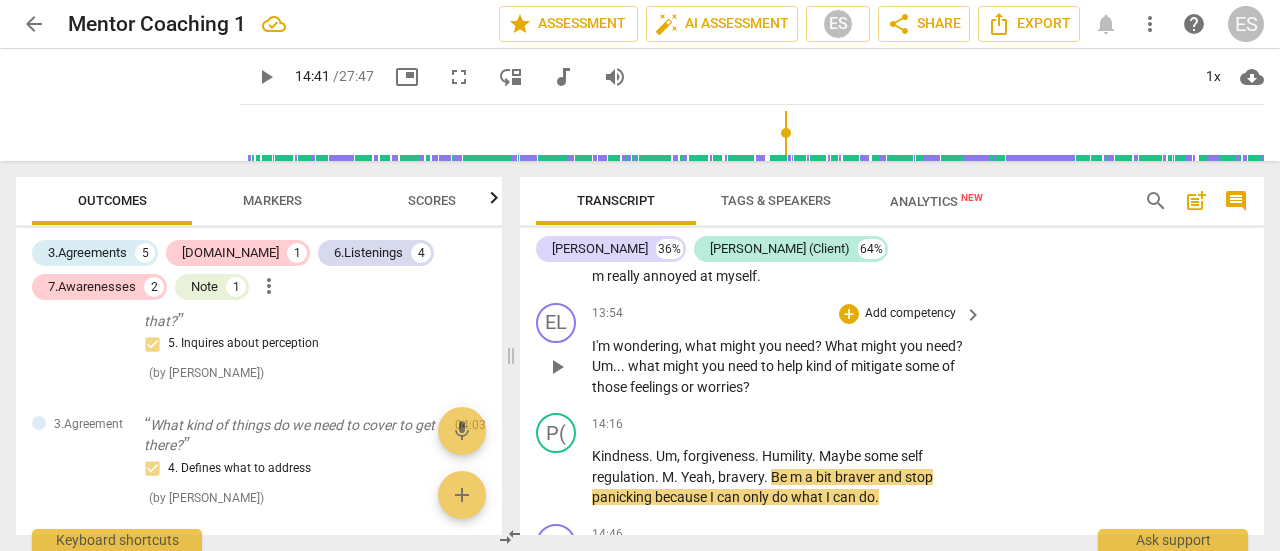 click on "Add competency" at bounding box center (910, 314) 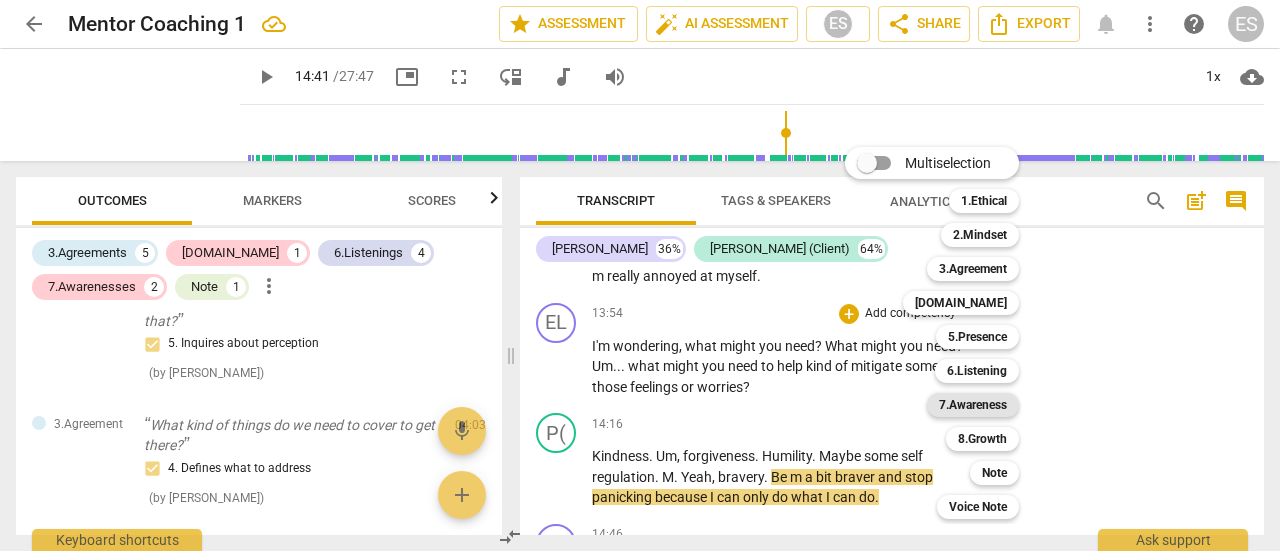 click on "7.Awareness" at bounding box center (973, 405) 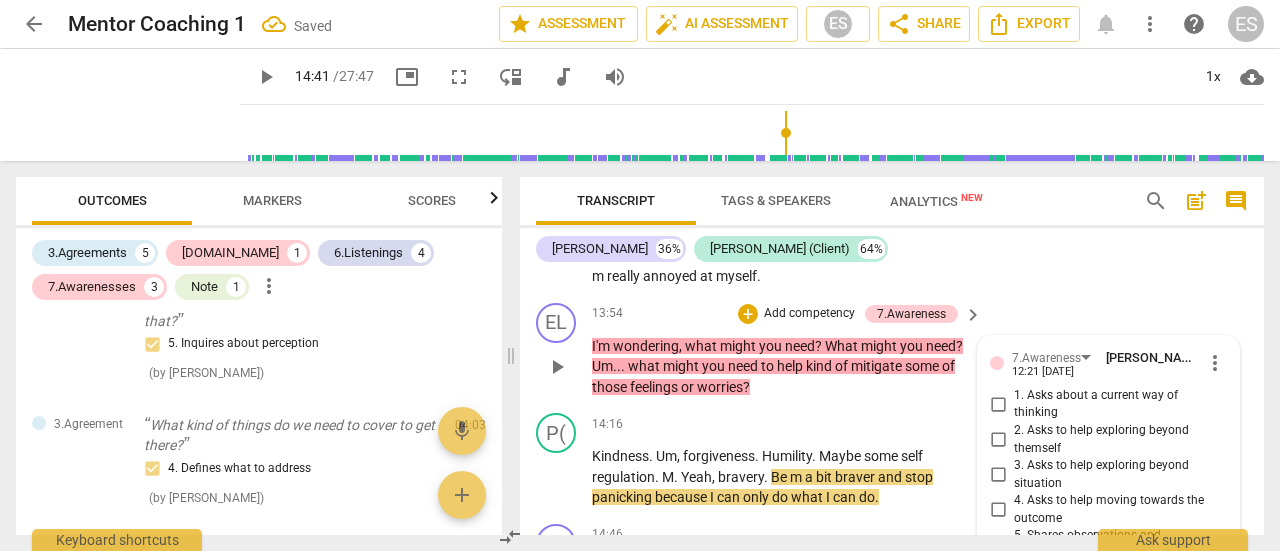 scroll, scrollTop: 6915, scrollLeft: 0, axis: vertical 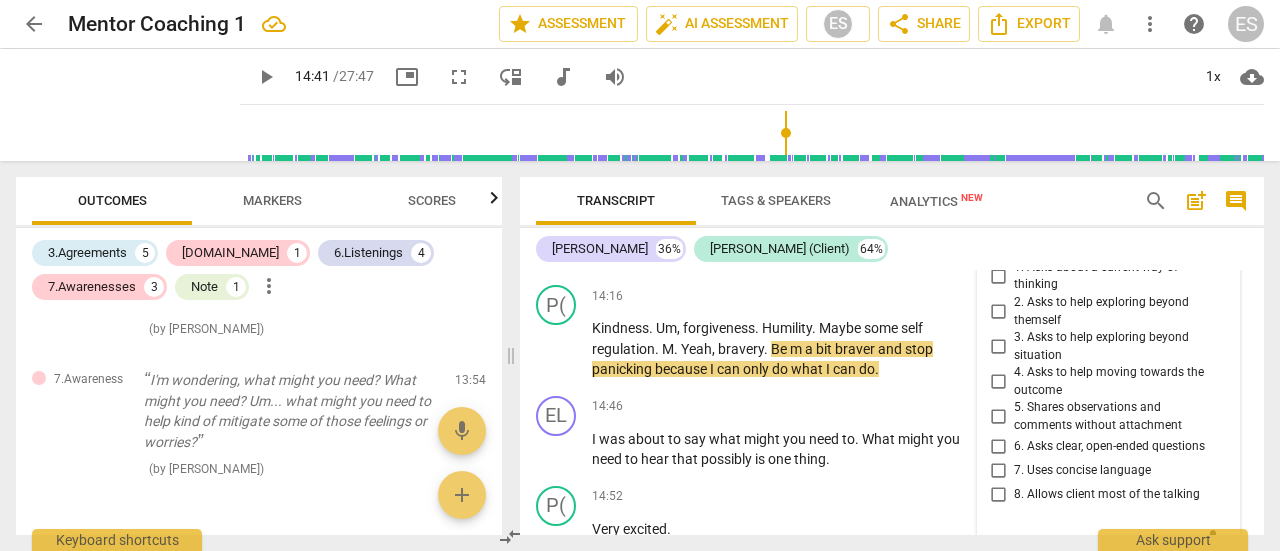 click on "2. Asks to help exploring beyond themself" at bounding box center (1116, 311) 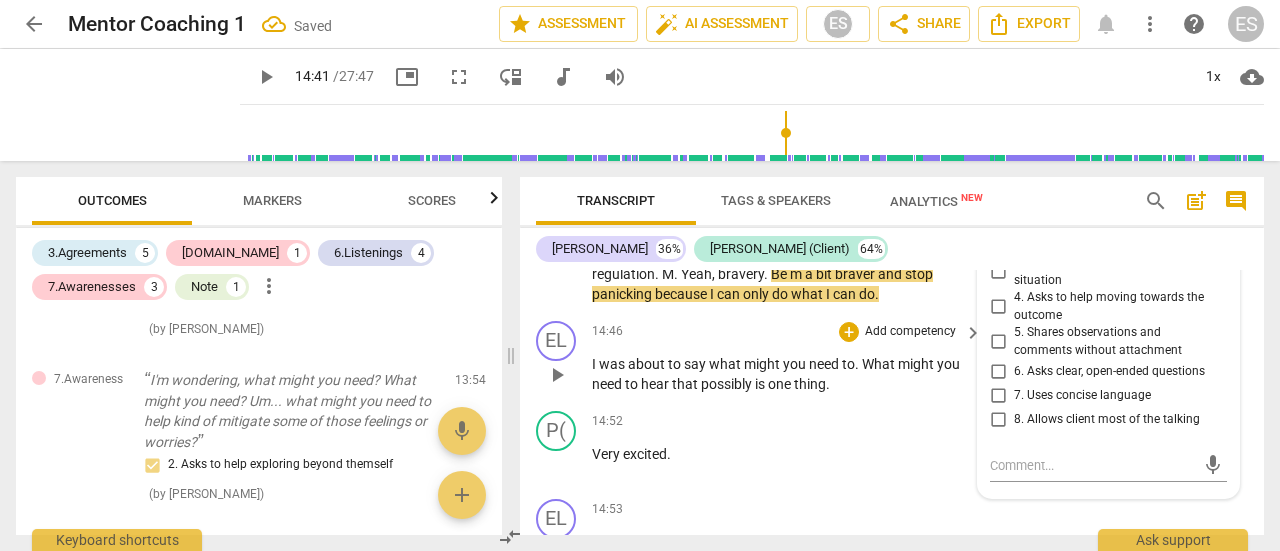 scroll, scrollTop: 6831, scrollLeft: 0, axis: vertical 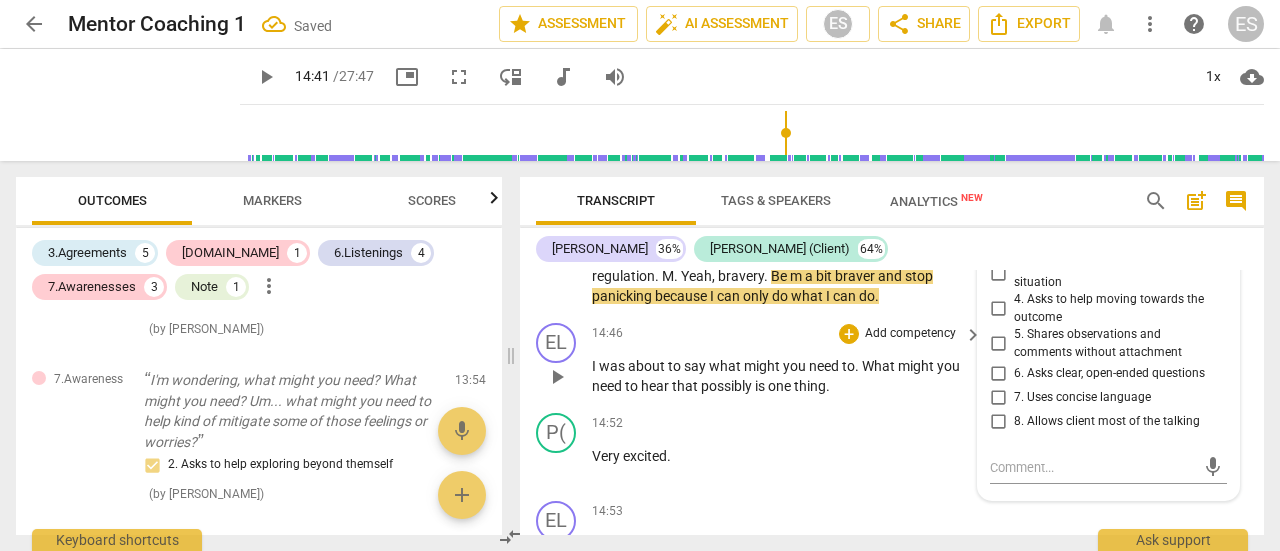 click on "thing" at bounding box center [810, 386] 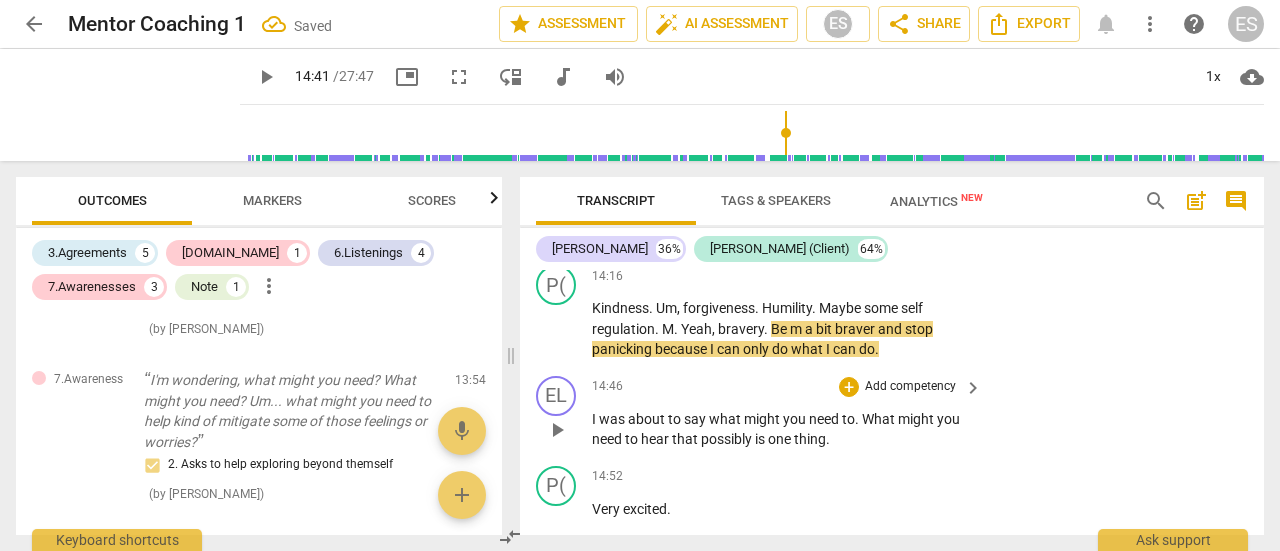 scroll, scrollTop: 6776, scrollLeft: 0, axis: vertical 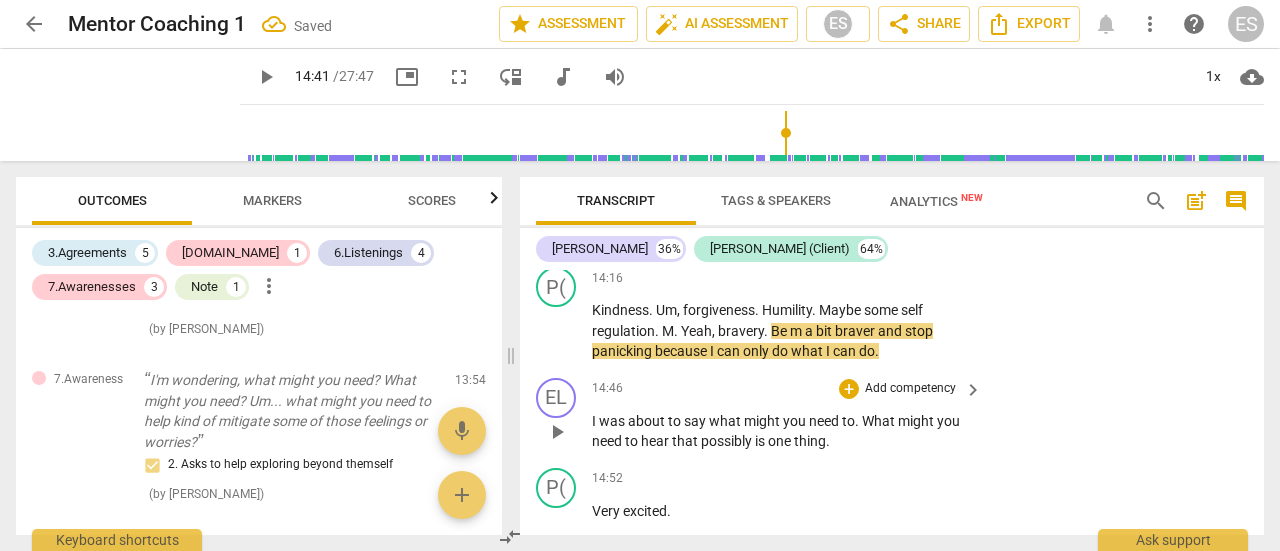 click on "play_arrow" at bounding box center (557, 432) 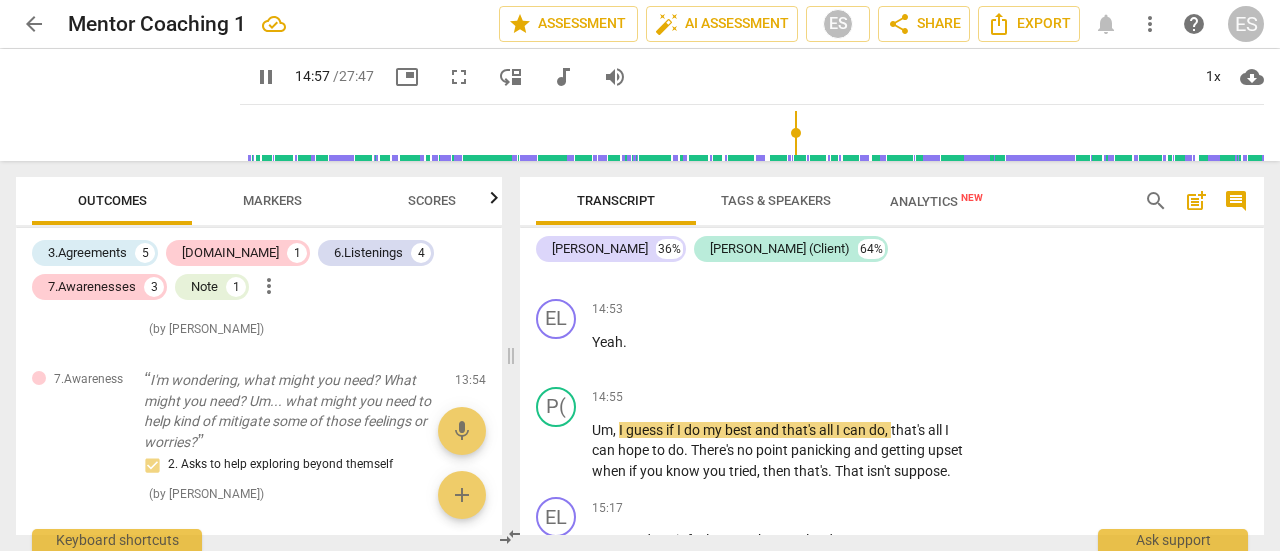 scroll, scrollTop: 7034, scrollLeft: 0, axis: vertical 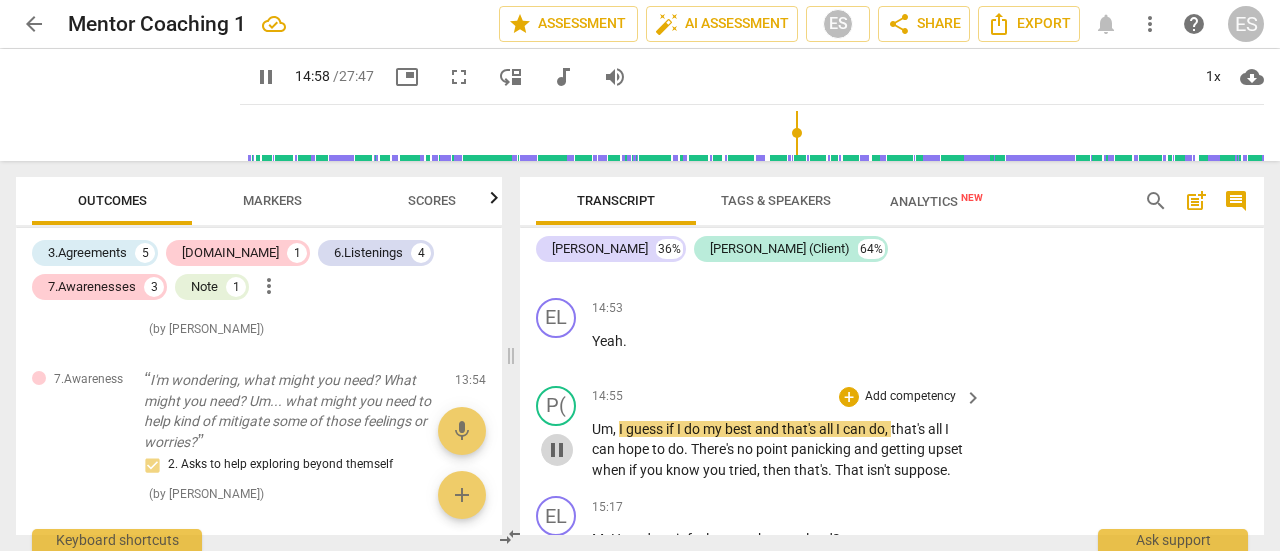 click on "pause" at bounding box center (557, 450) 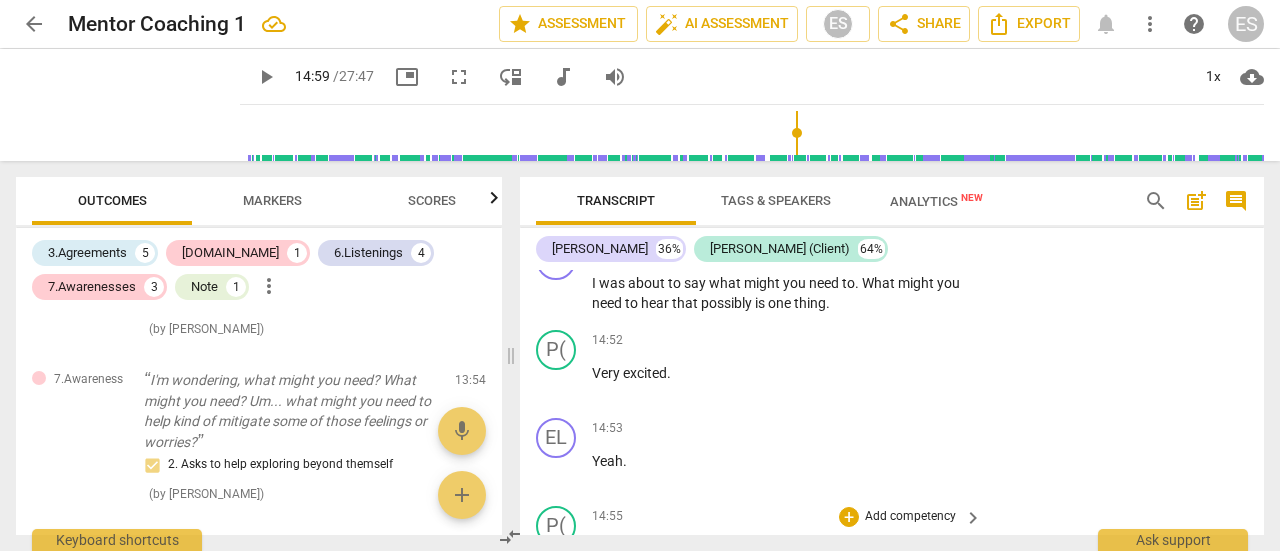 scroll, scrollTop: 6904, scrollLeft: 0, axis: vertical 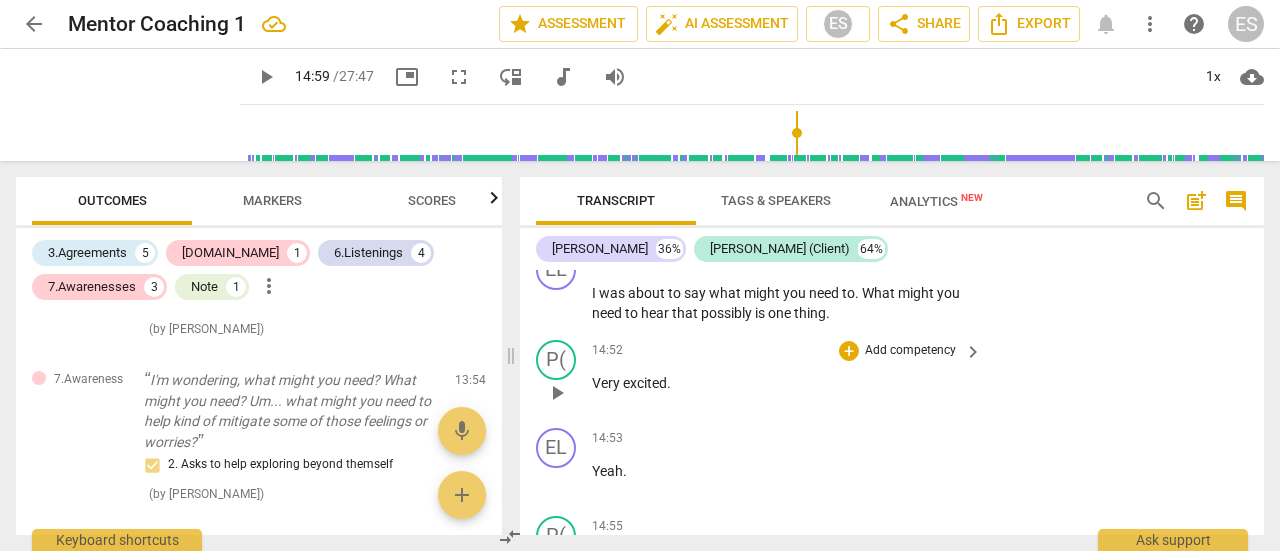 click on "Very   excited ." at bounding box center (782, 383) 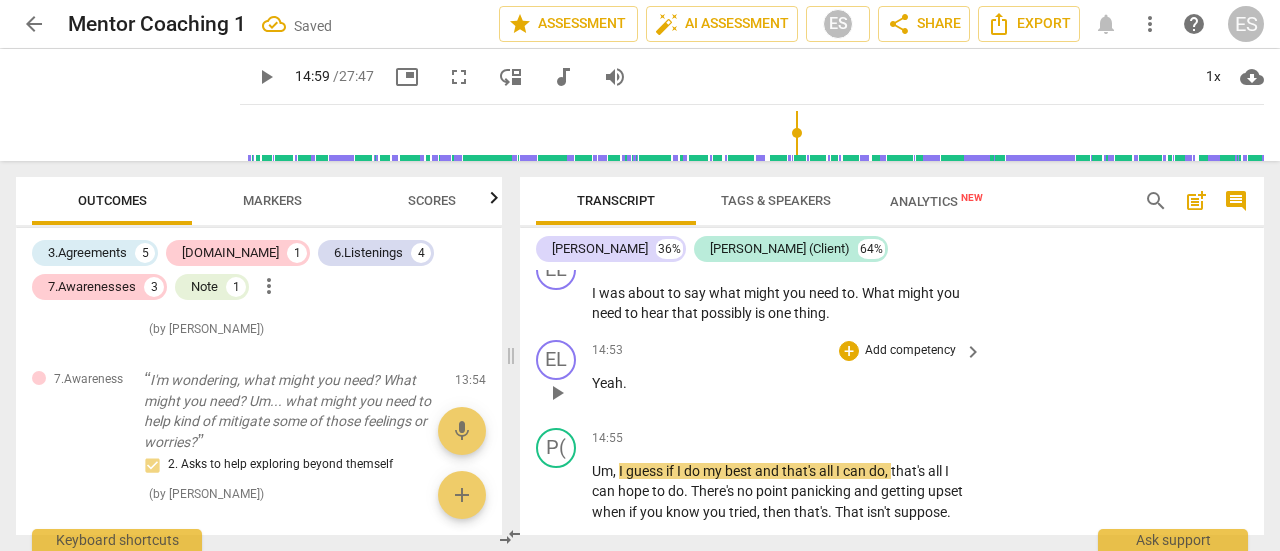 drag, startPoint x: 708, startPoint y: 404, endPoint x: 676, endPoint y: 403, distance: 32.01562 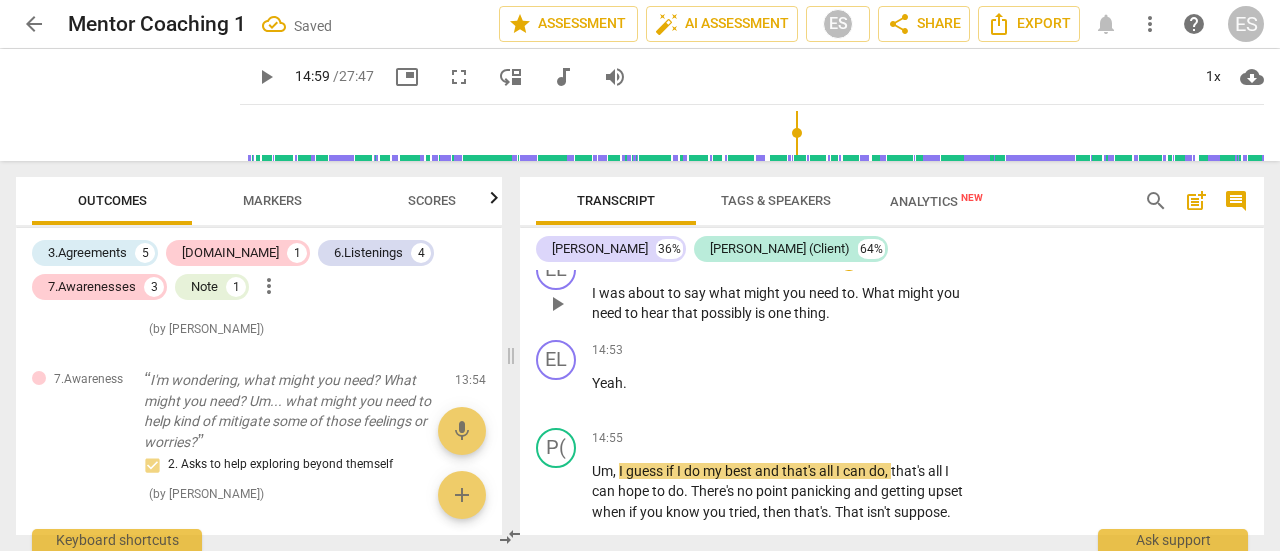 click on "that" at bounding box center (686, 313) 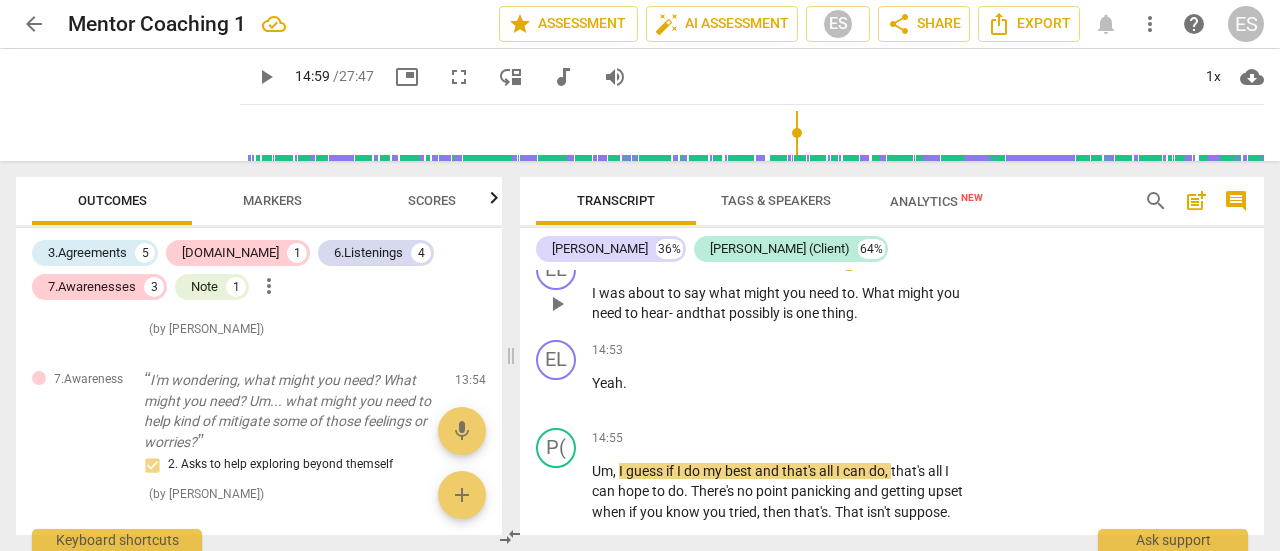 click on "I   was   about   to   say   what   might   you   need   to .   What   might   you   need   to   hear  - and  that   possibly   is   one   thing ." at bounding box center (782, 303) 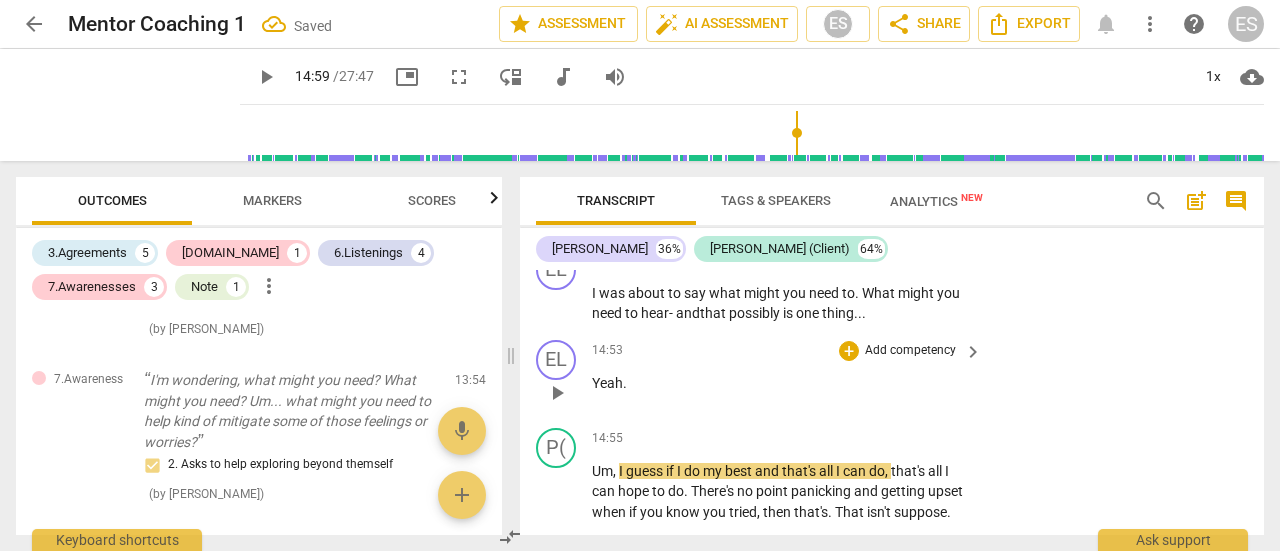 click on "Yeah ." at bounding box center [782, 383] 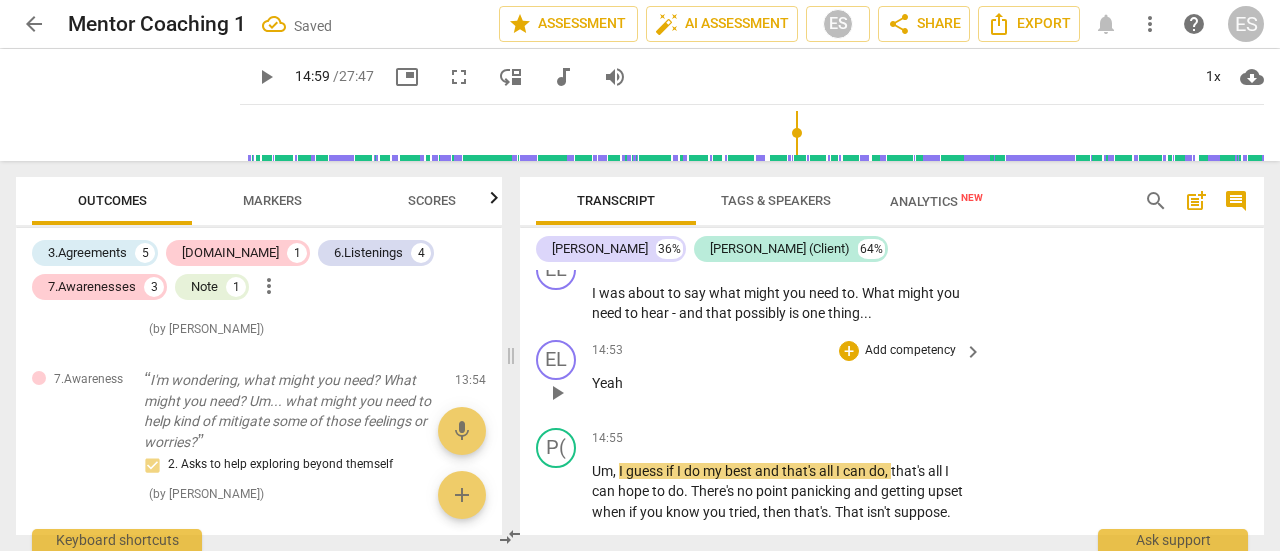 type 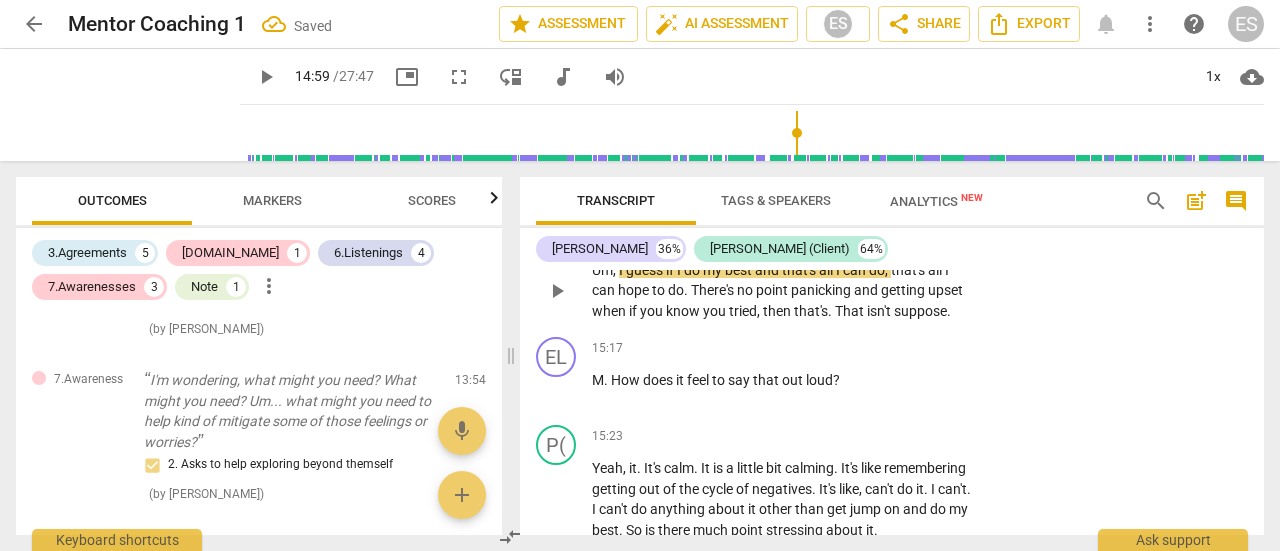 scroll, scrollTop: 7058, scrollLeft: 0, axis: vertical 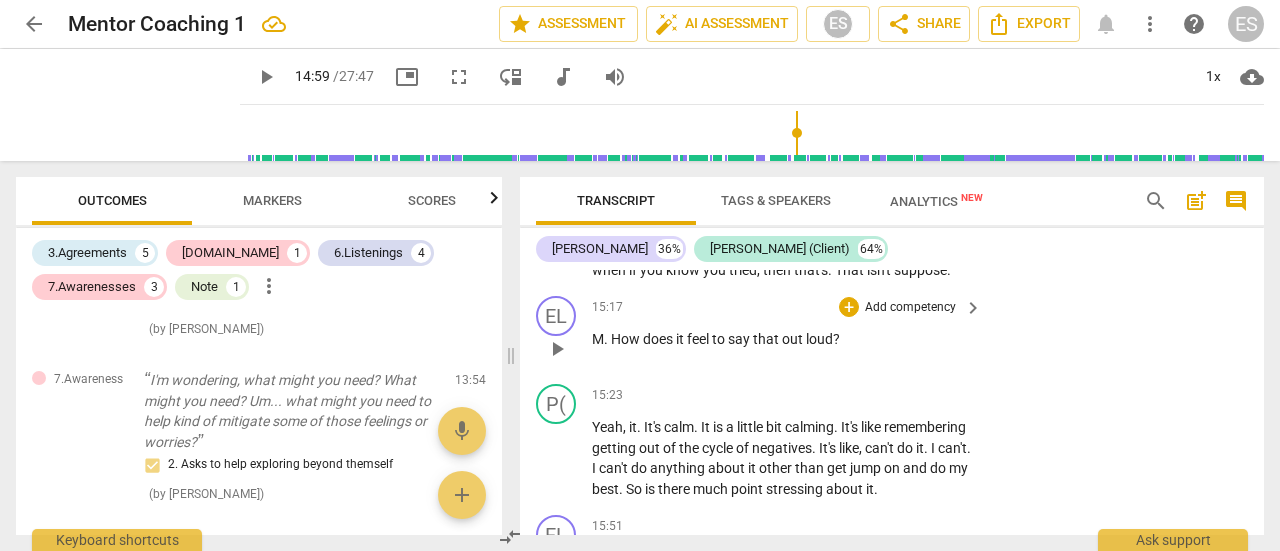 click on "Add competency" at bounding box center [910, 308] 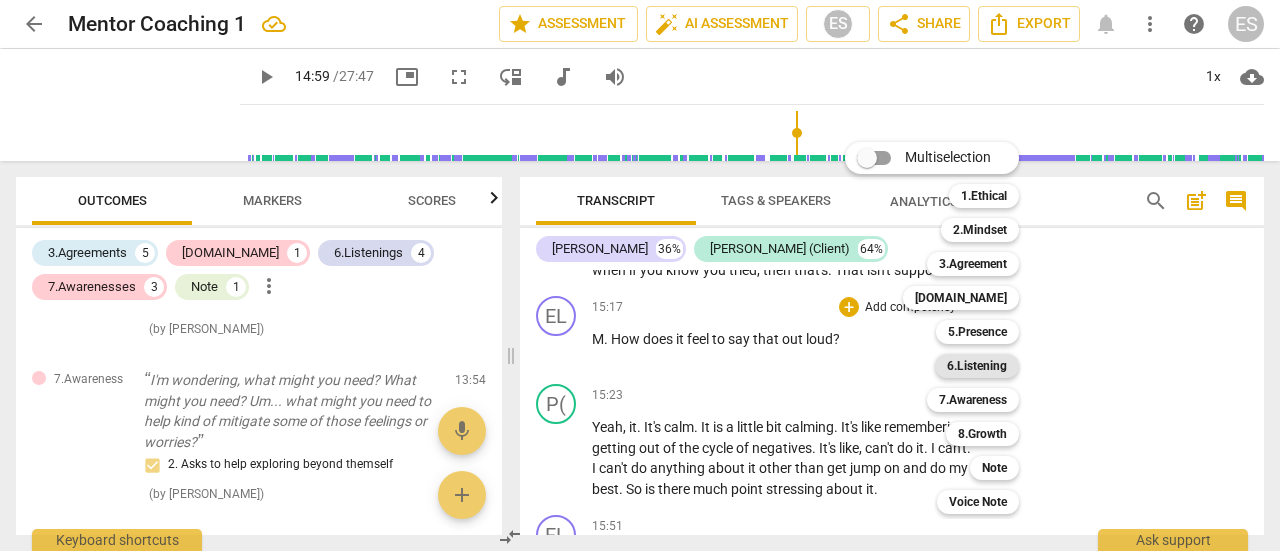 click on "6.Listening" at bounding box center (977, 366) 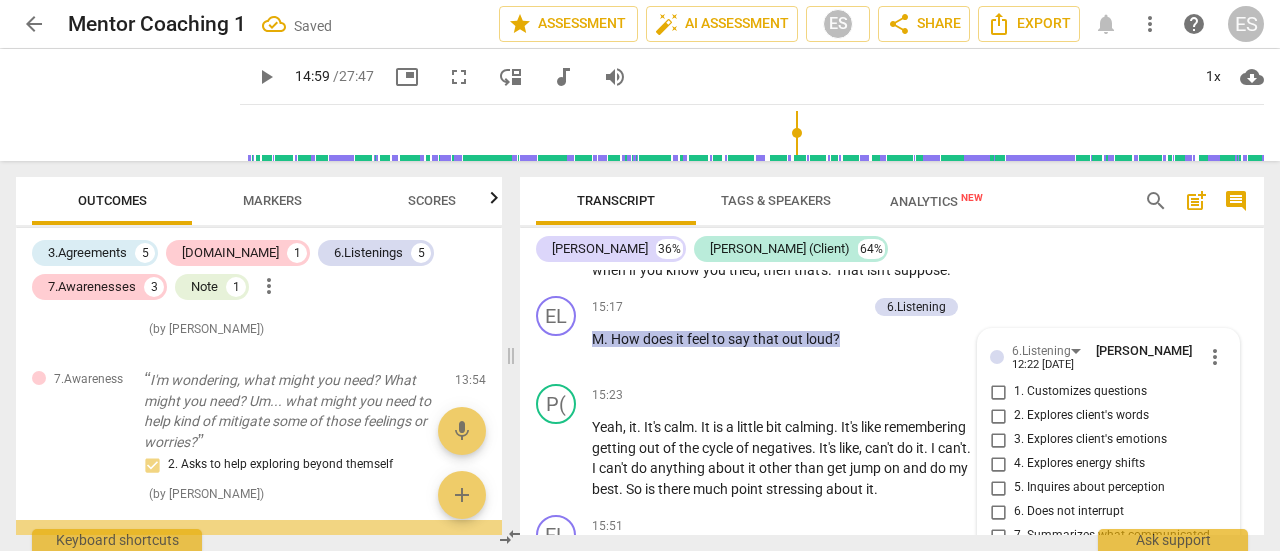 scroll, scrollTop: 7257, scrollLeft: 0, axis: vertical 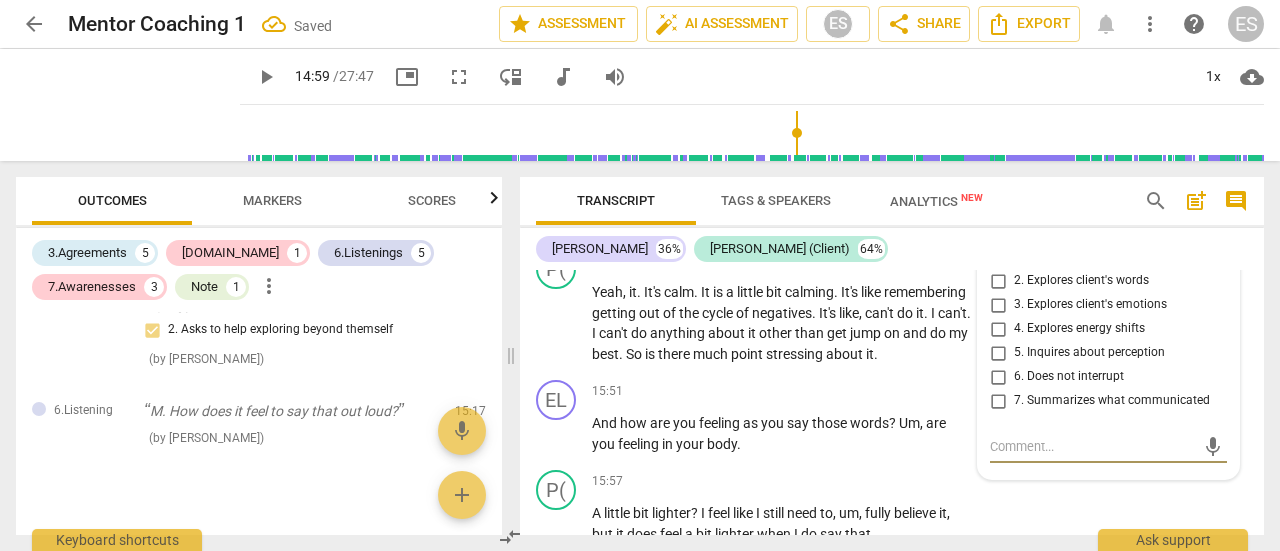 click on "3. Explores client's emotions" at bounding box center (1090, 305) 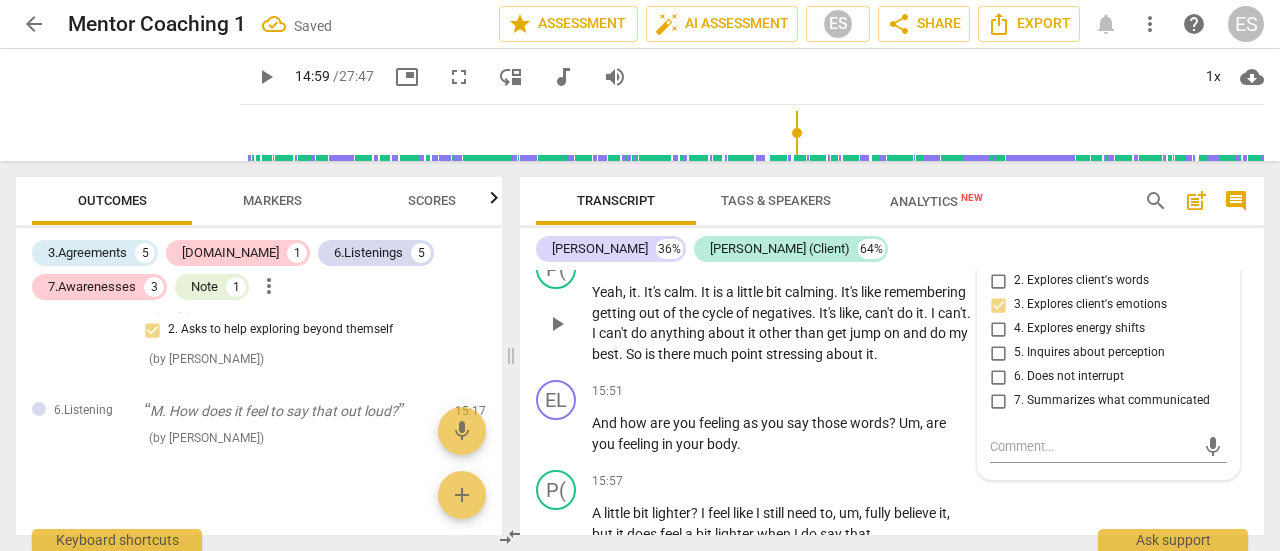 click on "point" at bounding box center [748, 354] 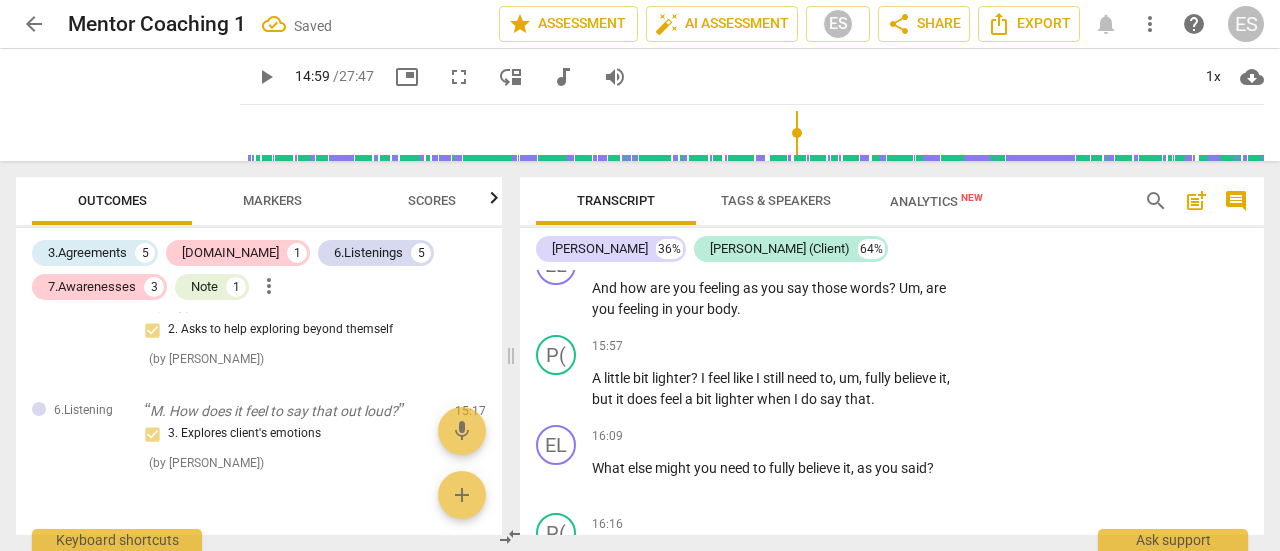 scroll, scrollTop: 7336, scrollLeft: 0, axis: vertical 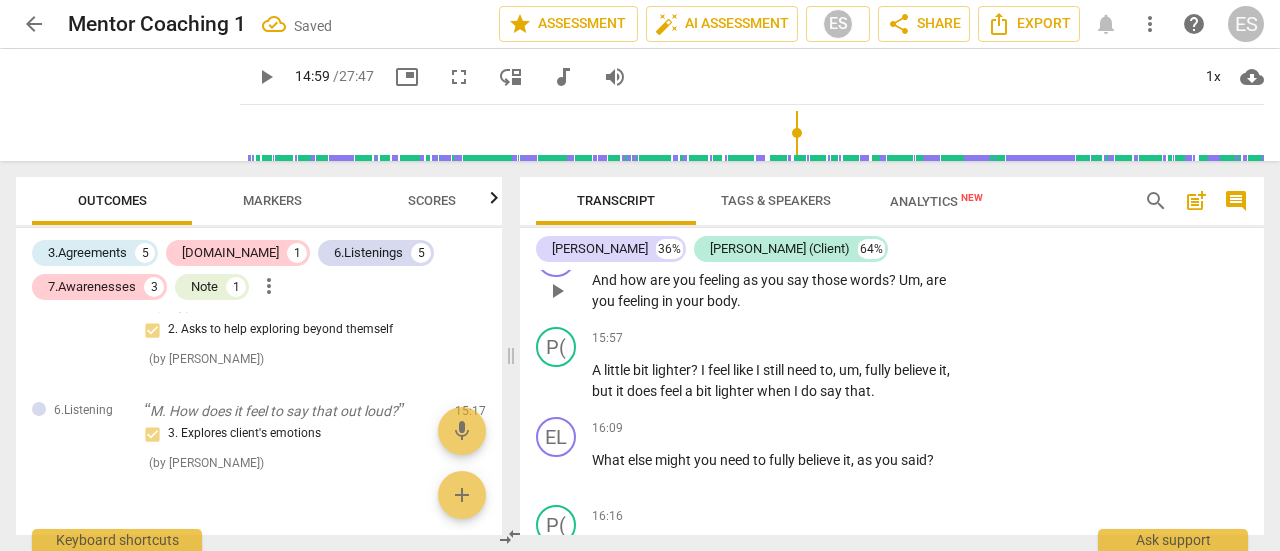 click on "say" at bounding box center (799, 280) 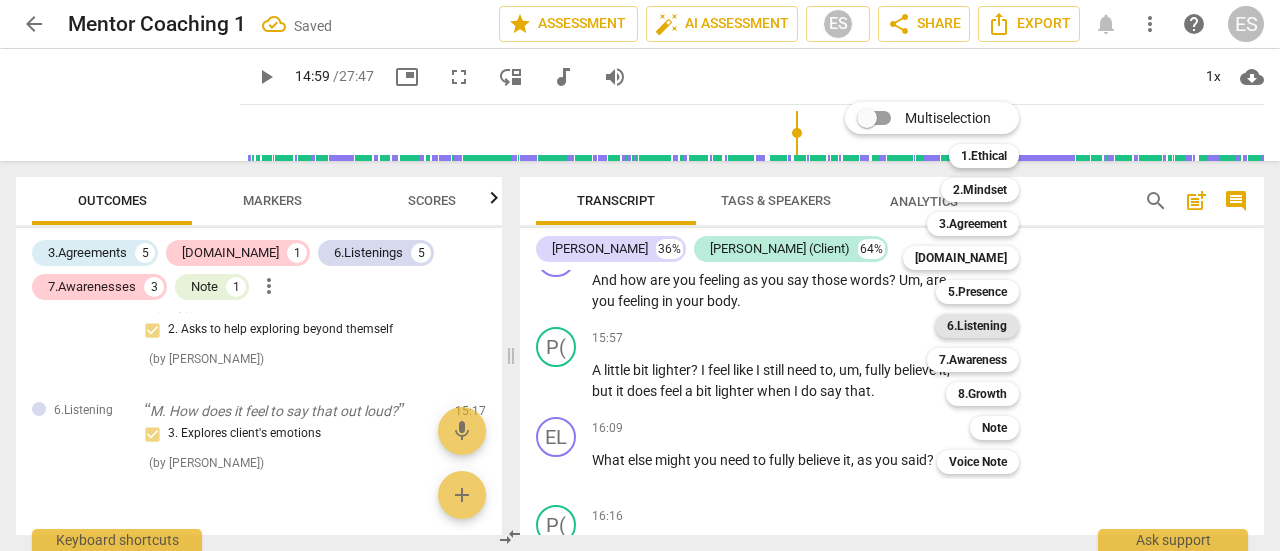 click on "6.Listening" at bounding box center (977, 326) 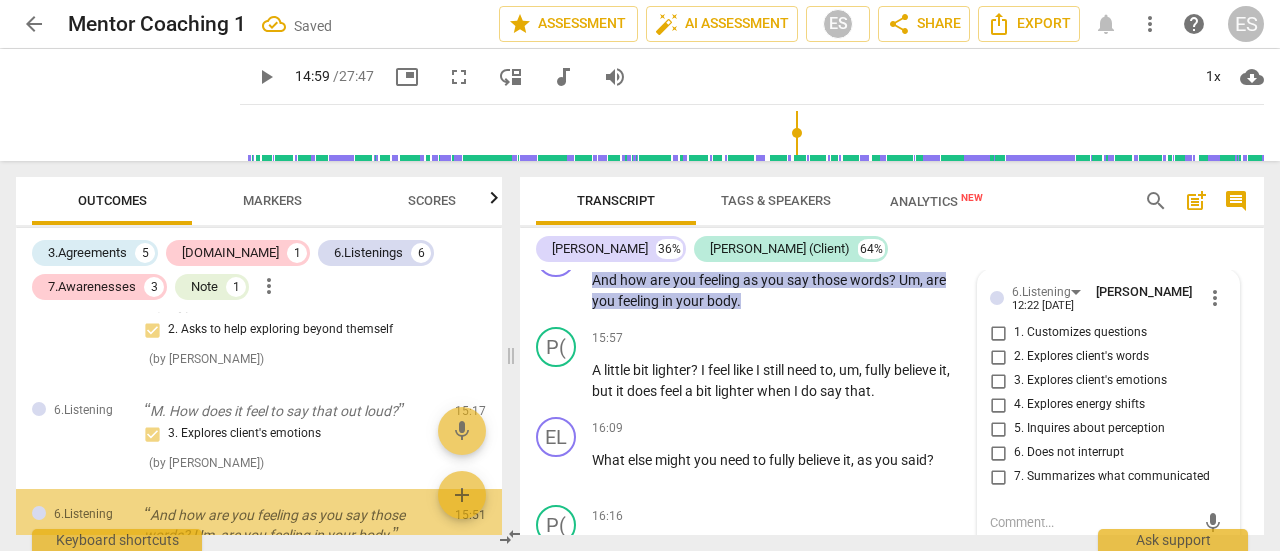 scroll, scrollTop: 7496, scrollLeft: 0, axis: vertical 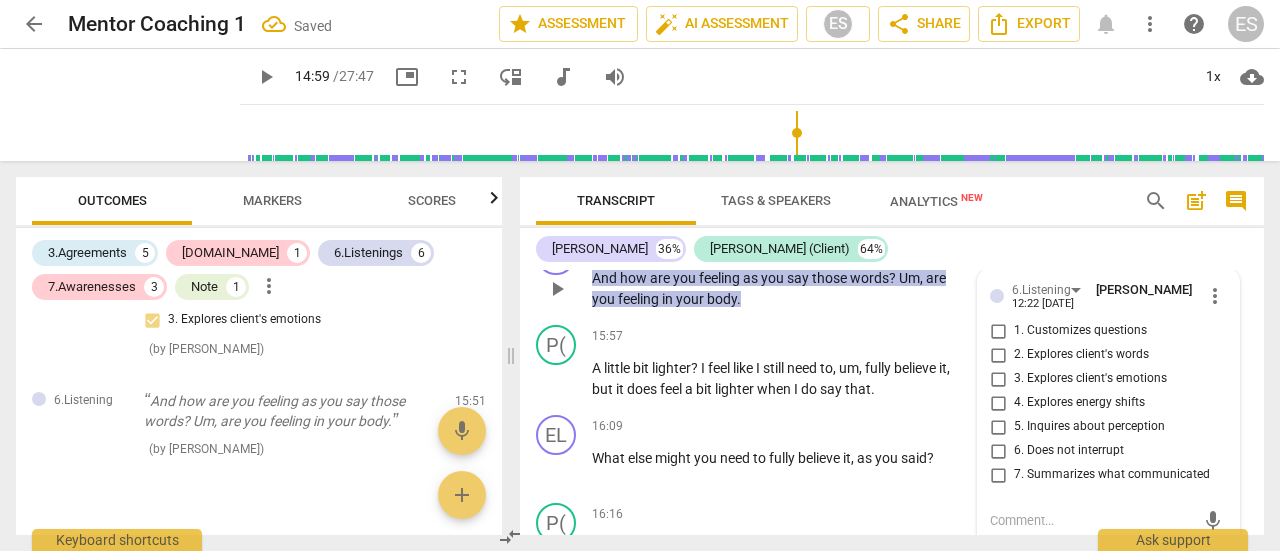 click on "3. Explores client's emotions" at bounding box center (1090, 379) 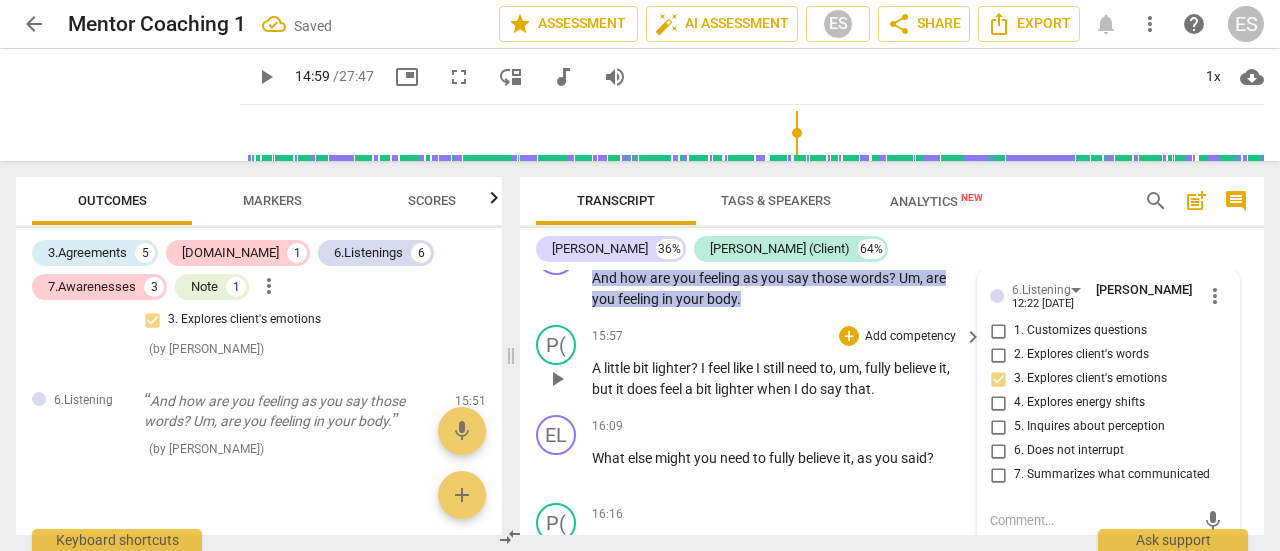 click on "to" at bounding box center [826, 368] 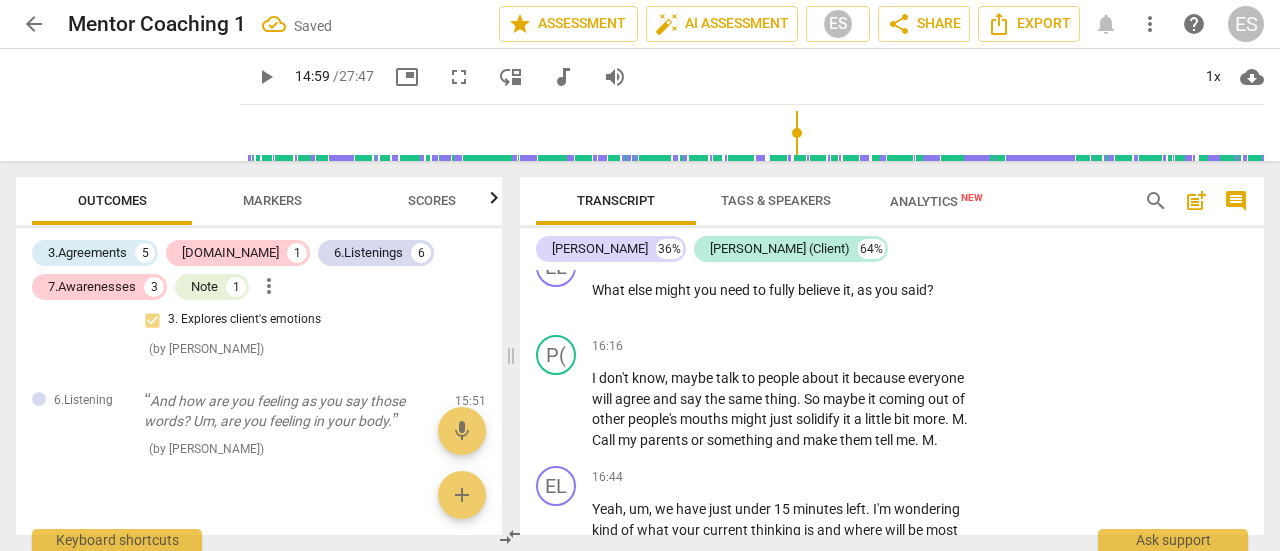 scroll, scrollTop: 7506, scrollLeft: 0, axis: vertical 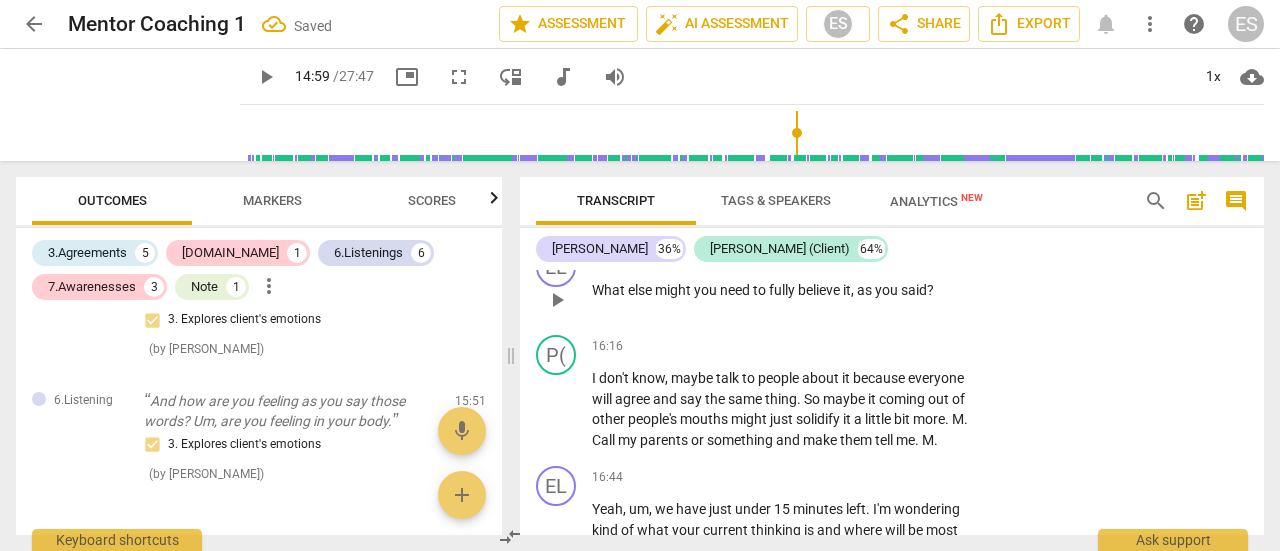click on "Add competency" at bounding box center (910, 259) 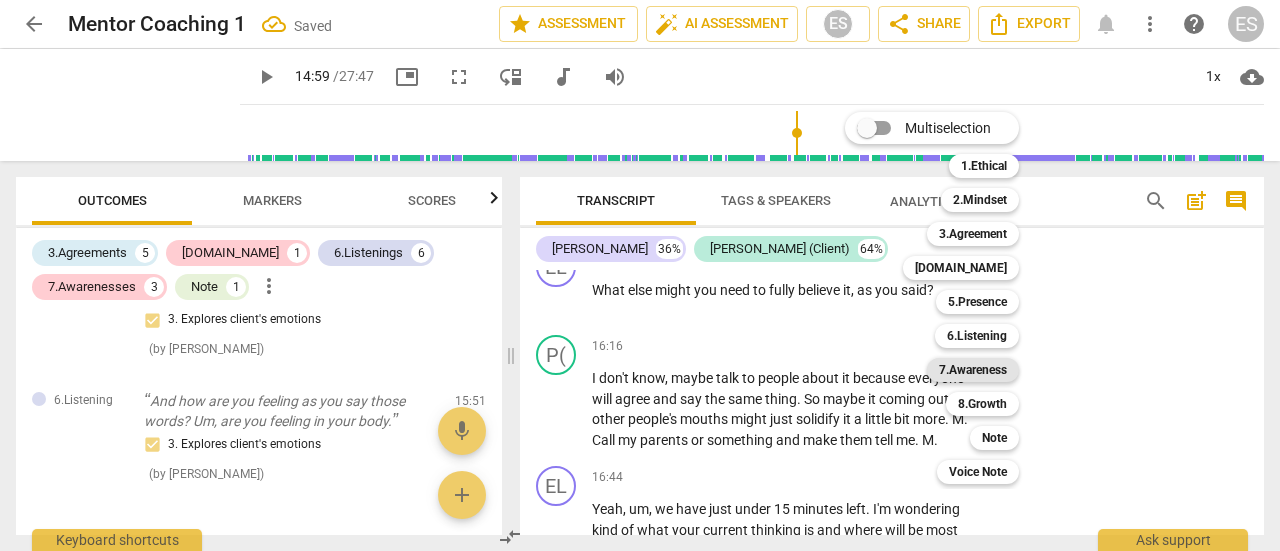 click on "7.Awareness" at bounding box center (973, 370) 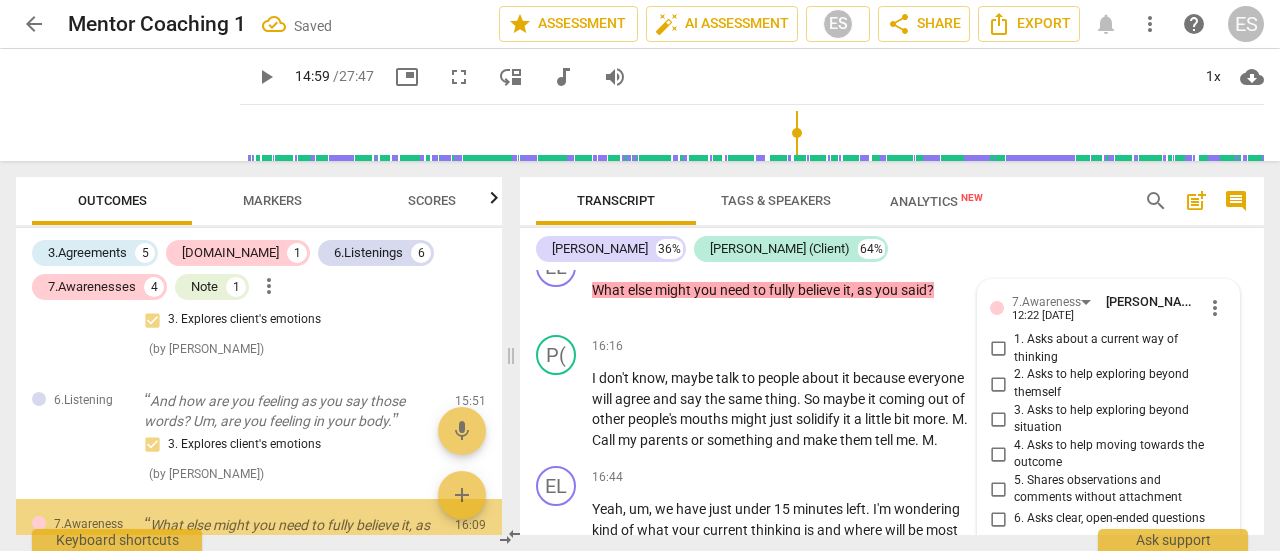 scroll, scrollTop: 7756, scrollLeft: 0, axis: vertical 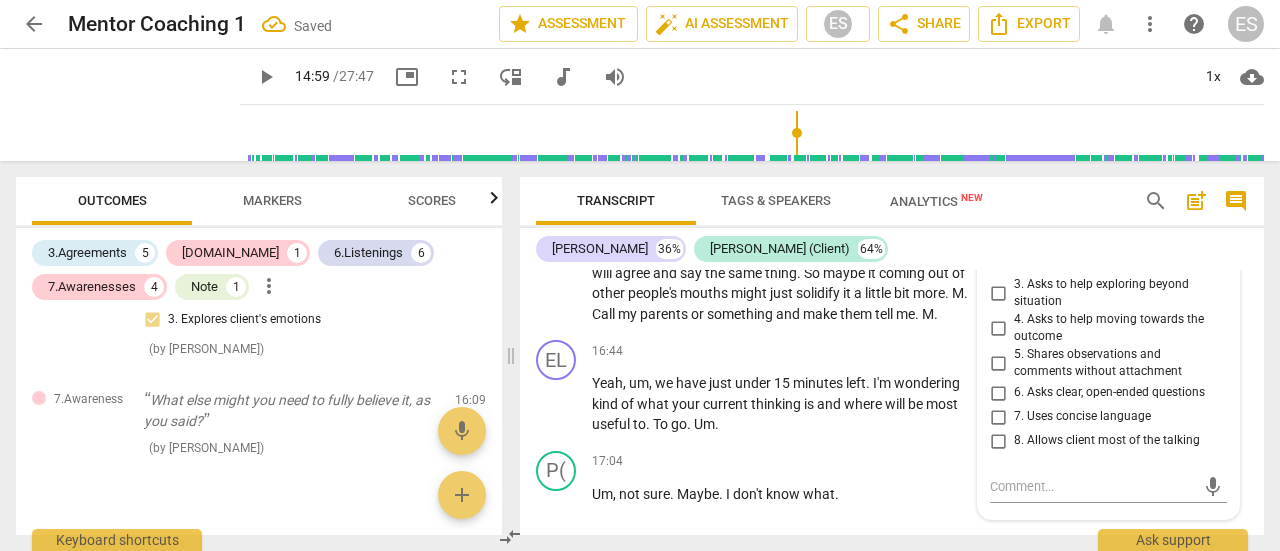click on "2. Asks to help exploring beyond themself" at bounding box center [1116, 257] 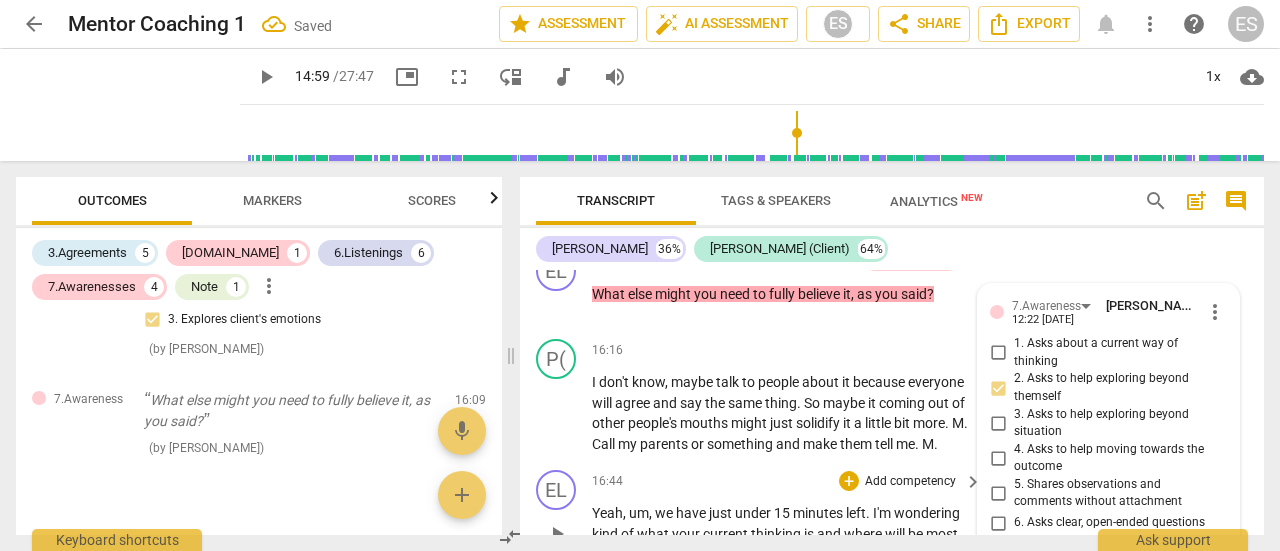 scroll, scrollTop: 7497, scrollLeft: 0, axis: vertical 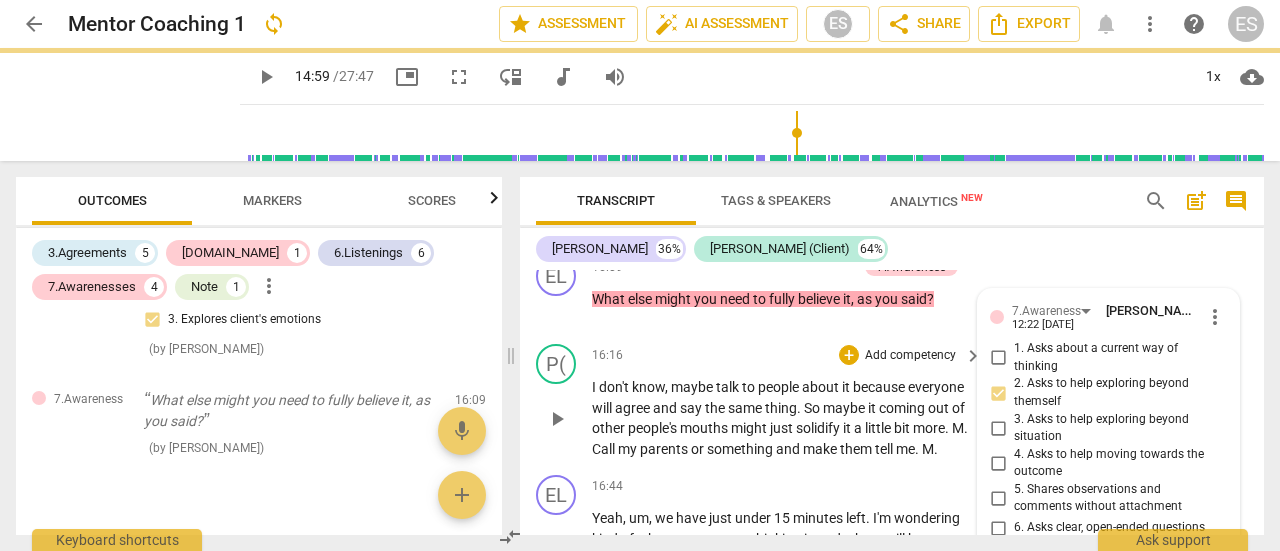 click on "just" at bounding box center [783, 428] 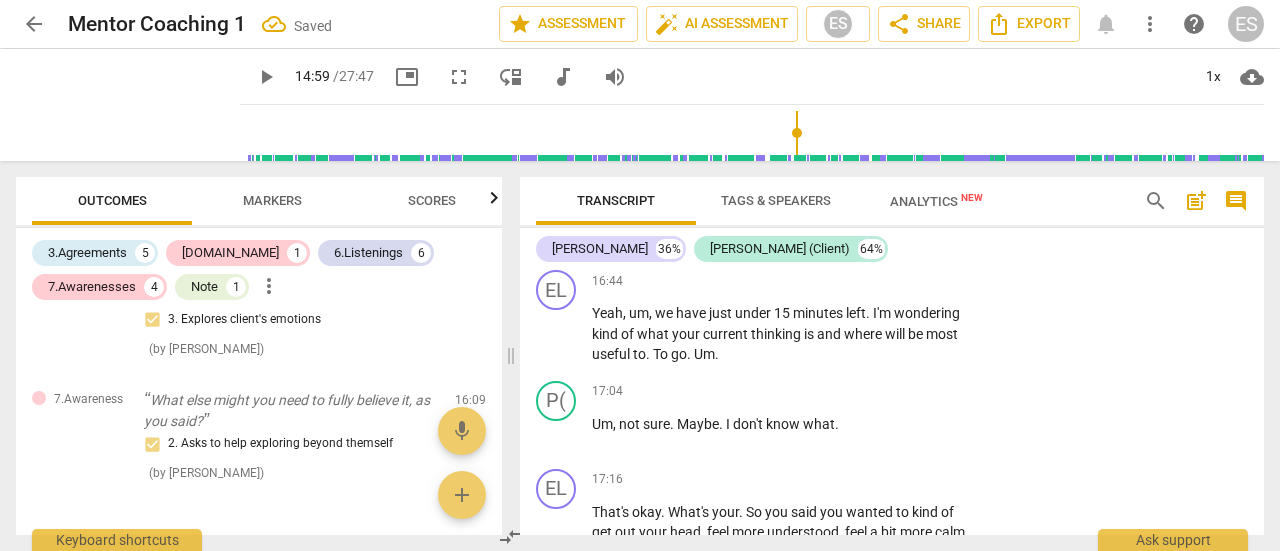 scroll, scrollTop: 7703, scrollLeft: 0, axis: vertical 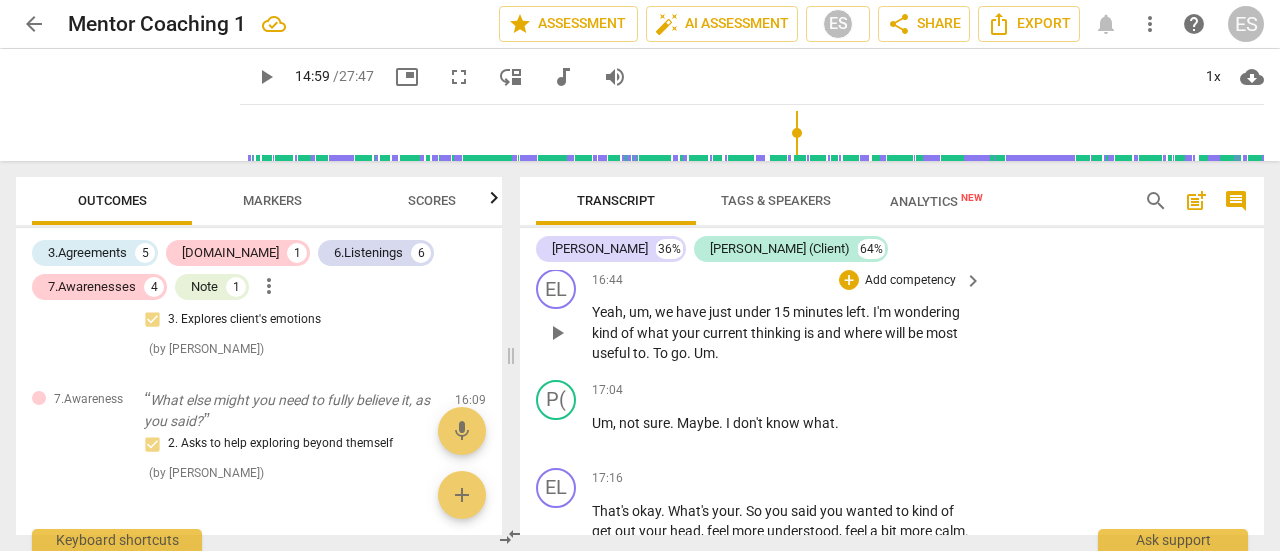 click on "Add competency" at bounding box center [910, 281] 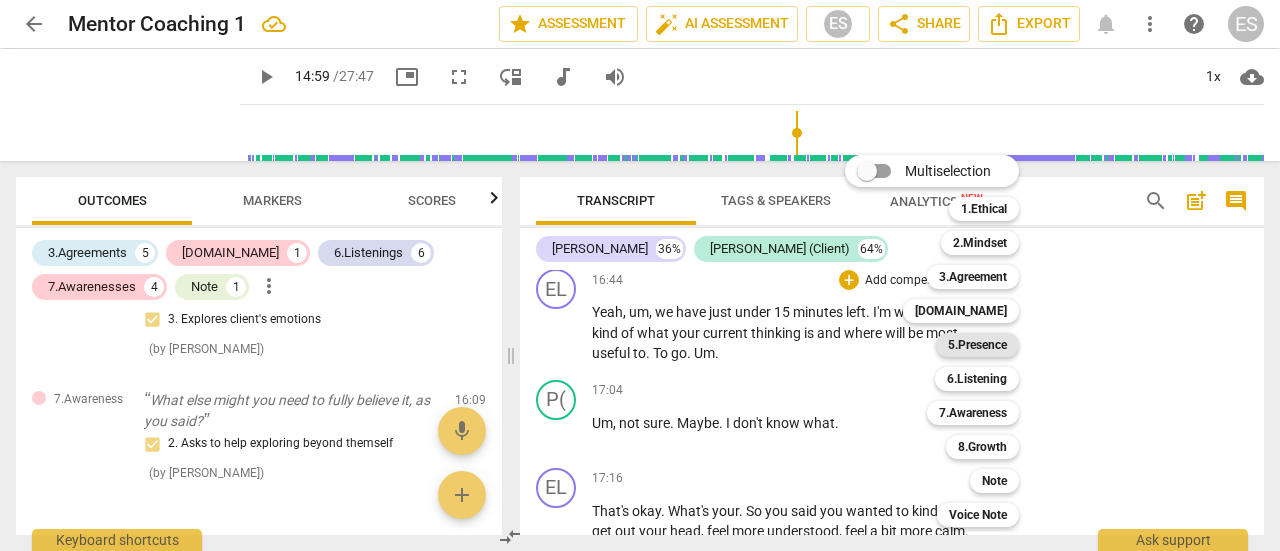 click on "5.Presence" at bounding box center (977, 345) 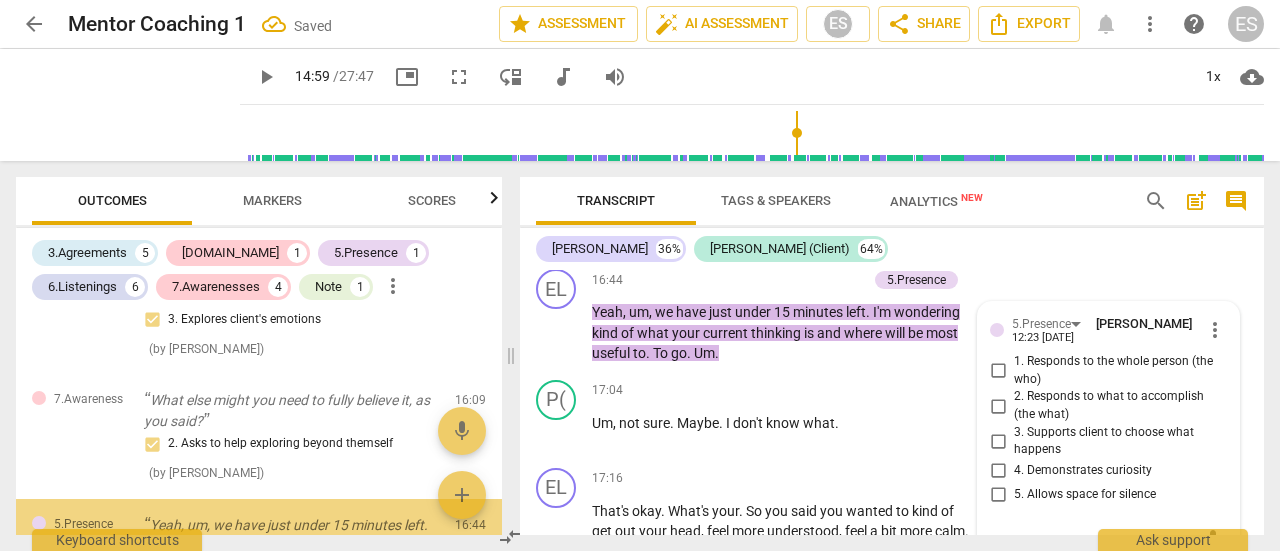 scroll, scrollTop: 7902, scrollLeft: 0, axis: vertical 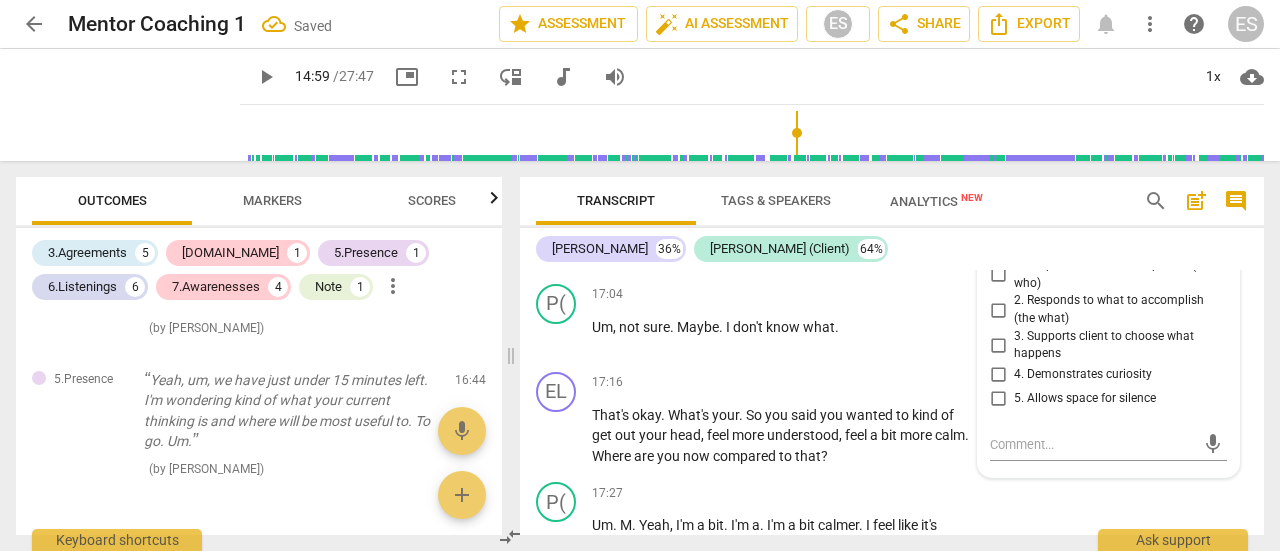 click on "3. Supports client to choose what happens" at bounding box center (1116, 345) 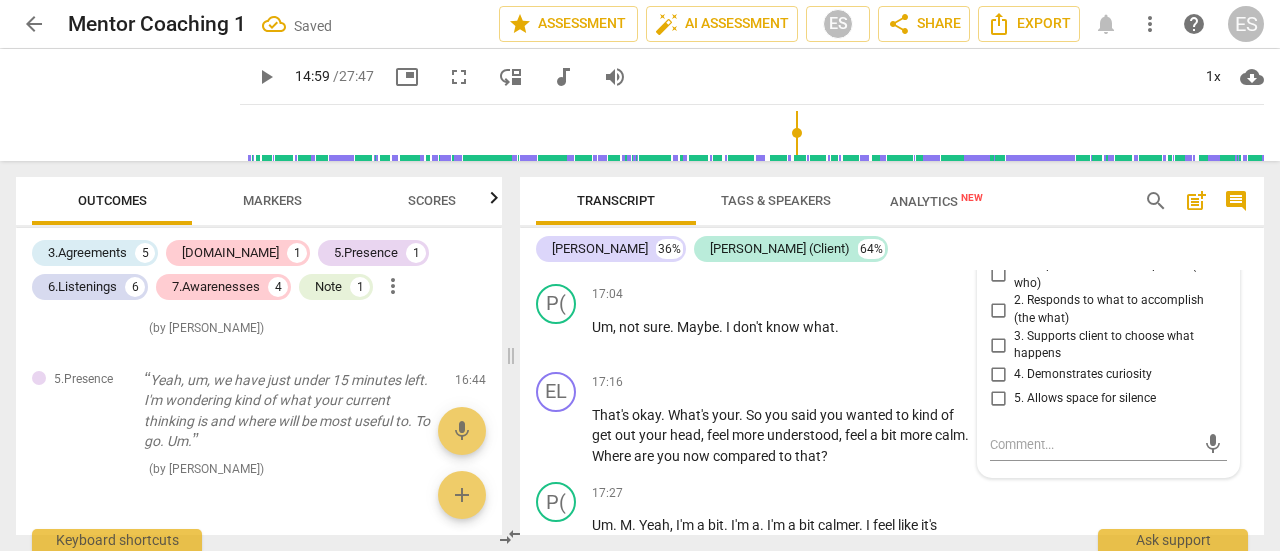 click on "3. Supports client to choose what happens" at bounding box center [998, 345] 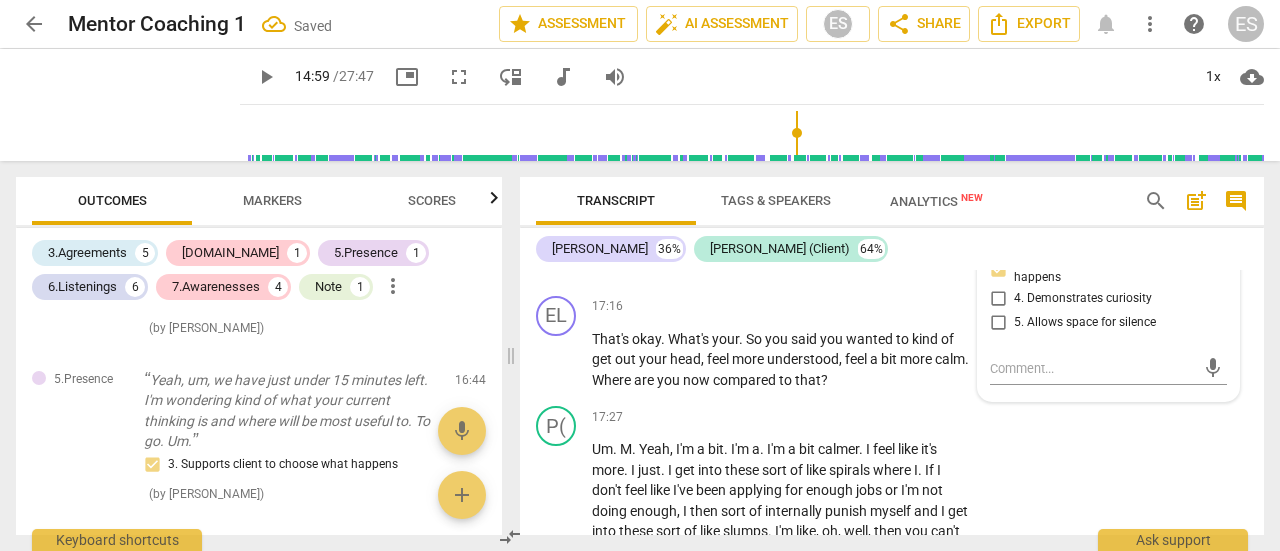 scroll, scrollTop: 7881, scrollLeft: 0, axis: vertical 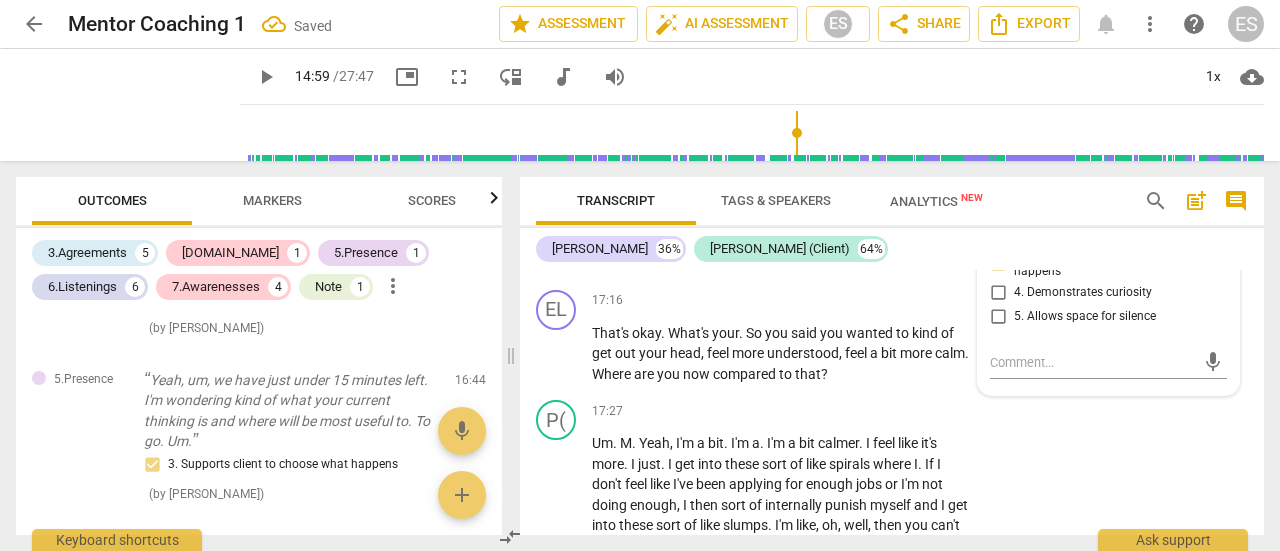 click on "more" at bounding box center (749, 353) 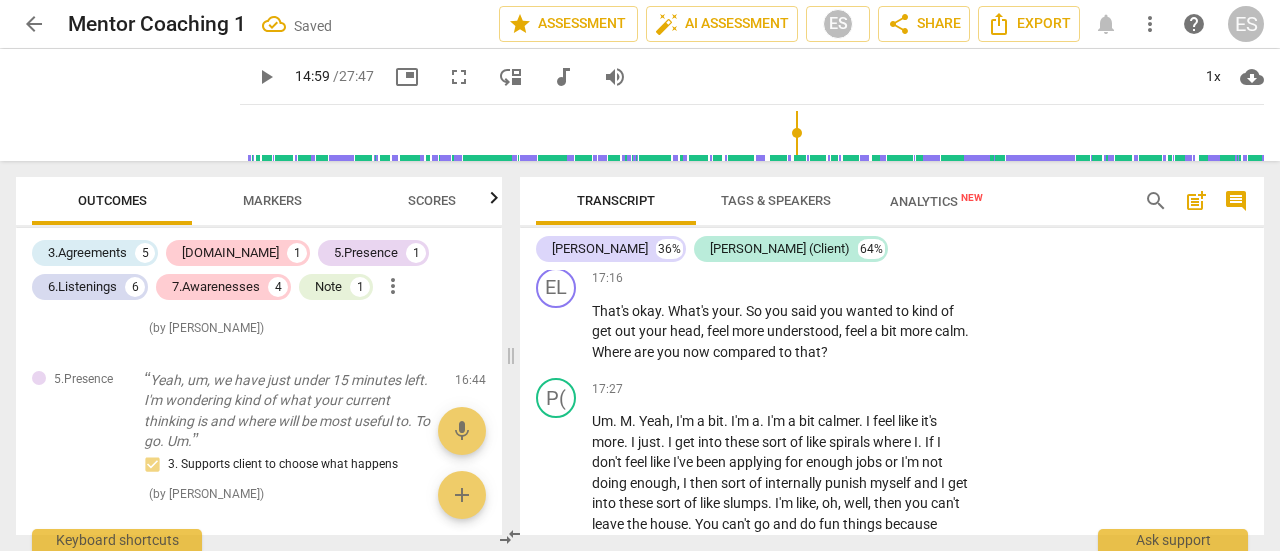 scroll, scrollTop: 7910, scrollLeft: 0, axis: vertical 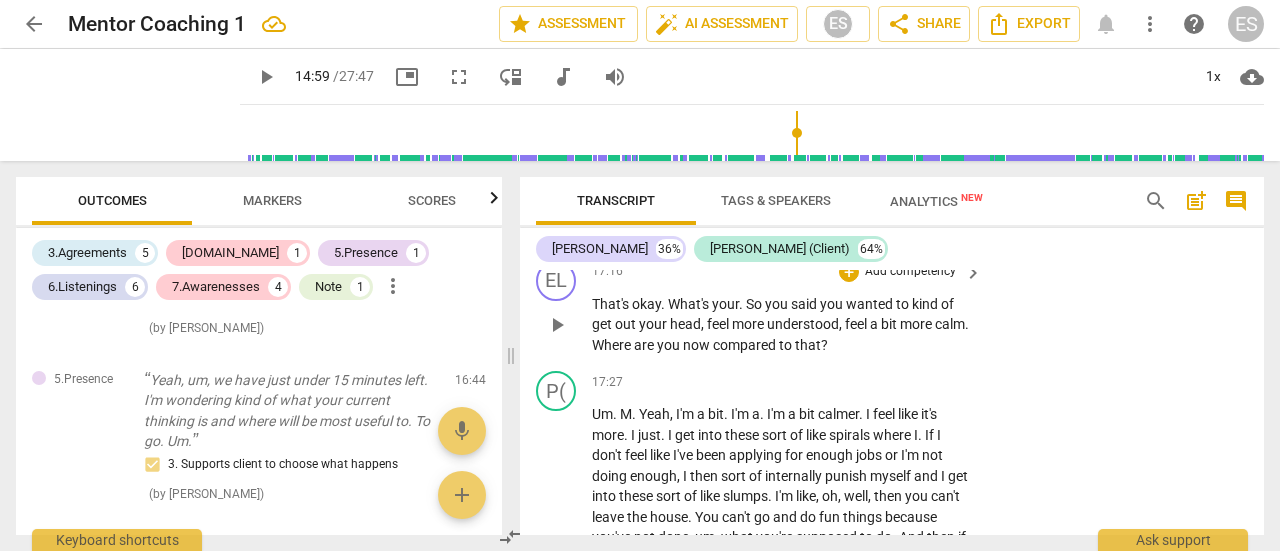 click on "Add competency" at bounding box center (910, 272) 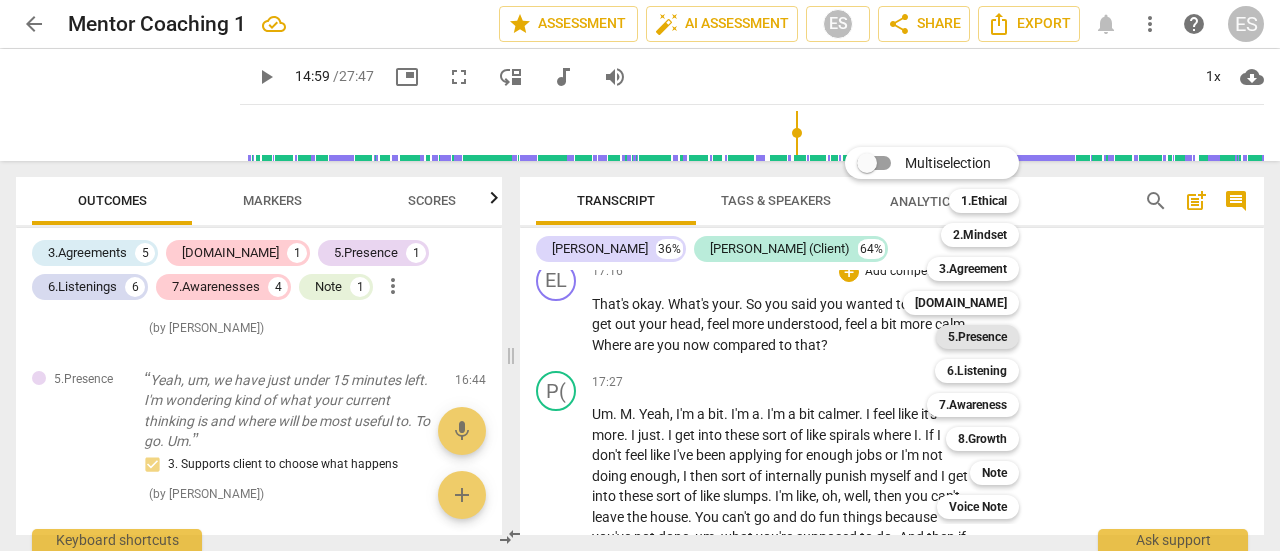 click on "5.Presence" at bounding box center (977, 337) 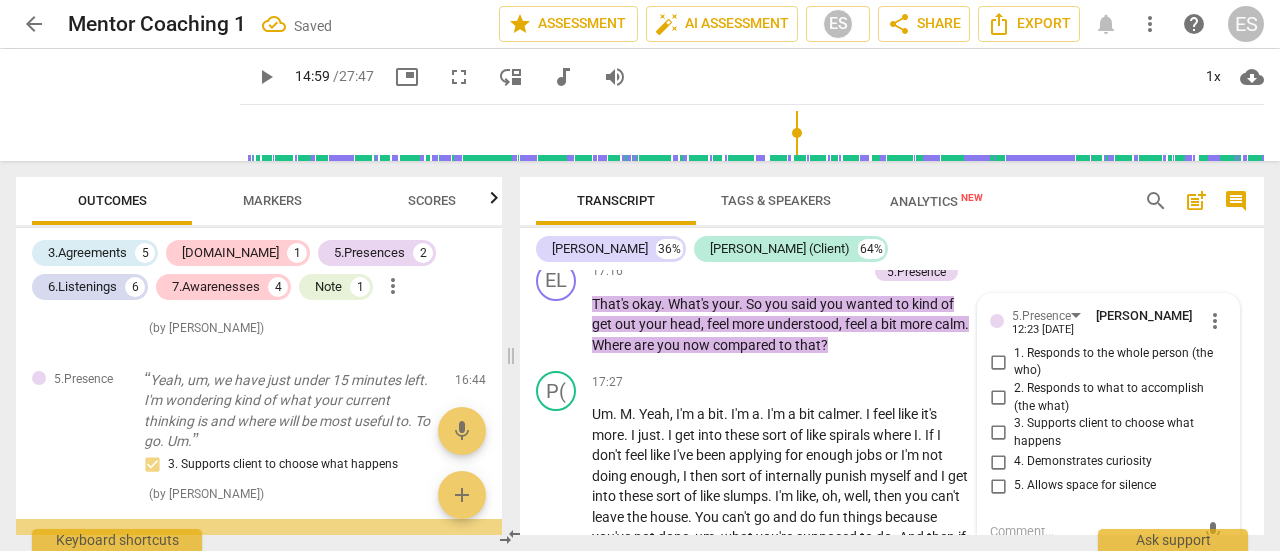 scroll, scrollTop: 8100, scrollLeft: 0, axis: vertical 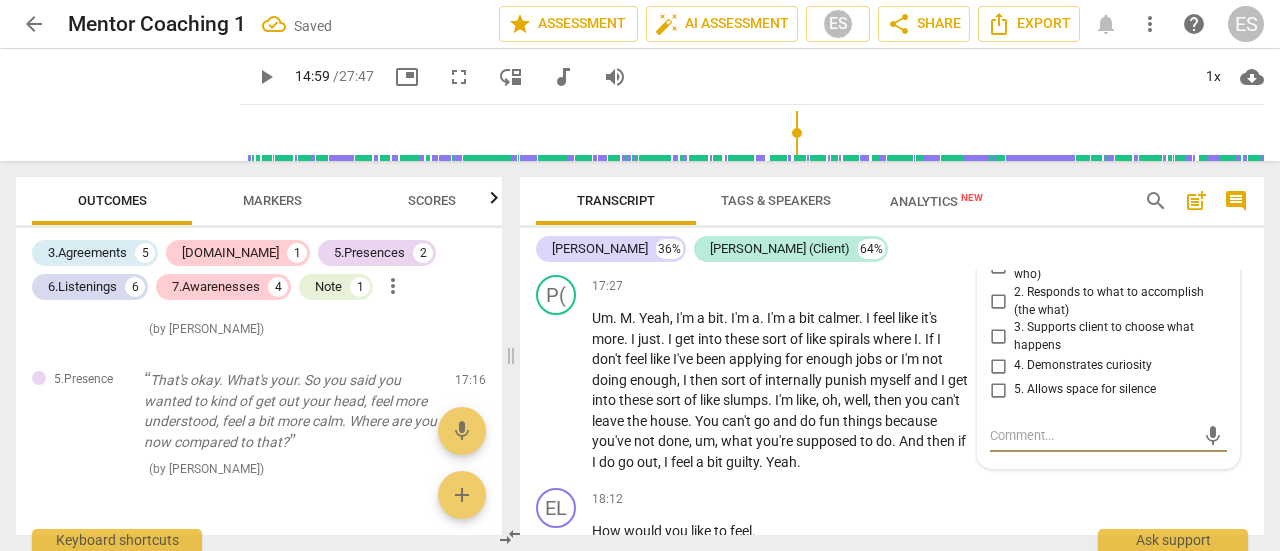 click on "2. Responds to what to accomplish (the what)" at bounding box center [1116, 301] 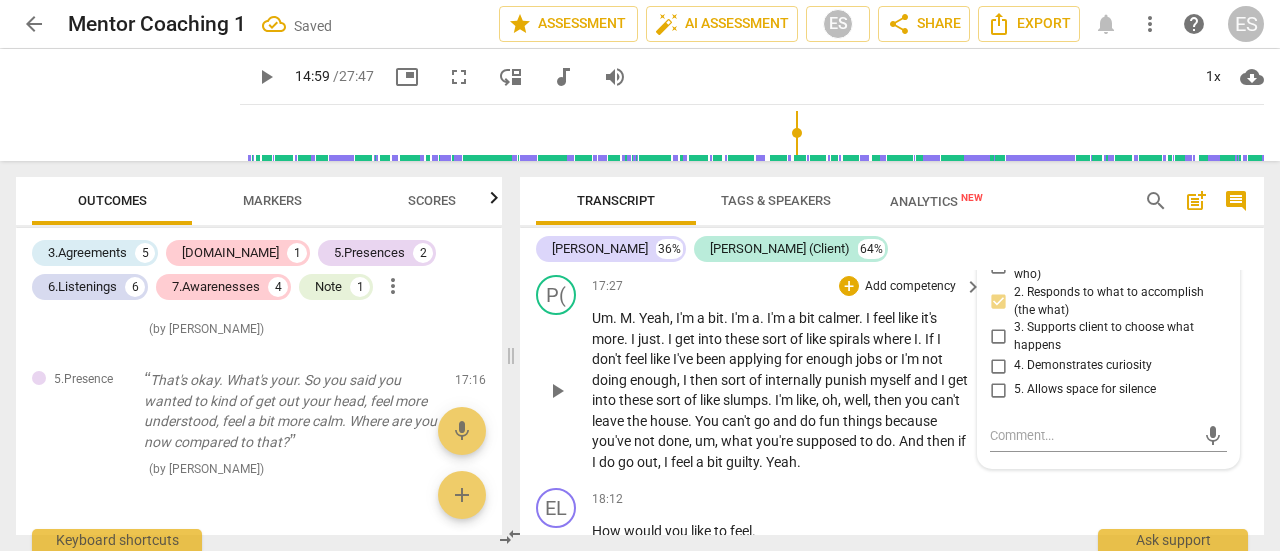 click on "jobs" at bounding box center [870, 359] 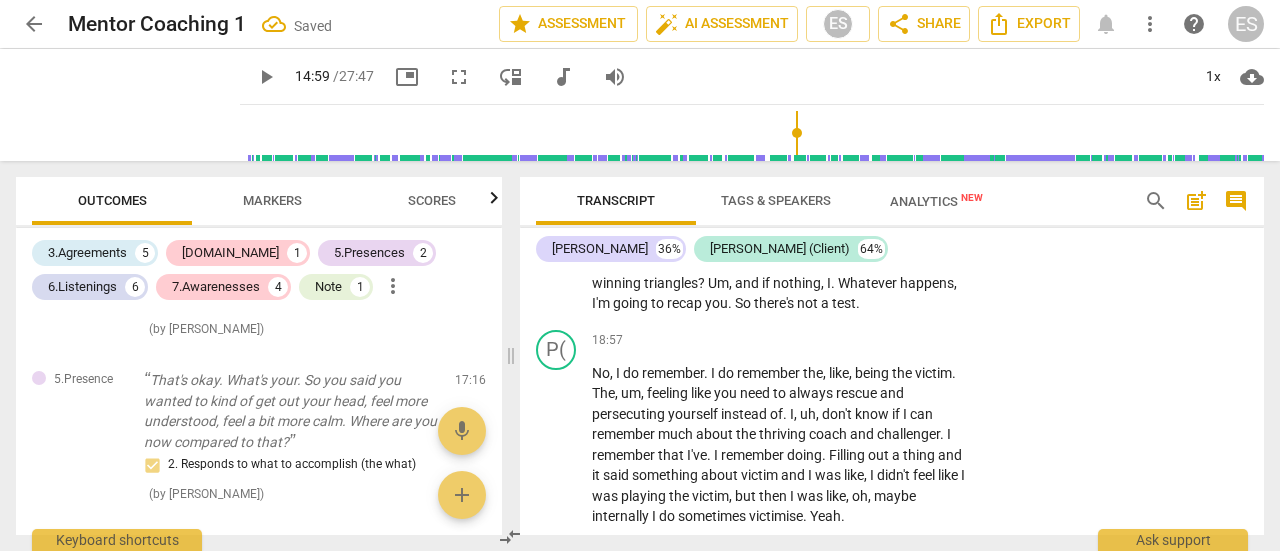 scroll, scrollTop: 8468, scrollLeft: 0, axis: vertical 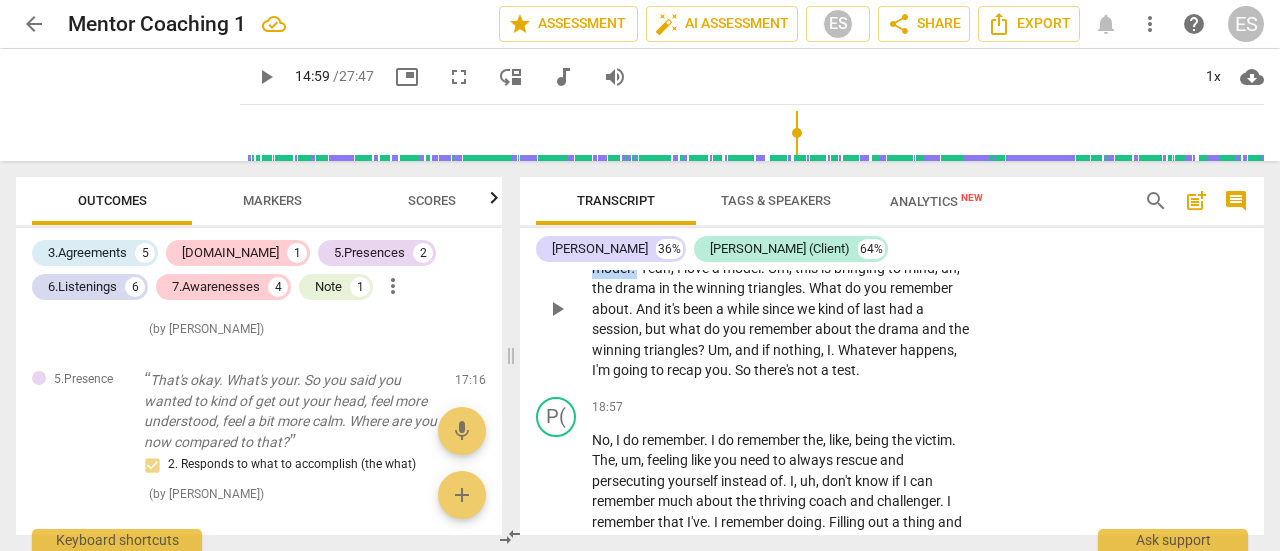 drag, startPoint x: 808, startPoint y: 306, endPoint x: 638, endPoint y: 333, distance: 172.13077 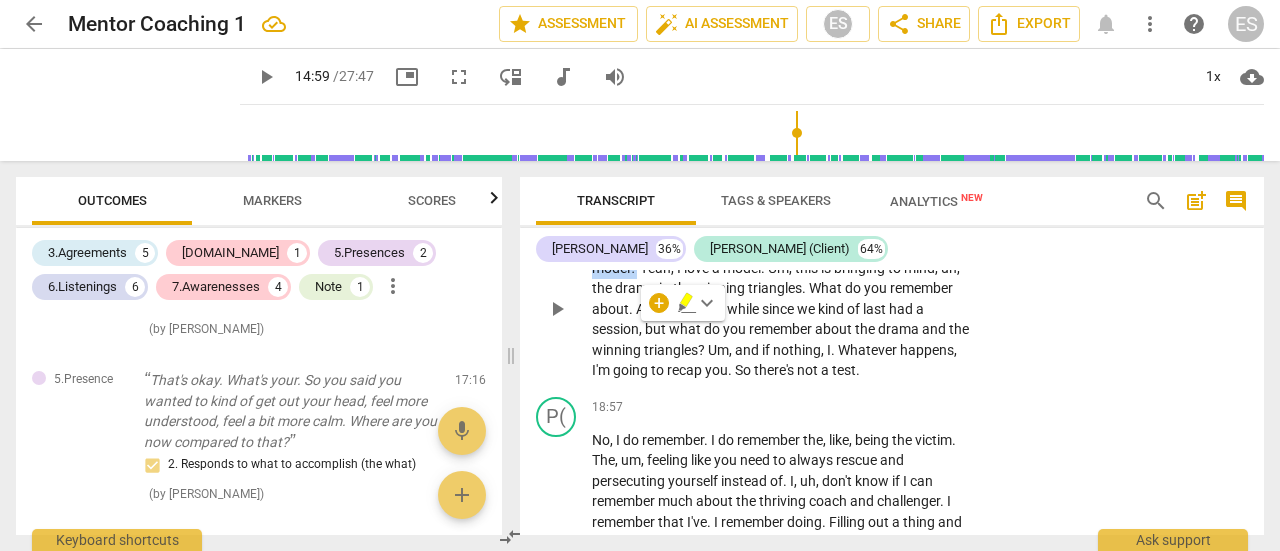 click on "Add competency" at bounding box center (910, 216) 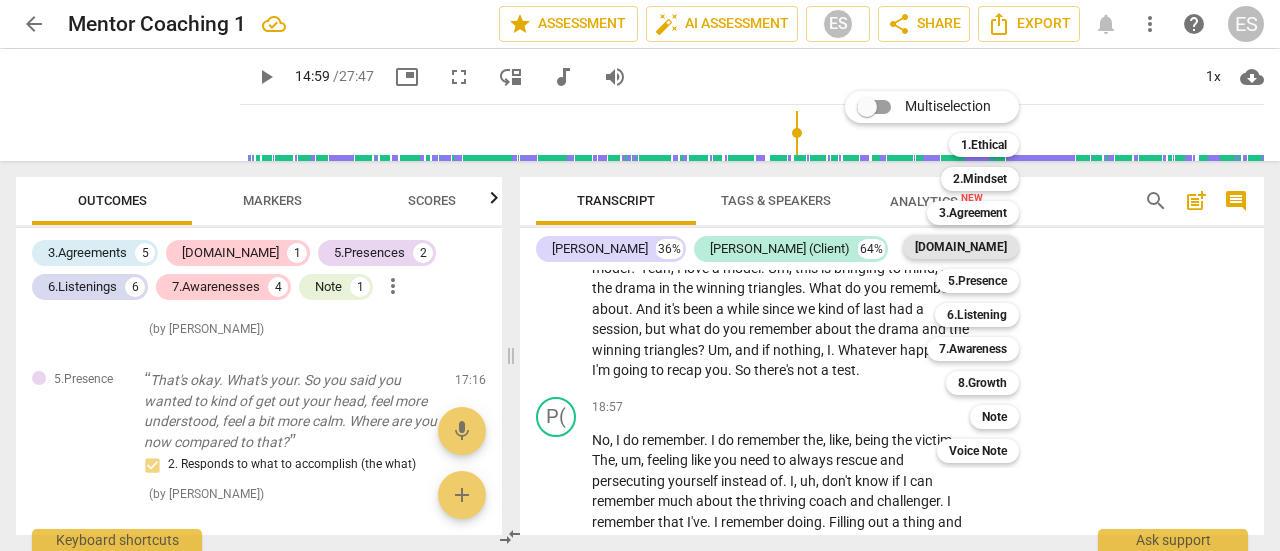 click on "[DOMAIN_NAME]" at bounding box center (961, 247) 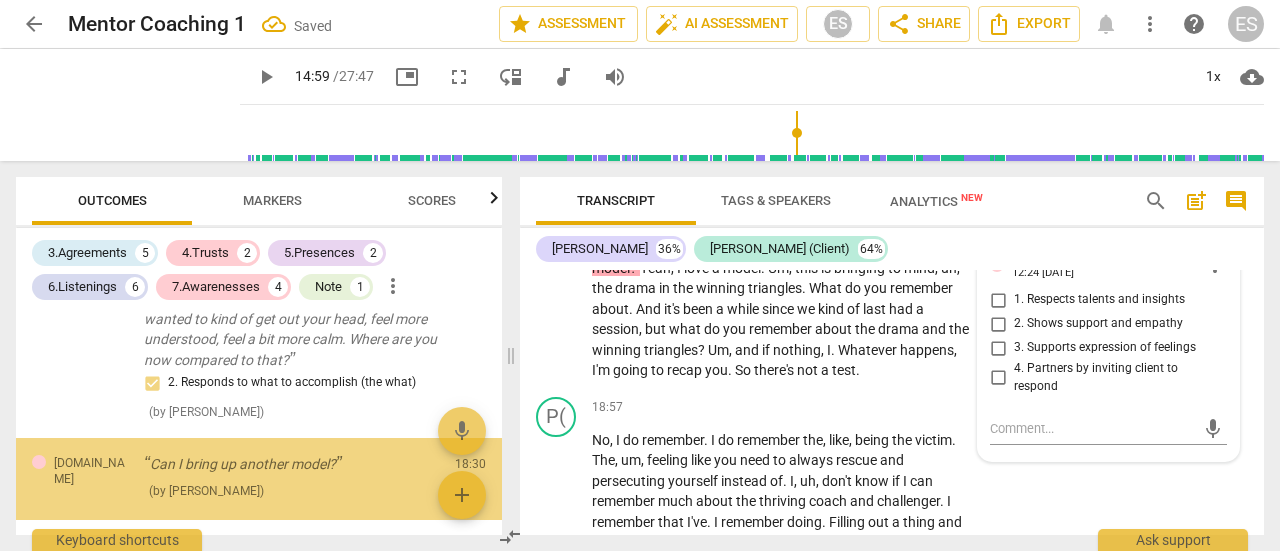 scroll, scrollTop: 2386, scrollLeft: 0, axis: vertical 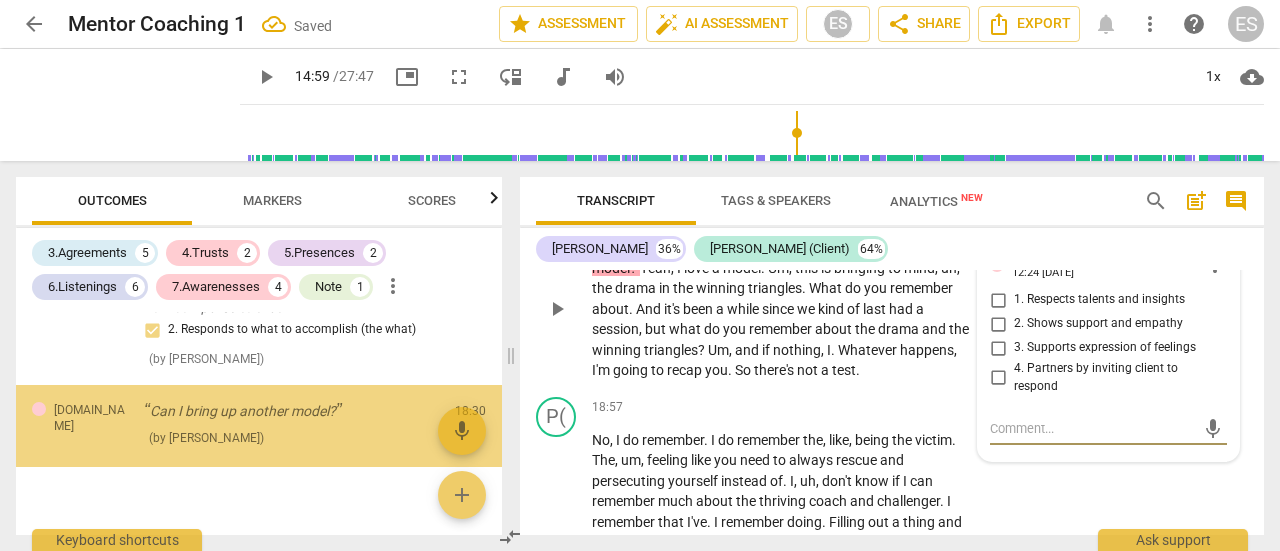 click on "4. Partners by inviting client to respond" at bounding box center [1116, 377] 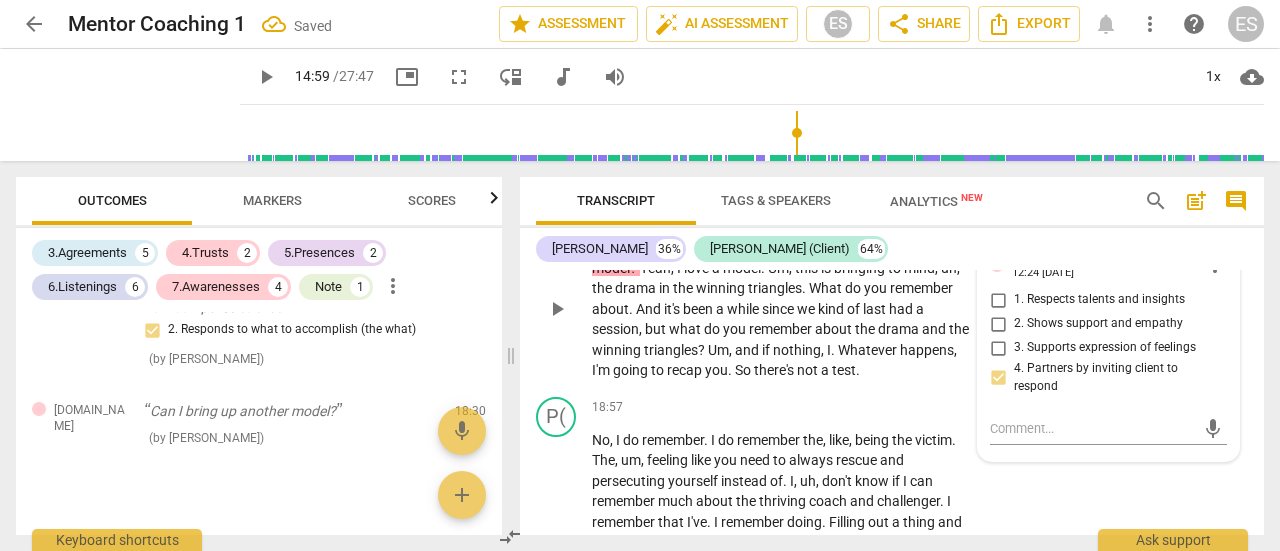 click on "about" at bounding box center [835, 329] 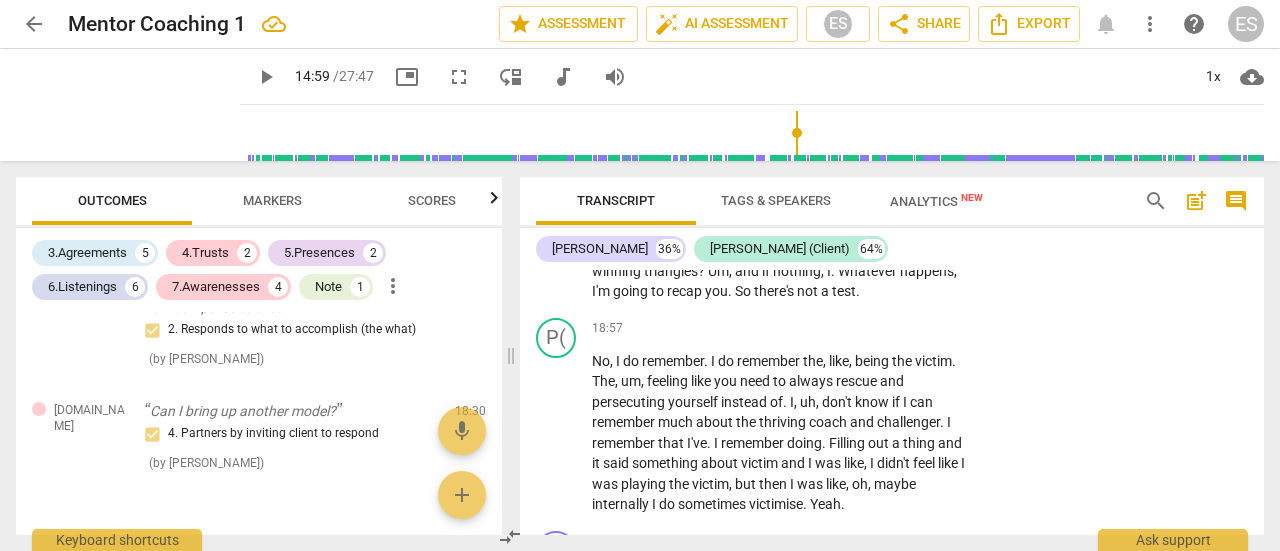 scroll, scrollTop: 8547, scrollLeft: 0, axis: vertical 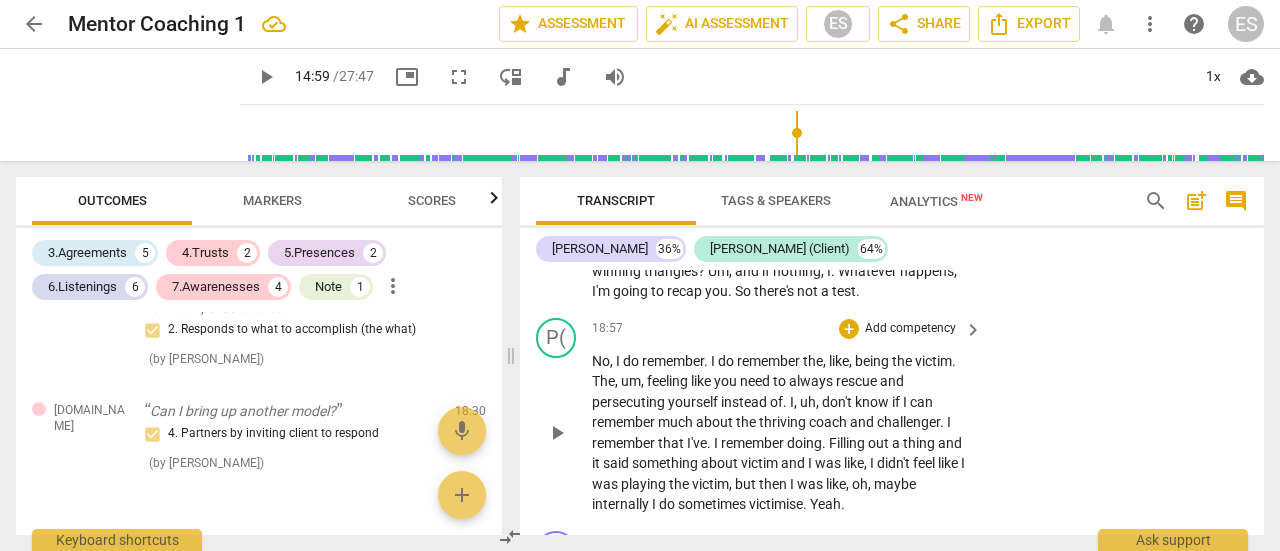 click on "play_arrow" at bounding box center [557, 433] 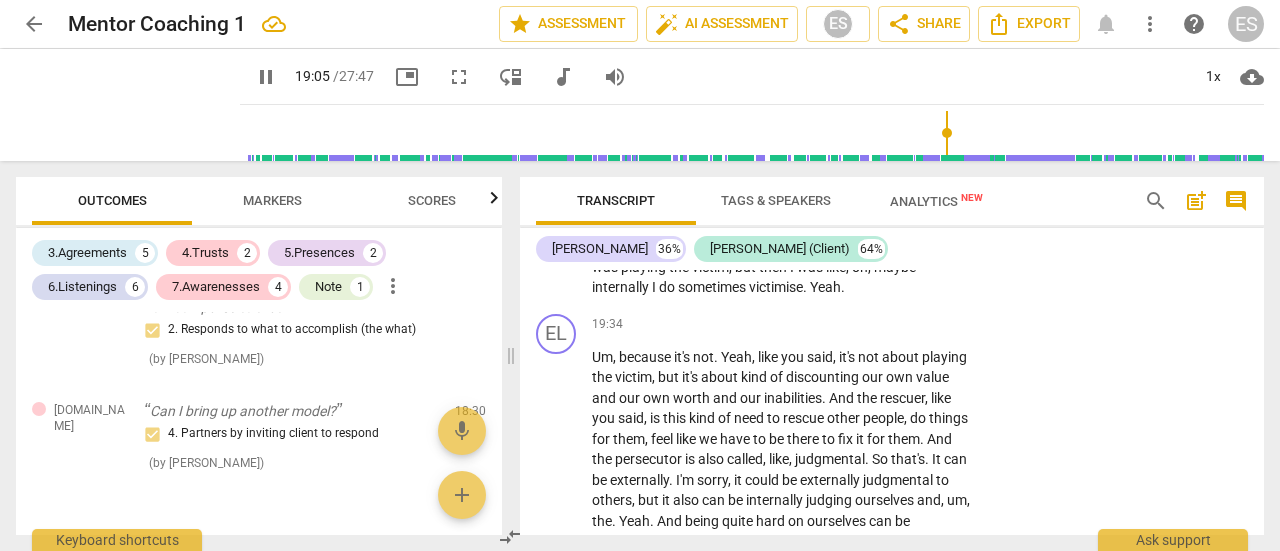 scroll, scrollTop: 8723, scrollLeft: 0, axis: vertical 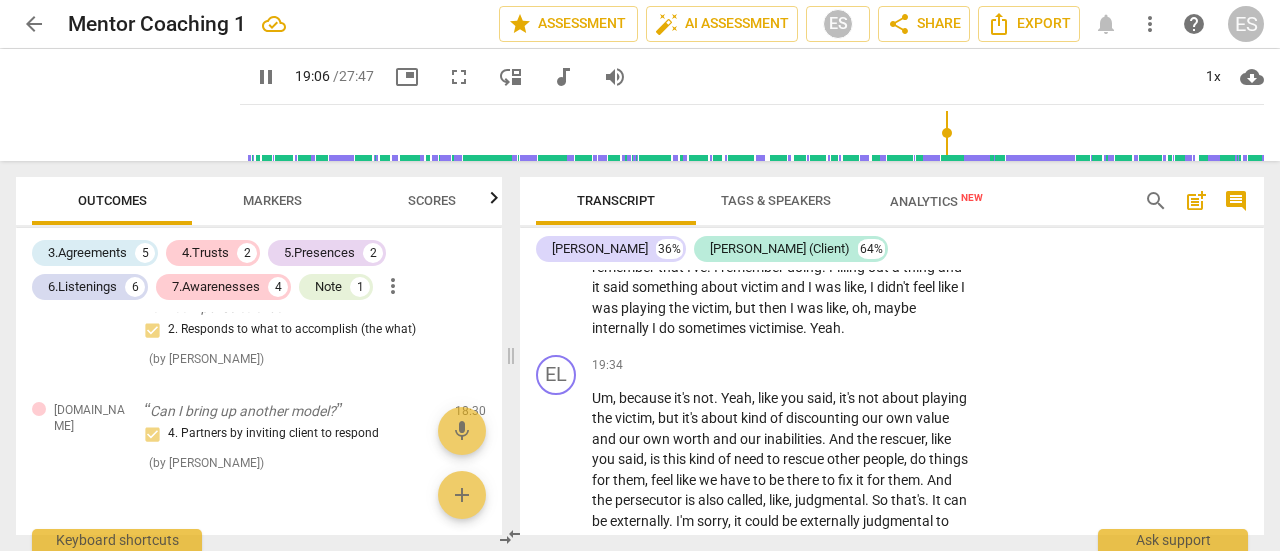click on "pause" at bounding box center (557, 257) 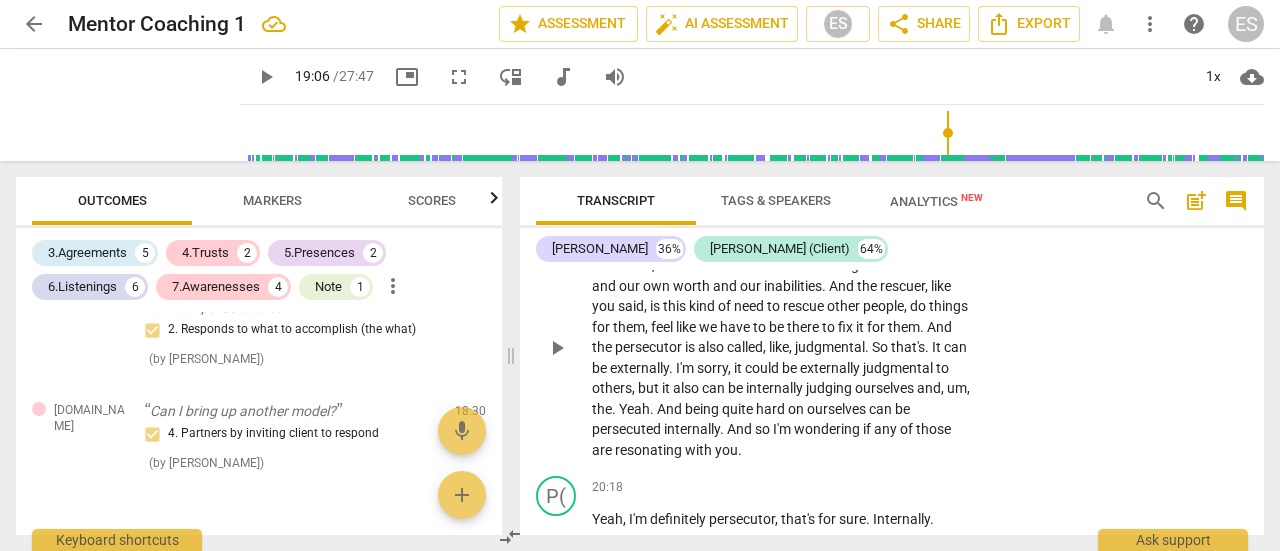 scroll, scrollTop: 8877, scrollLeft: 0, axis: vertical 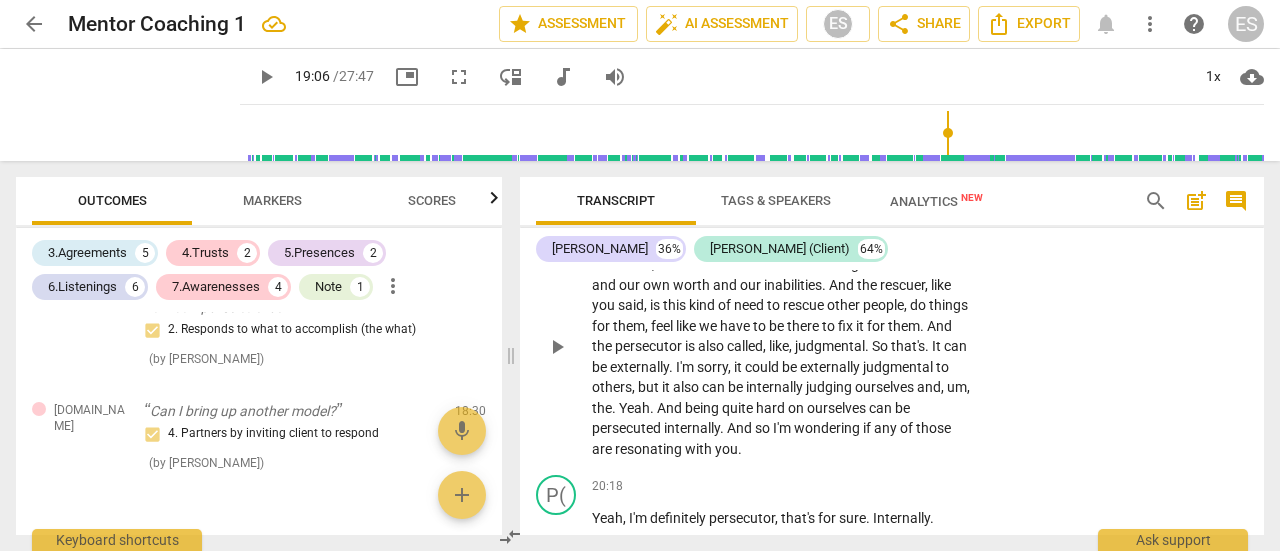 click on "play_arrow" at bounding box center (557, 347) 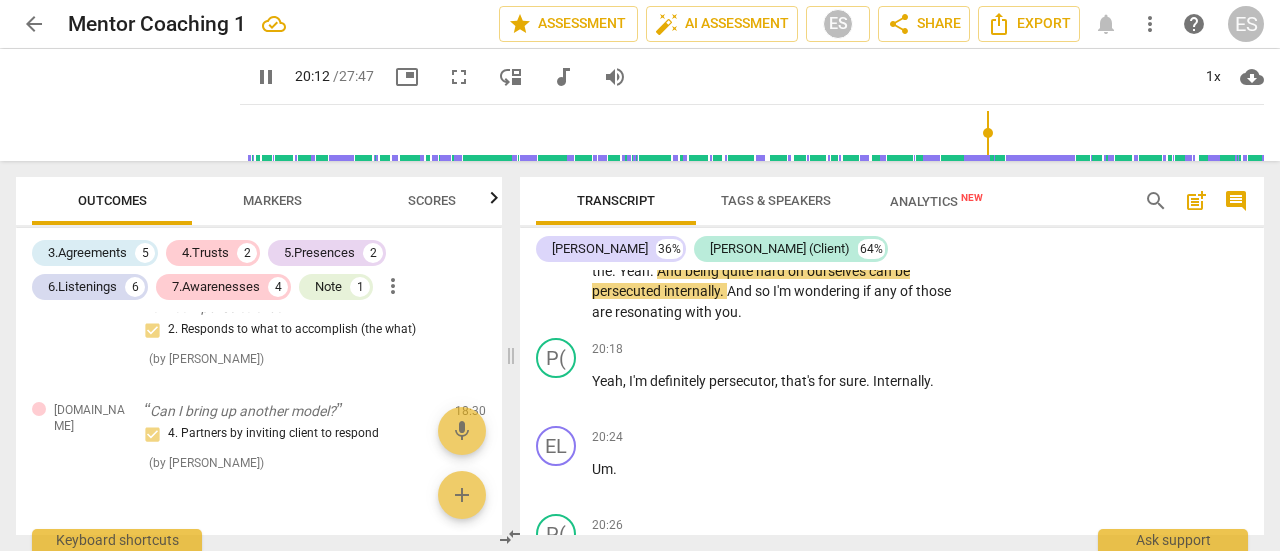 scroll, scrollTop: 8984, scrollLeft: 0, axis: vertical 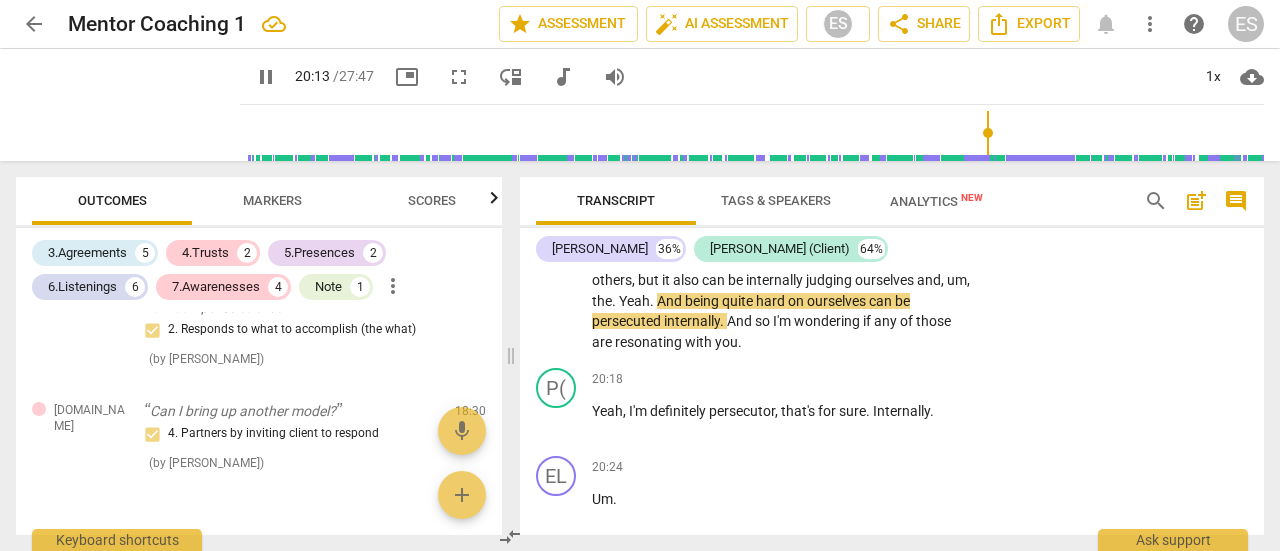 click on "pause" at bounding box center [557, 240] 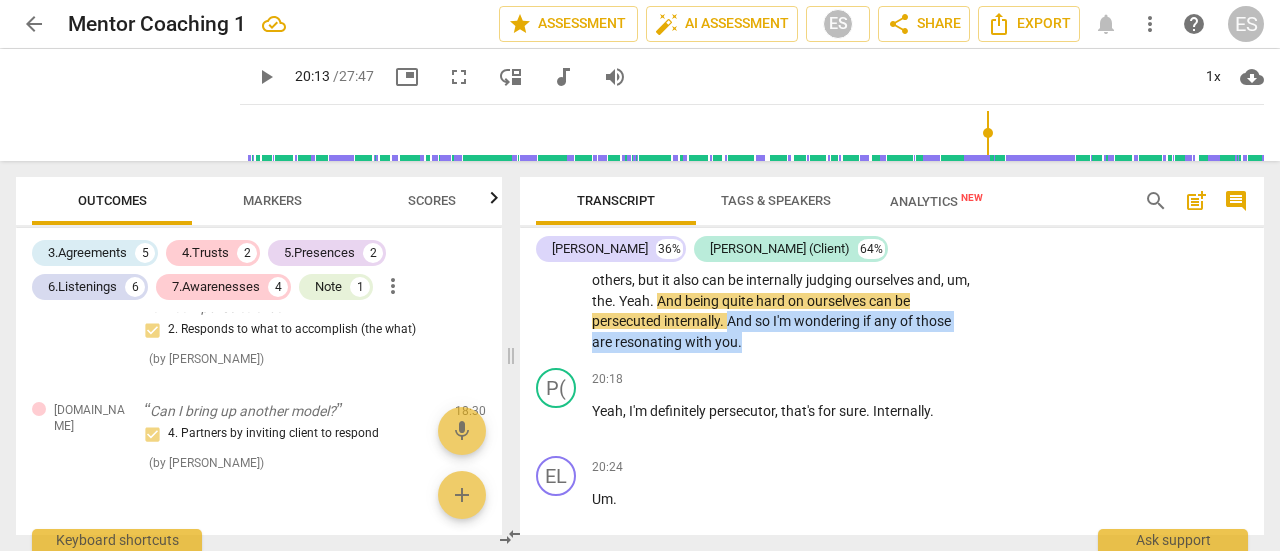 drag, startPoint x: 899, startPoint y: 404, endPoint x: 838, endPoint y: 379, distance: 65.9242 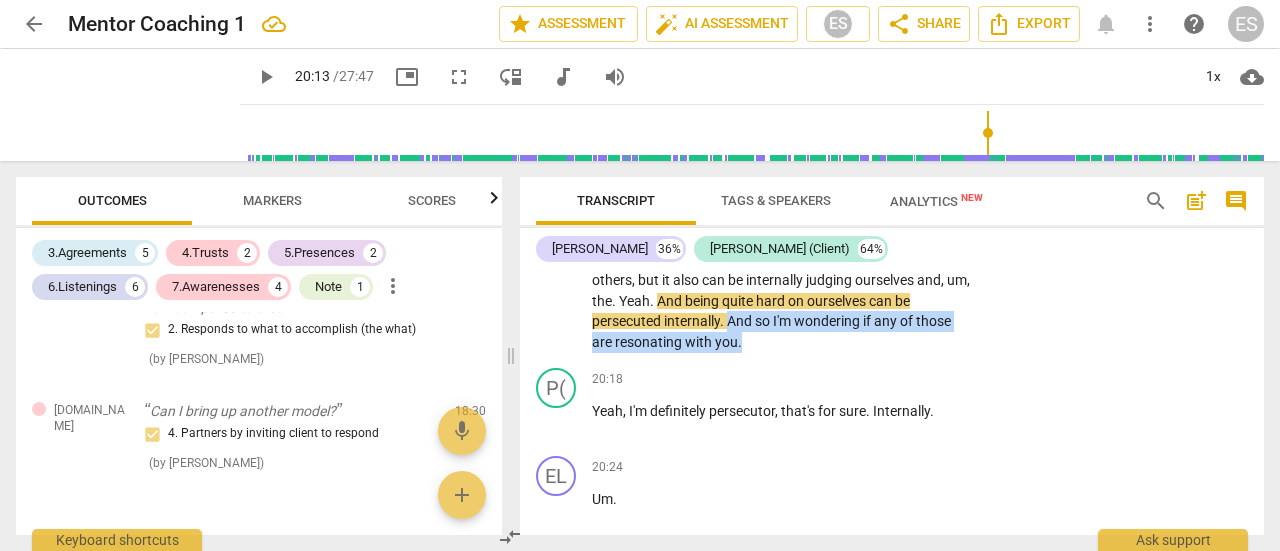 click on "Um ,   because   it's   not .   Yeah ,   like   you   said ,   it's   not   about   playing   the   victim ,   but   it's   about   kind   of   discounting   our   own   value   and   our   own   worth   and   our   inabilities .   And   the   rescuer ,   like   you   said ,   is   this   kind   of   need   to   rescue   other   people ,   do   things   for   them ,   feel   like   we   have   to   be   there   to   fix   it   for   them .   And   the   persecutor   is   also   called ,   like ,   judgmental .   So   that's .   It   can   be   externally .   I'm   sorry ,   it   could   be   externally   judgmental   to   others ,   but   it   also   can   be   internally   judging   ourselves   and ,   um ,   the .   Yeah .   And   being   quite   hard   on   ourselves   can   be   persecuted   internally .   And   so   I'm   wondering   if   any   of   those   are   resonating   with   you ." at bounding box center (782, 240) 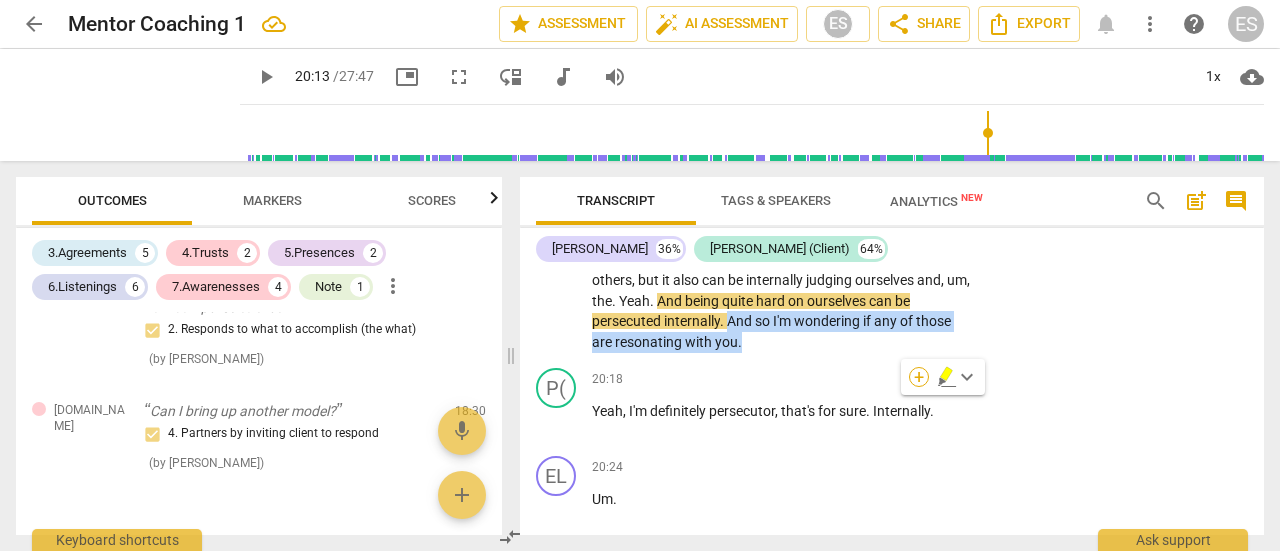 click on "+" at bounding box center [919, 377] 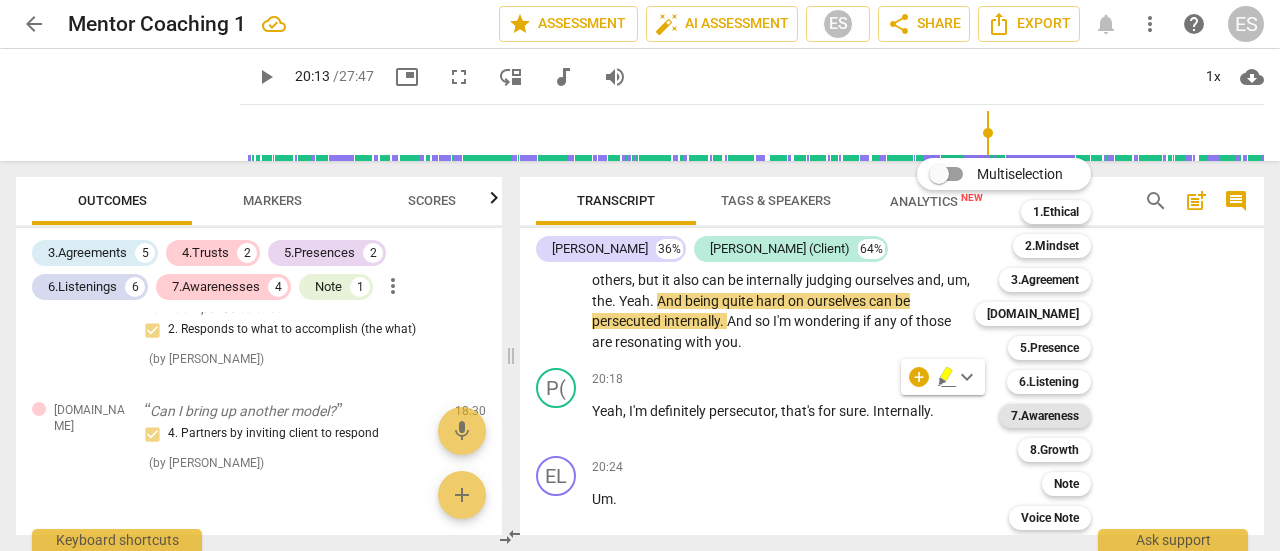 click on "7.Awareness" at bounding box center (1045, 416) 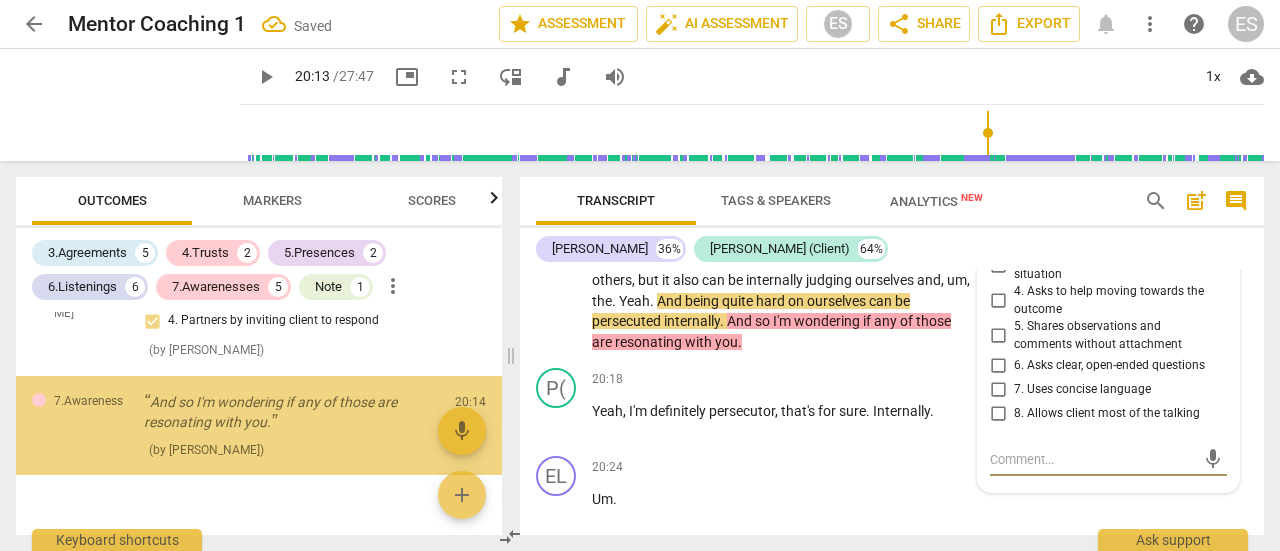 scroll, scrollTop: 2500, scrollLeft: 0, axis: vertical 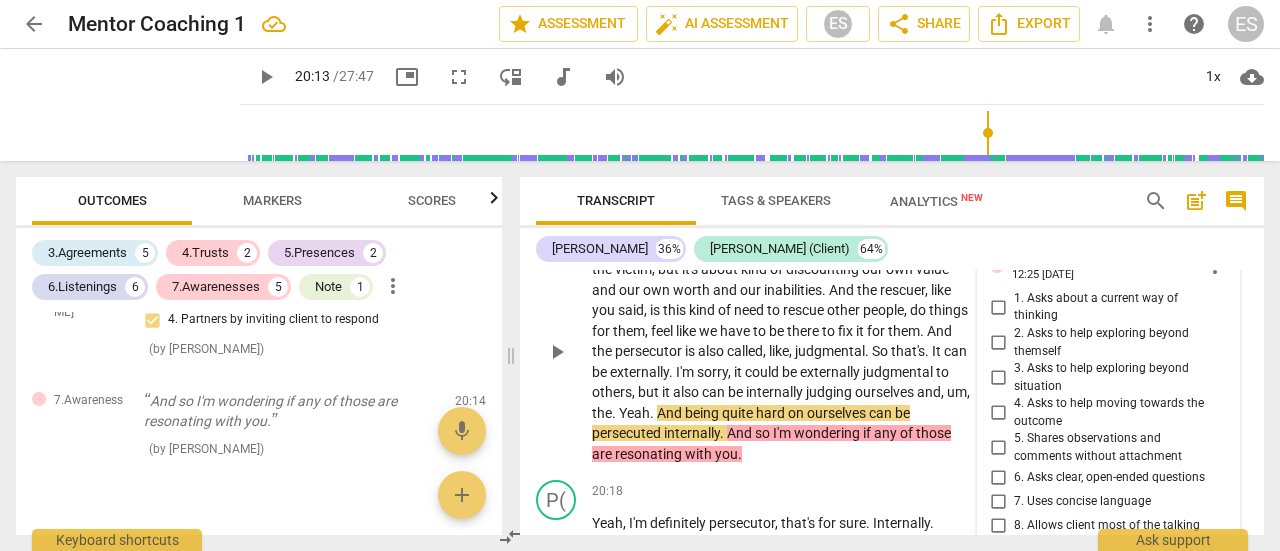 drag, startPoint x: 1010, startPoint y: 332, endPoint x: 1029, endPoint y: 326, distance: 19.924858 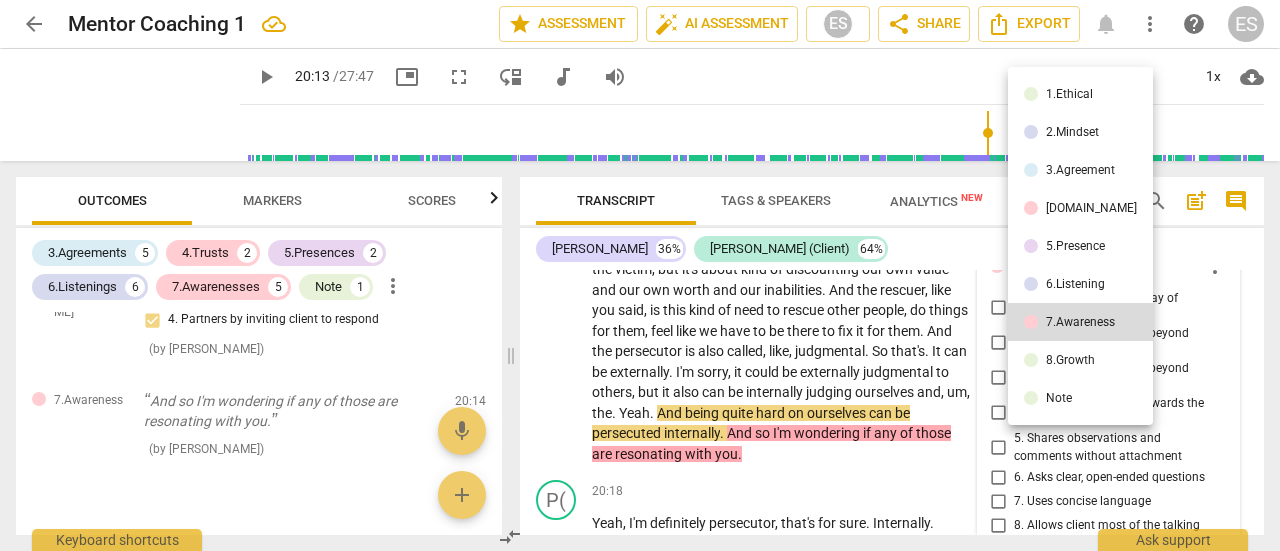 click on "Note" at bounding box center [1080, 398] 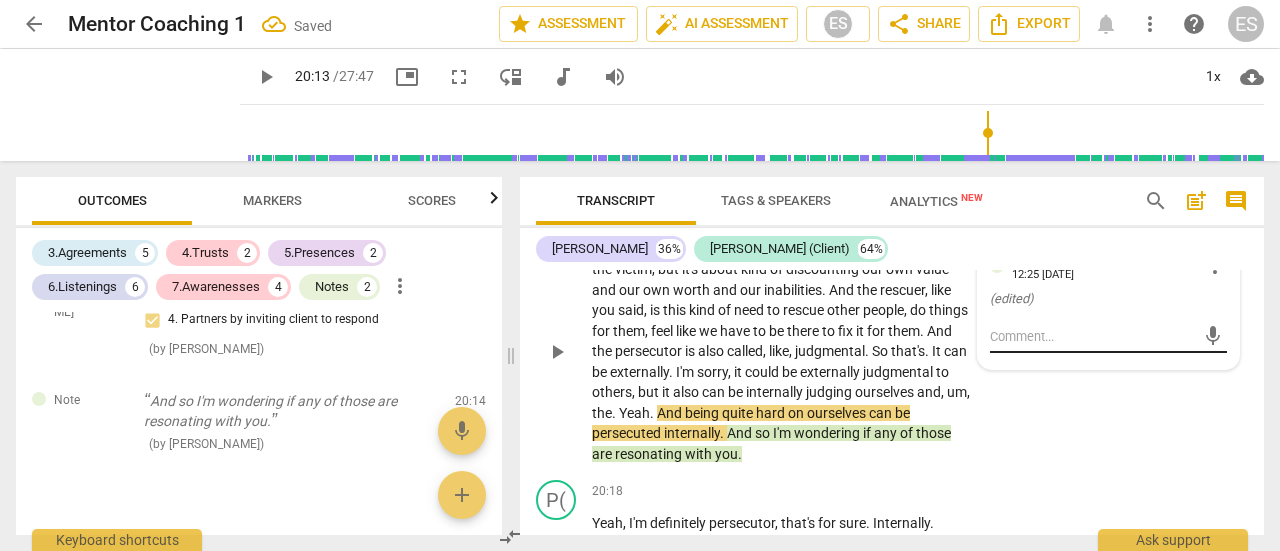 click at bounding box center [1092, 336] 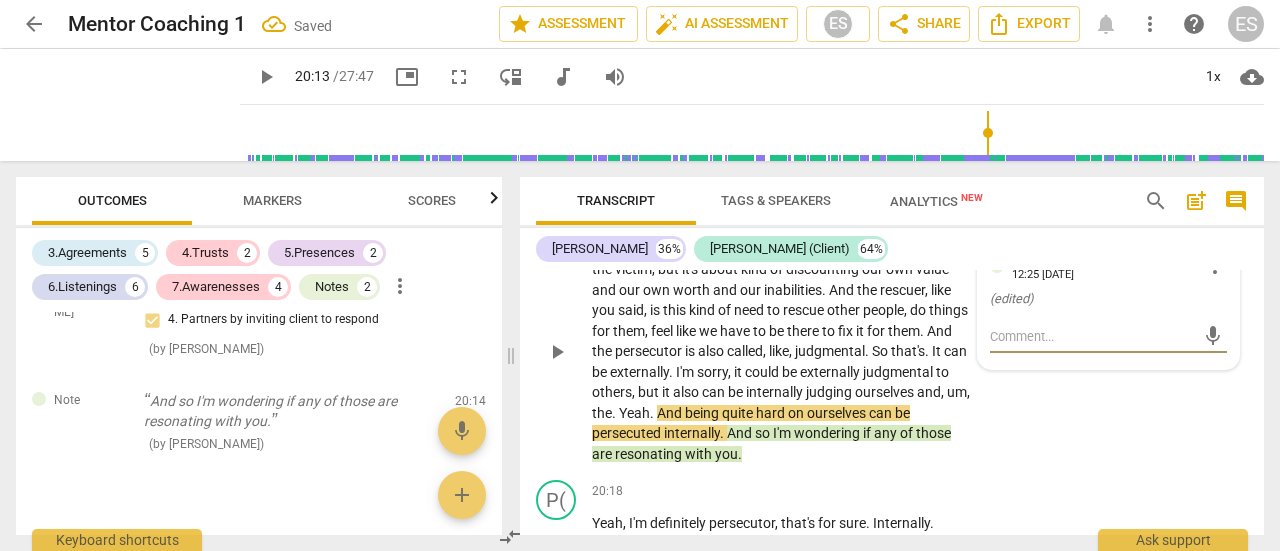type on "i" 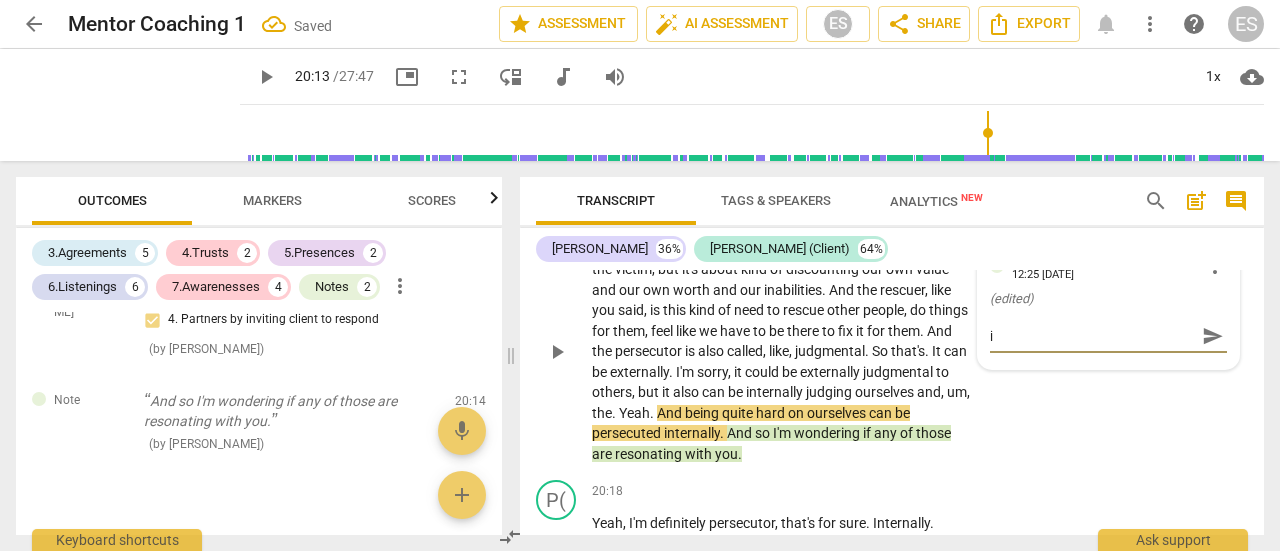 type on "is" 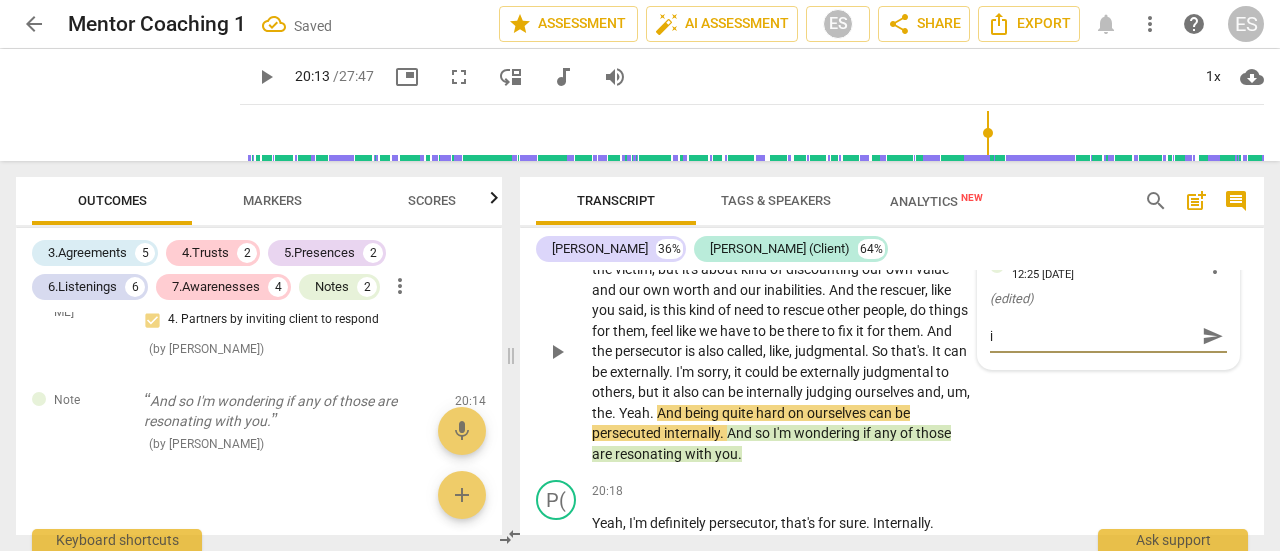 type on "is" 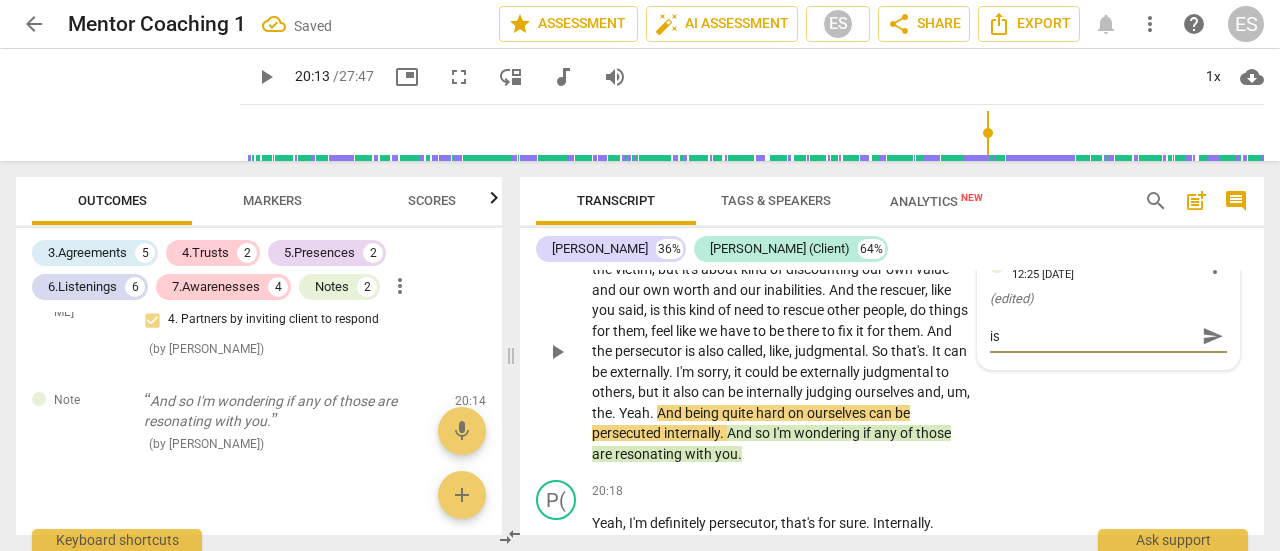 type on "is" 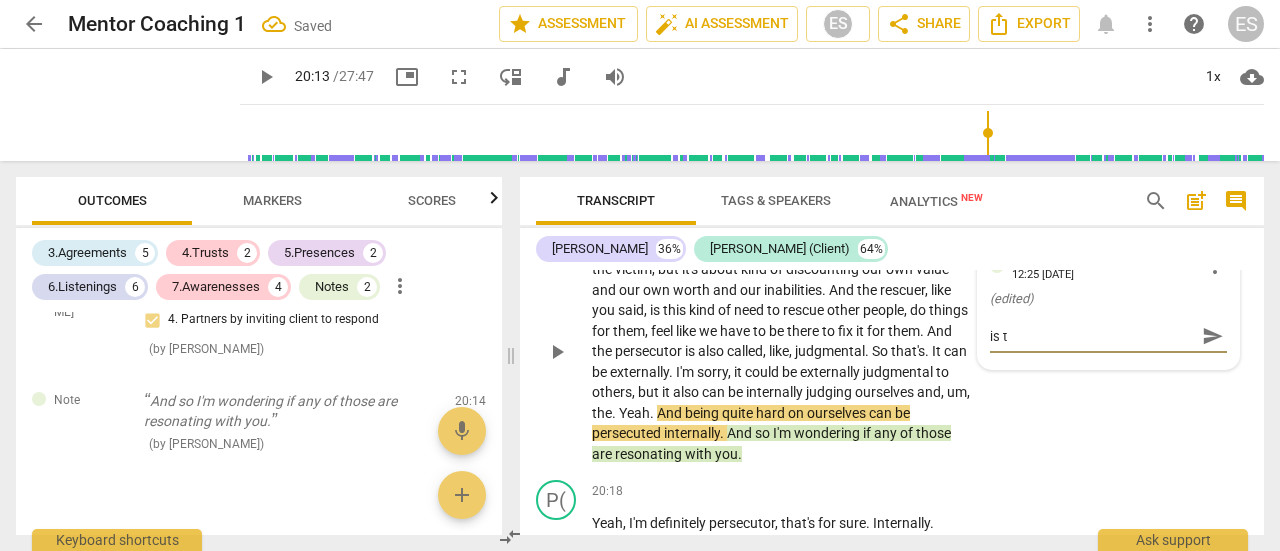 type on "is th" 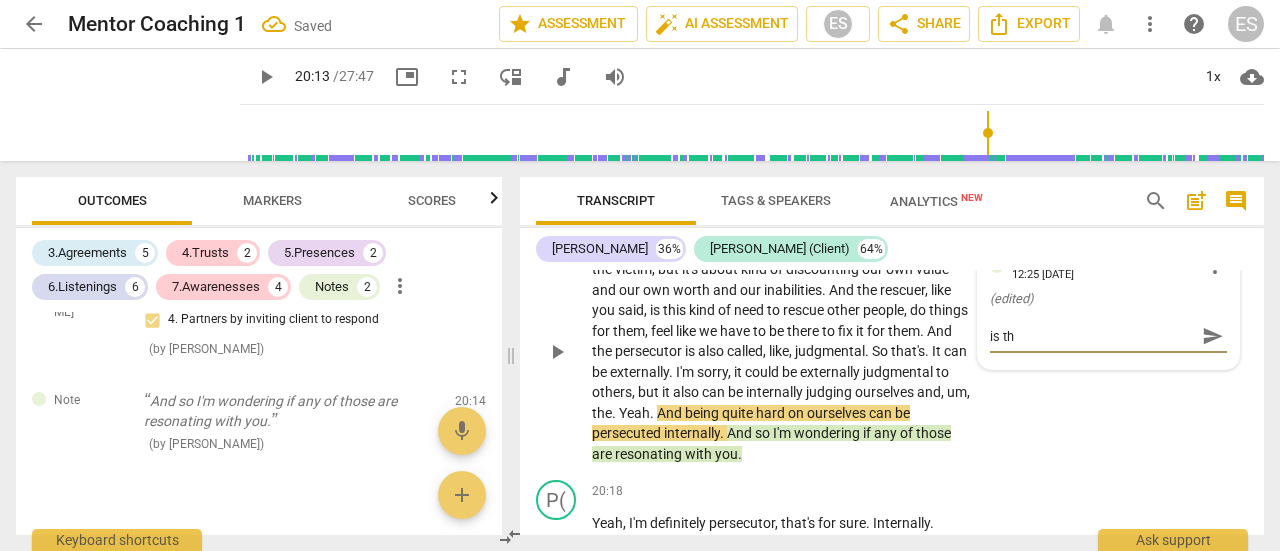 type on "is thi" 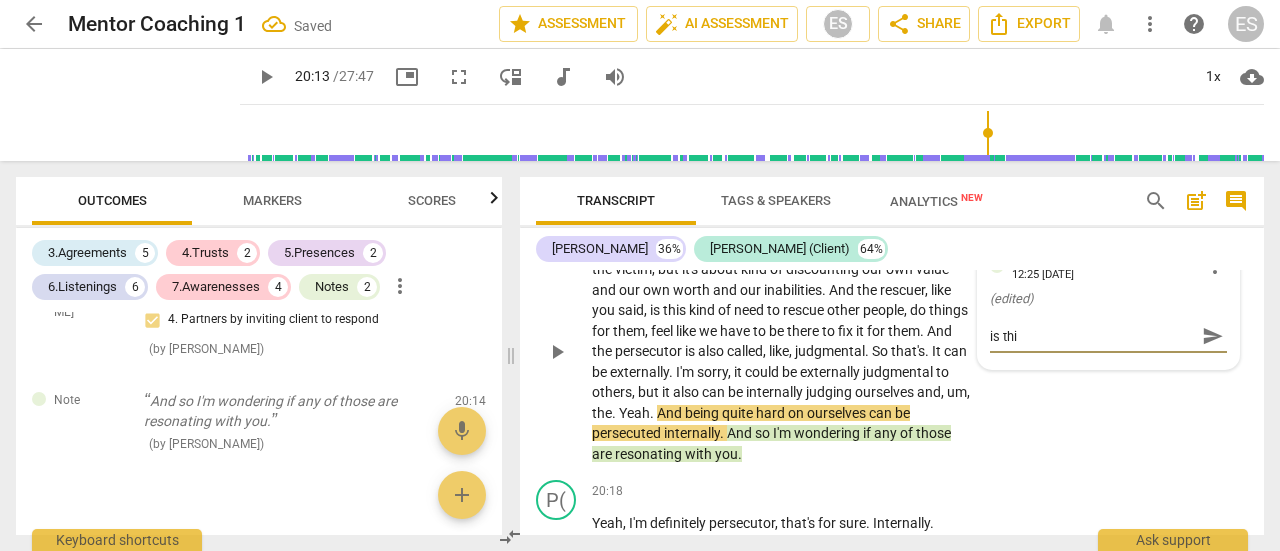 type on "is this" 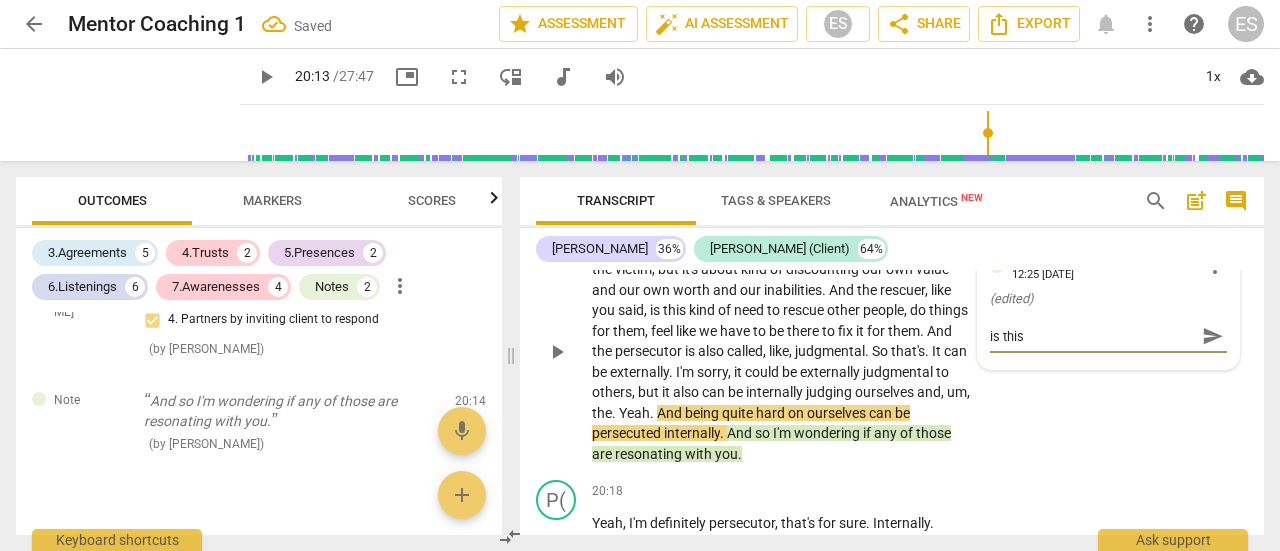 type on "is this" 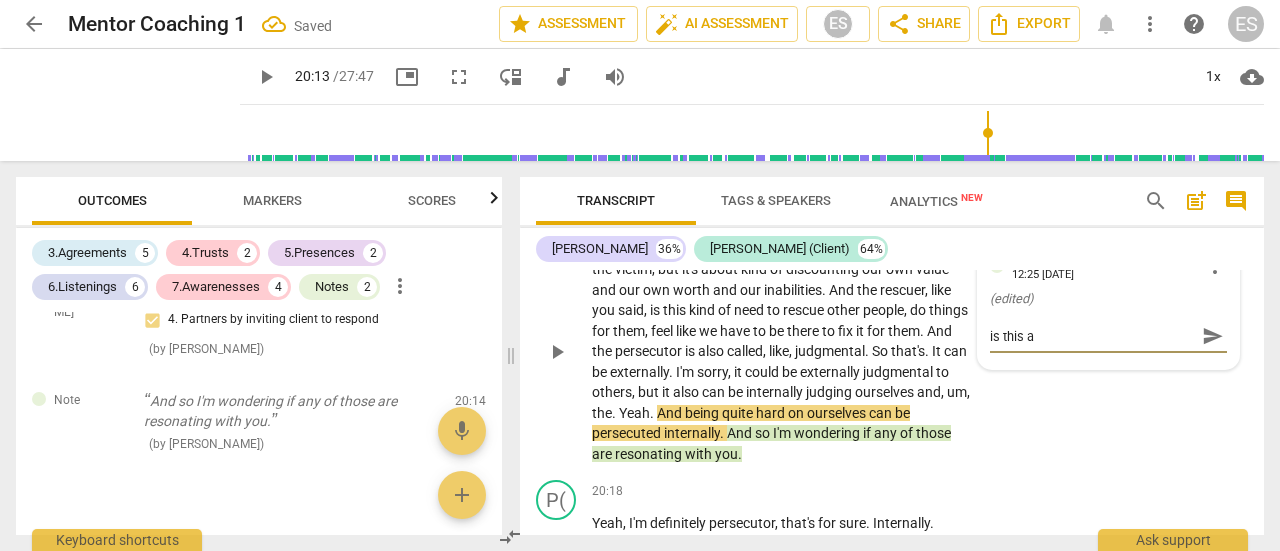 type on "is this a" 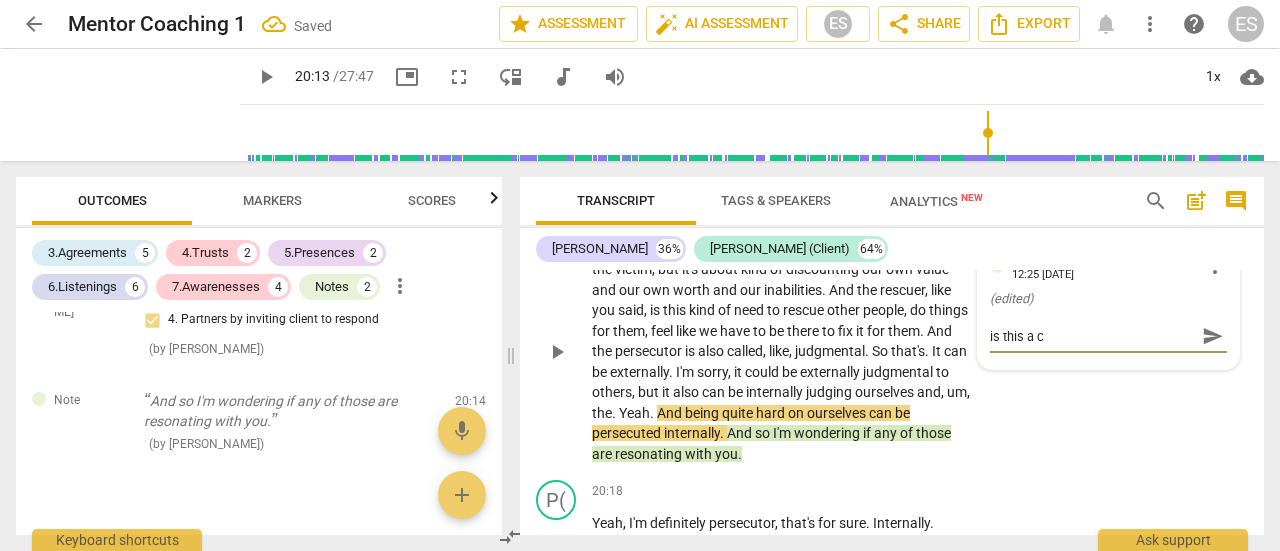type on "is this a co" 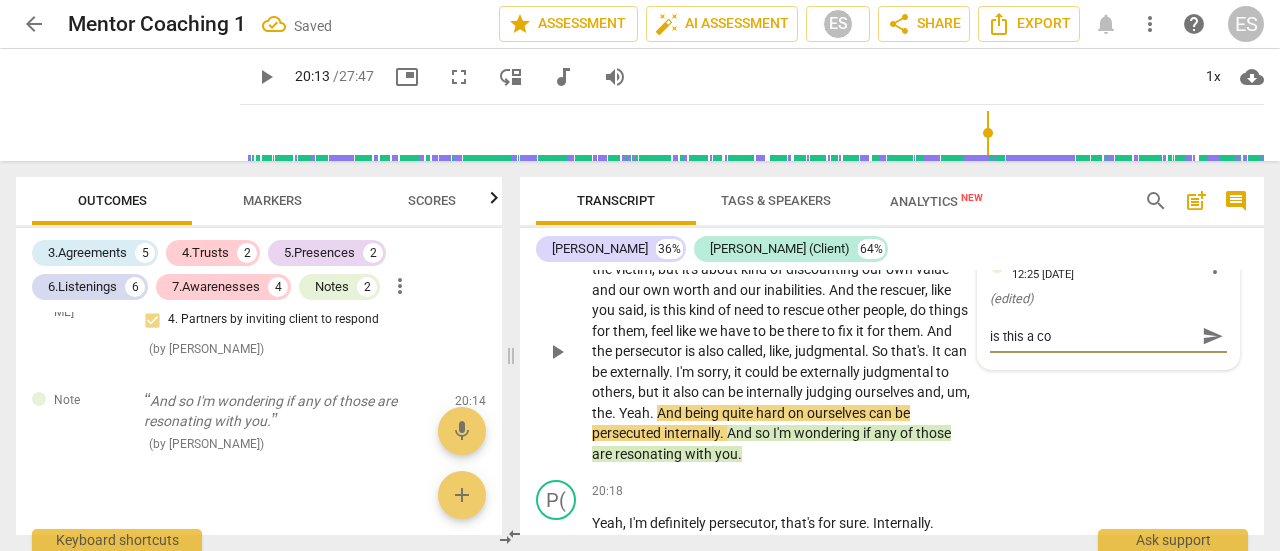 type on "is this a com" 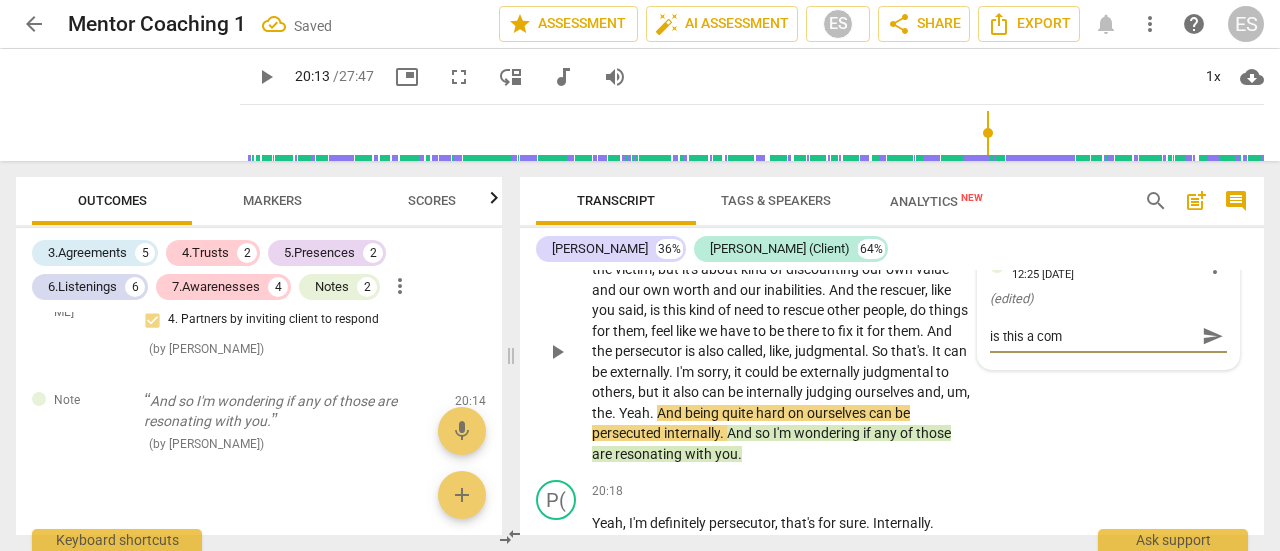 type on "is this a comp" 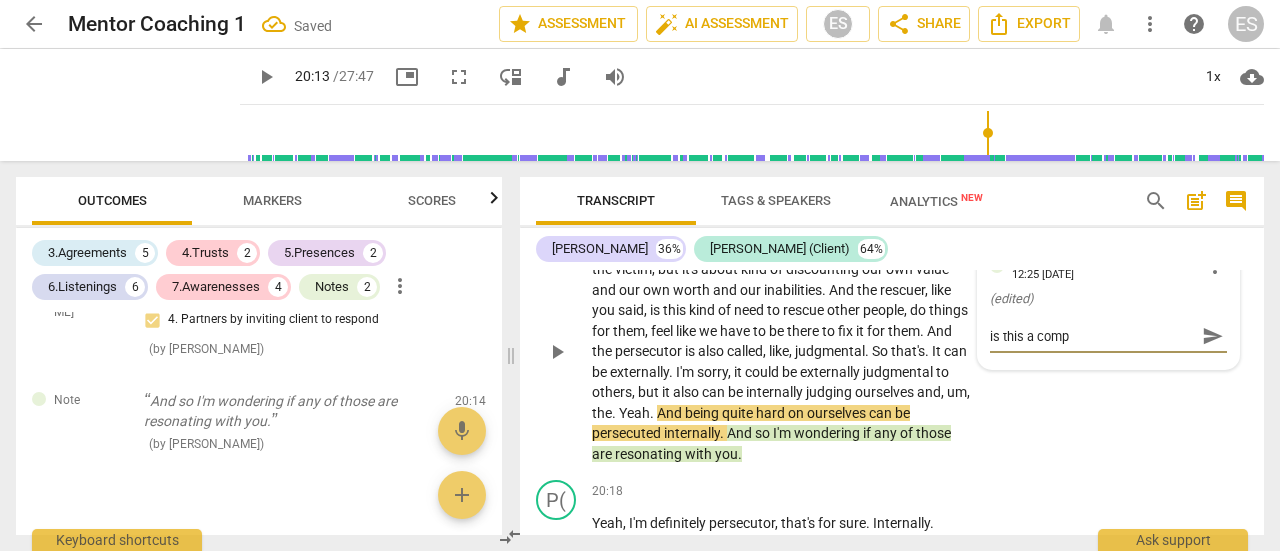type on "is this a compe" 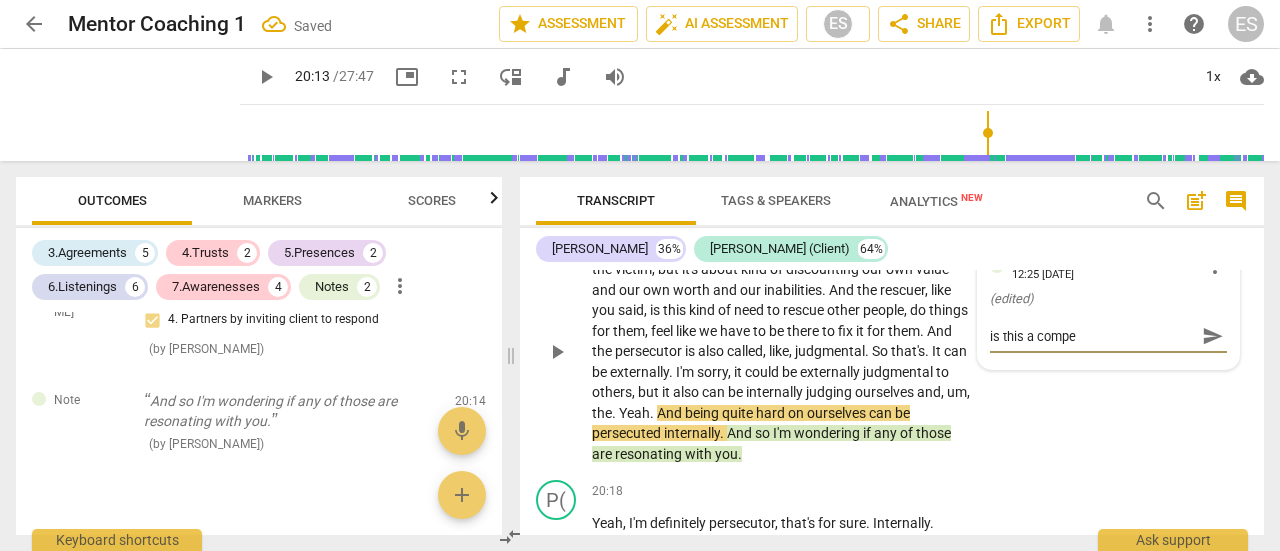 type on "is this a compet" 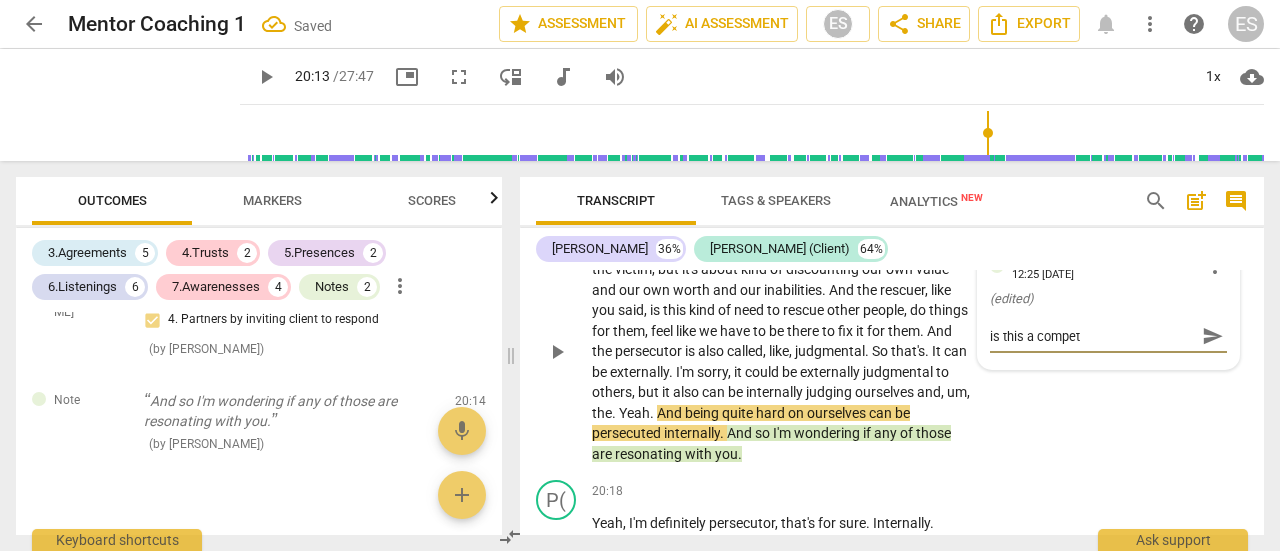 type on "is this a compete" 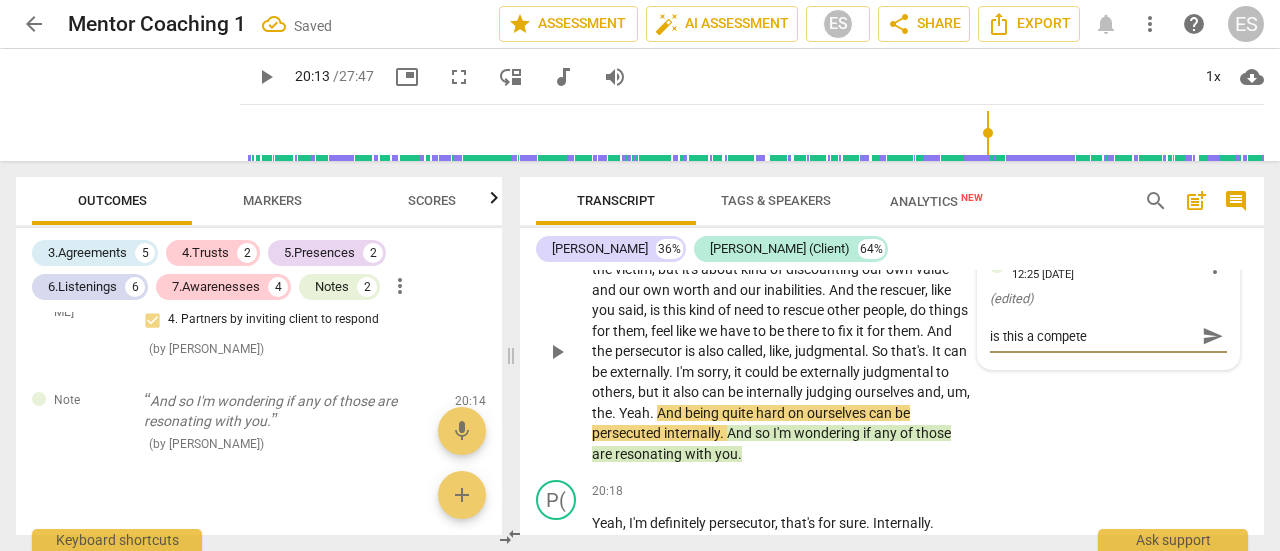 type on "is this a competen" 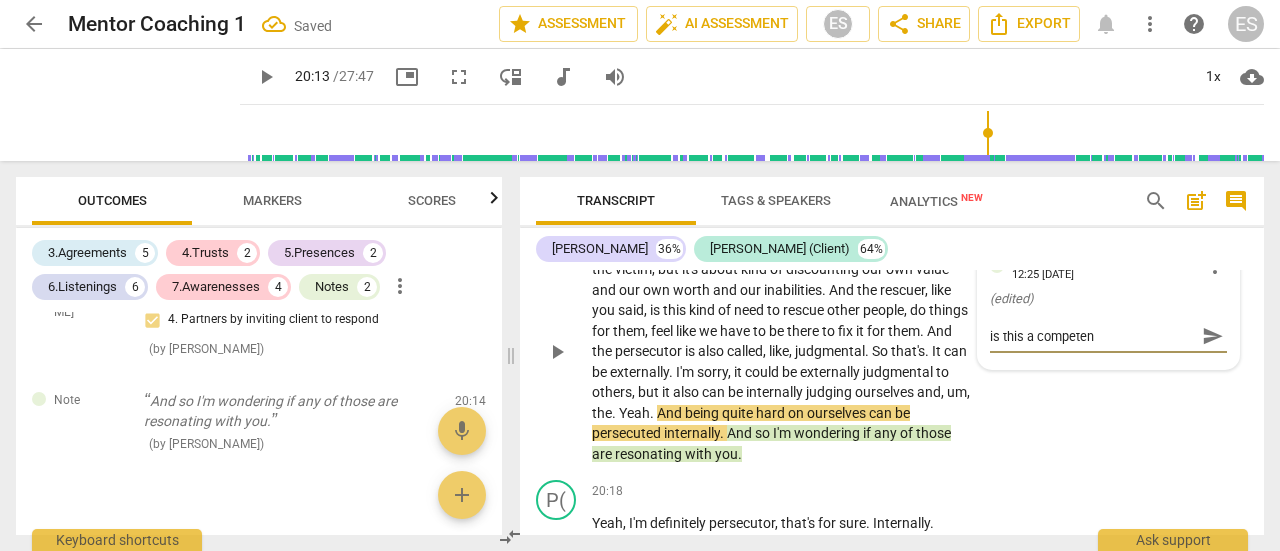 type on "is this a competenc" 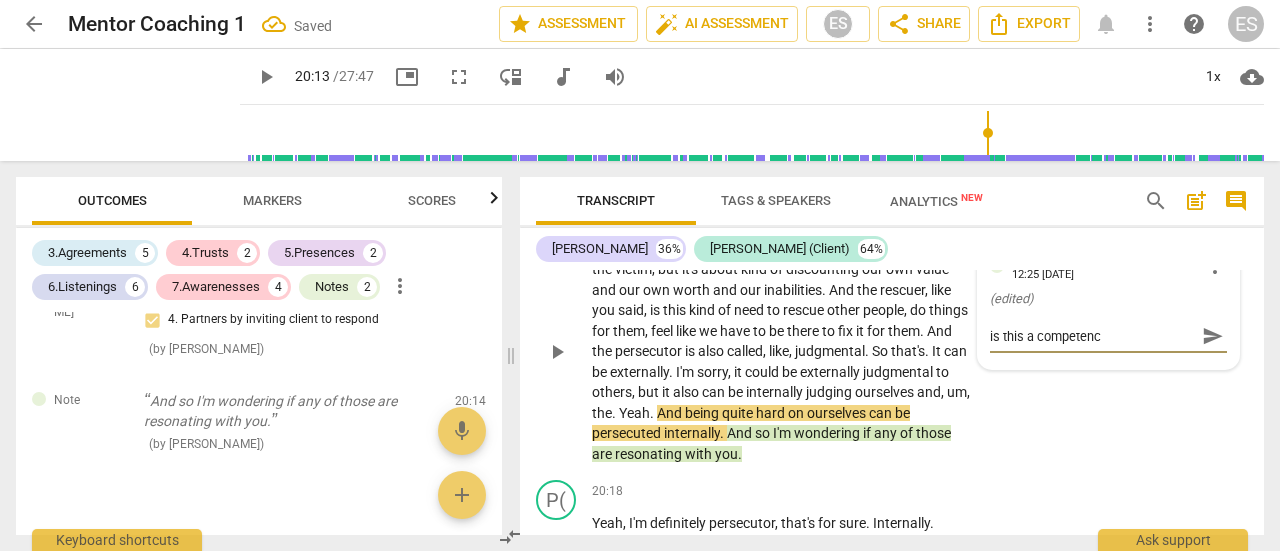 type on "is this a competency" 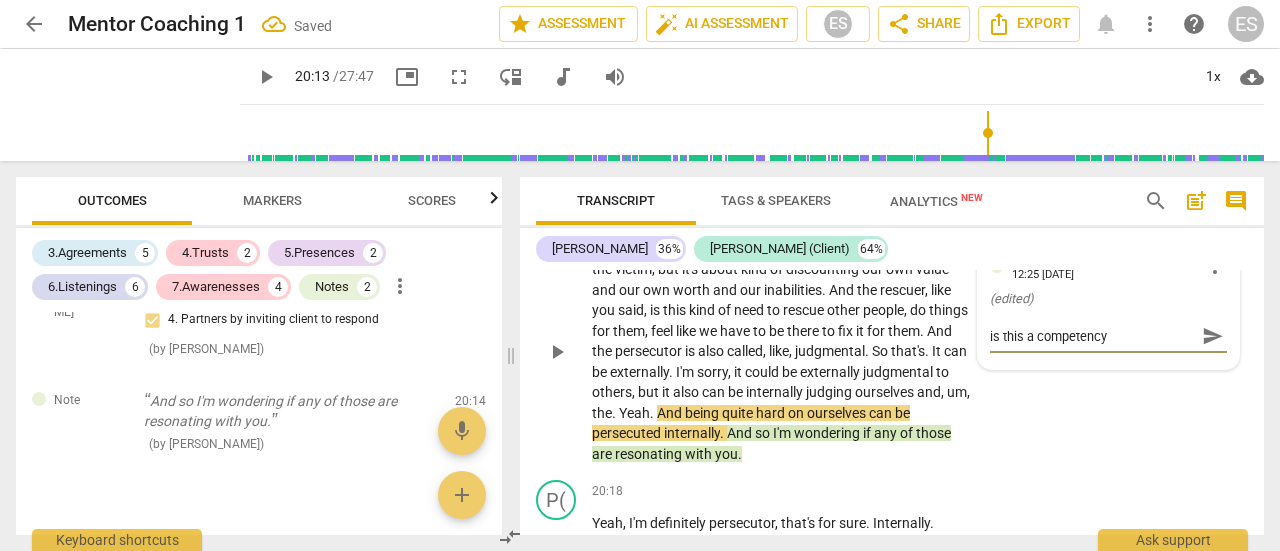 type on "is this a competency?" 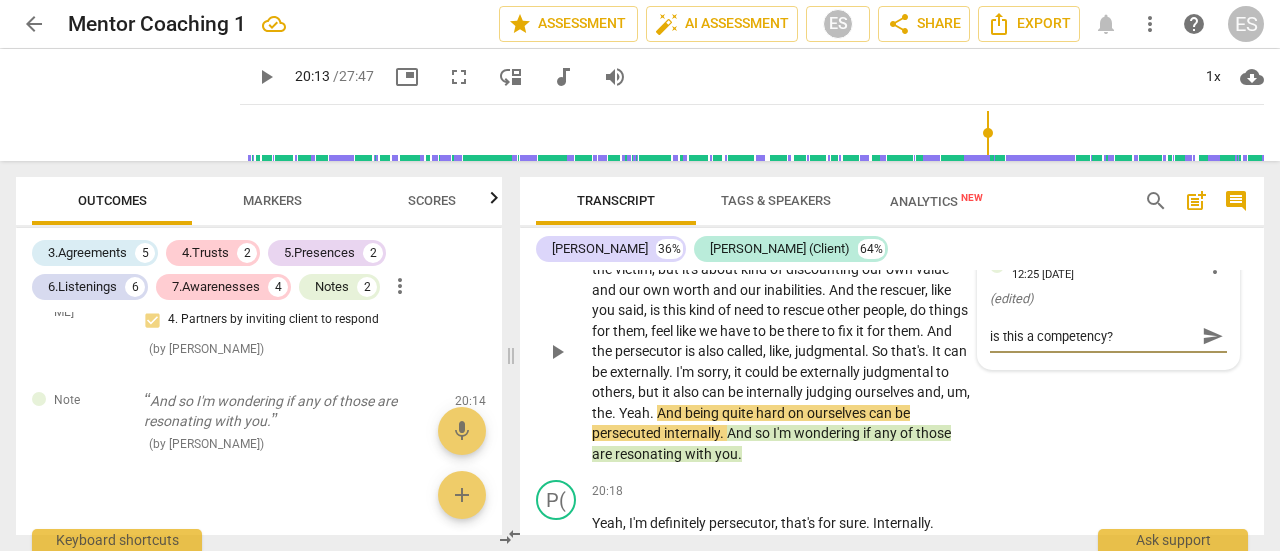 type on "is this a competency??" 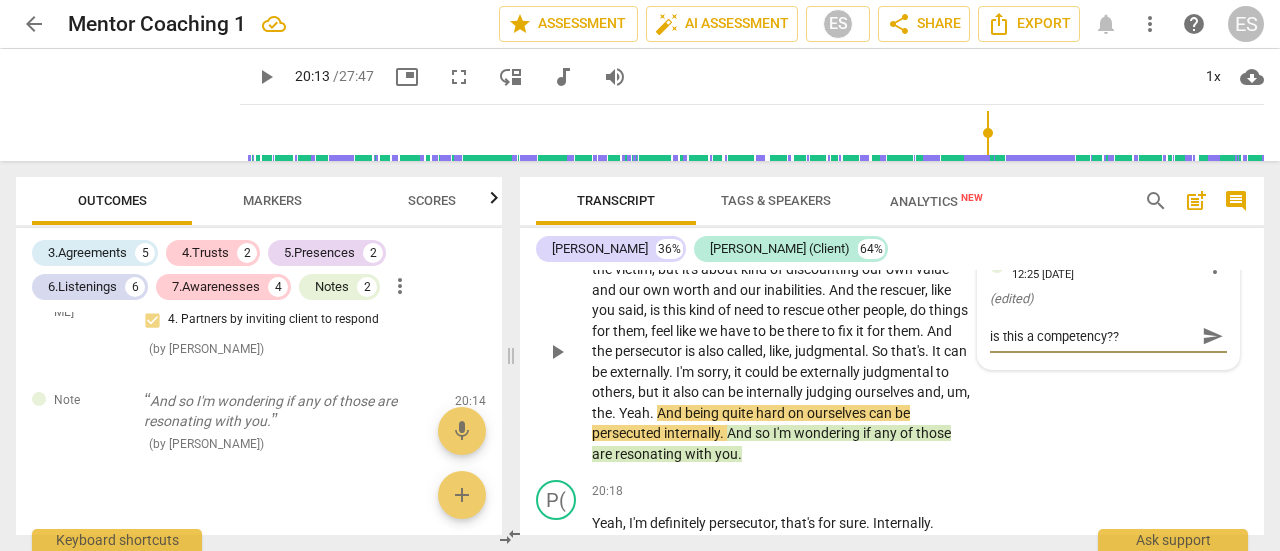 type on "is this a competency??" 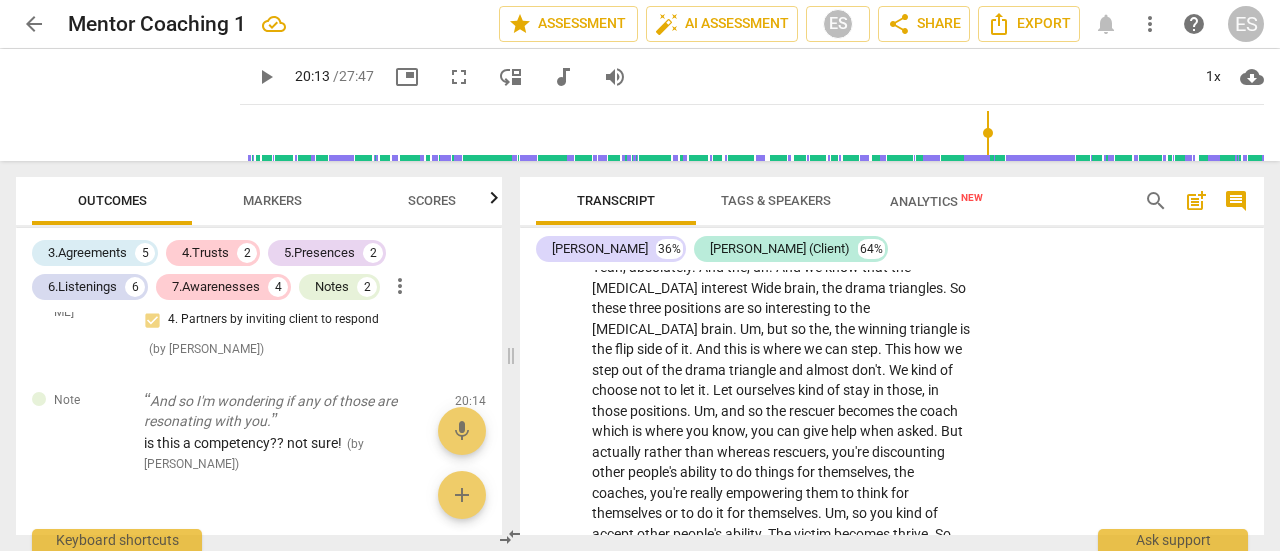 scroll, scrollTop: 9393, scrollLeft: 0, axis: vertical 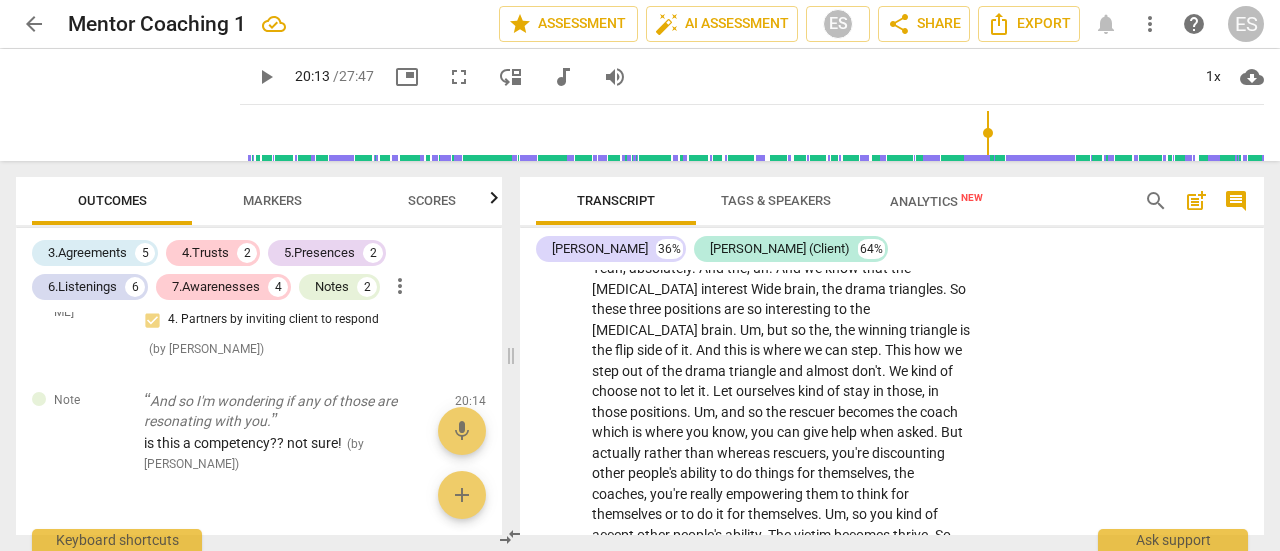 click on "Wide" at bounding box center (767, 289) 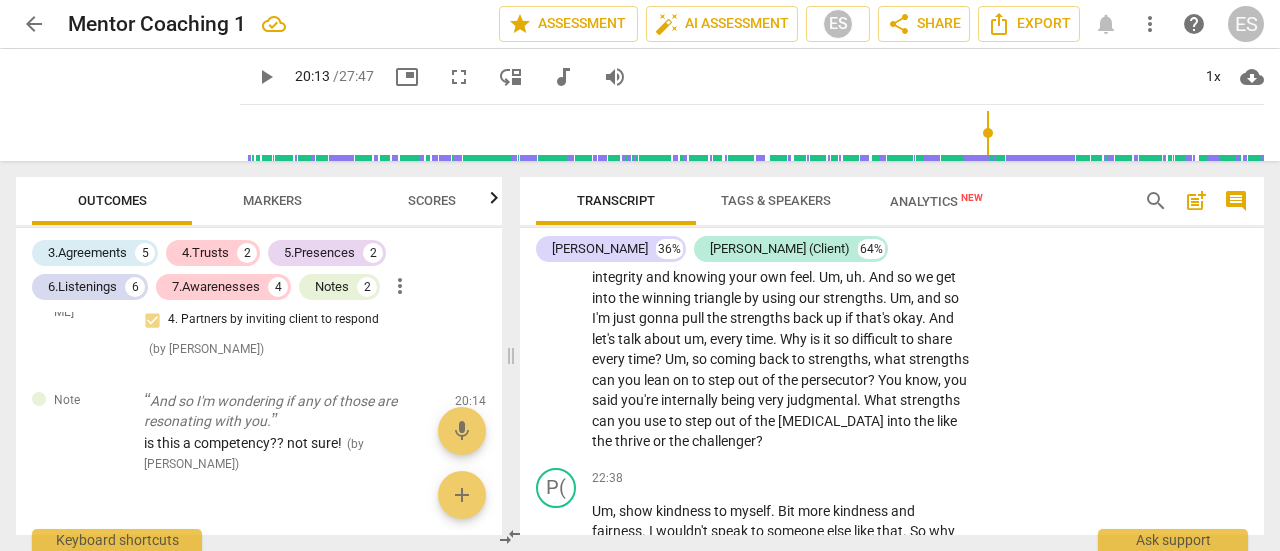 scroll, scrollTop: 9798, scrollLeft: 0, axis: vertical 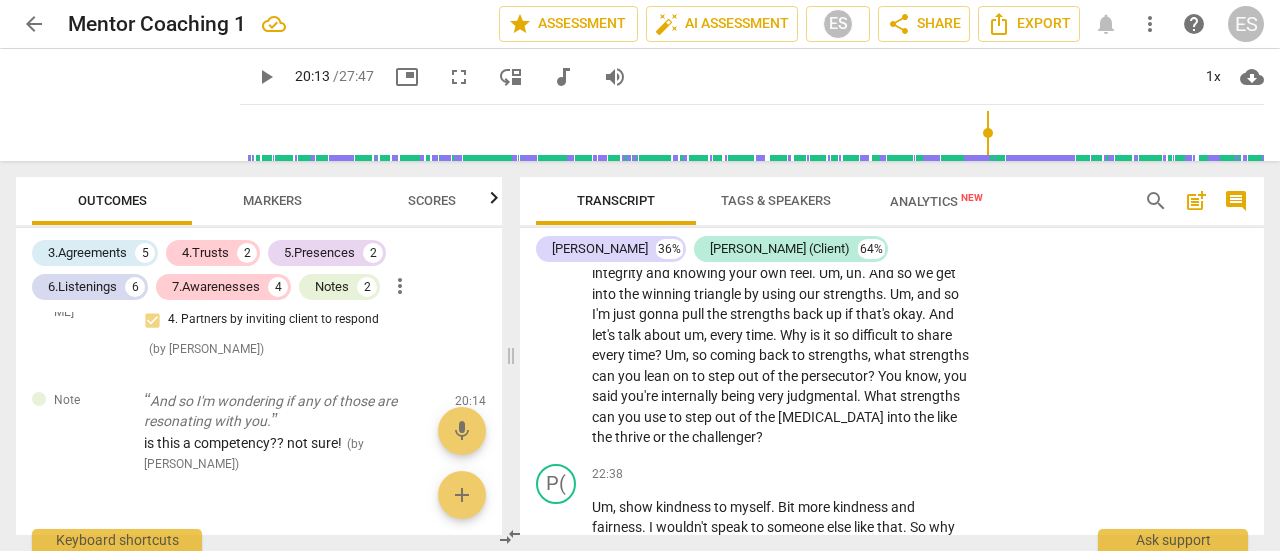 click on "And" at bounding box center (941, 314) 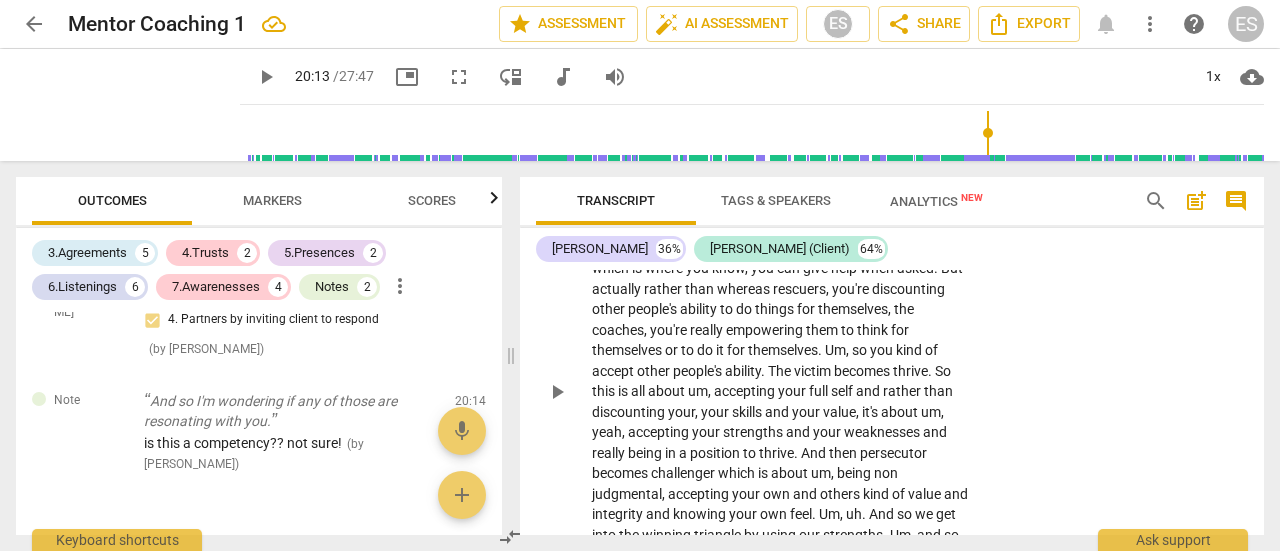 scroll, scrollTop: 9574, scrollLeft: 0, axis: vertical 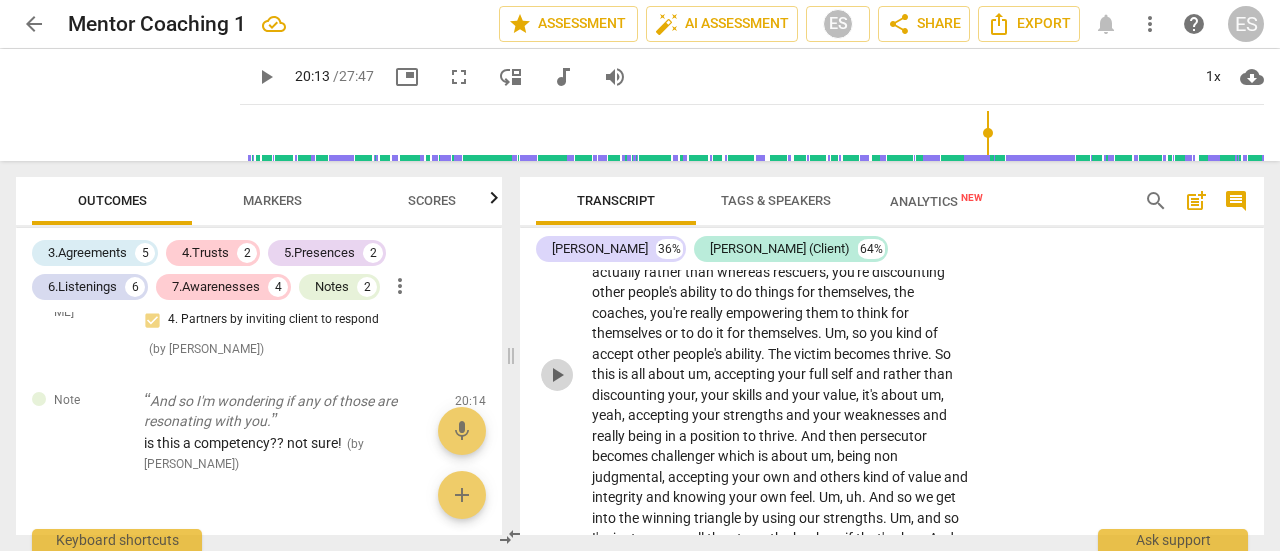 click on "play_arrow" at bounding box center [557, 375] 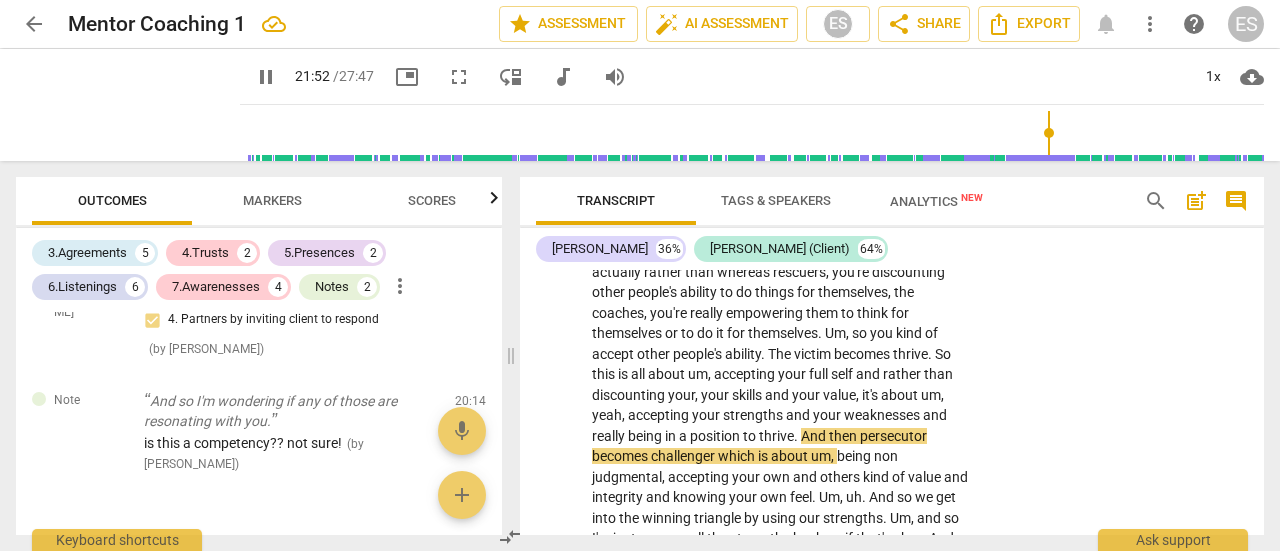 drag, startPoint x: 1000, startPoint y: 131, endPoint x: 1041, endPoint y: 132, distance: 41.01219 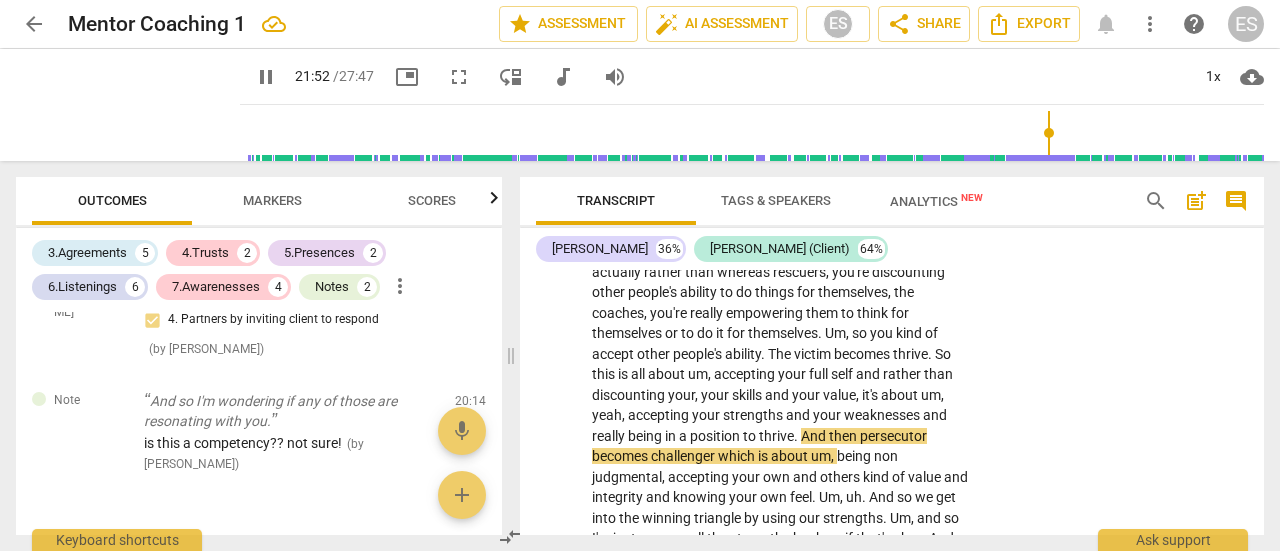 click at bounding box center [756, 133] 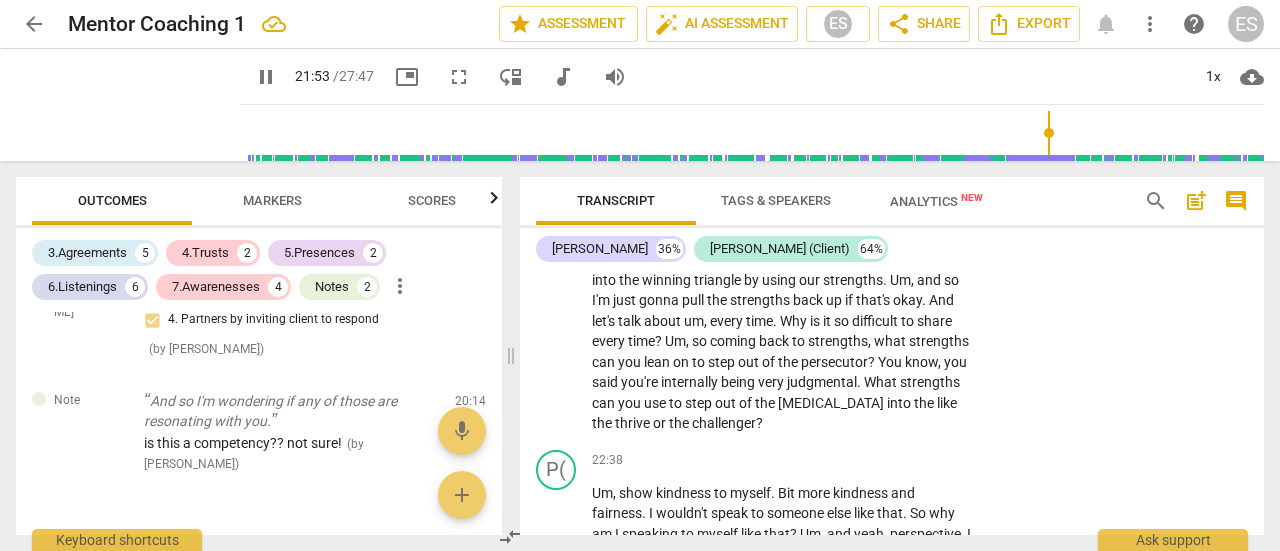 scroll, scrollTop: 9814, scrollLeft: 0, axis: vertical 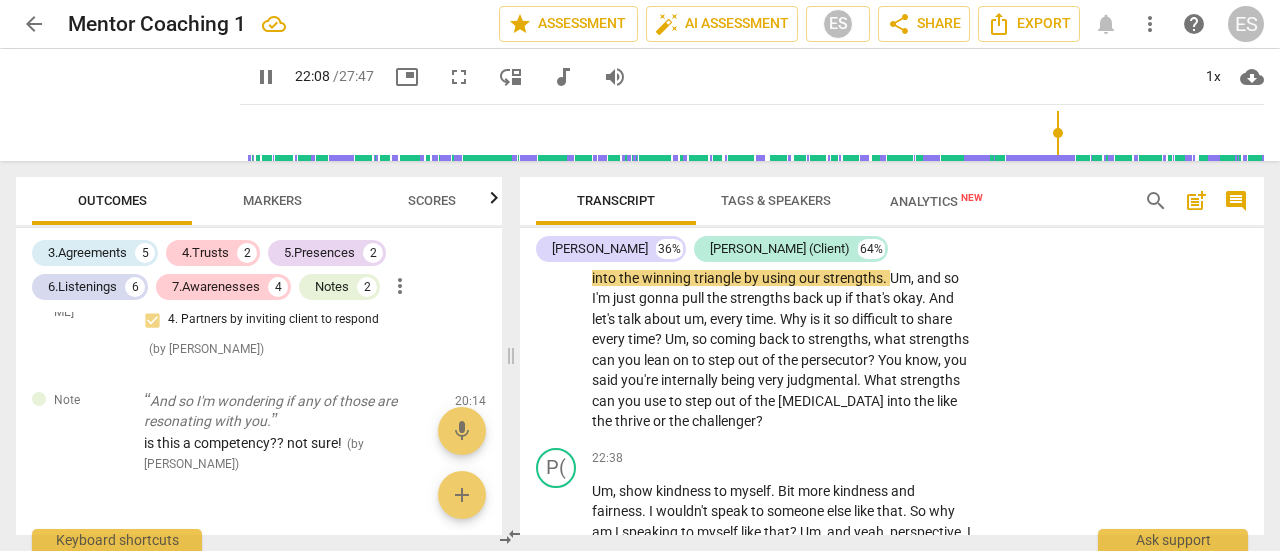 click at bounding box center [756, 133] 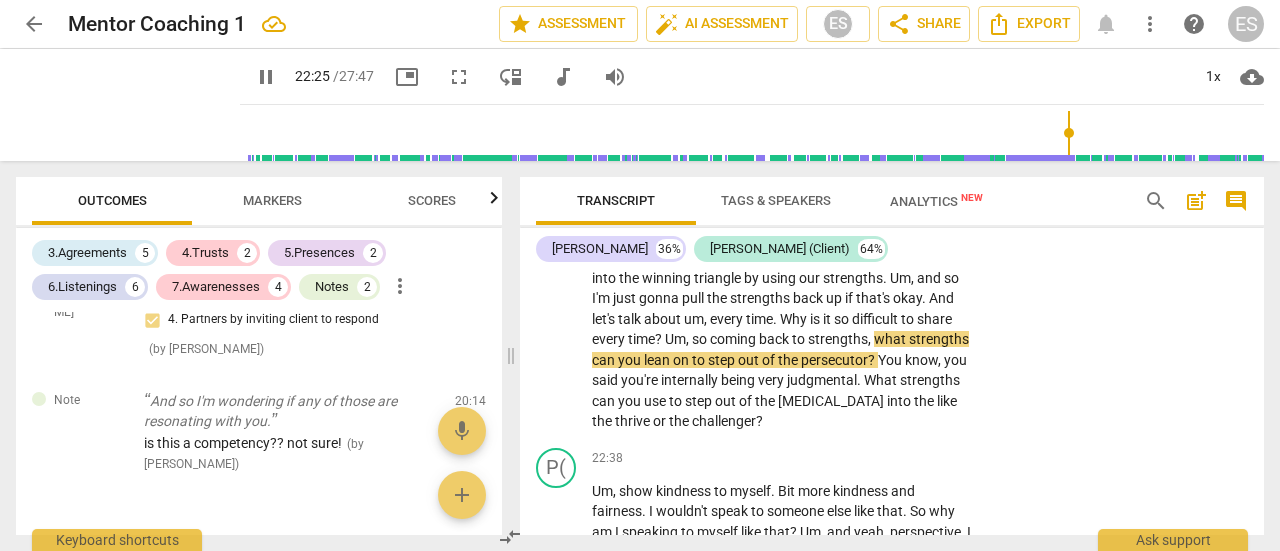 click on "," at bounding box center [707, 319] 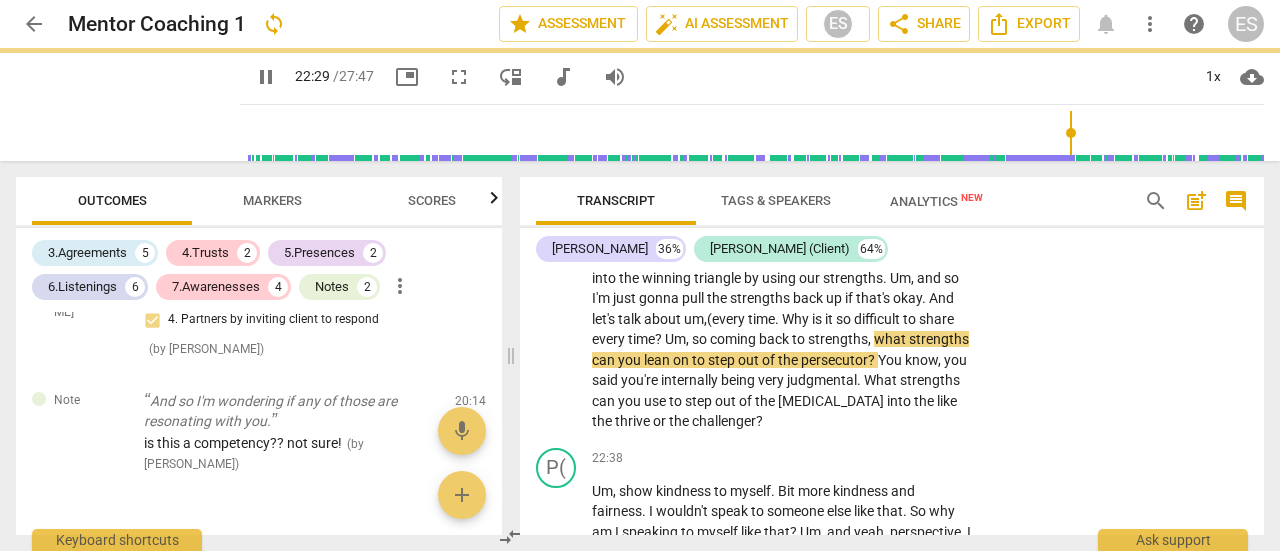 click on "?" at bounding box center [660, 339] 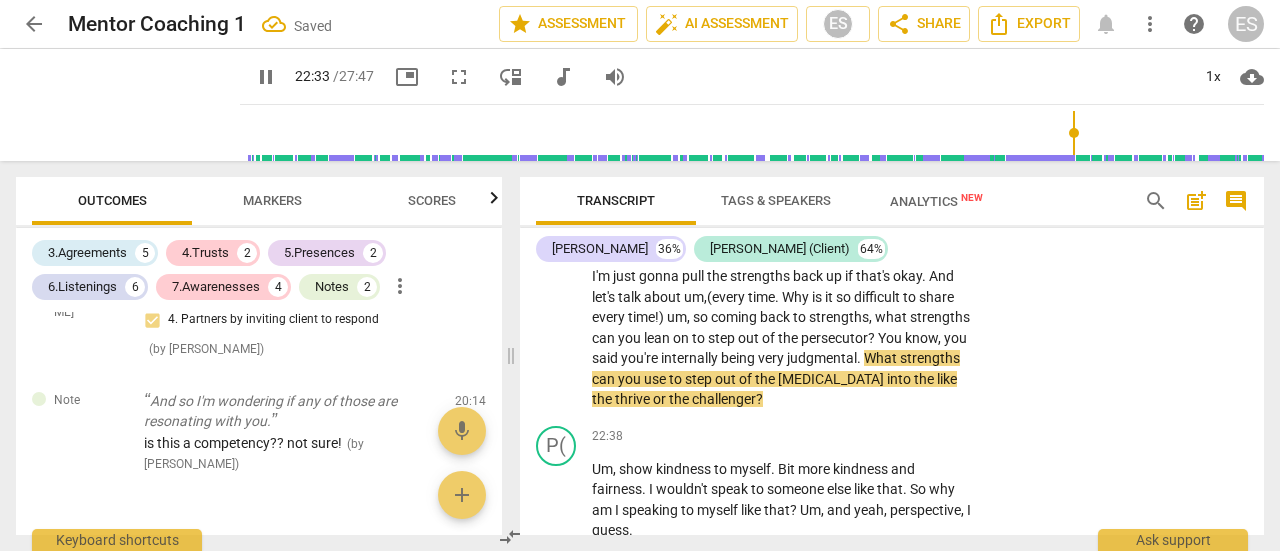 scroll, scrollTop: 9883, scrollLeft: 0, axis: vertical 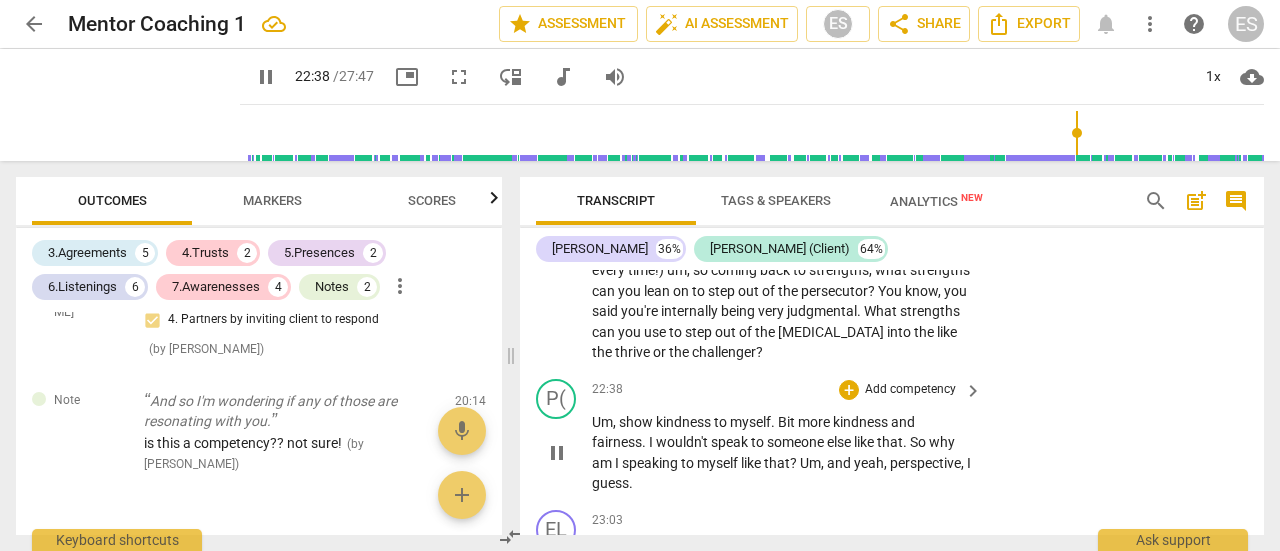 click on "pause" at bounding box center [557, 453] 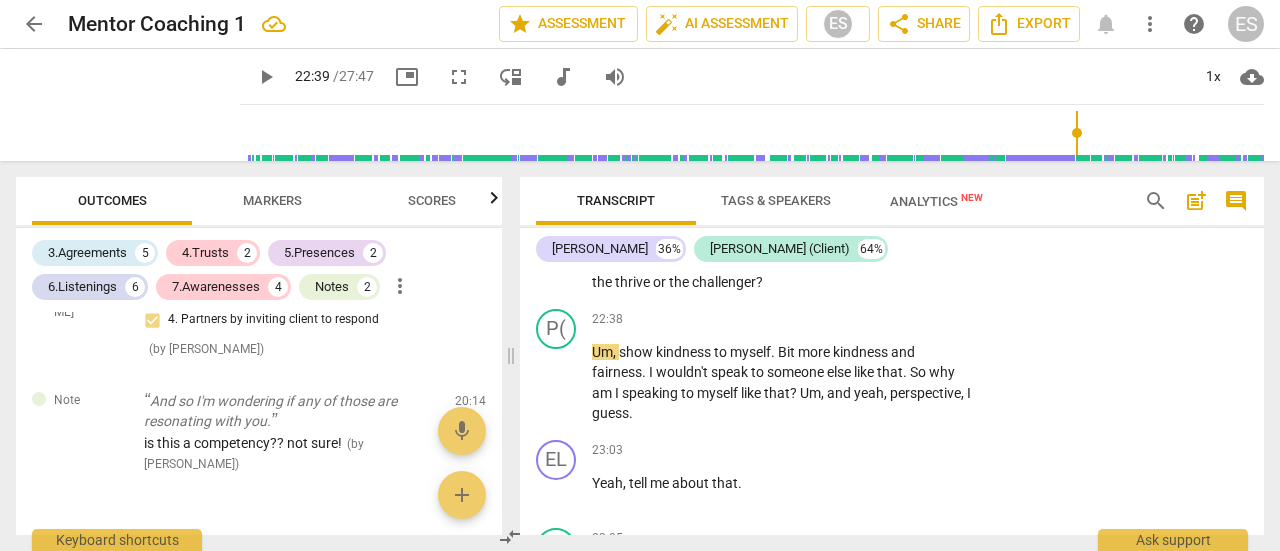 scroll, scrollTop: 9951, scrollLeft: 0, axis: vertical 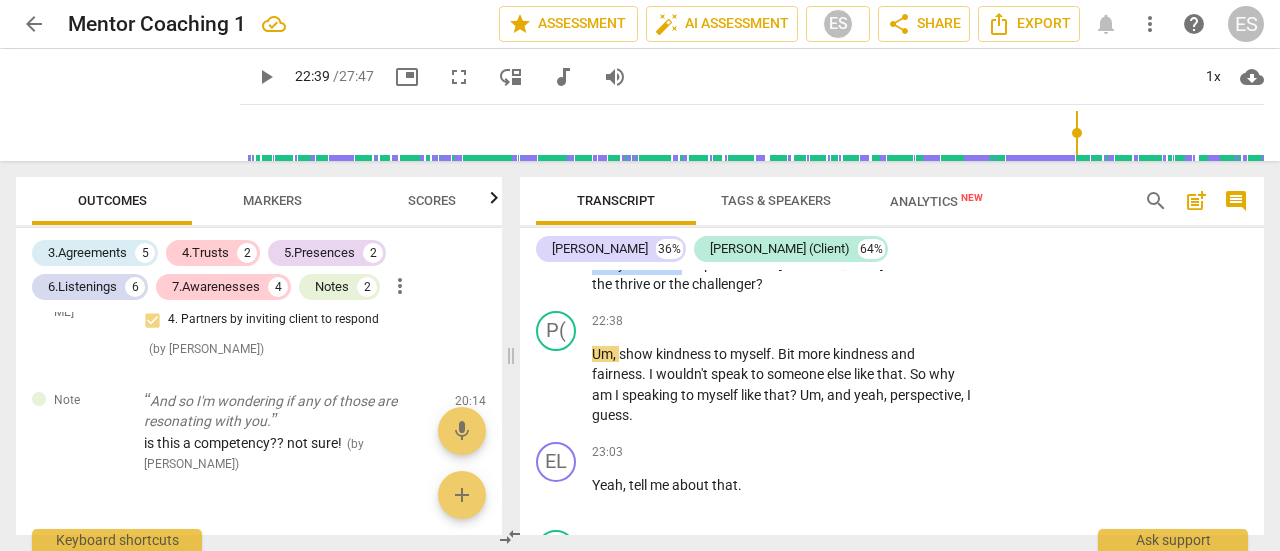 drag, startPoint x: 670, startPoint y: 303, endPoint x: 856, endPoint y: 303, distance: 186 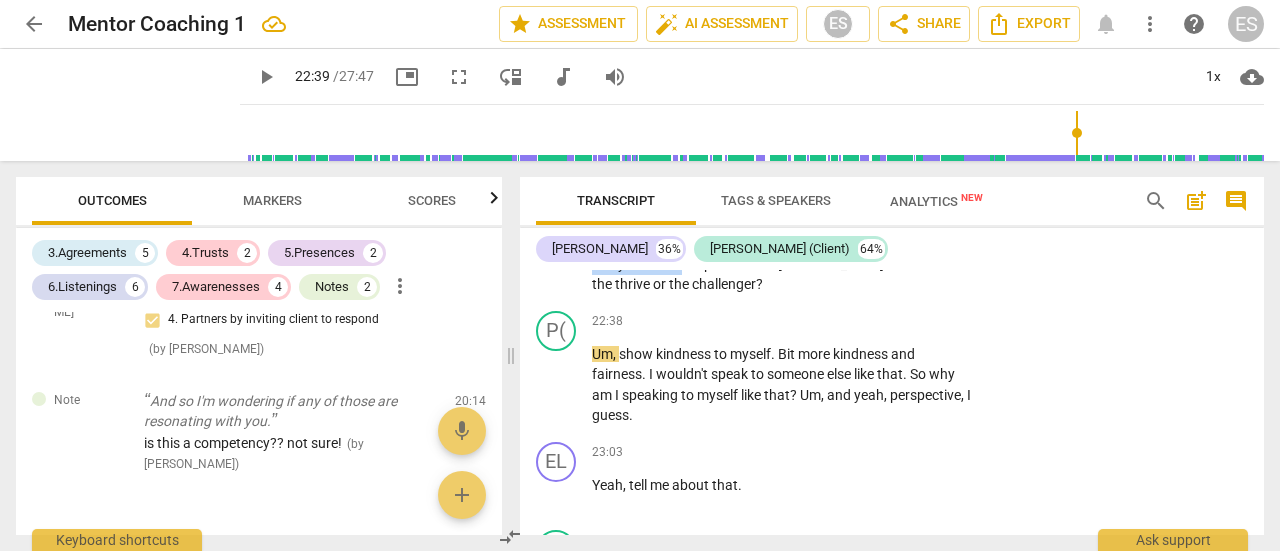 click on "Yeah ,   absolutely .   And   the ,   uh .   And   we   know   that   the   [MEDICAL_DATA]   interest-wired   brain ,   the   drama   triangles .   So   these   three   positions   are   so   interesting   to   the   [MEDICAL_DATA]   brain .   Um ,   but   so   the ,   the   winning   triangle   is   the   flip   side   of   it .   And   this   is   where   we   can   step .   This   how   we   step   out   of   the   drama   triangle   and   almost   don't .   We   kind   of   choose   not   to   let   it .   Let   ourselves   kind   of   stay   in   those ,   in   those   positions .   Um ,   and   so   the   rescuer   becomes   the   coach   which   is   where   you   know ,   you   can   give   help   when   asked .   But   actually   rather   than   whereas   rescuers ,   you're   discounting   other   people's   ability   to   do   things   for   themselves ,   the   coaches ,   you're   really   empowering   them   to   think   for   themselves   or   to   do   it   for   themselves .   Um ,   so   you   kind   of" at bounding box center [782, -3] 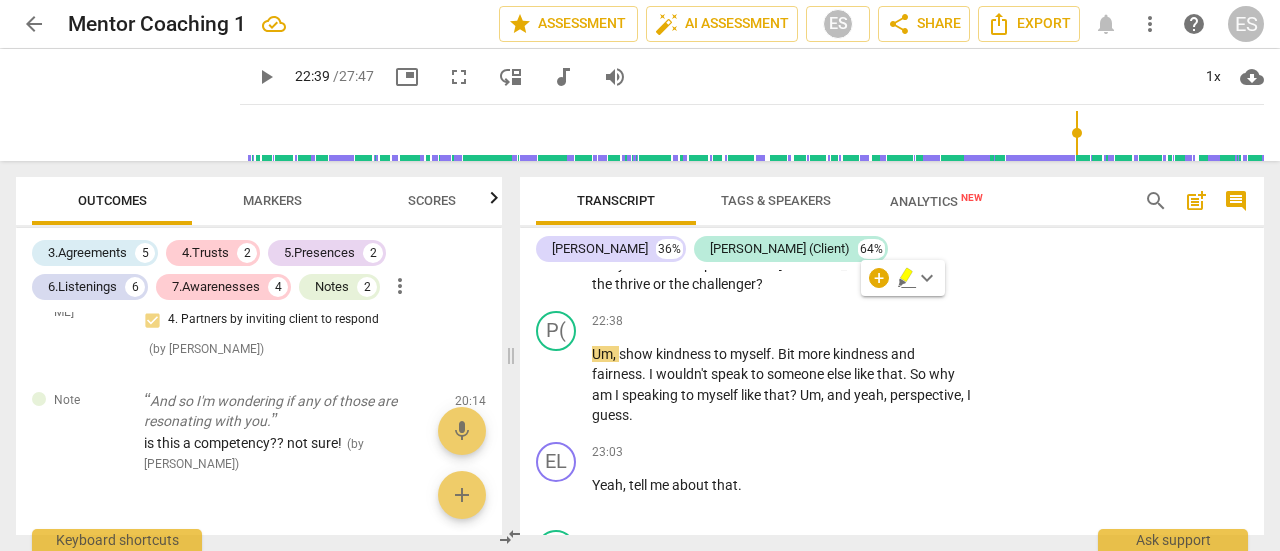click on "+ keyboard_arrow_down" at bounding box center (903, 278) 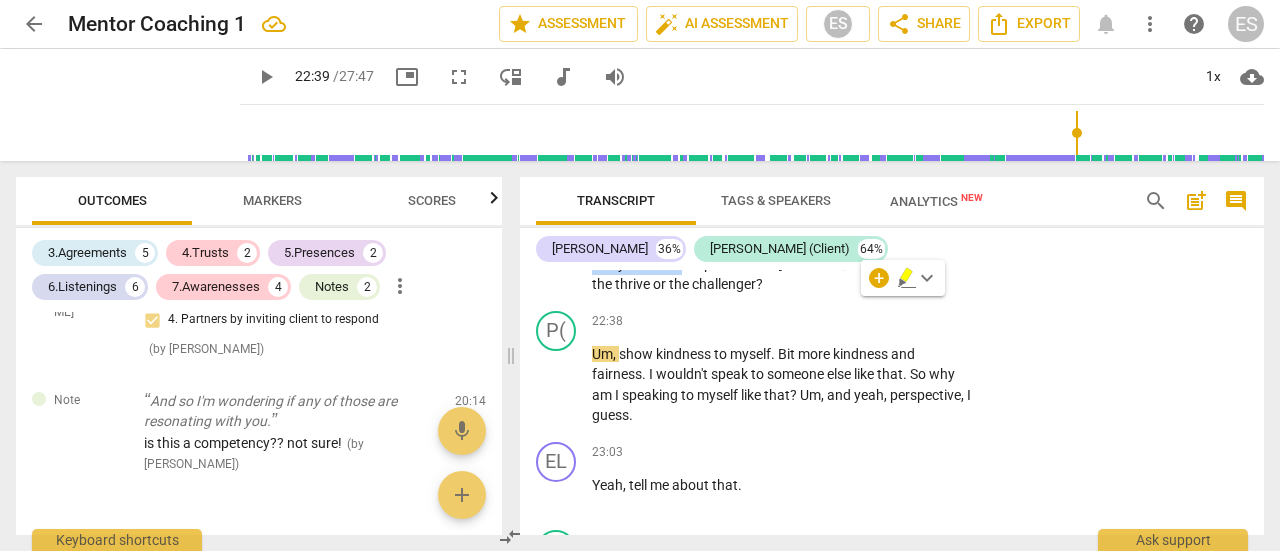drag, startPoint x: 857, startPoint y: 303, endPoint x: 671, endPoint y: 305, distance: 186.01076 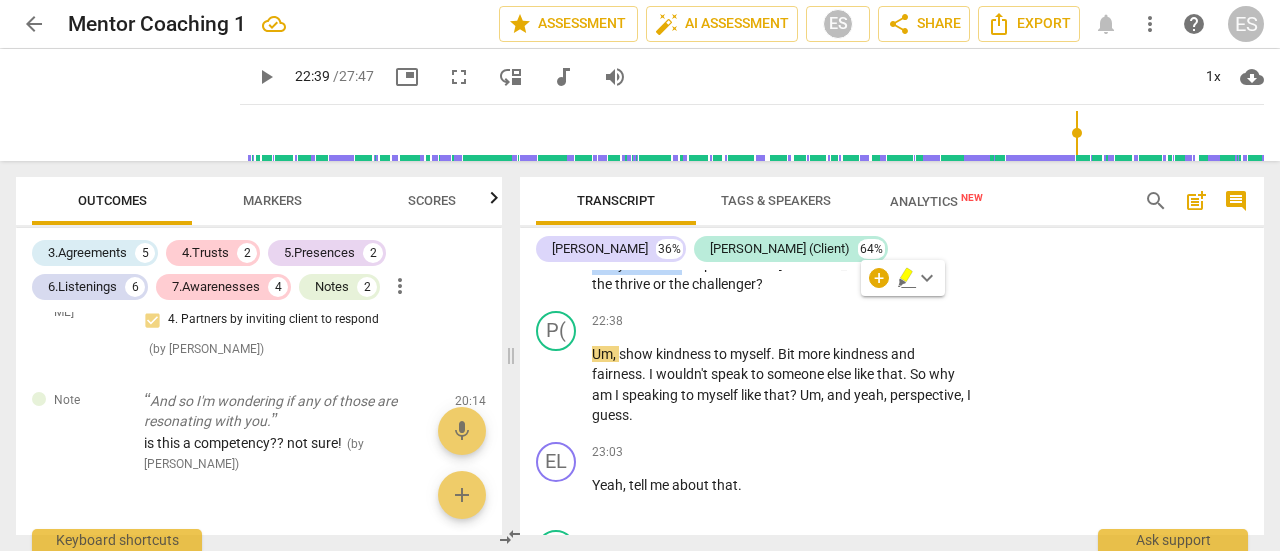 click on "Yeah ,   absolutely .   And   the ,   uh .   And   we   know   that   the   [MEDICAL_DATA]   interest-wired   brain ,   the   drama   triangles .   So   these   three   positions   are   so   interesting   to   the   [MEDICAL_DATA]   brain .   Um ,   but   so   the ,   the   winning   triangle   is   the   flip   side   of   it .   And   this   is   where   we   can   step .   This   how   we   step   out   of   the   drama   triangle   and   almost   don't .   We   kind   of   choose   not   to   let   it .   Let   ourselves   kind   of   stay   in   those ,   in   those   positions .   Um ,   and   so   the   rescuer   becomes   the   coach   which   is   where   you   know ,   you   can   give   help   when   asked .   But   actually   rather   than   whereas   rescuers ,   you're   discounting   other   people's   ability   to   do   things   for   themselves ,   the   coaches ,   you're   really   empowering   them   to   think   for   themselves   or   to   do   it   for   themselves .   Um ,   so   you   kind   of" at bounding box center (782, -3) 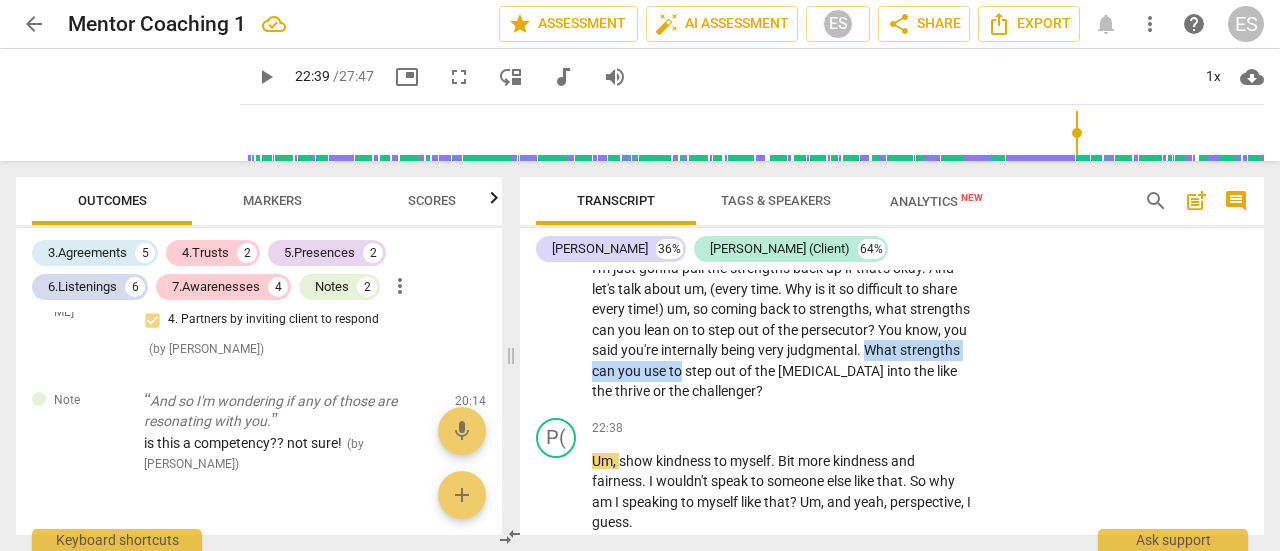 scroll, scrollTop: 9845, scrollLeft: 0, axis: vertical 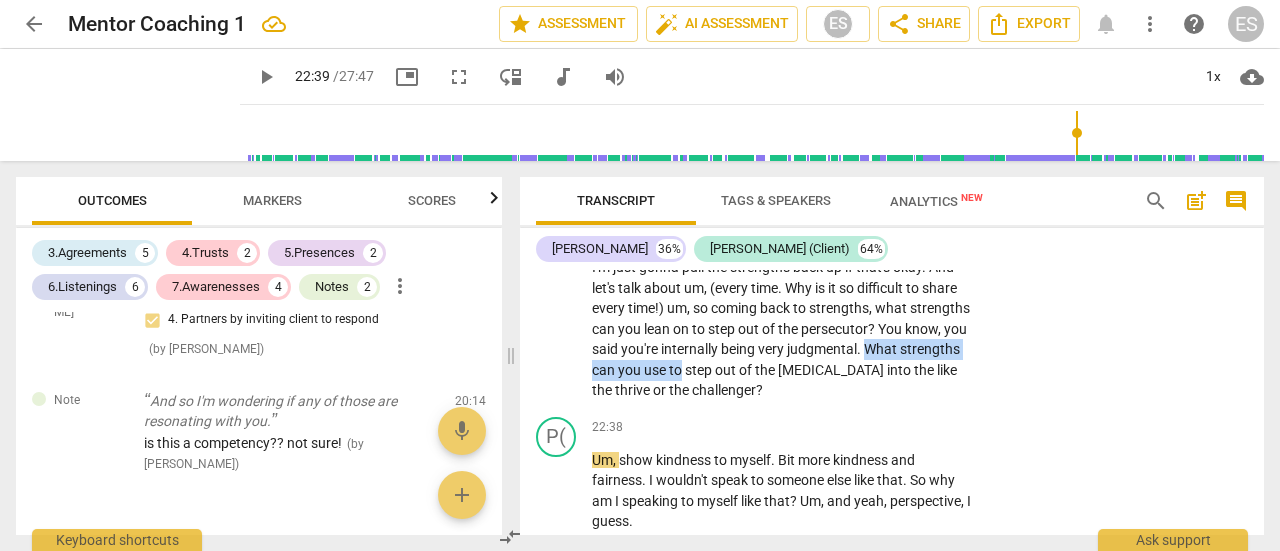 click on "to" at bounding box center [677, 370] 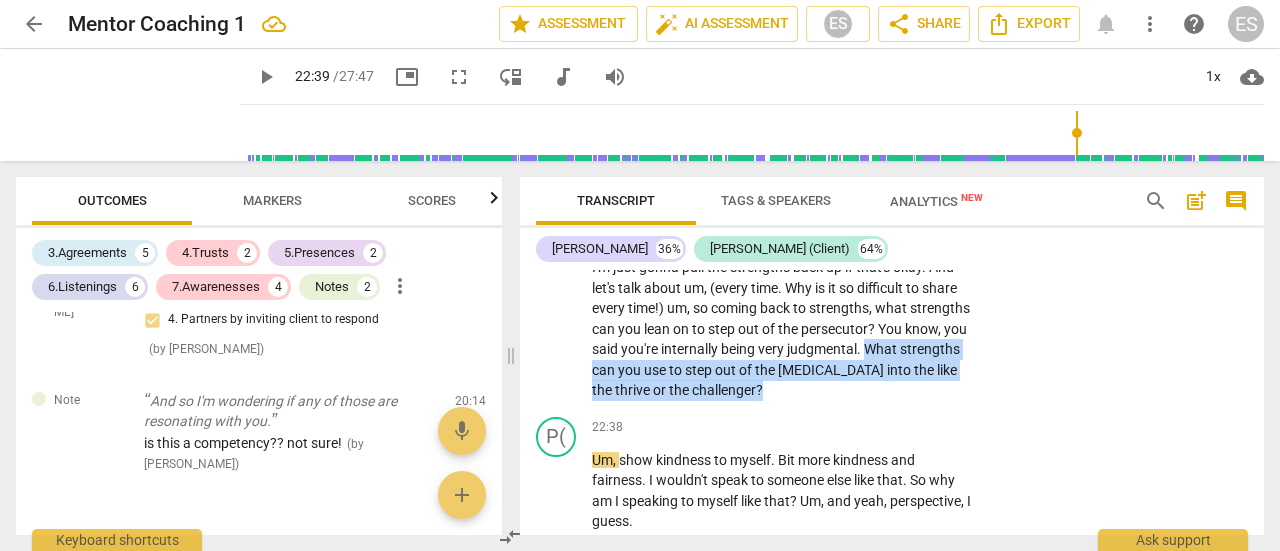 drag, startPoint x: 667, startPoint y: 405, endPoint x: 921, endPoint y: 430, distance: 255.22736 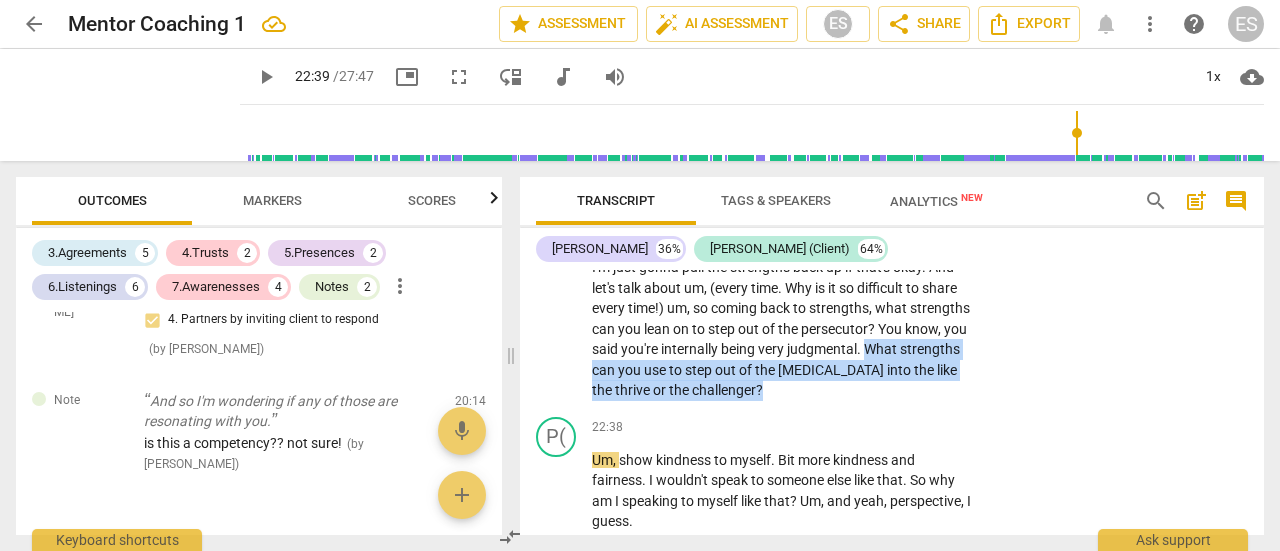 click on "Yeah ,   absolutely .   And   the ,   uh .   And   we   know   that   the   [MEDICAL_DATA]   interest-wired   brain ,   the   drama   triangles .   So   these   three   positions   are   so   interesting   to   the   [MEDICAL_DATA]   brain .   Um ,   but   so   the ,   the   winning   triangle   is   the   flip   side   of   it .   And   this   is   where   we   can   step .   This   how   we   step   out   of   the   drama   triangle   and   almost   don't .   We   kind   of   choose   not   to   let   it .   Let   ourselves   kind   of   stay   in   those ,   in   those   positions .   Um ,   and   so   the   rescuer   becomes   the   coach   which   is   where   you   know ,   you   can   give   help   when   asked .   But   actually   rather   than   whereas   rescuers ,   you're   discounting   other   people's   ability   to   do   things   for   themselves ,   the   coaches ,   you're   really   empowering   them   to   think   for   themselves   or   to   do   it   for   themselves .   Um ,   so   you   kind   of" at bounding box center [782, 103] 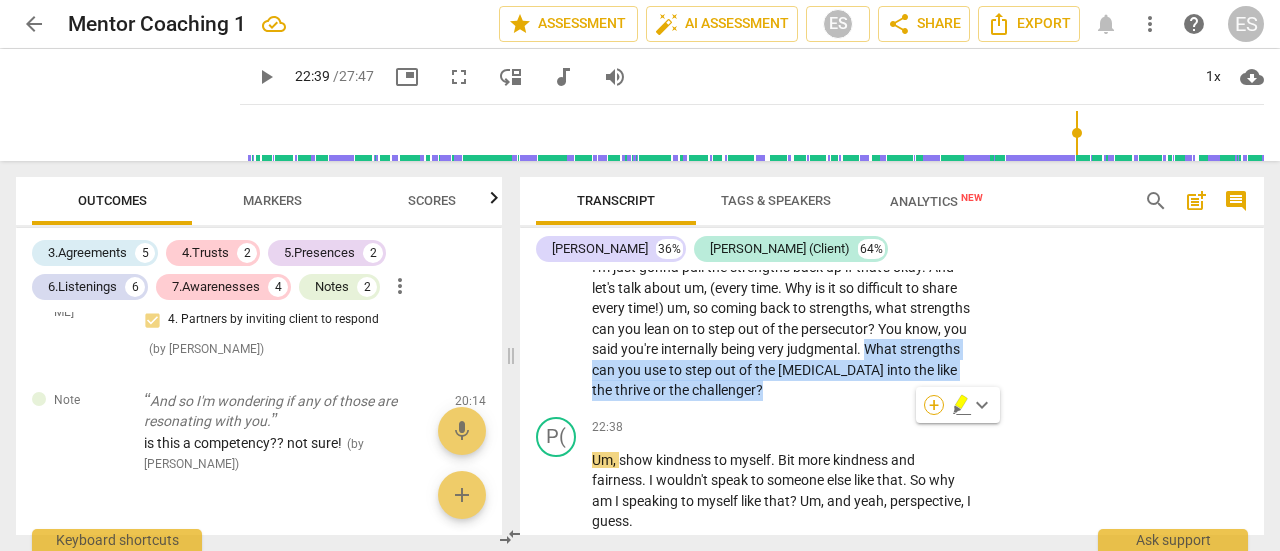 click on "+" at bounding box center [934, 405] 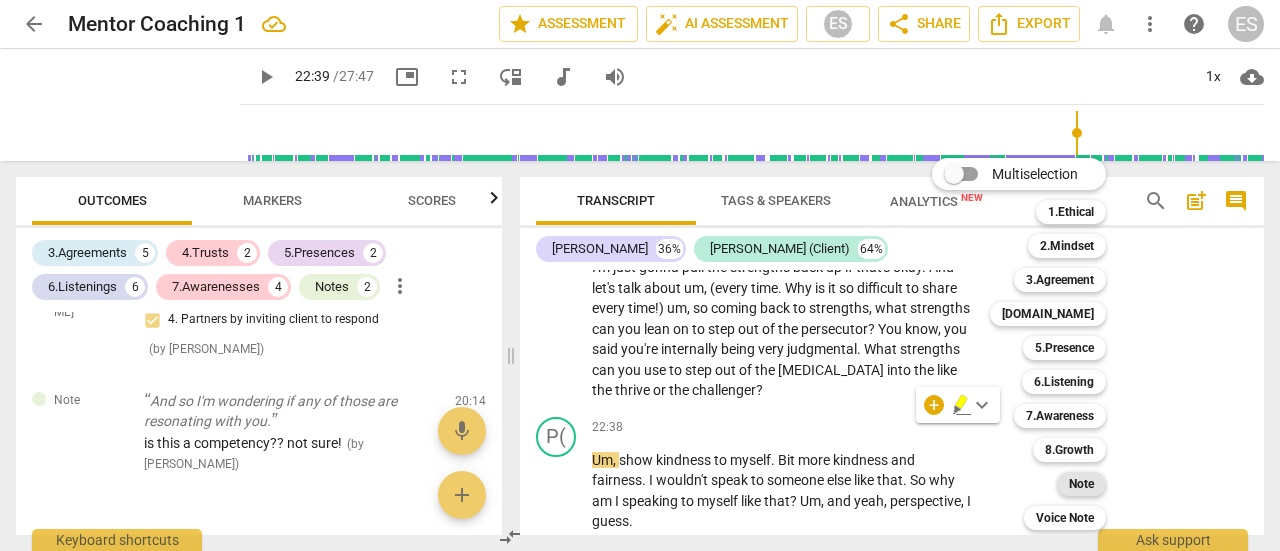 click on "Note" at bounding box center [1081, 484] 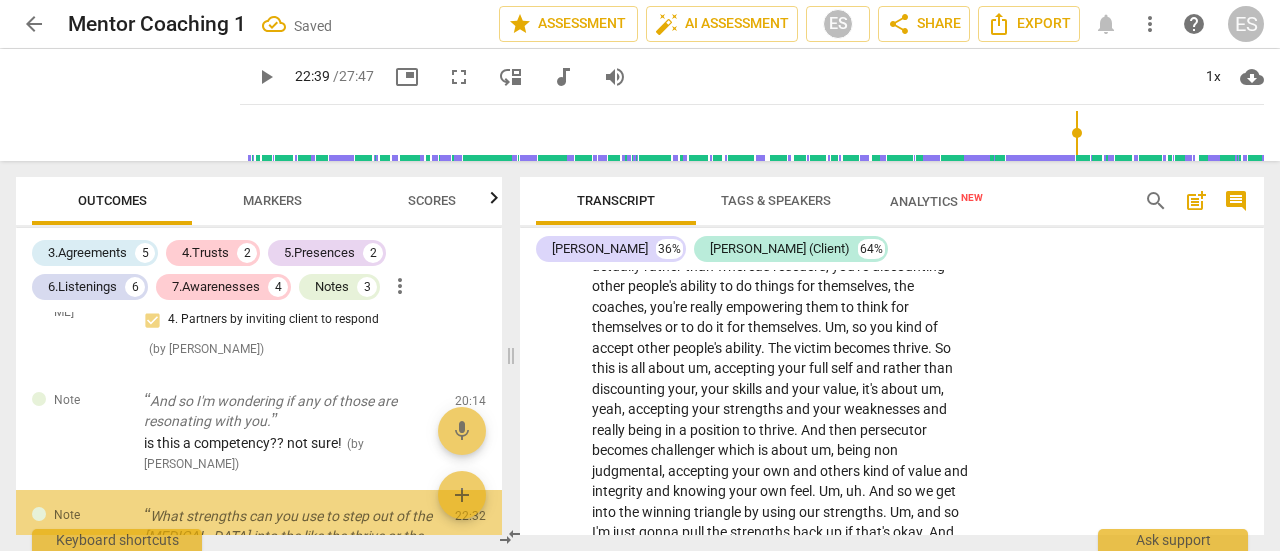 scroll, scrollTop: 9388, scrollLeft: 0, axis: vertical 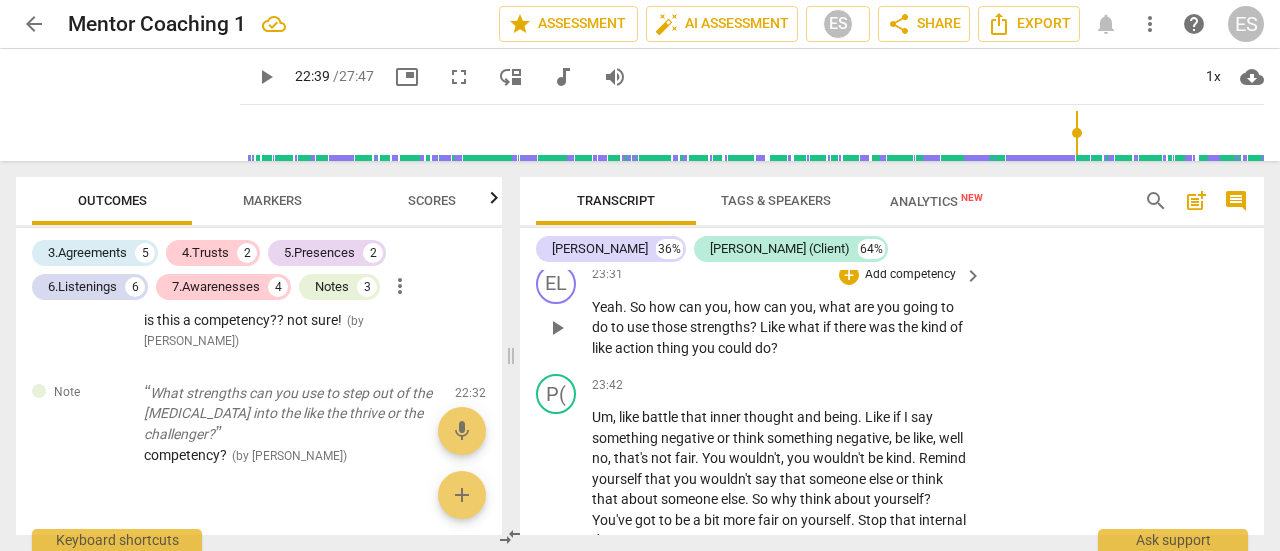 click on "Add competency" at bounding box center (910, 275) 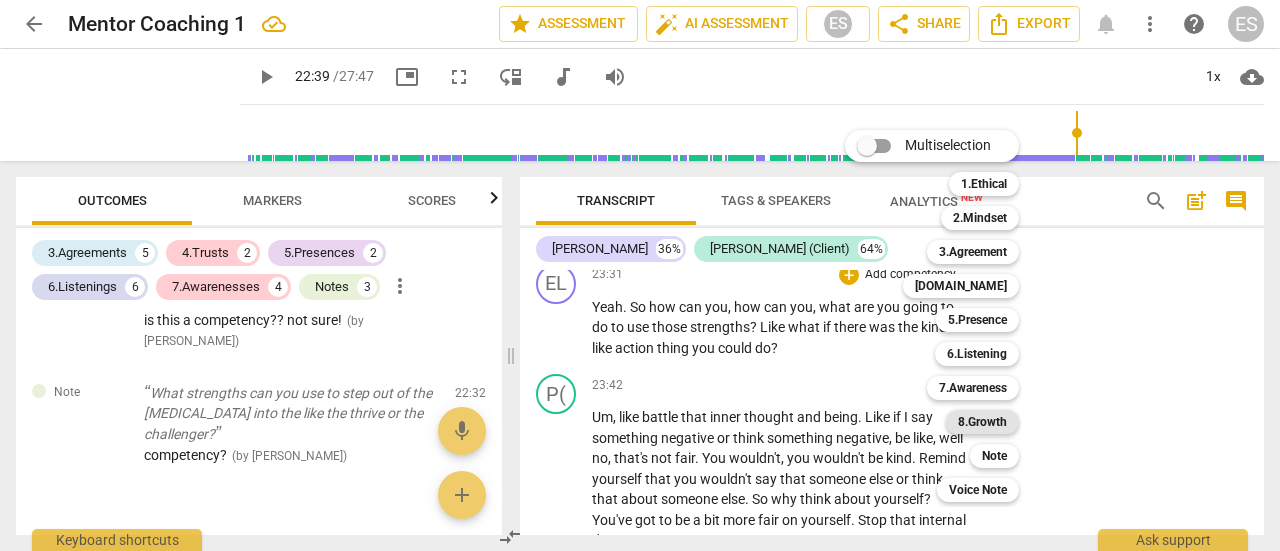 click on "8.Growth" at bounding box center (982, 422) 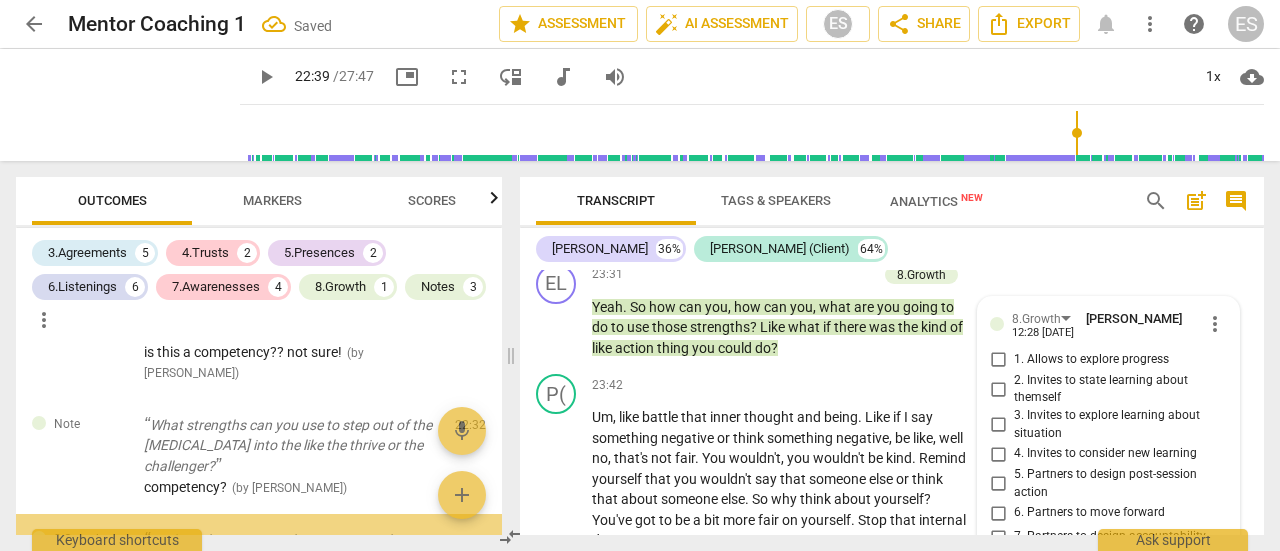 scroll, scrollTop: 10792, scrollLeft: 0, axis: vertical 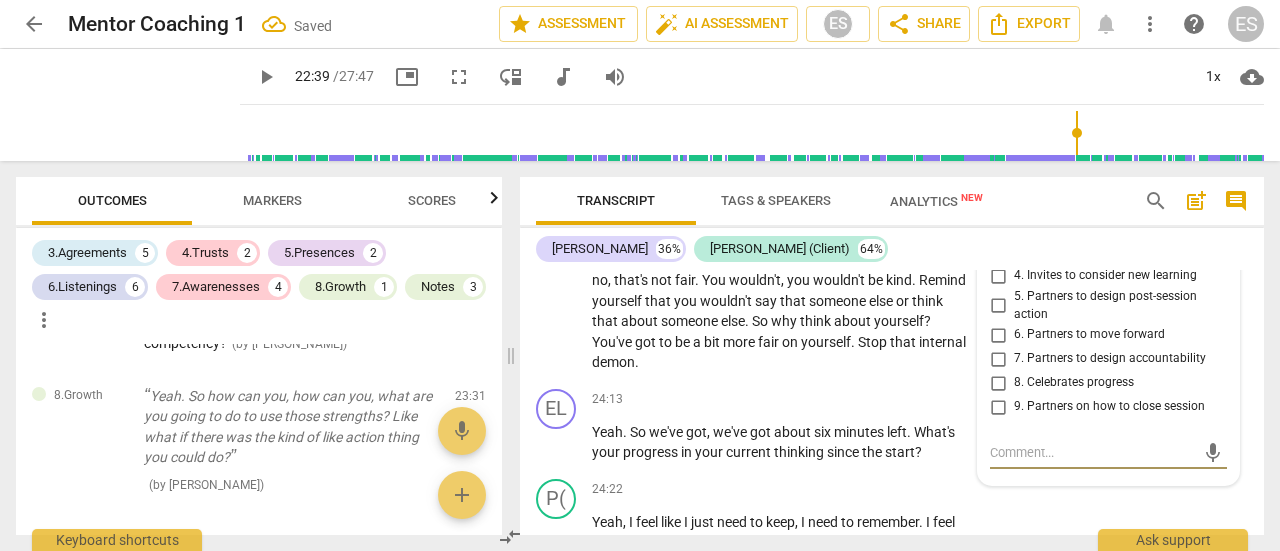 click on "4. Invites to consider new learning" at bounding box center [1105, 276] 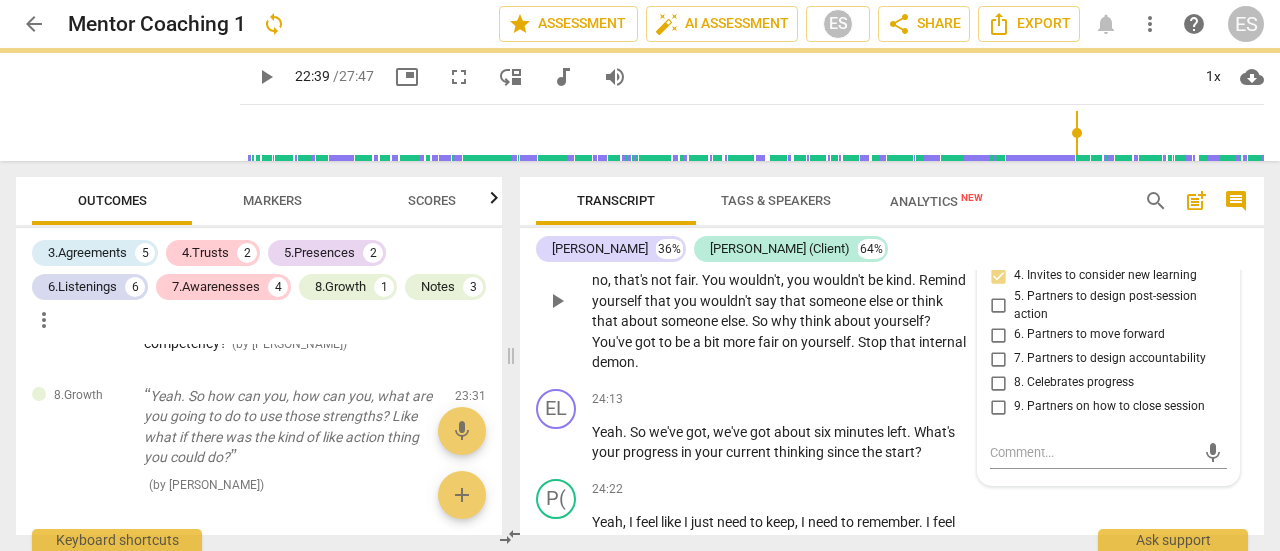 click on "Um ,   like   battle   that   inner   thought   and   being .   Like   if   I   say   something   negative   or   think   something   negative ,   be   like ,   well   no ,   that's   not   fair .   You   wouldn't ,   you   wouldn't   be   kind .   Remind   yourself   that   you   wouldn't   say   that   someone   else   or   think   that   about   someone   else .   So   why   think   about   yourself ?   You've   got   to   be   a   bit   more   fair   on   yourself .   Stop   that   internal   demon ." at bounding box center (782, 301) 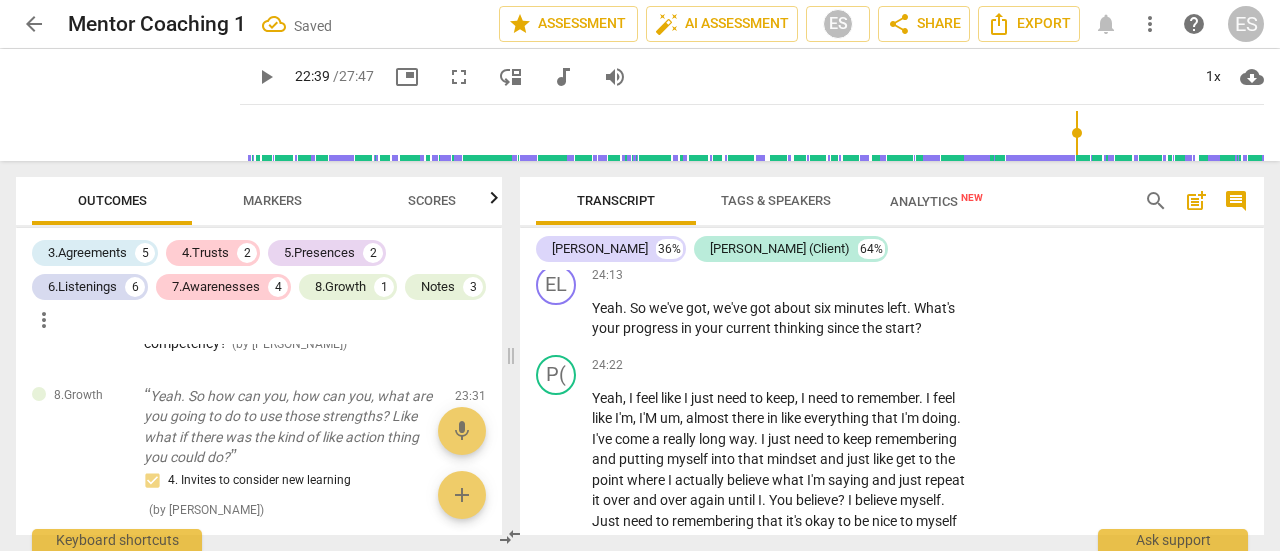 scroll, scrollTop: 10824, scrollLeft: 0, axis: vertical 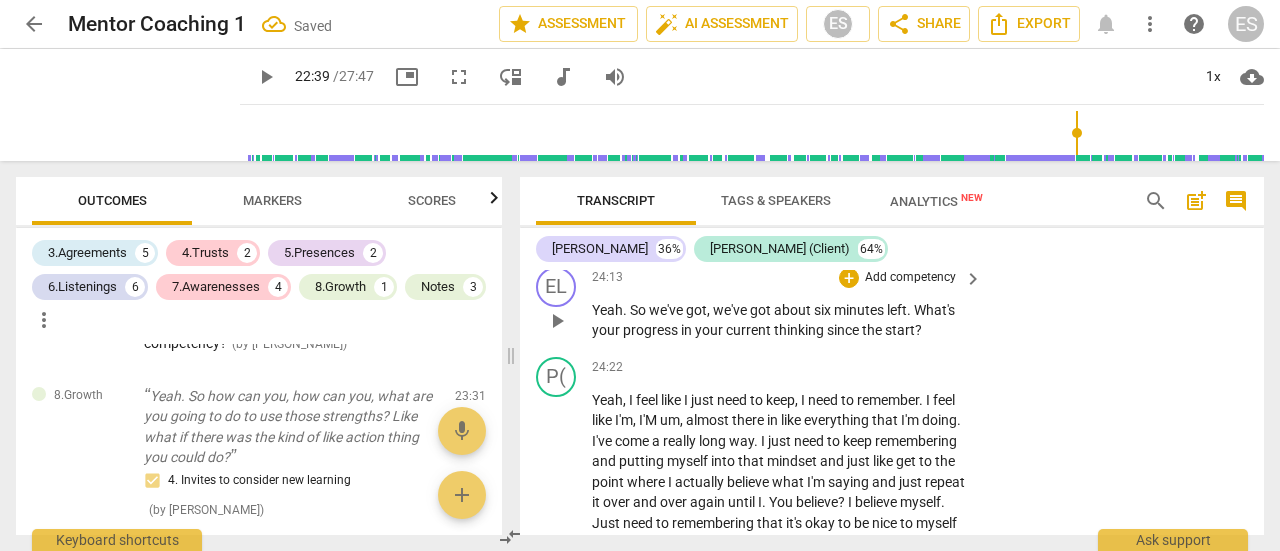 click on "+ Add competency" at bounding box center (898, 278) 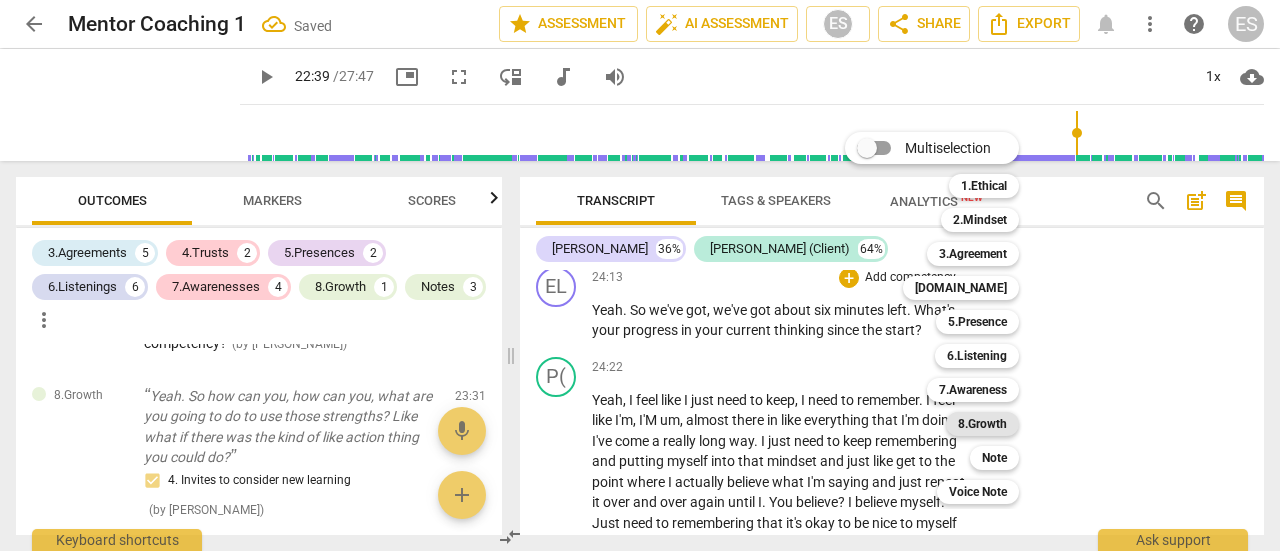 click on "8.Growth" at bounding box center [982, 424] 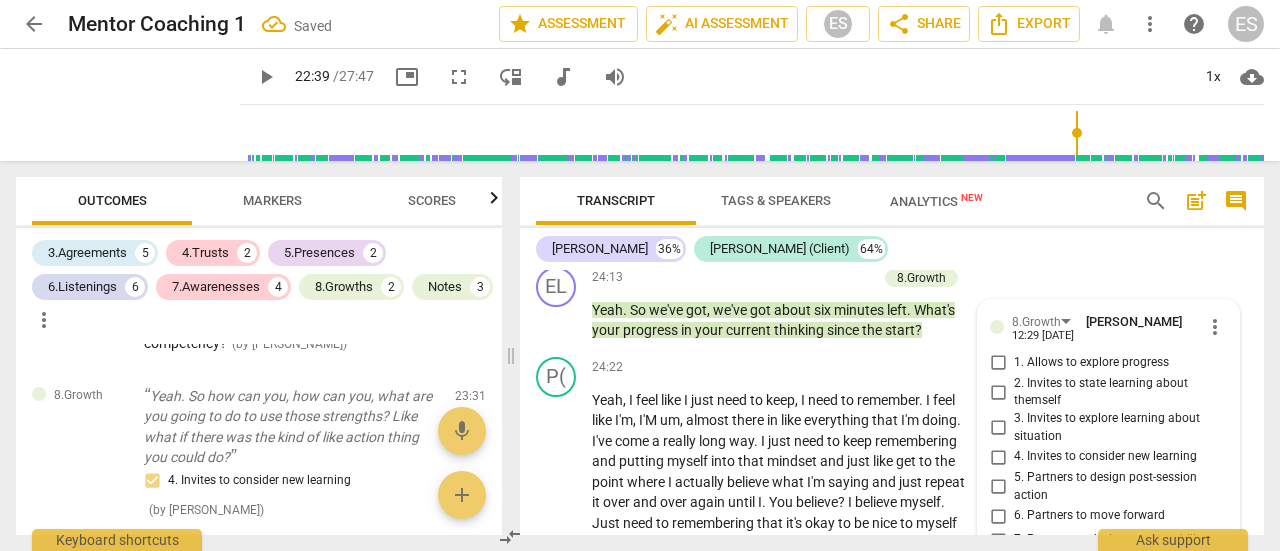 scroll, scrollTop: 11096, scrollLeft: 0, axis: vertical 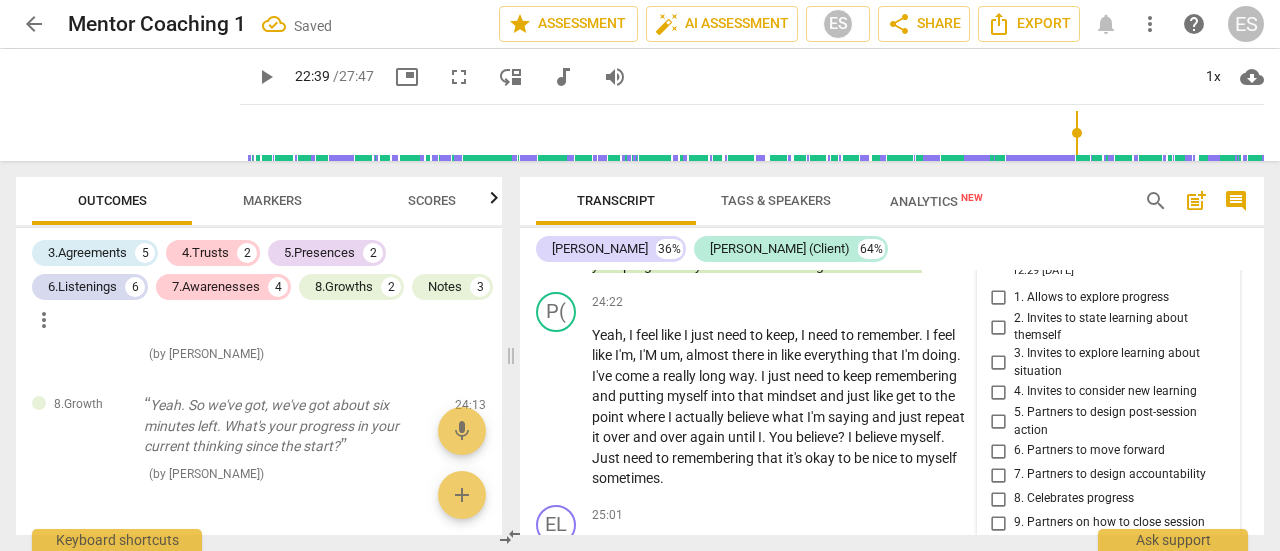click on "1. Allows to explore progress" at bounding box center (1091, 298) 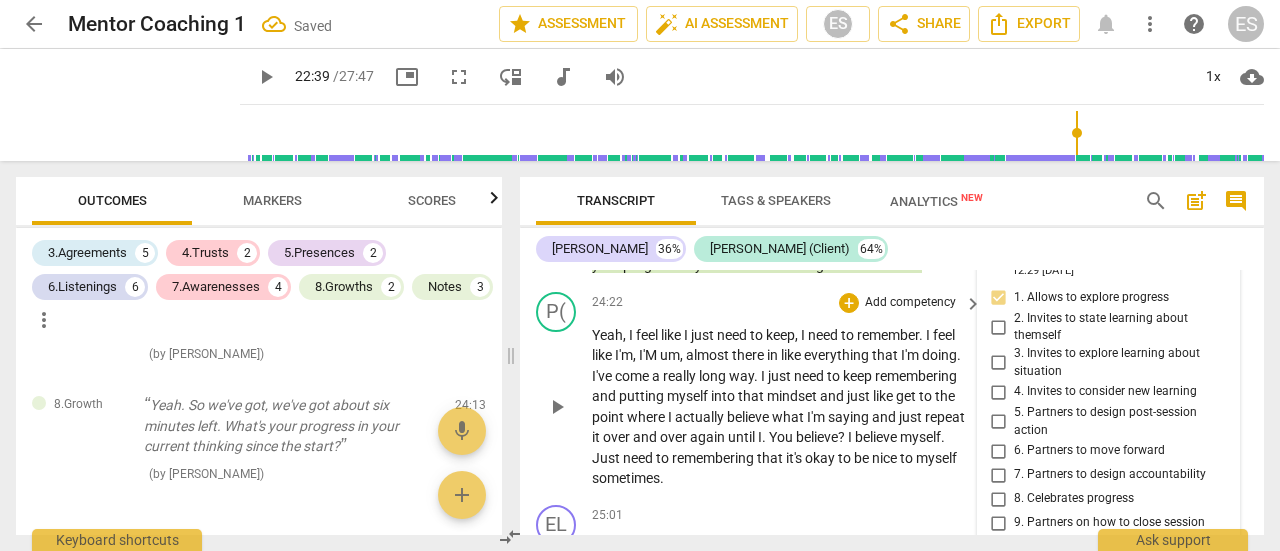 click on "Yeah ,   I   feel   like   I   just   need   to   keep ,   I   need   to   remember .   I   feel   like   I'm ,   I'M   um ,   almost   there   in   like   everything   that   I'm   doing .   I've   come   a   really   long   way .   I   just   need   to   keep   remembering   and   putting   myself   into   that   mindset   and   just   like   get   to   the   point   where   I   actually   believe   what   I'm   saying   and   just   repeat   it   over   and   over   again   until   I .   You   believe ?   I   believe   myself .   Just   need   to   remembering   that   it's   okay   to   be   nice   to   myself   sometimes ." at bounding box center (782, 407) 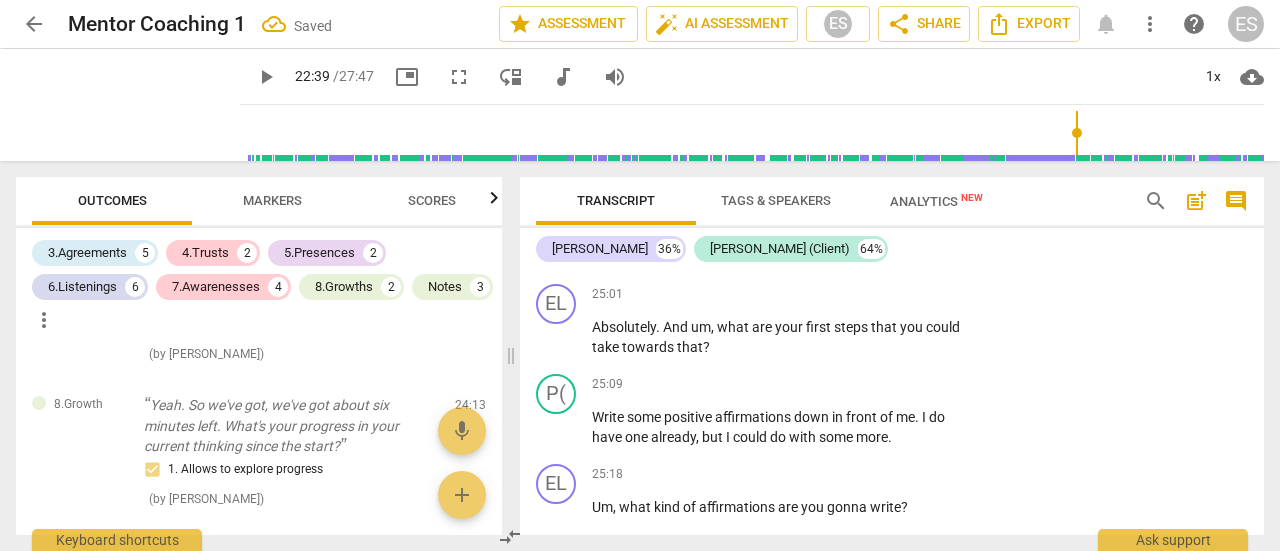 scroll, scrollTop: 11112, scrollLeft: 0, axis: vertical 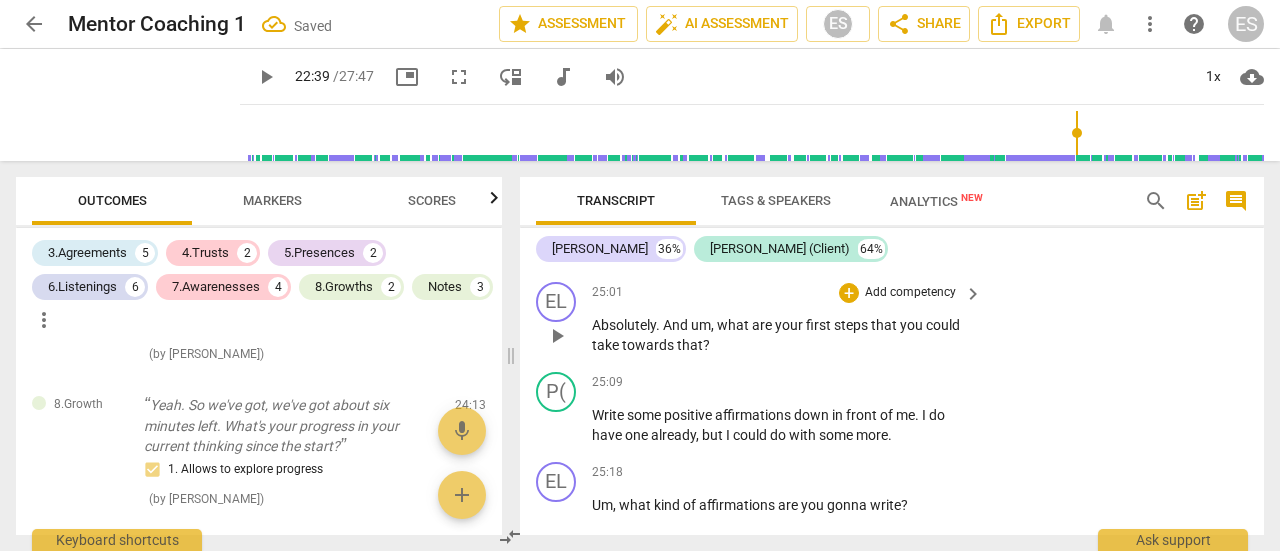 click on "Add competency" at bounding box center (910, 293) 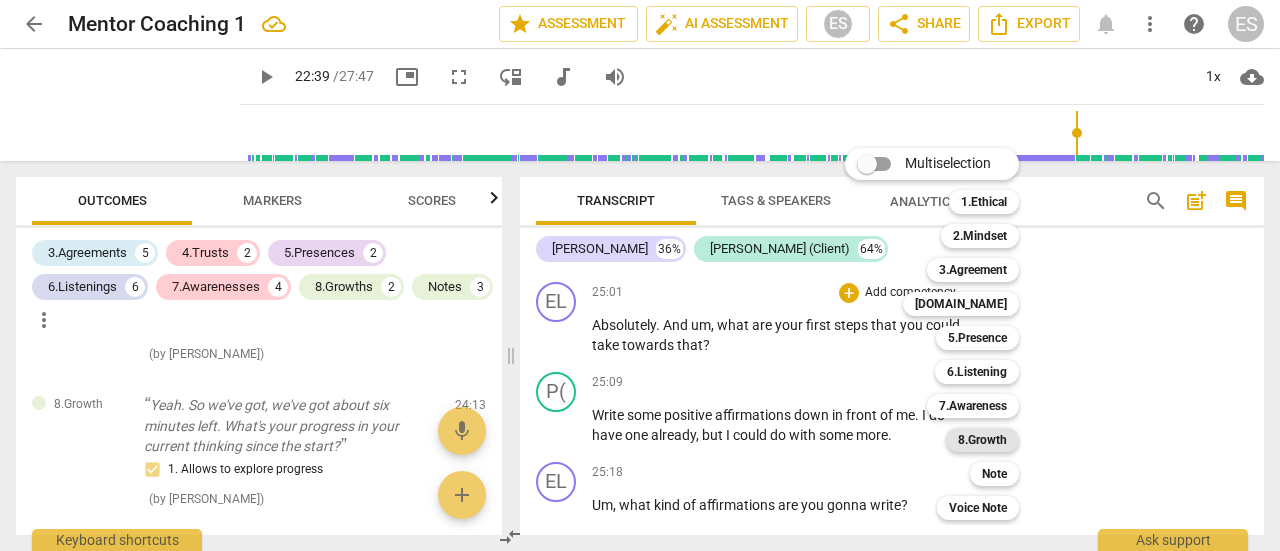 click on "8.Growth" at bounding box center (982, 440) 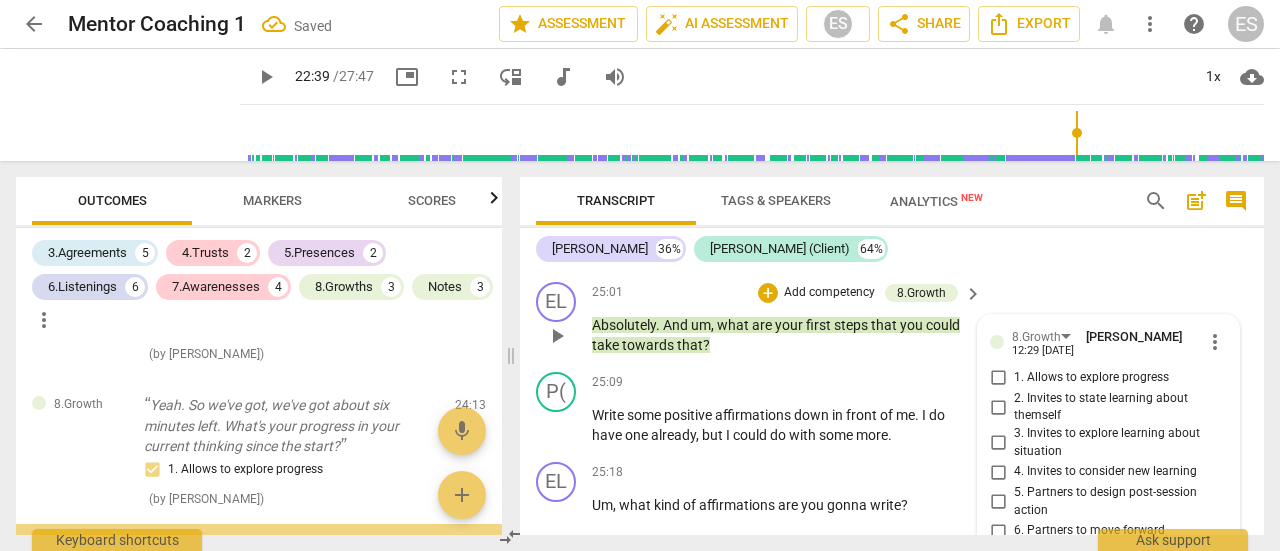 scroll, scrollTop: 11398, scrollLeft: 0, axis: vertical 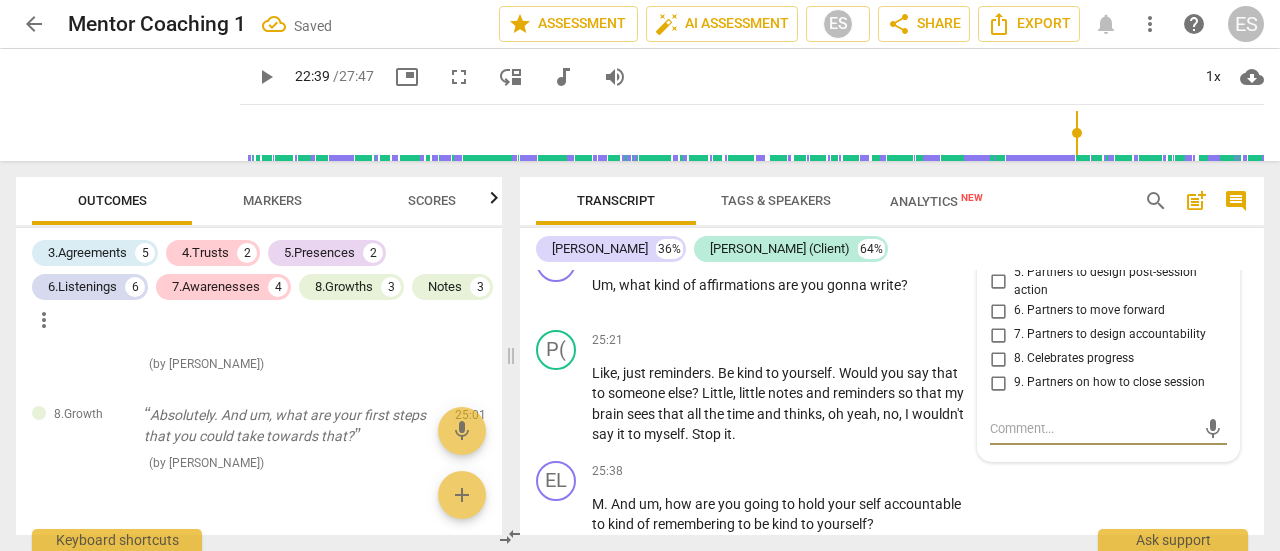 click on "5. Partners to design post-session action" at bounding box center [1116, 281] 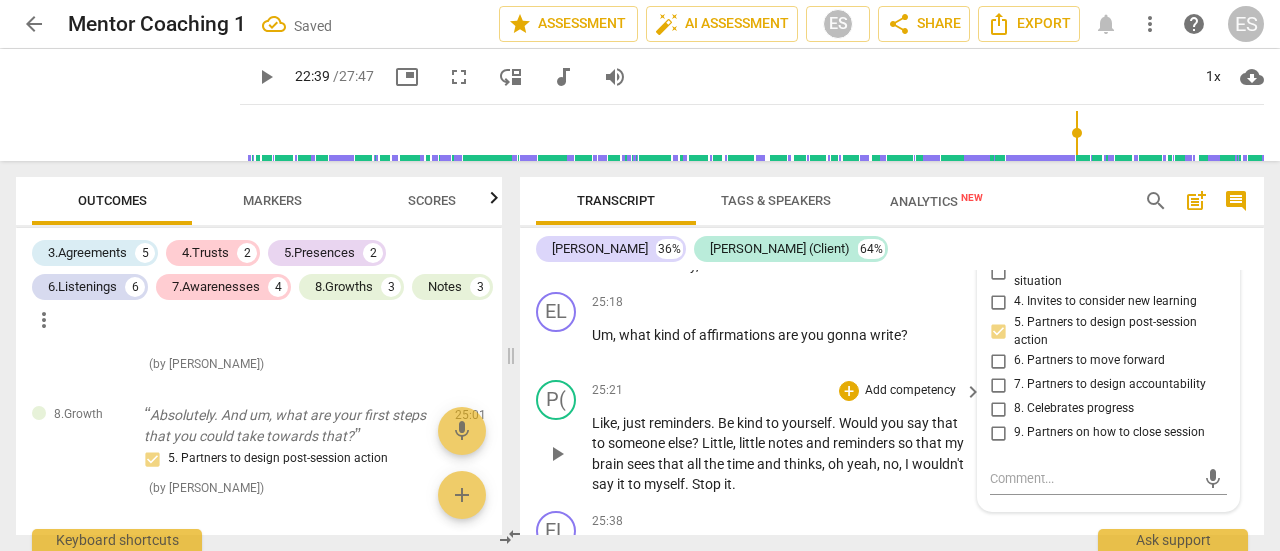 scroll, scrollTop: 11280, scrollLeft: 0, axis: vertical 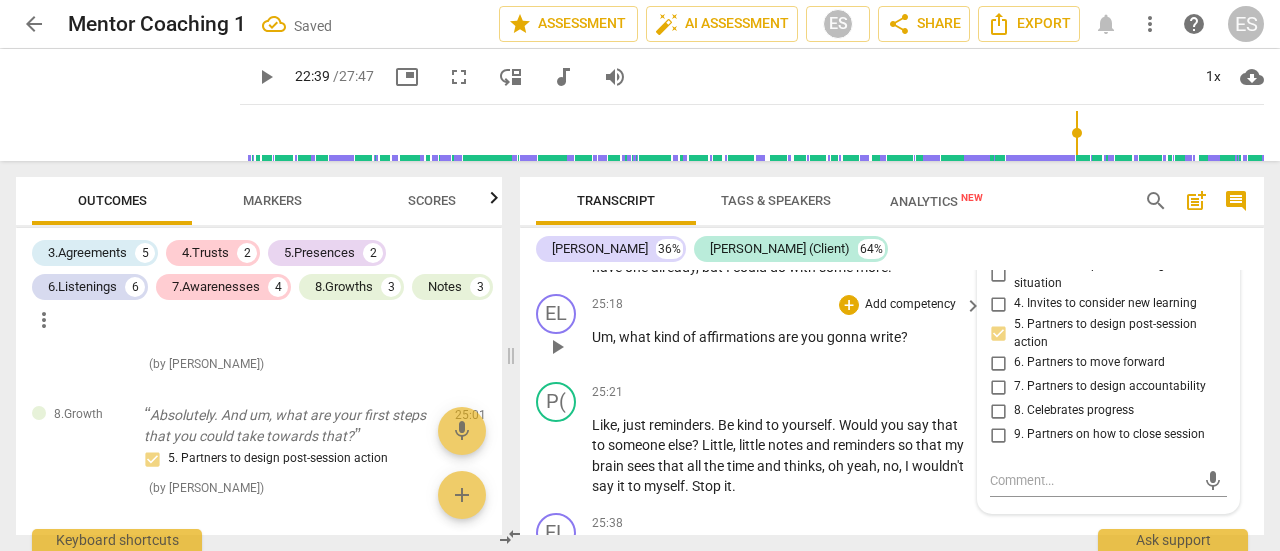 click on "gonna" at bounding box center [848, 337] 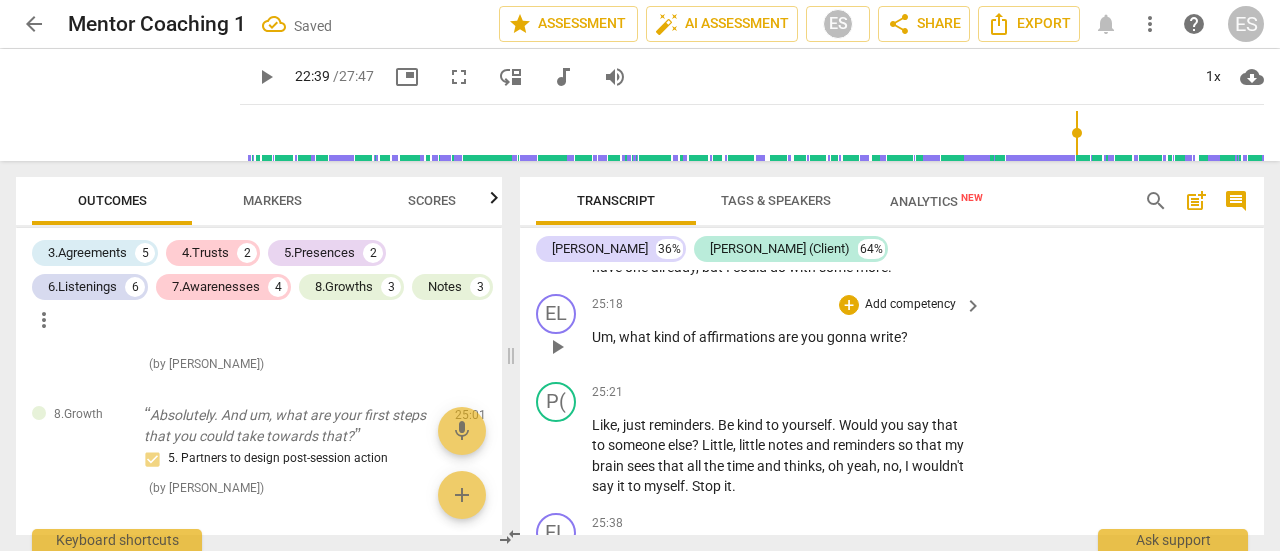 click on "Add competency" at bounding box center [910, 305] 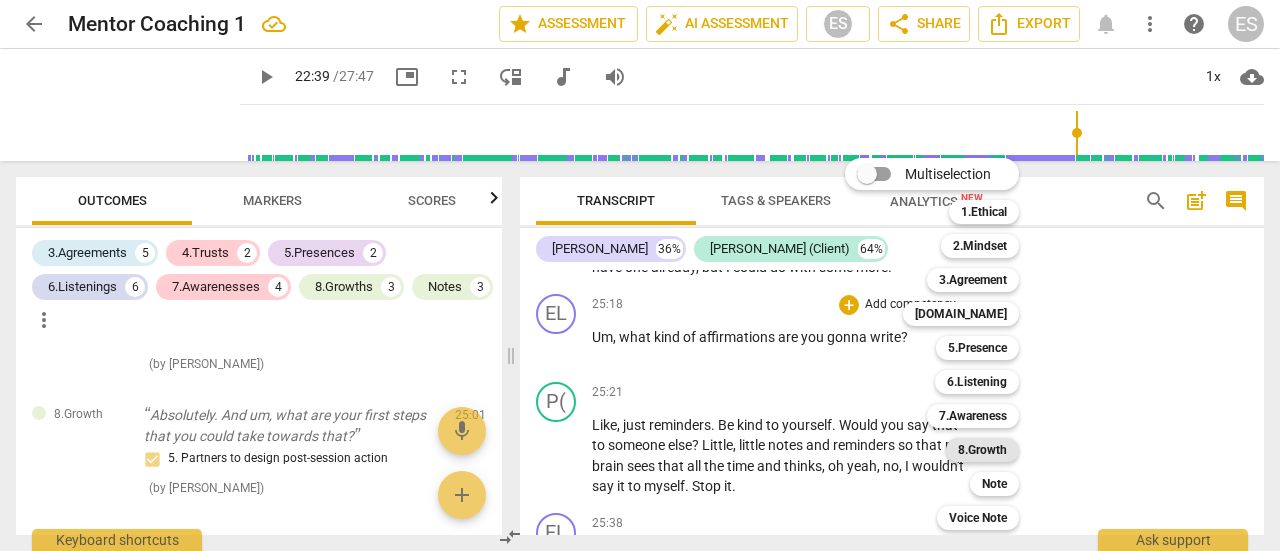 click on "8.Growth" at bounding box center [982, 450] 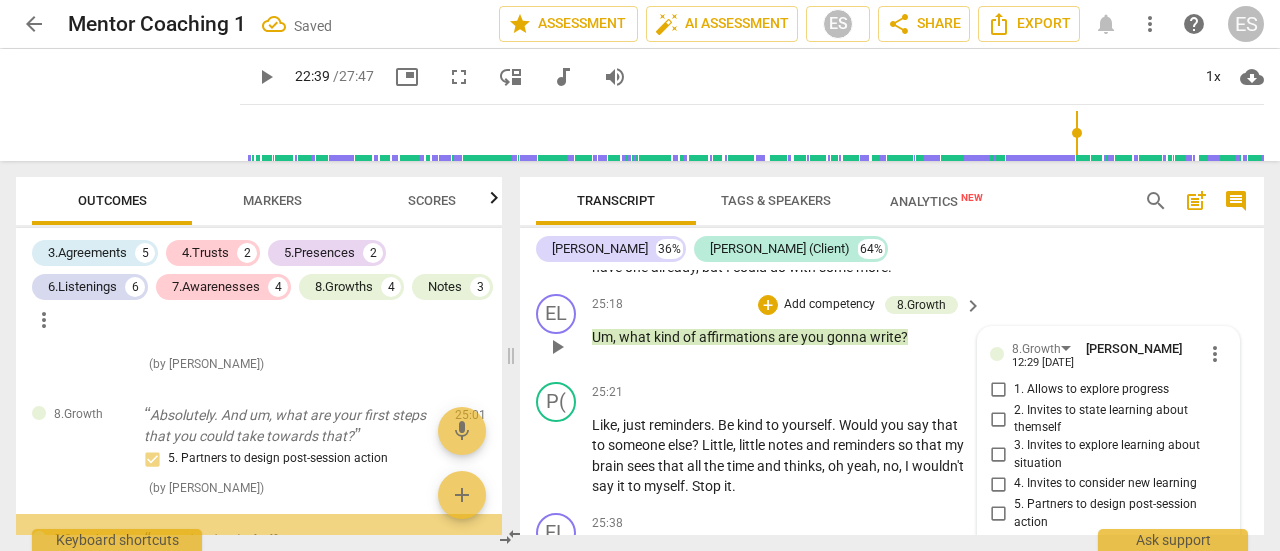 scroll, scrollTop: 11578, scrollLeft: 0, axis: vertical 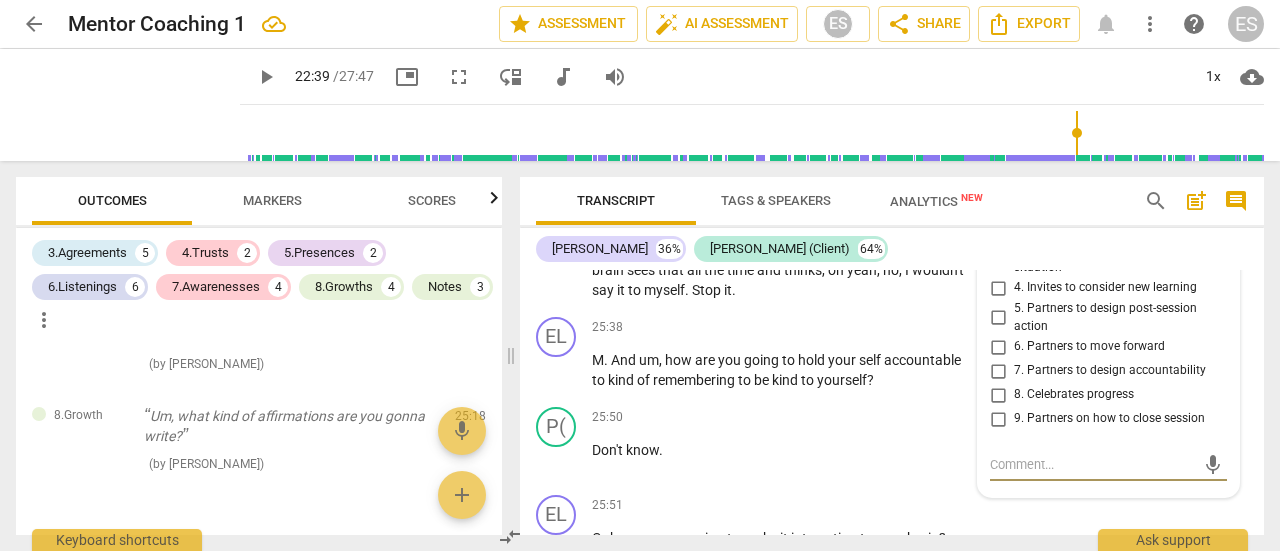 click on "5. Partners to design post-session action" at bounding box center [1116, 317] 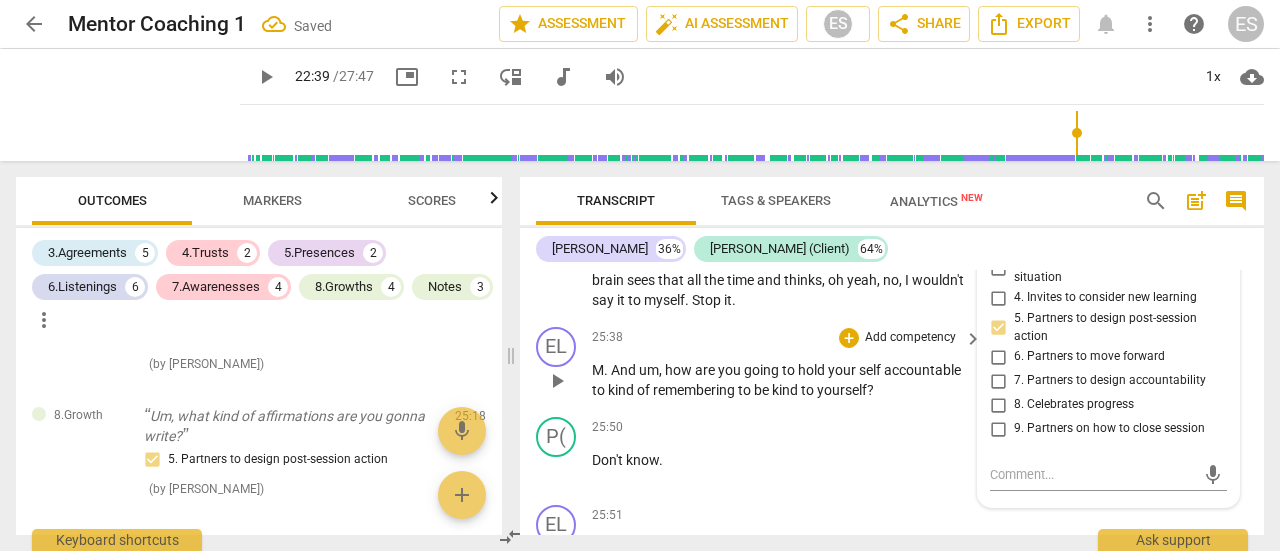 scroll, scrollTop: 11462, scrollLeft: 0, axis: vertical 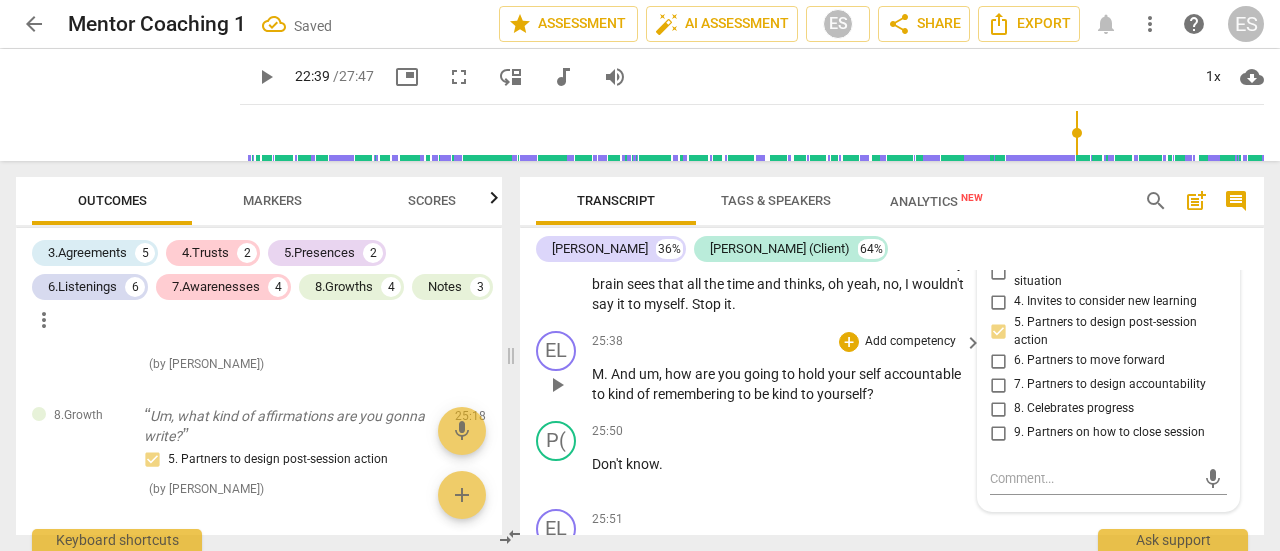 click on "Add competency" at bounding box center [910, 342] 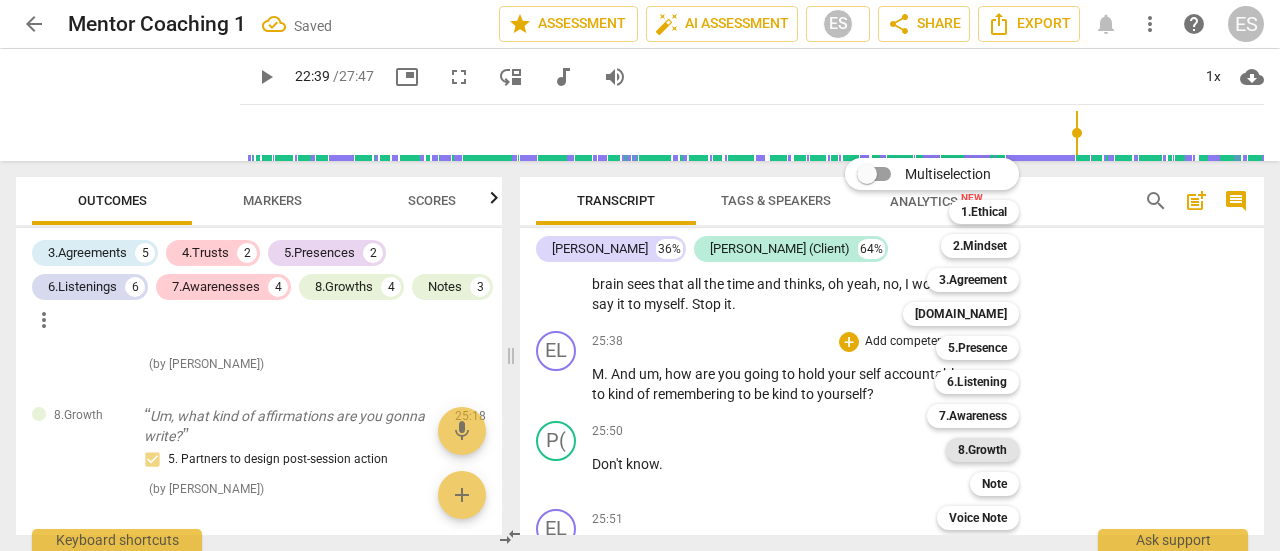 click on "8.Growth" at bounding box center [982, 450] 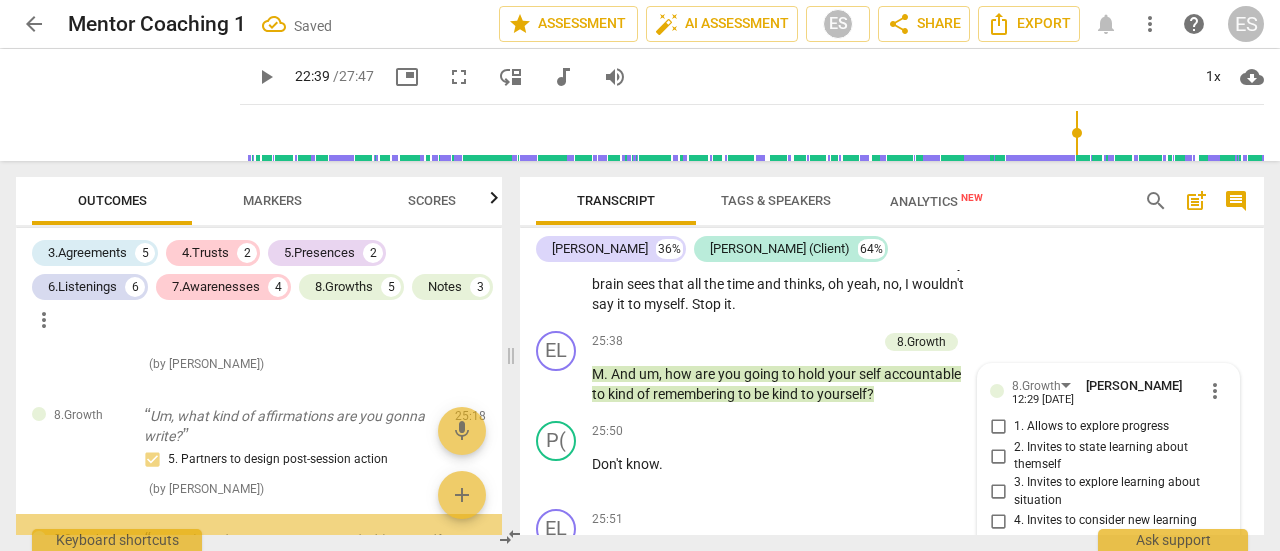 scroll, scrollTop: 11798, scrollLeft: 0, axis: vertical 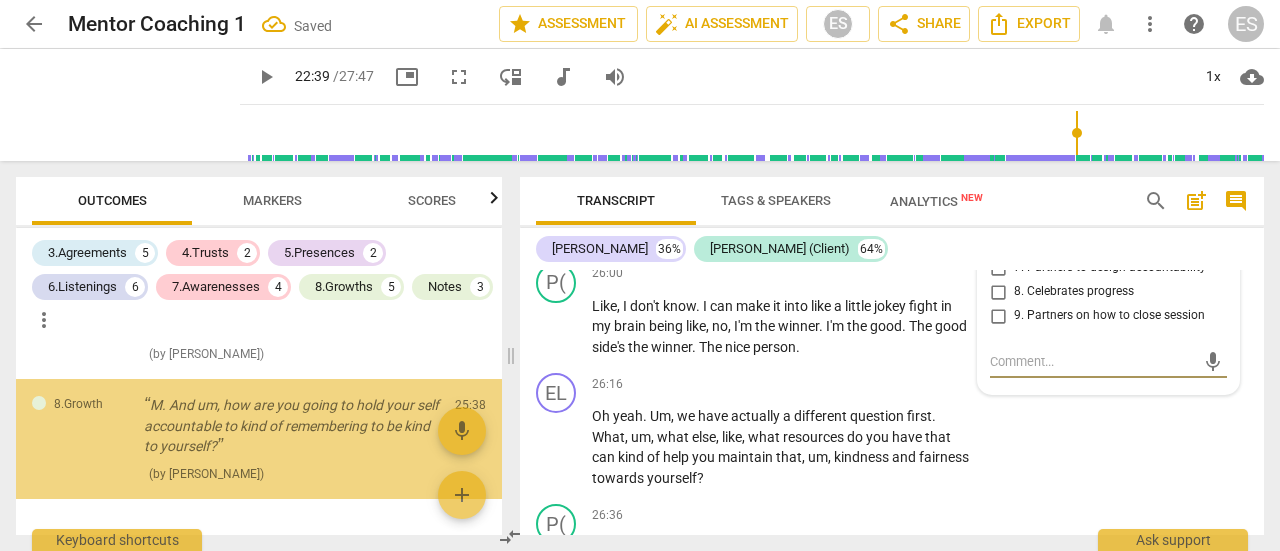 click on "7. Partners to design accountability" at bounding box center [1110, 268] 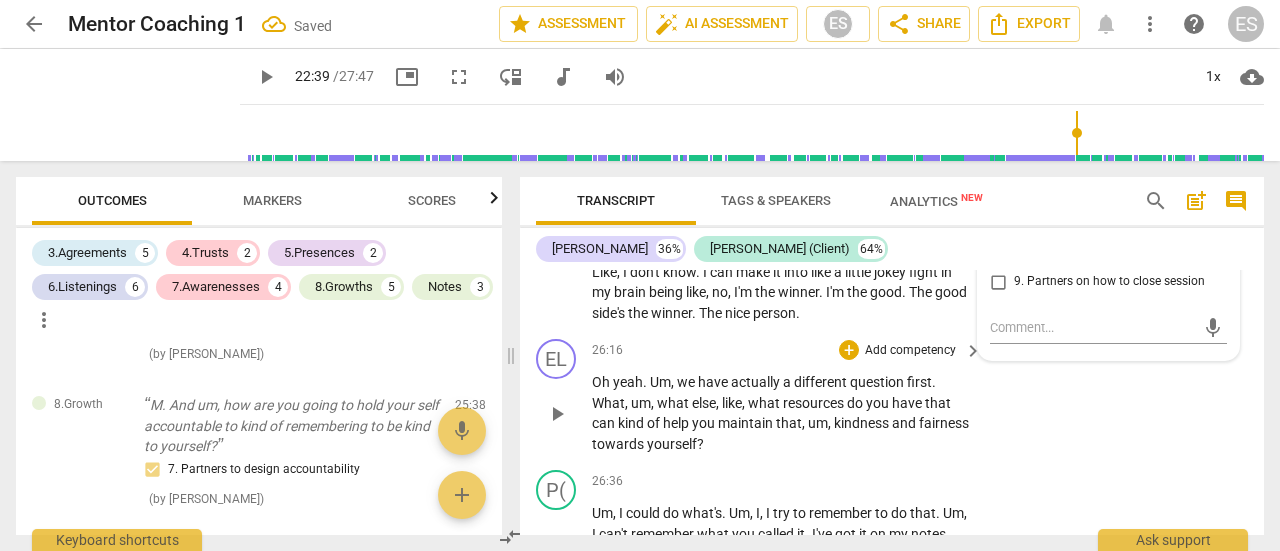 scroll, scrollTop: 11832, scrollLeft: 0, axis: vertical 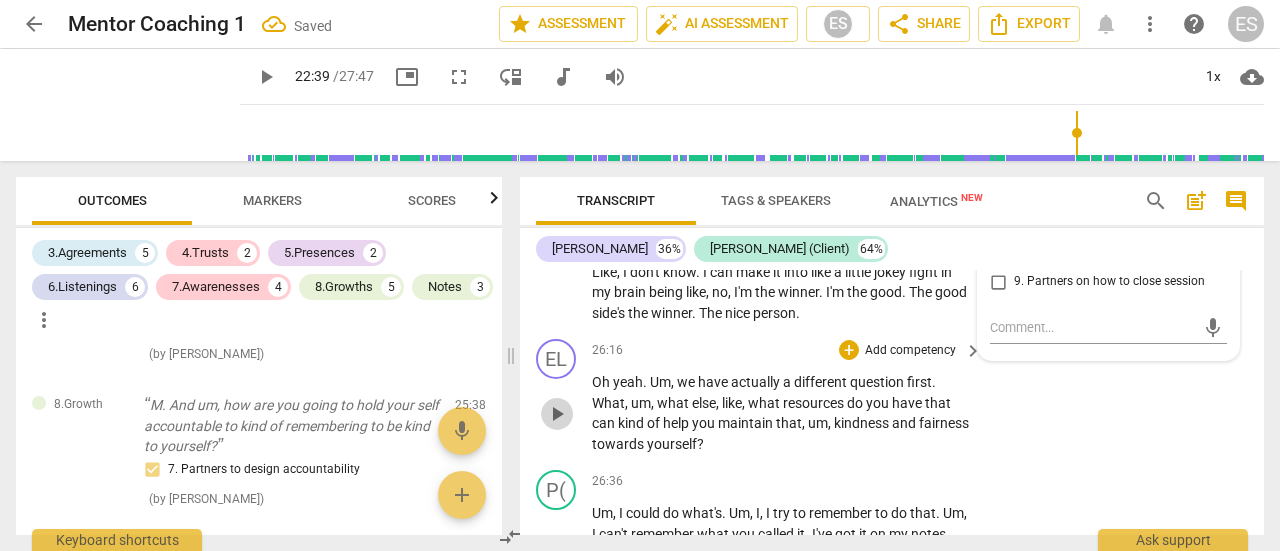click on "play_arrow" at bounding box center (557, 414) 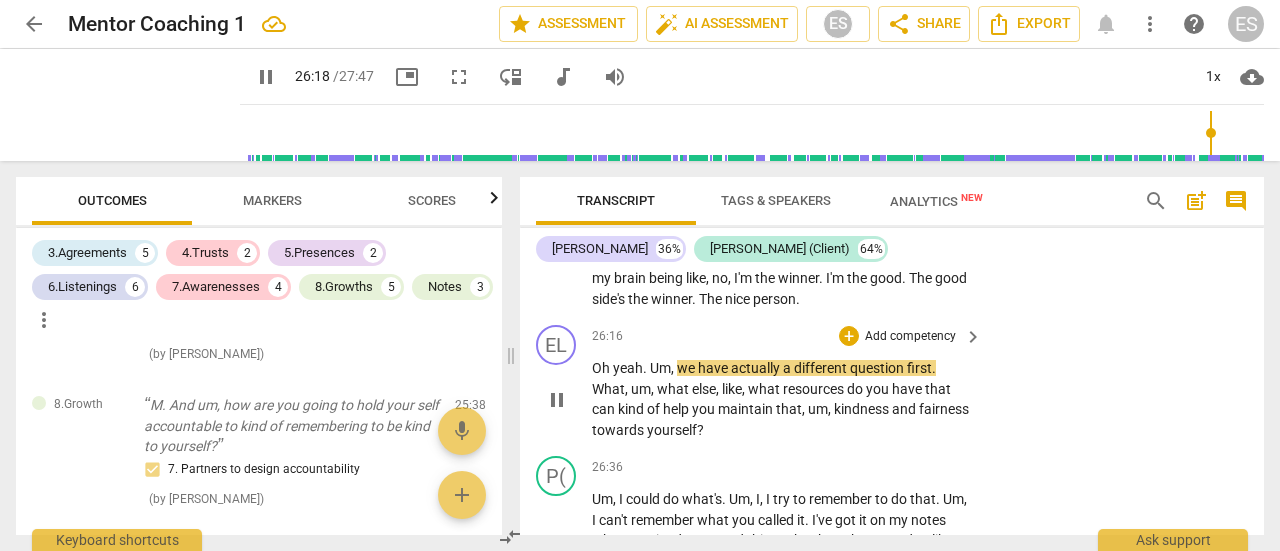 scroll, scrollTop: 11844, scrollLeft: 0, axis: vertical 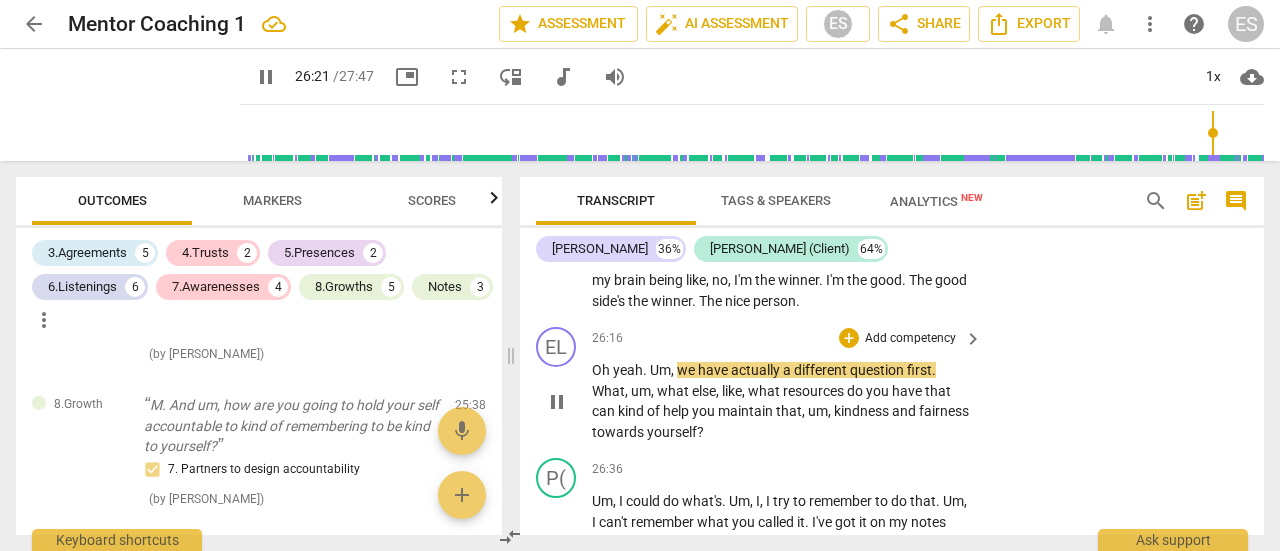 click on "have" at bounding box center (714, 370) 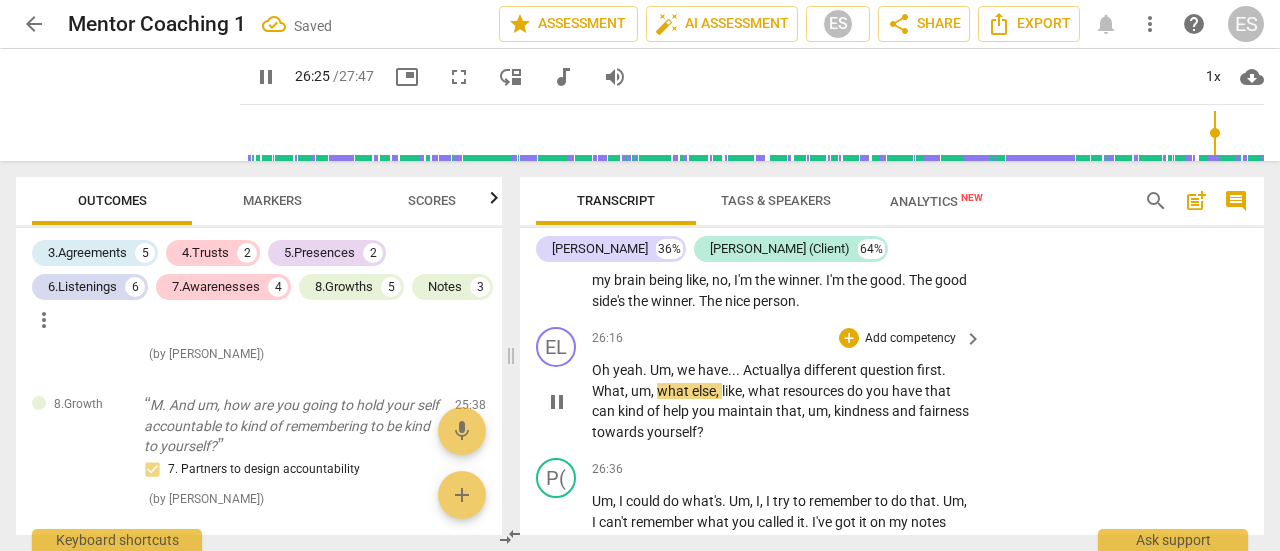 click on "," at bounding box center [654, 391] 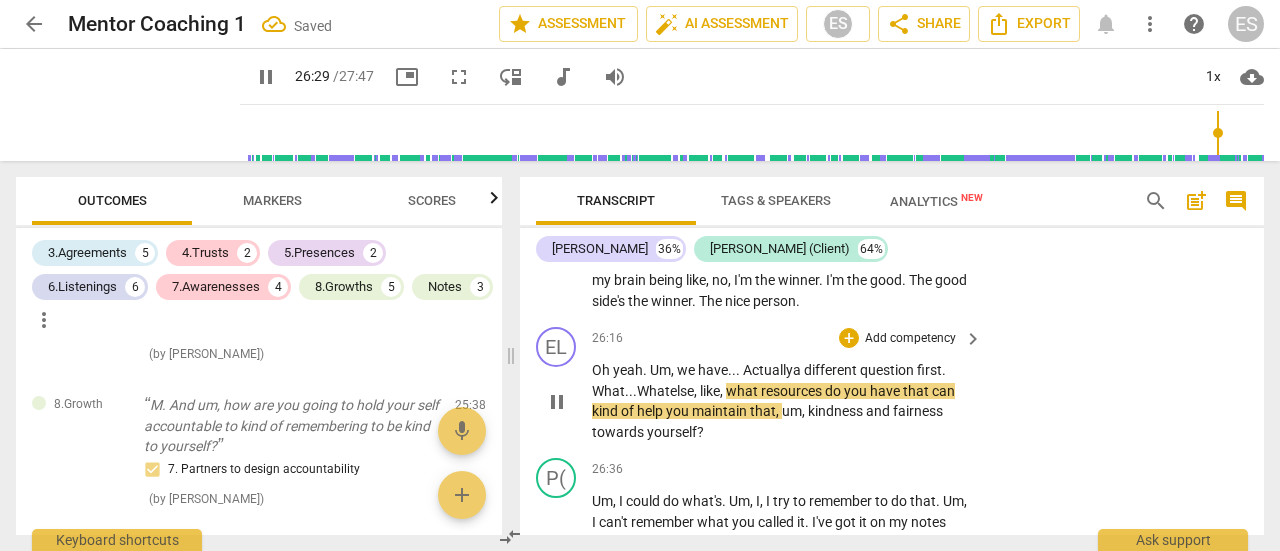 click on "pause" at bounding box center [557, 402] 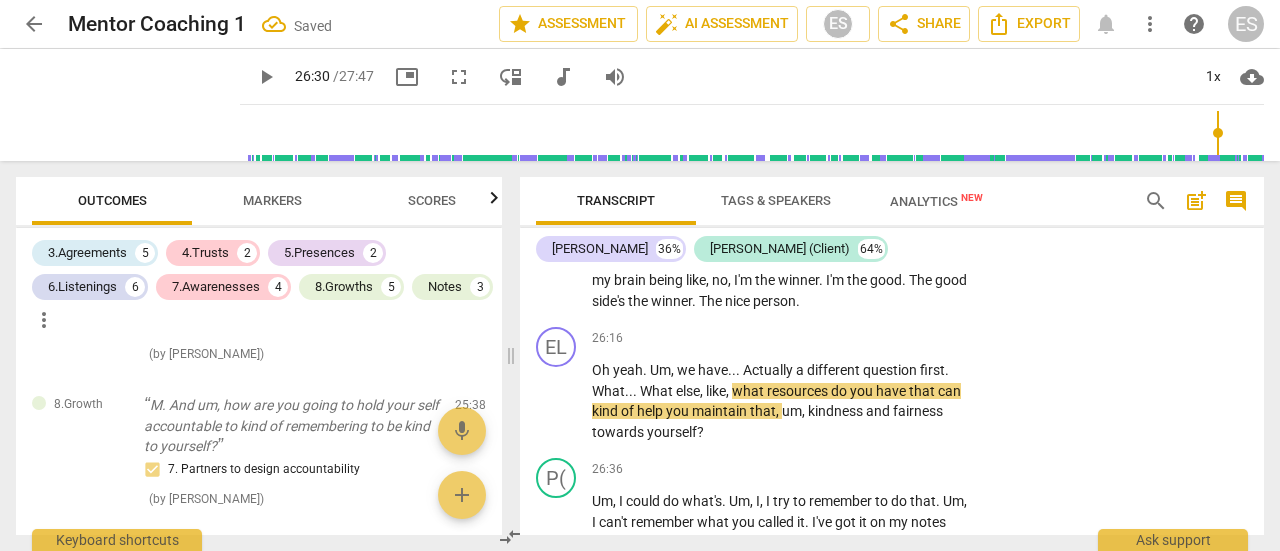 click on "+ Add competency keyboard_arrow_right" at bounding box center (909, 338) 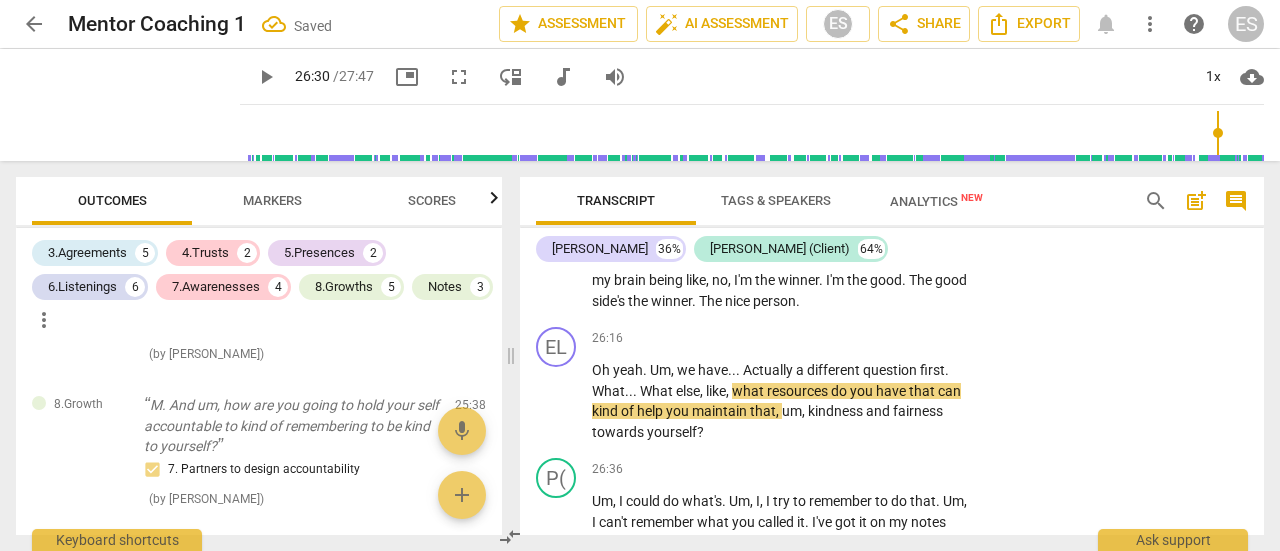 click on "Add competency" at bounding box center (910, 339) 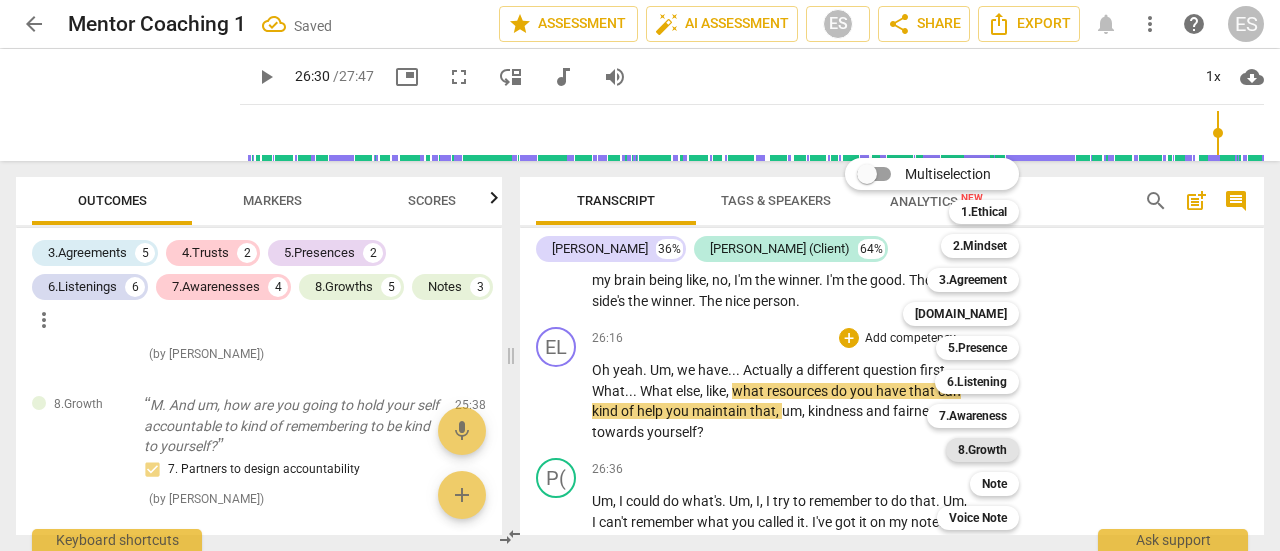 click on "8.Growth" at bounding box center [982, 450] 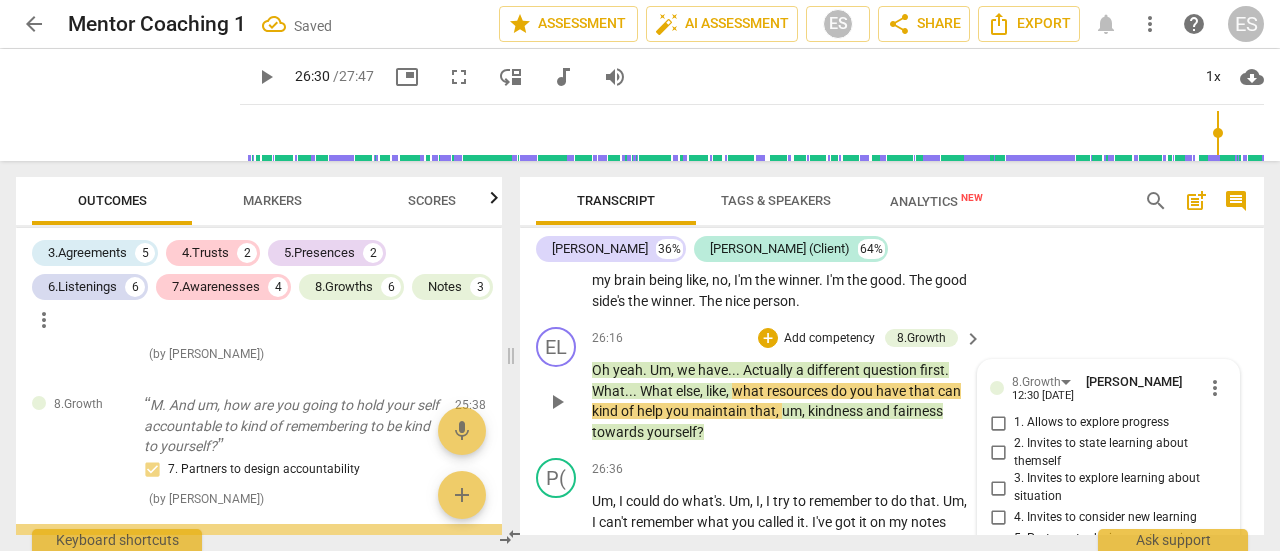 scroll, scrollTop: 12176, scrollLeft: 0, axis: vertical 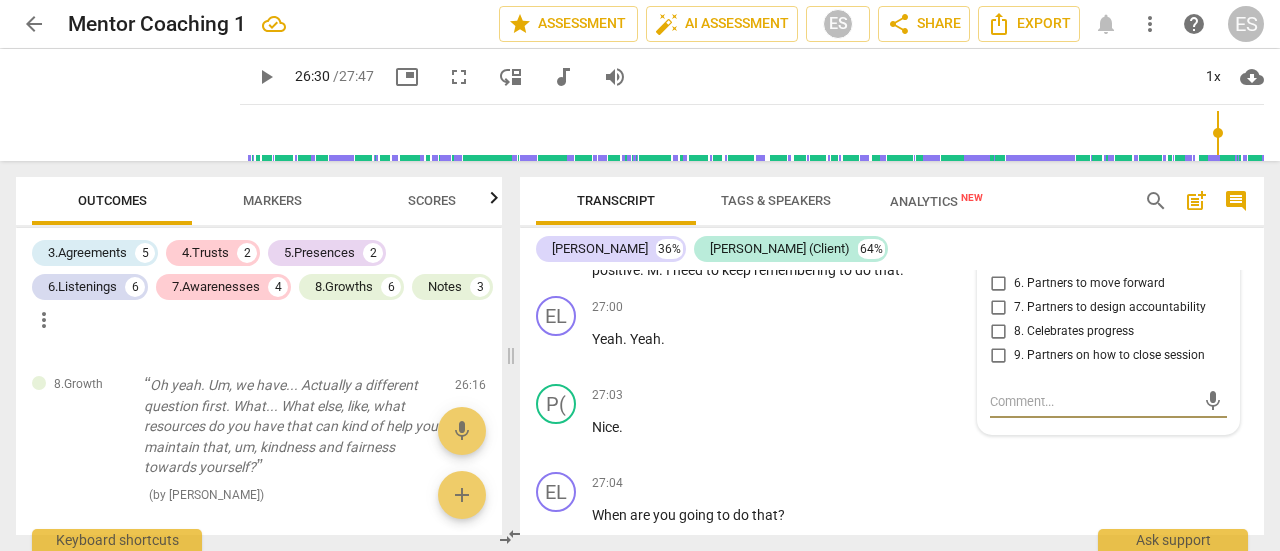 click on "6. Partners to move forward" at bounding box center [1089, 284] 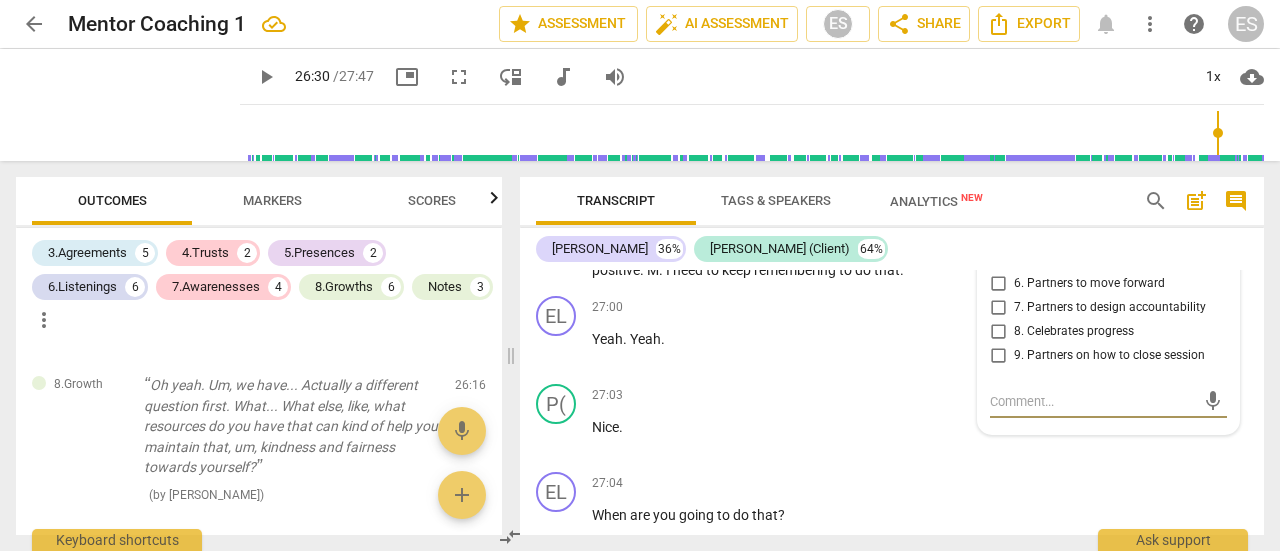 click on "6. Partners to move forward" at bounding box center [998, 284] 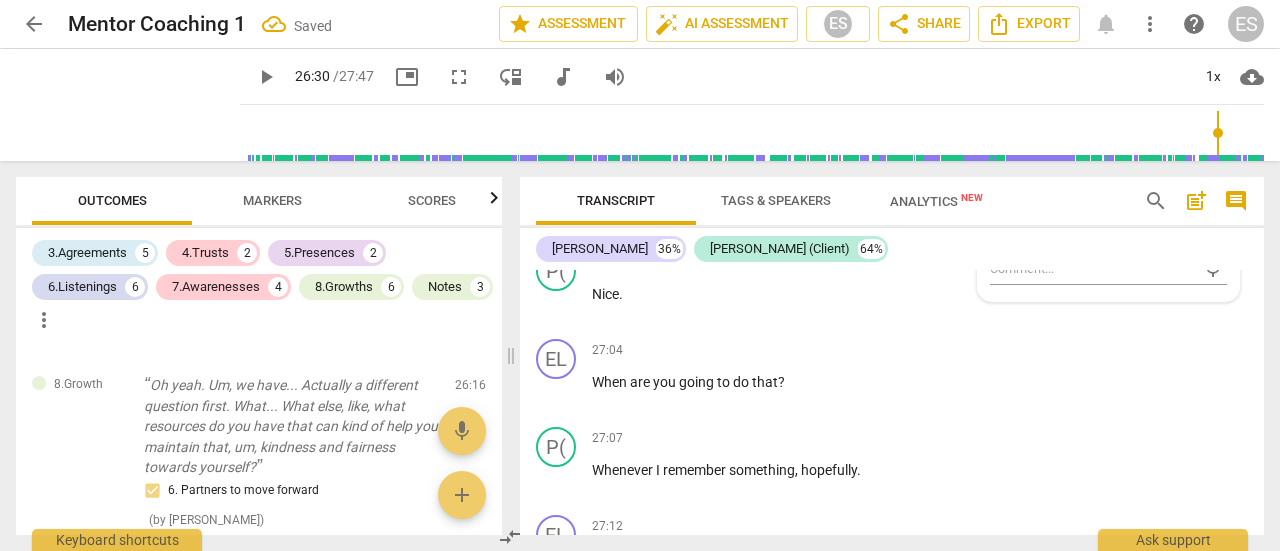 scroll, scrollTop: 12280, scrollLeft: 0, axis: vertical 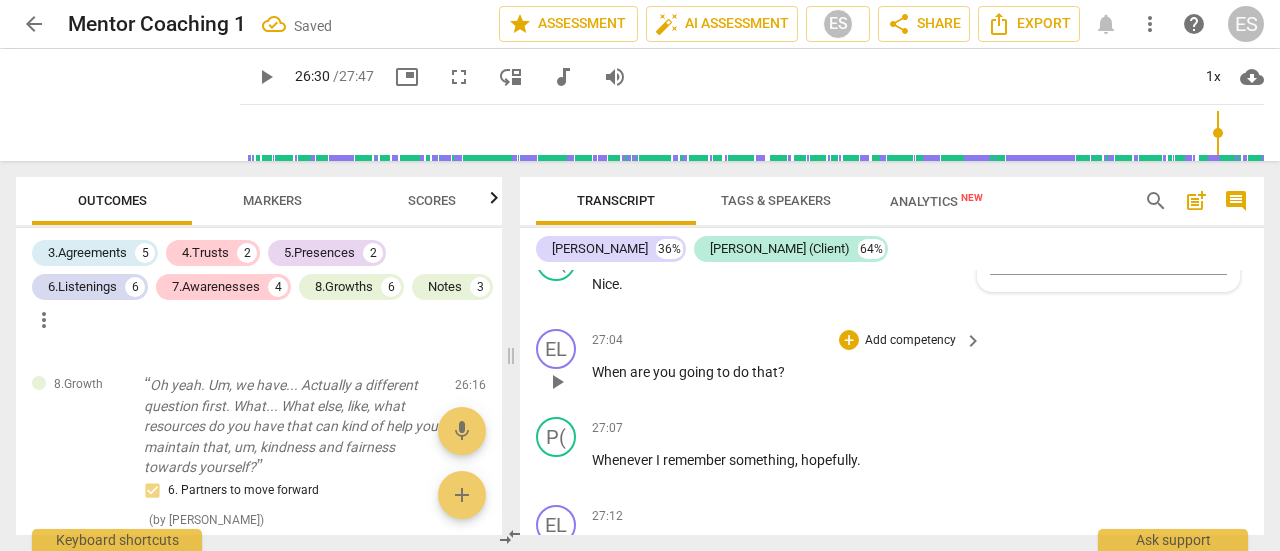 click on "When   are   you   going   to   do   that ?" at bounding box center [782, 372] 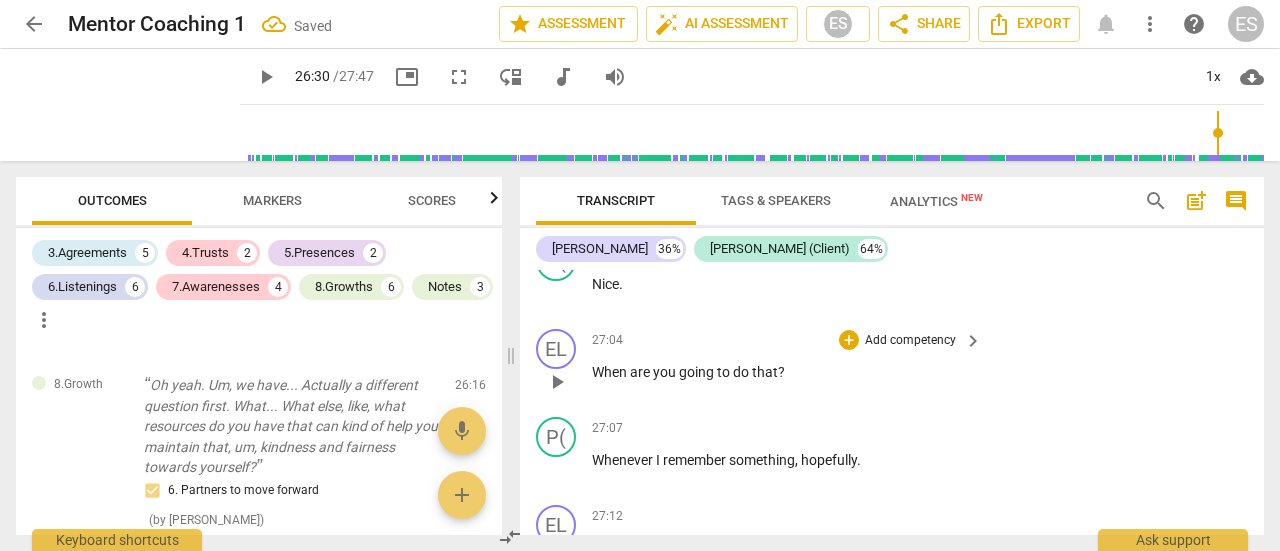 click on "Add competency" at bounding box center [910, 341] 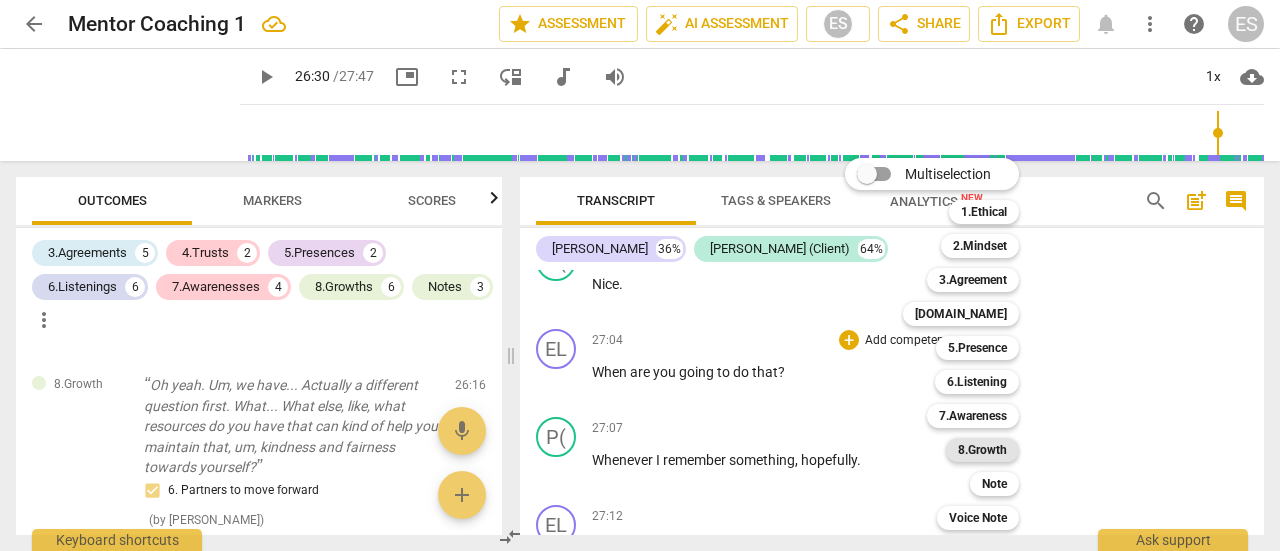 click on "8.Growth" at bounding box center [982, 450] 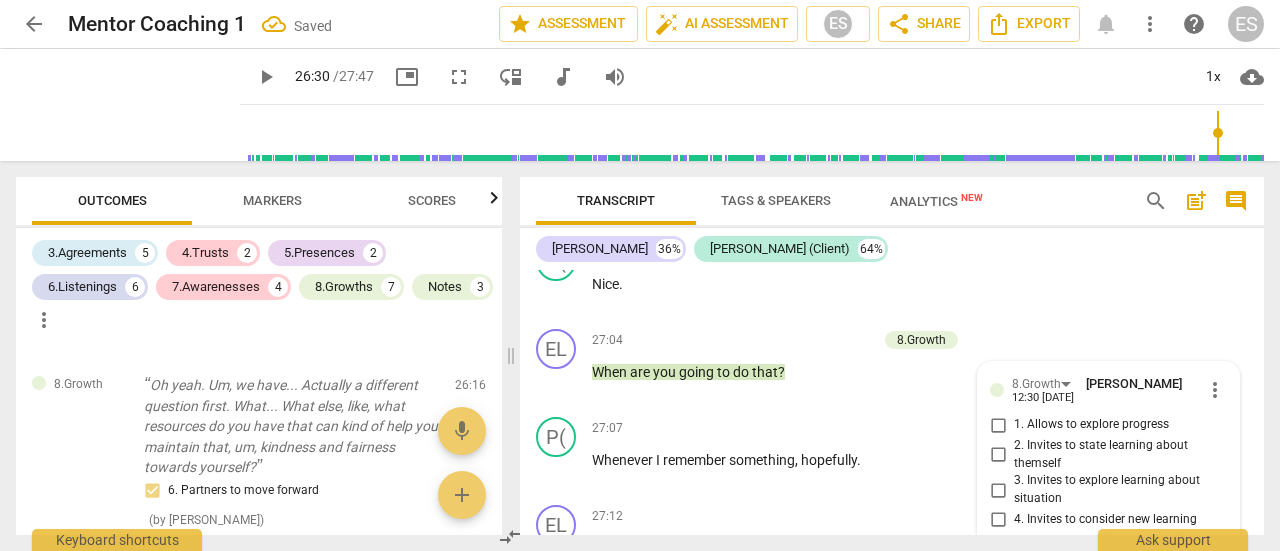 scroll, scrollTop: 12614, scrollLeft: 0, axis: vertical 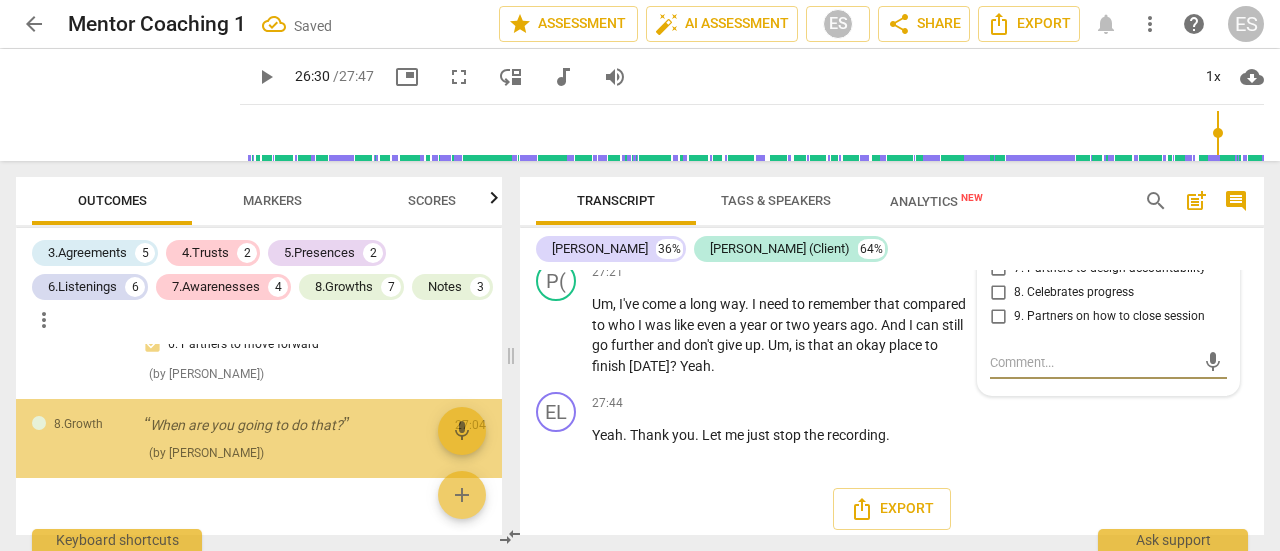 click on "7. Partners to design accountability" at bounding box center [1110, 269] 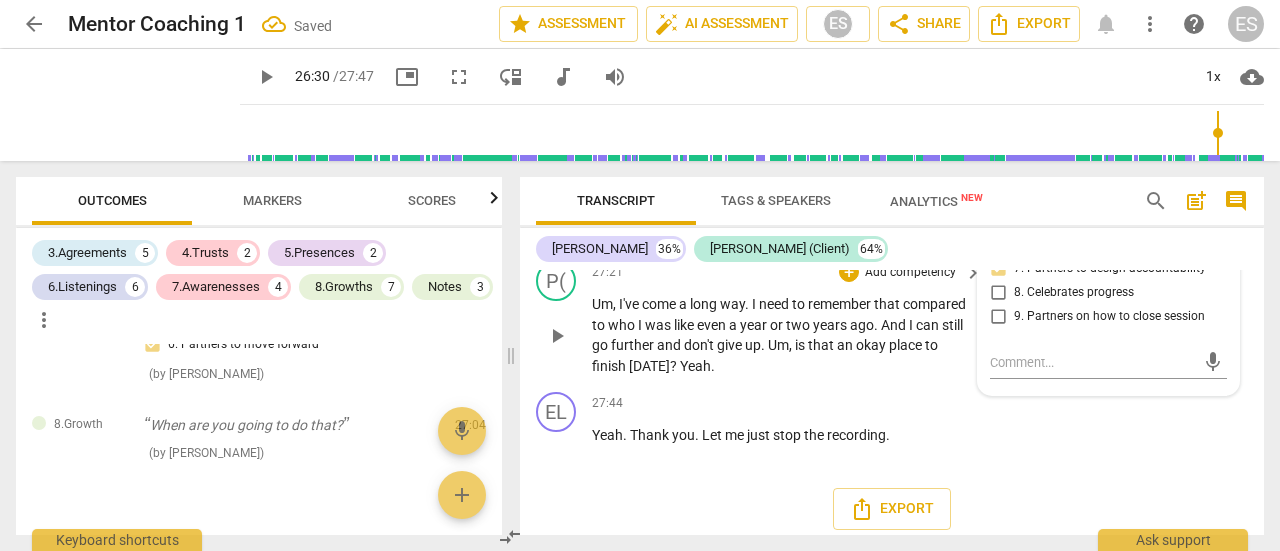 click on "Um ,   I've   come   a   long   way .   I   need   to   remember   that   compared   to   who   I   was   like   even   a   year   or   [DATE] .   And   I   can   still   go   further   and   don't   give   up .   Um ,   is   that   an   okay   place   to   finish   [DATE] ?   Yeah ." at bounding box center (782, 335) 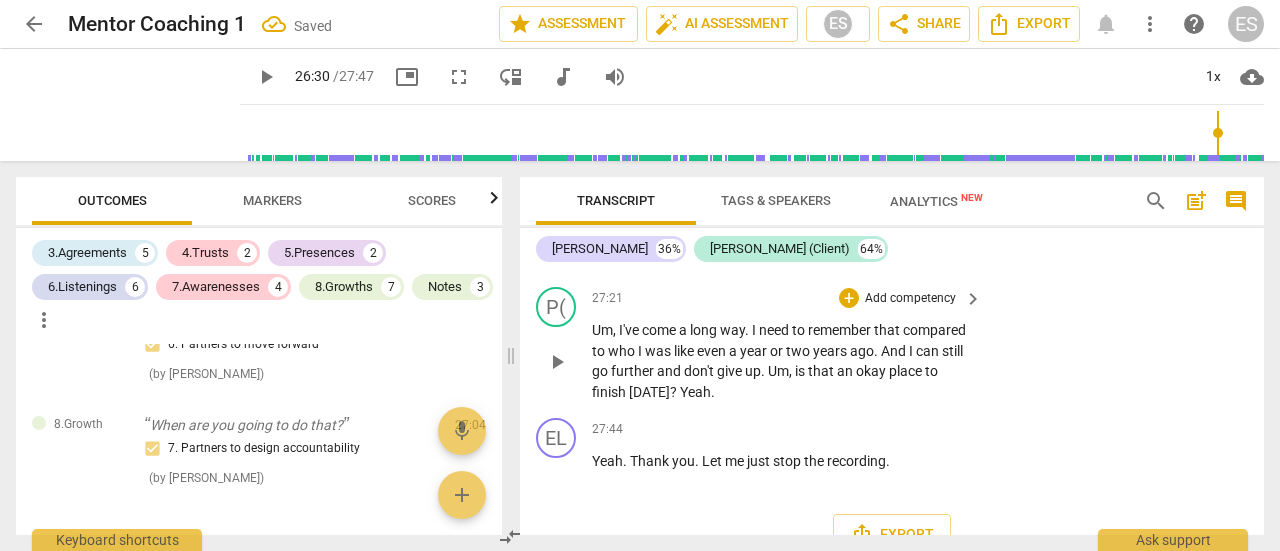 scroll, scrollTop: 12590, scrollLeft: 0, axis: vertical 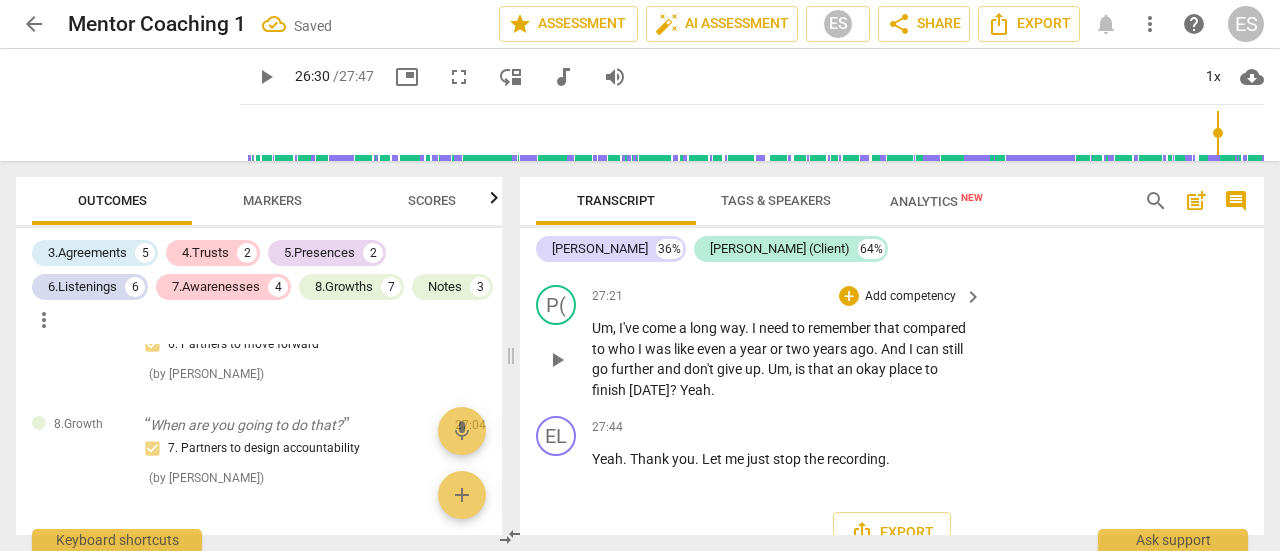 click on "Um" at bounding box center (778, 369) 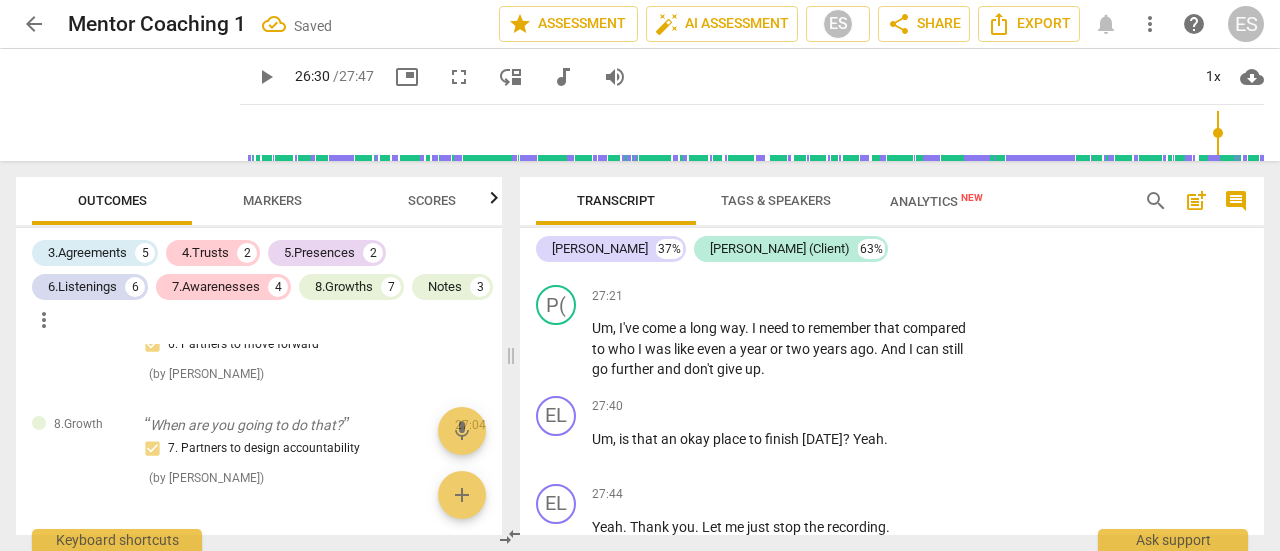 scroll, scrollTop: 12620, scrollLeft: 0, axis: vertical 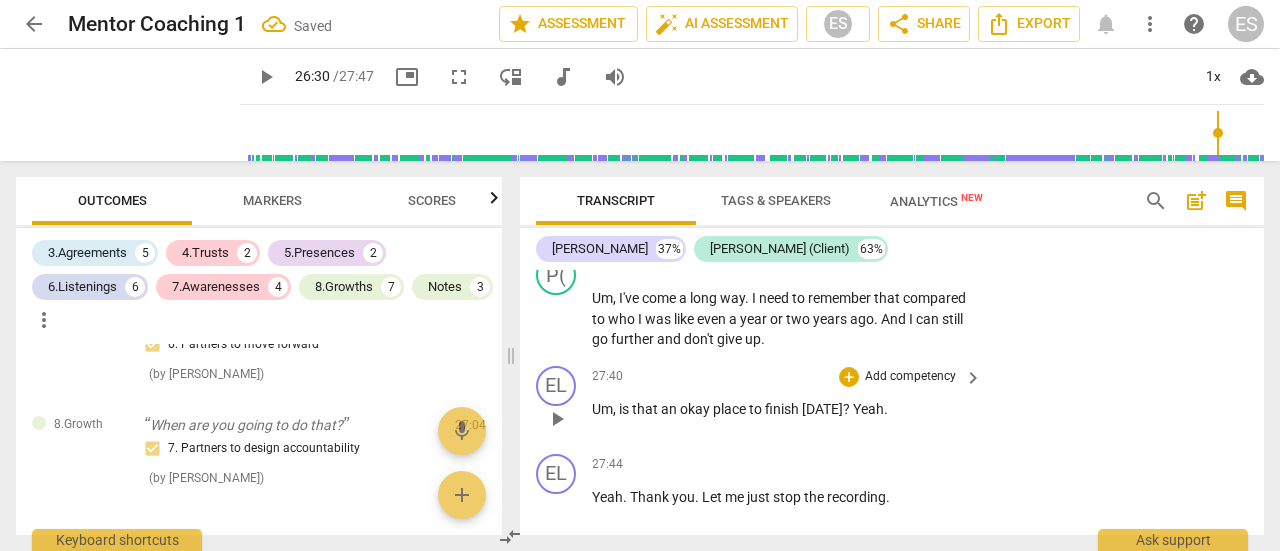 click on "Add competency" at bounding box center [910, 377] 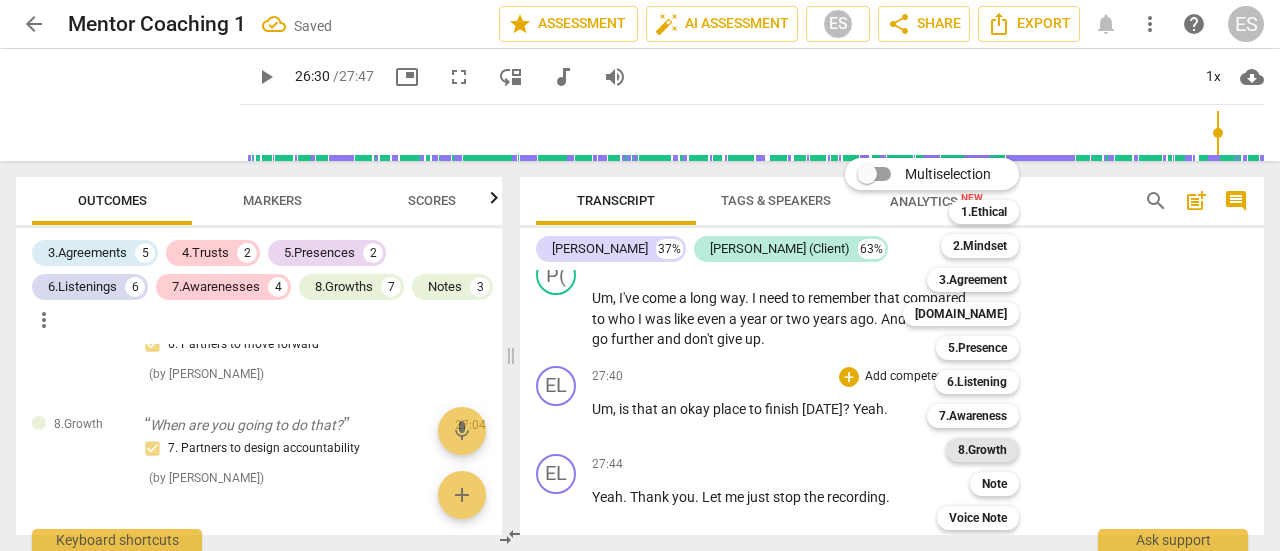 click on "8.Growth" at bounding box center (982, 450) 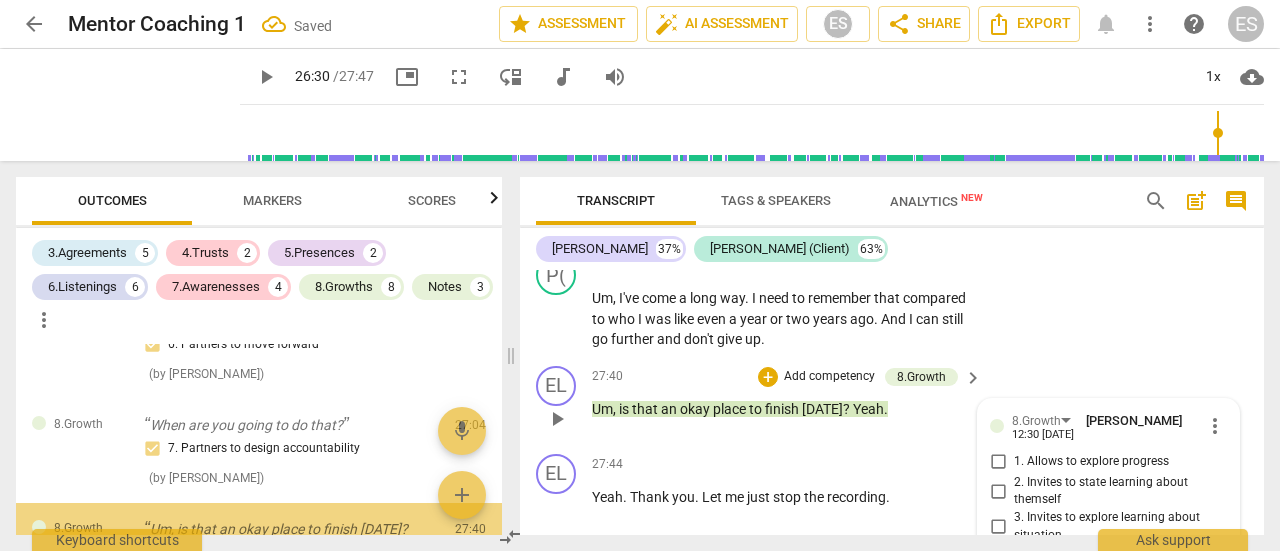scroll, scrollTop: 12891, scrollLeft: 0, axis: vertical 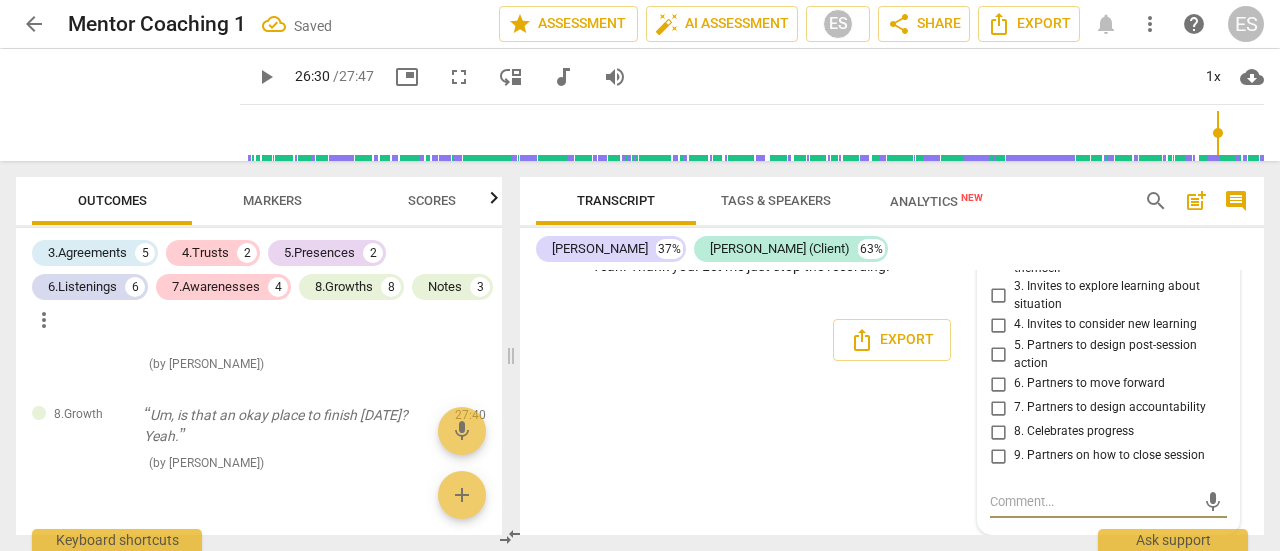 click on "9. Partners on how to close session" at bounding box center (1109, 456) 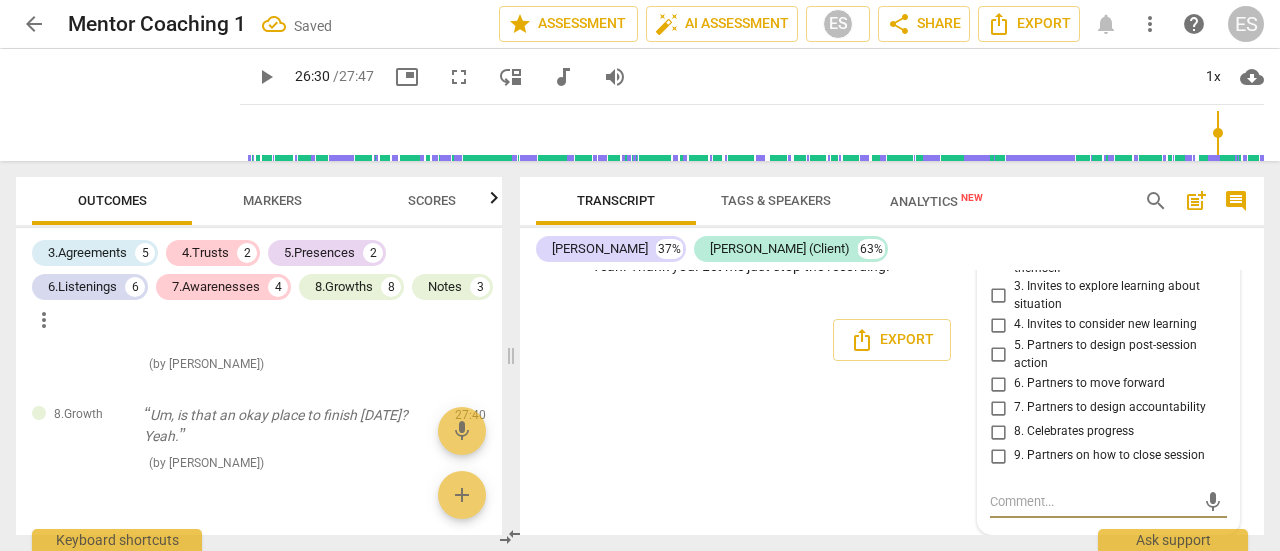 click on "9. Partners on how to close session" at bounding box center [998, 456] 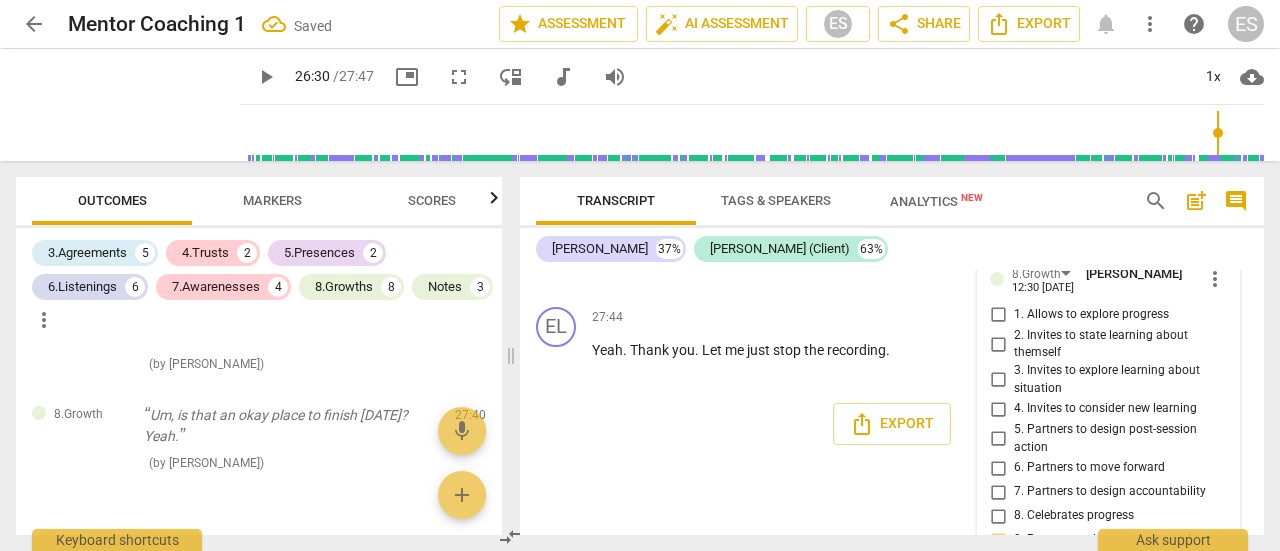 click on "Export" at bounding box center (892, 424) 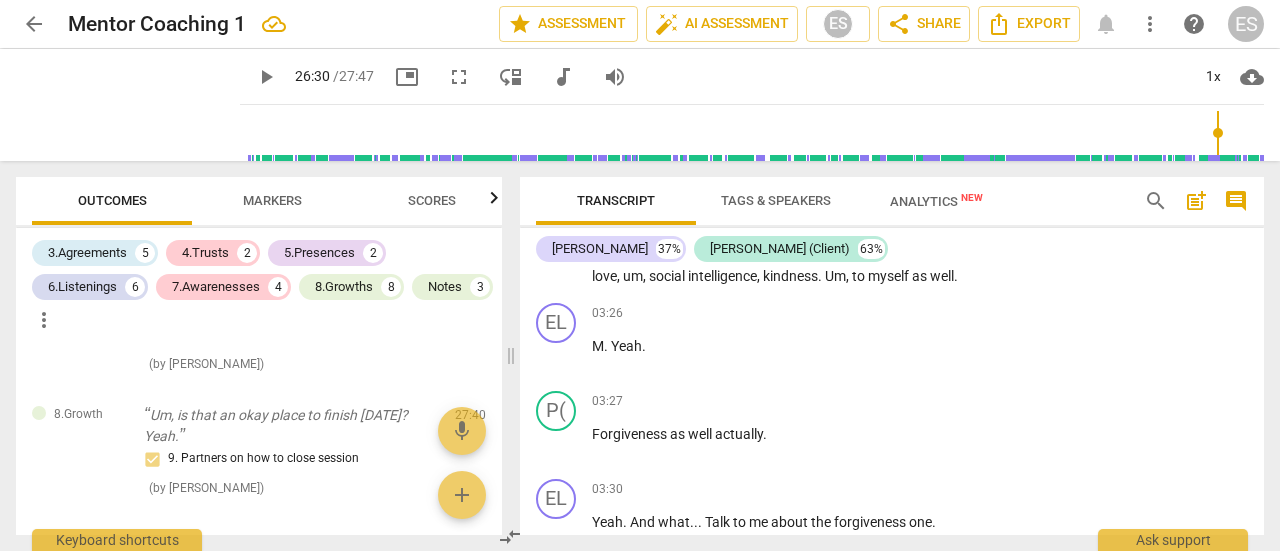 scroll, scrollTop: 1761, scrollLeft: 0, axis: vertical 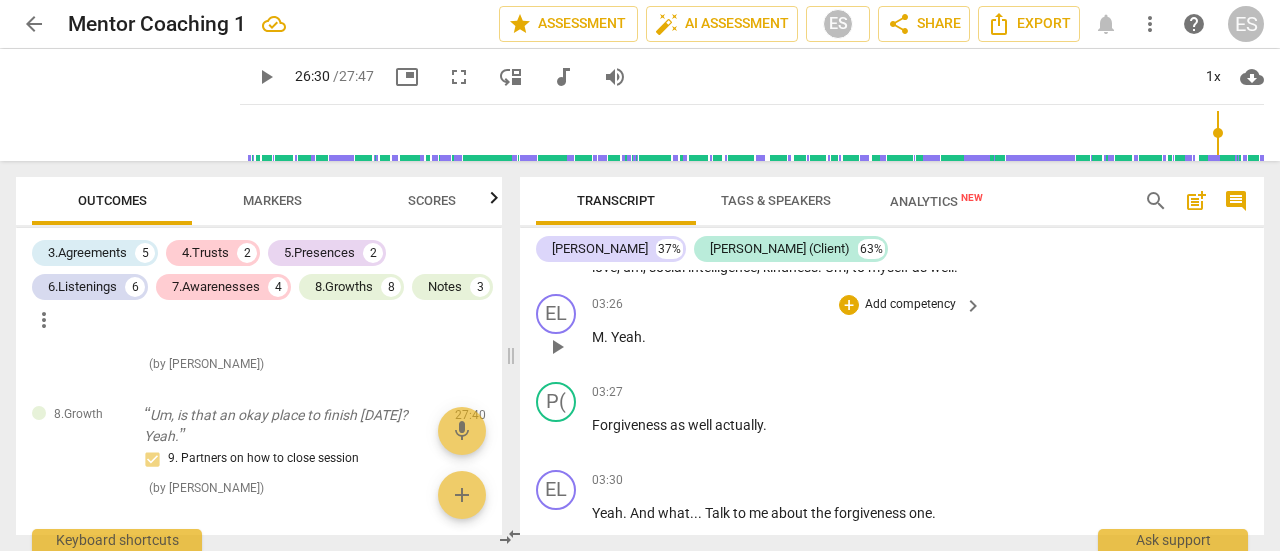 click on "play_arrow" at bounding box center [557, 347] 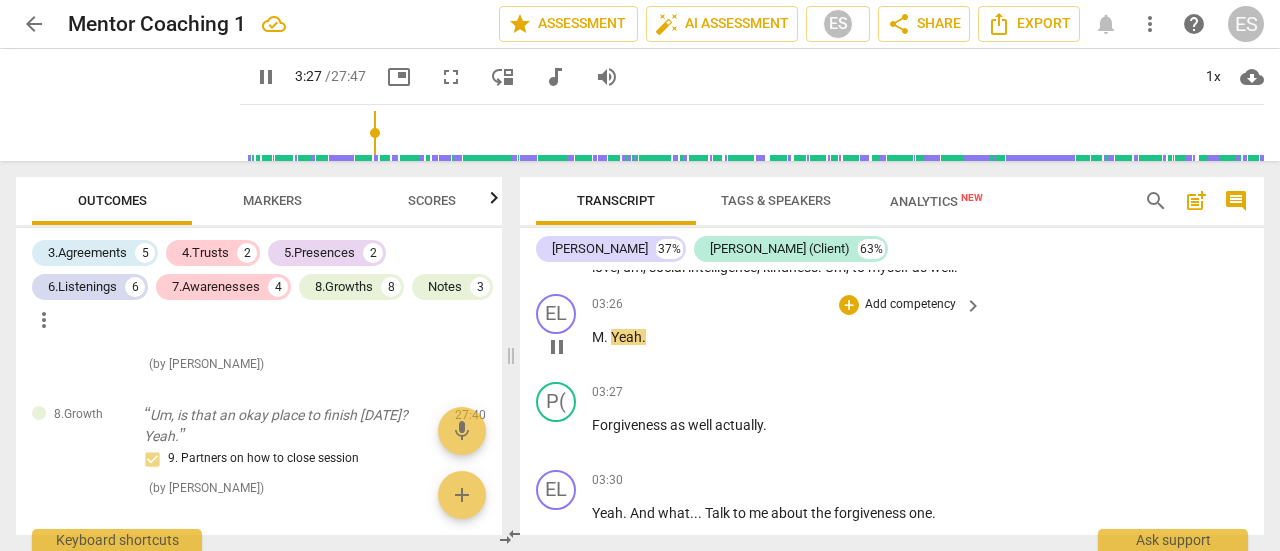click on "M" at bounding box center [598, 337] 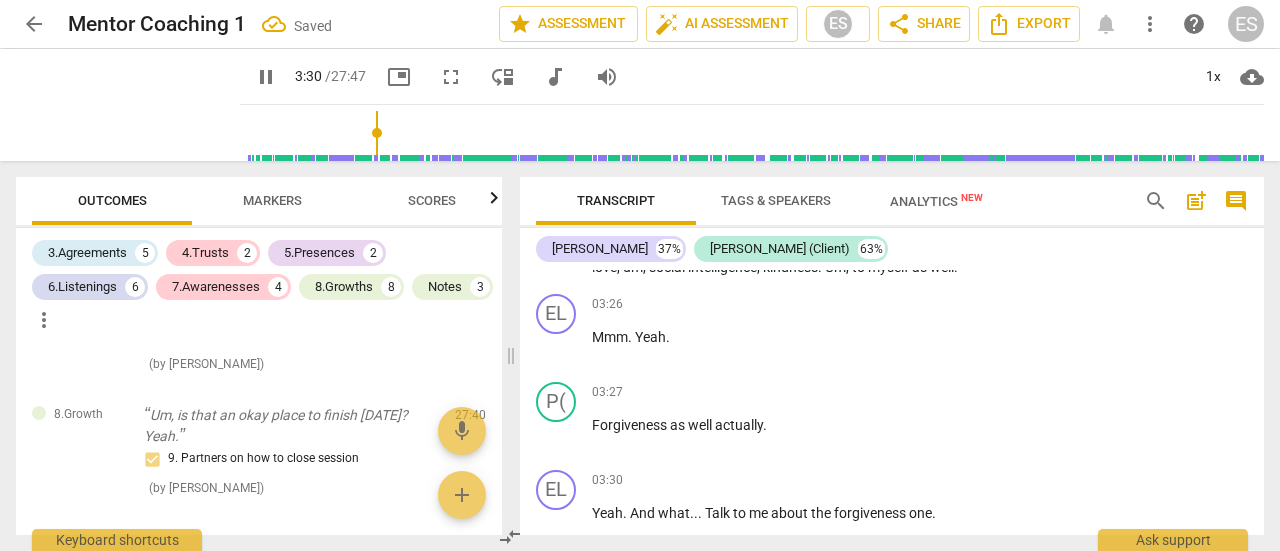 click on "P( play_arrow pause 02:55 + Add competency keyboard_arrow_right Um .   I   guess   a   lead   leadership   might   of   myself .   Um ,   Love ,   self   love ,   um ,   social   intelligence ,   kindness .   Um ,   to   myself   as   well ." at bounding box center [892, 241] 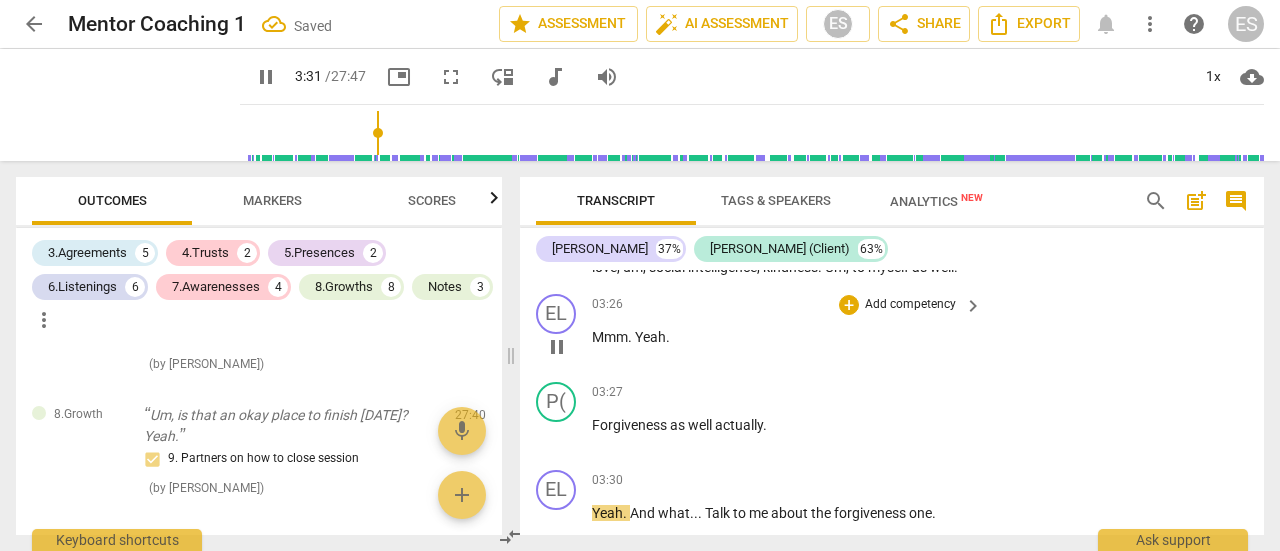 click on "Add competency" at bounding box center [910, 305] 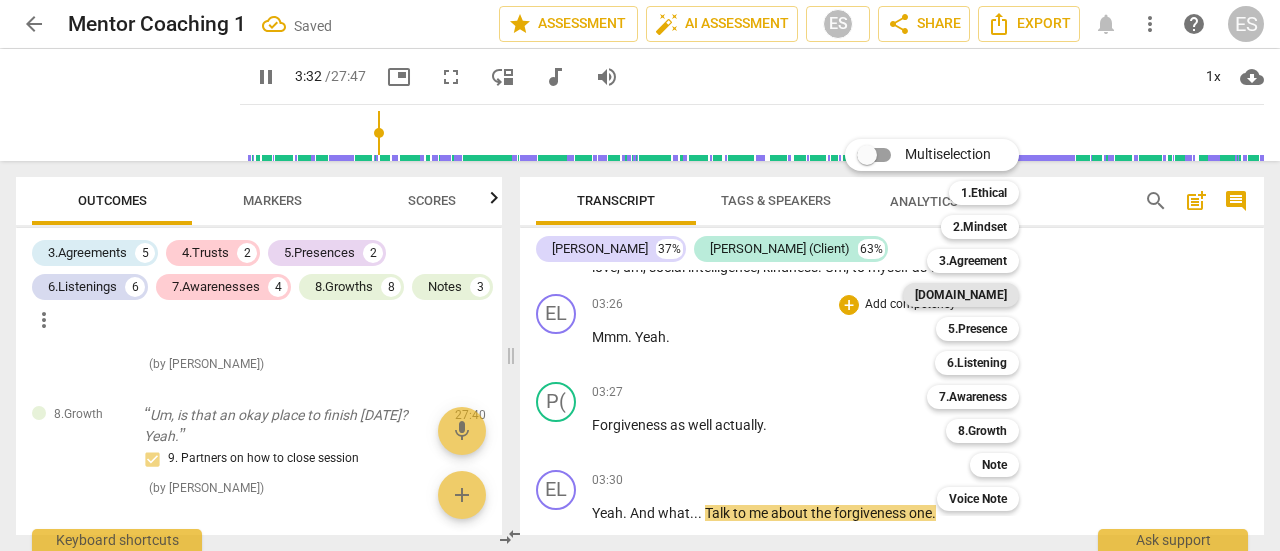 click on "[DOMAIN_NAME]" at bounding box center [961, 295] 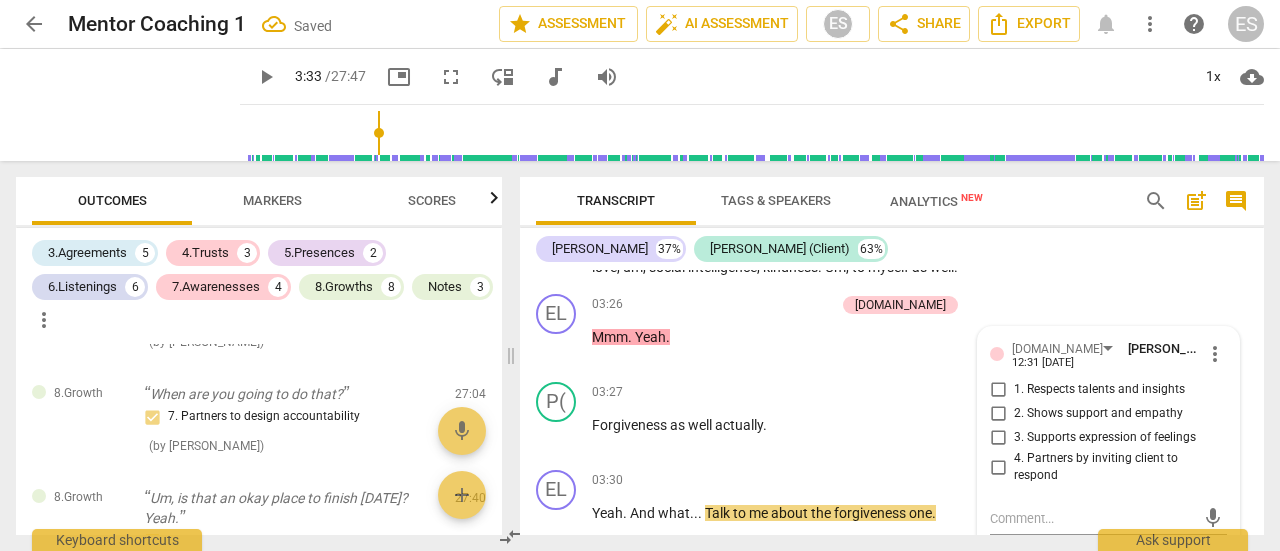 scroll, scrollTop: 1772, scrollLeft: 0, axis: vertical 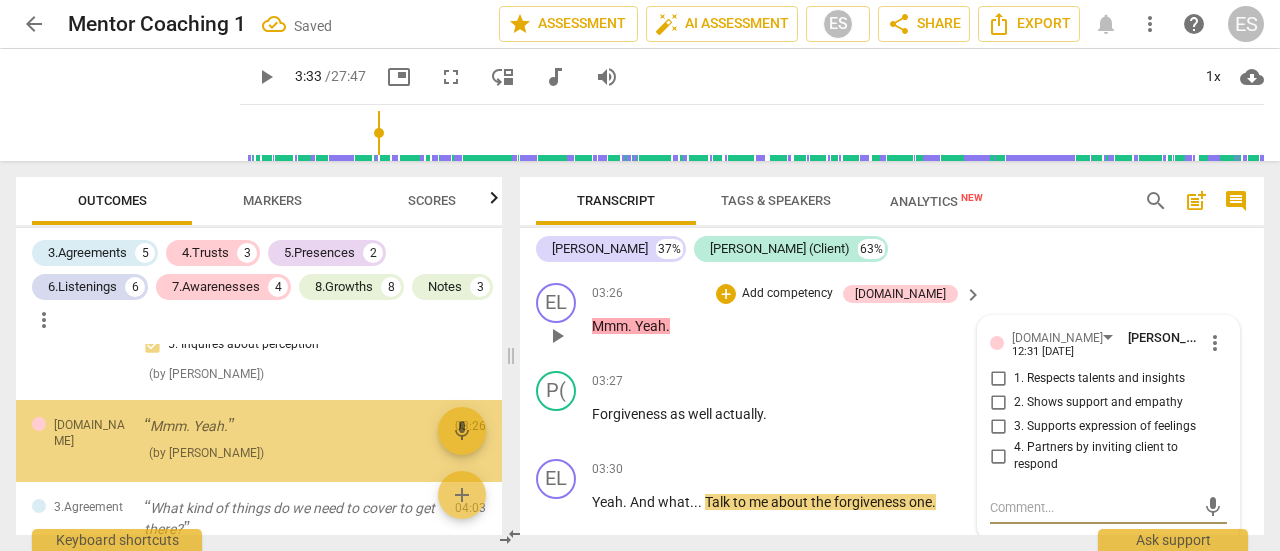 click on "2. Shows support and empathy" at bounding box center (1098, 403) 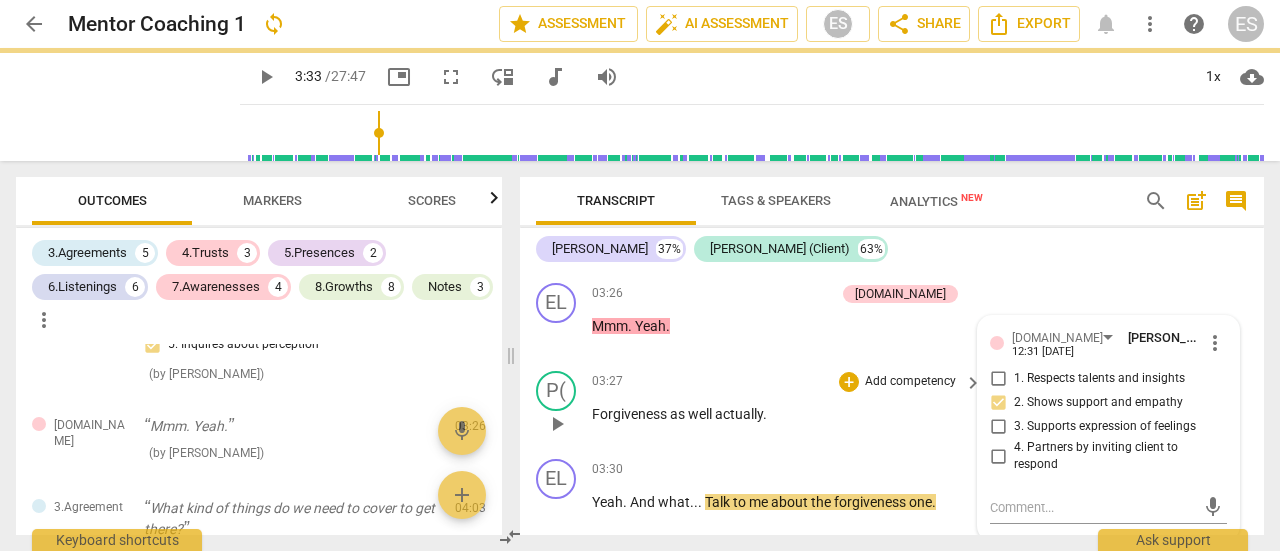 click on "Forgiveness   as   well   actually ." at bounding box center [782, 414] 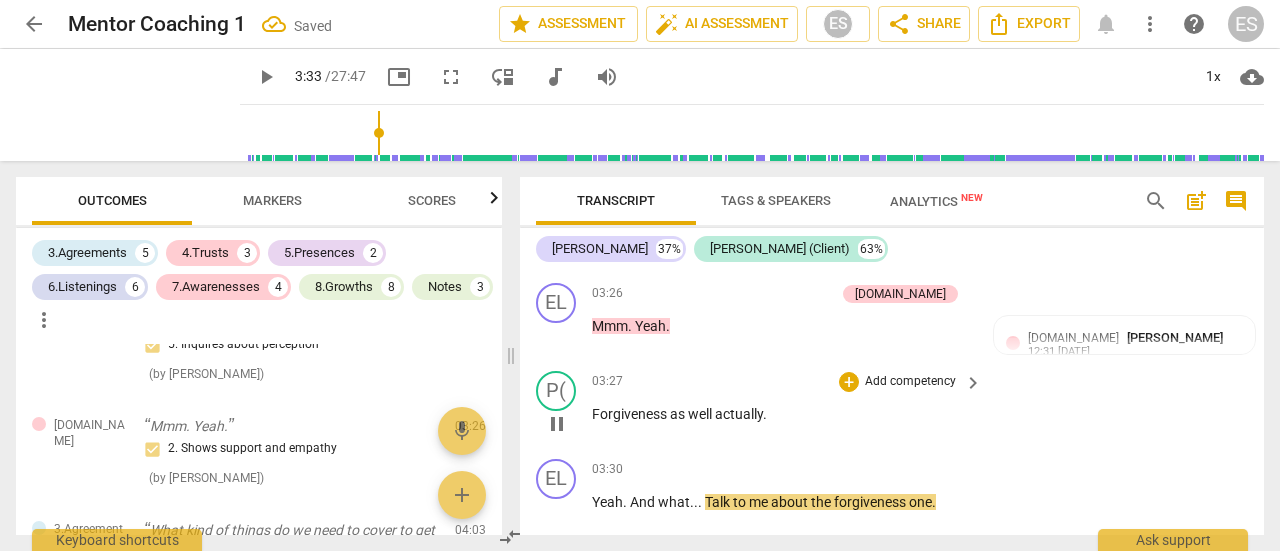 scroll, scrollTop: 592, scrollLeft: 0, axis: vertical 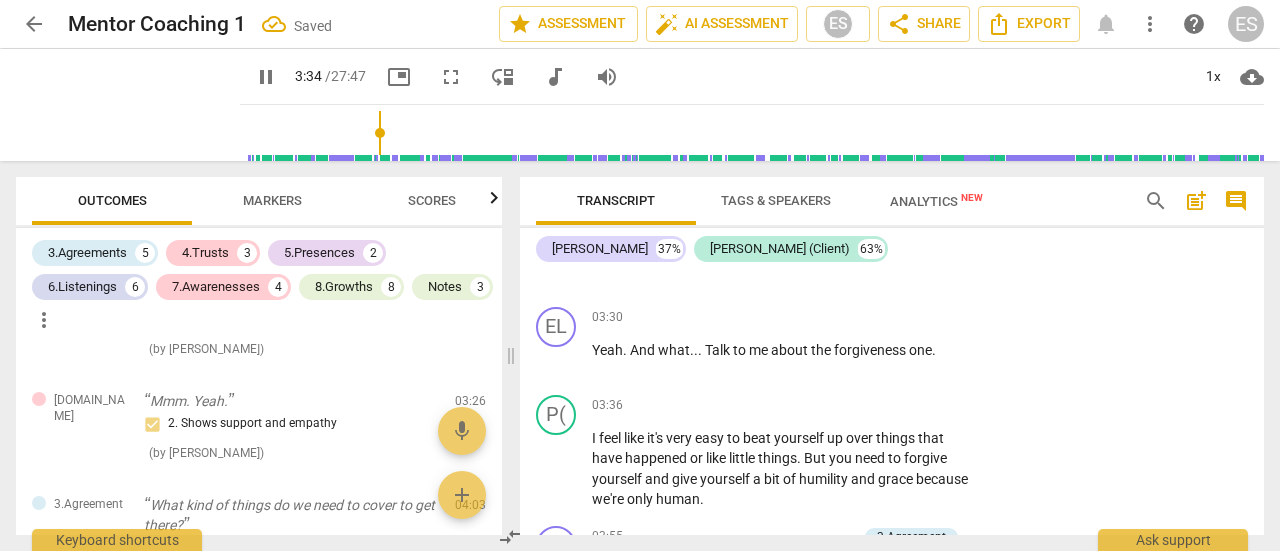 click on "search" at bounding box center [1156, 201] 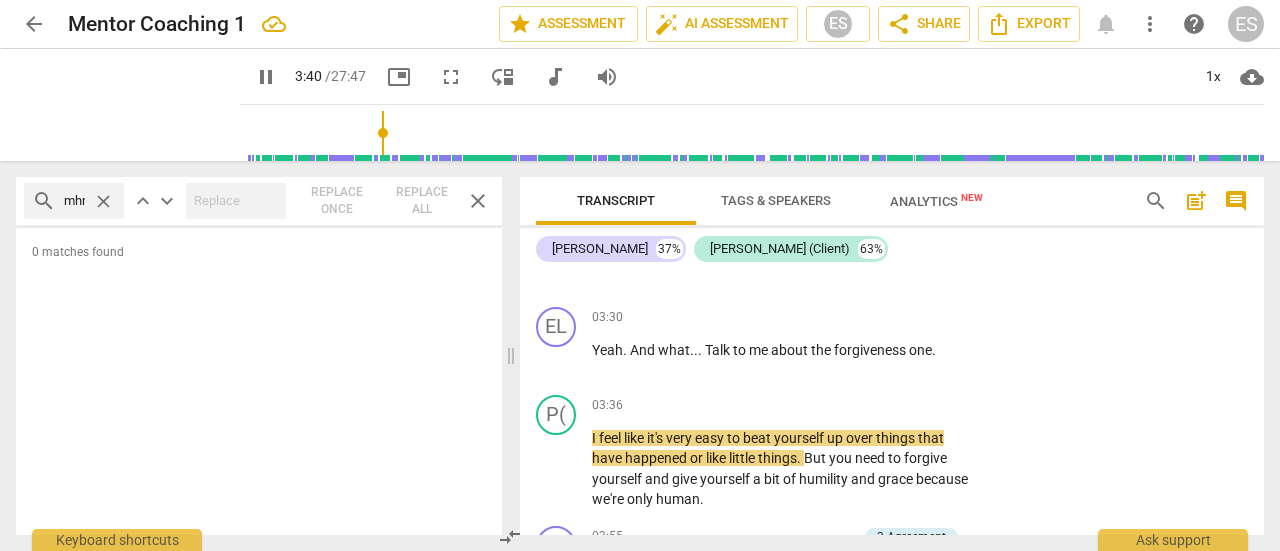 scroll, scrollTop: 0, scrollLeft: 8, axis: horizontal 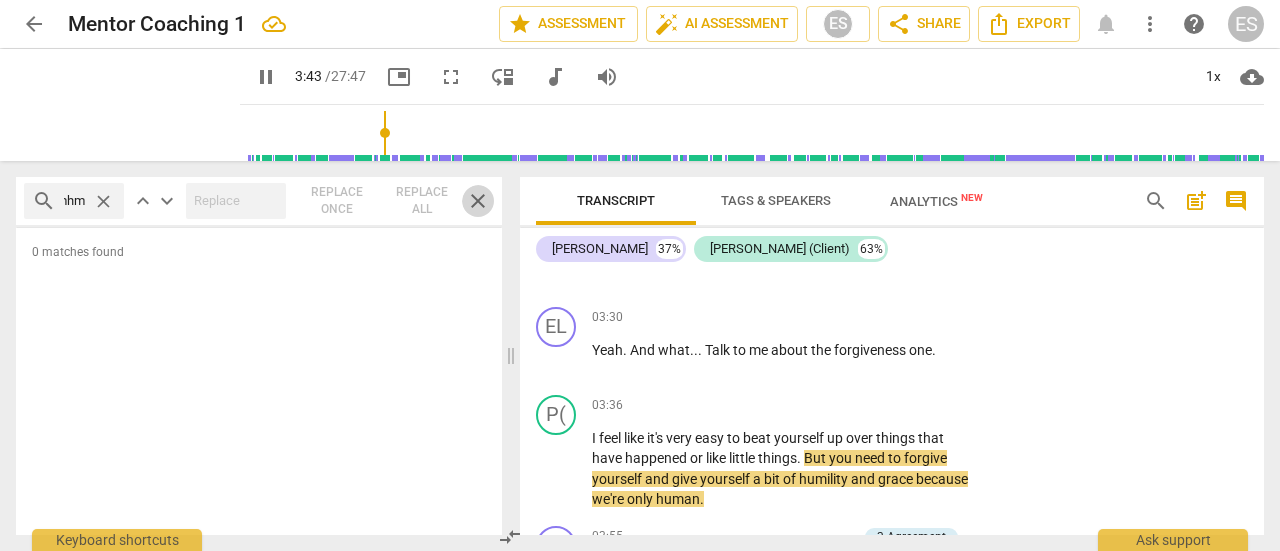 click on "close" at bounding box center [478, 201] 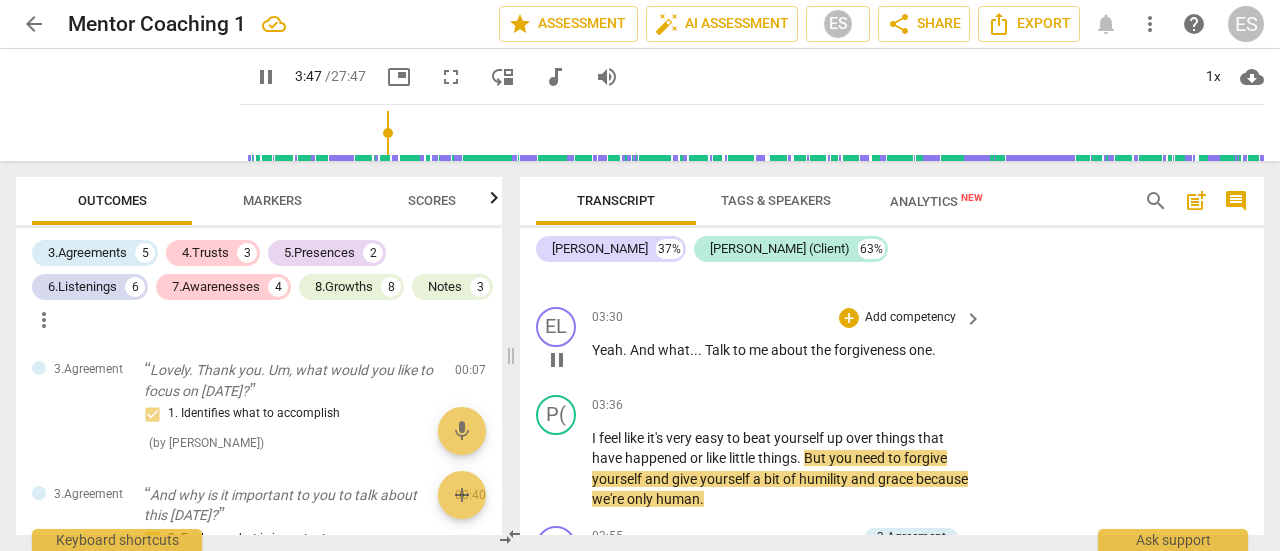 click on "pause" at bounding box center [557, 360] 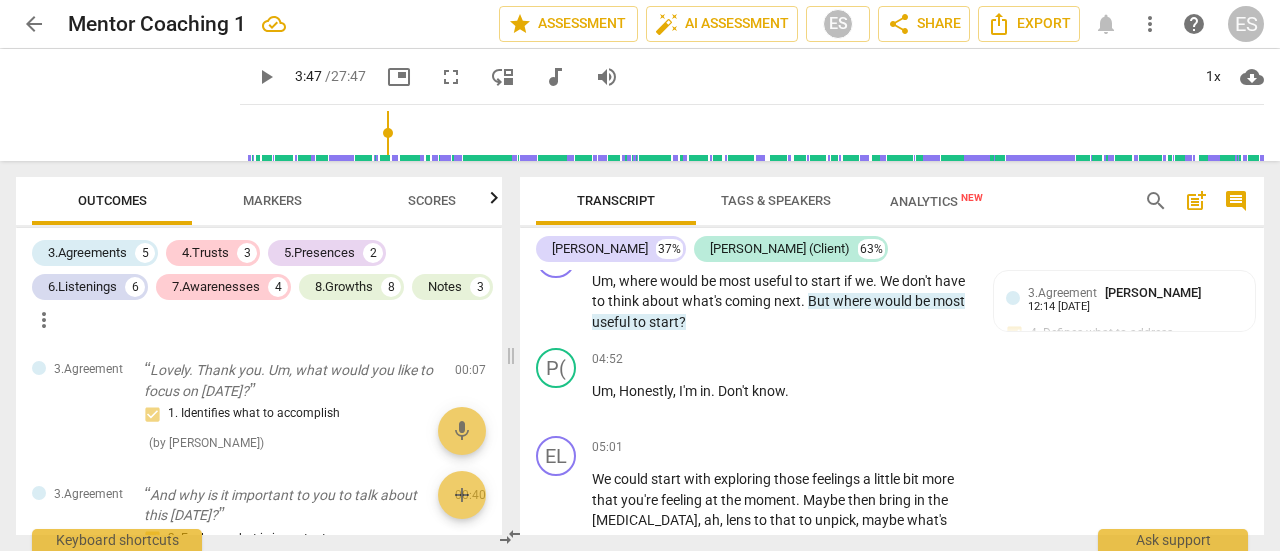 scroll, scrollTop: 2474, scrollLeft: 0, axis: vertical 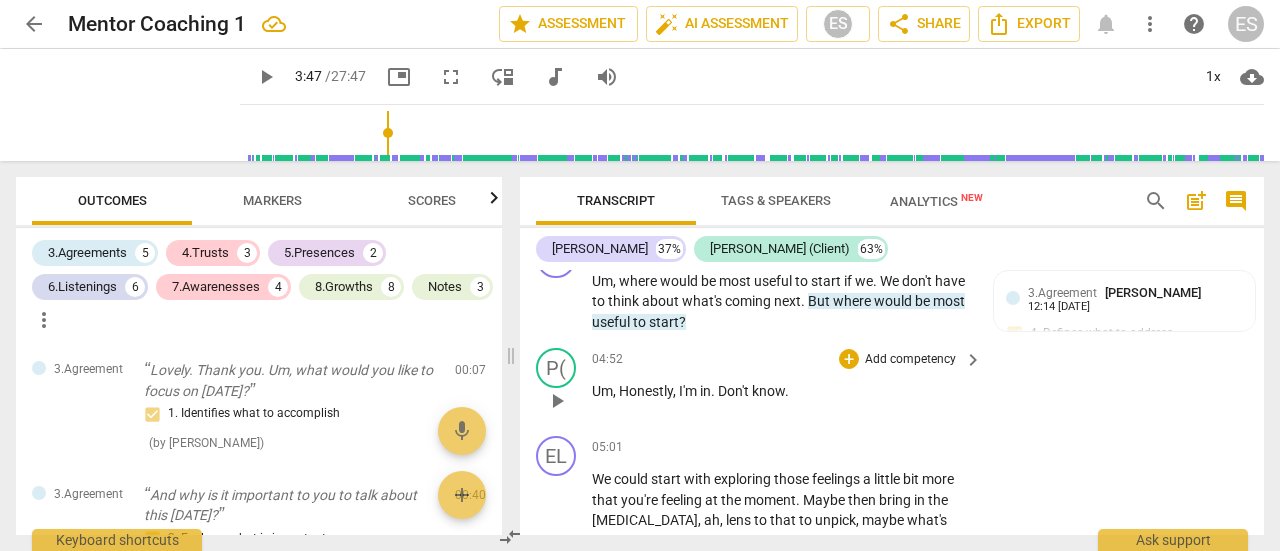 click on "Add competency" at bounding box center (910, 360) 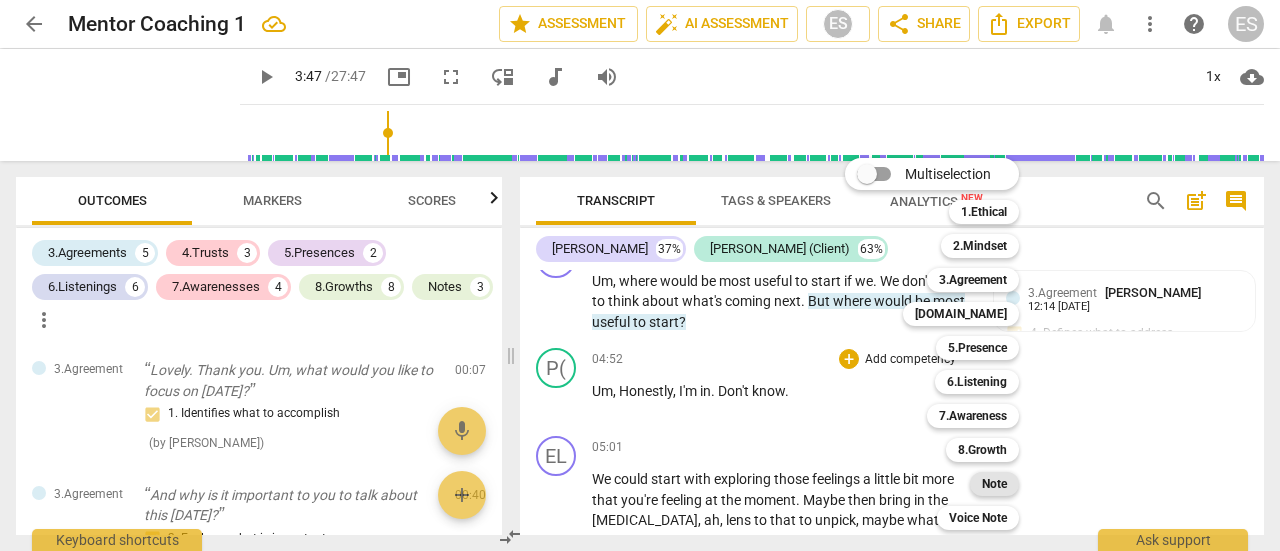 click on "Note" at bounding box center [994, 484] 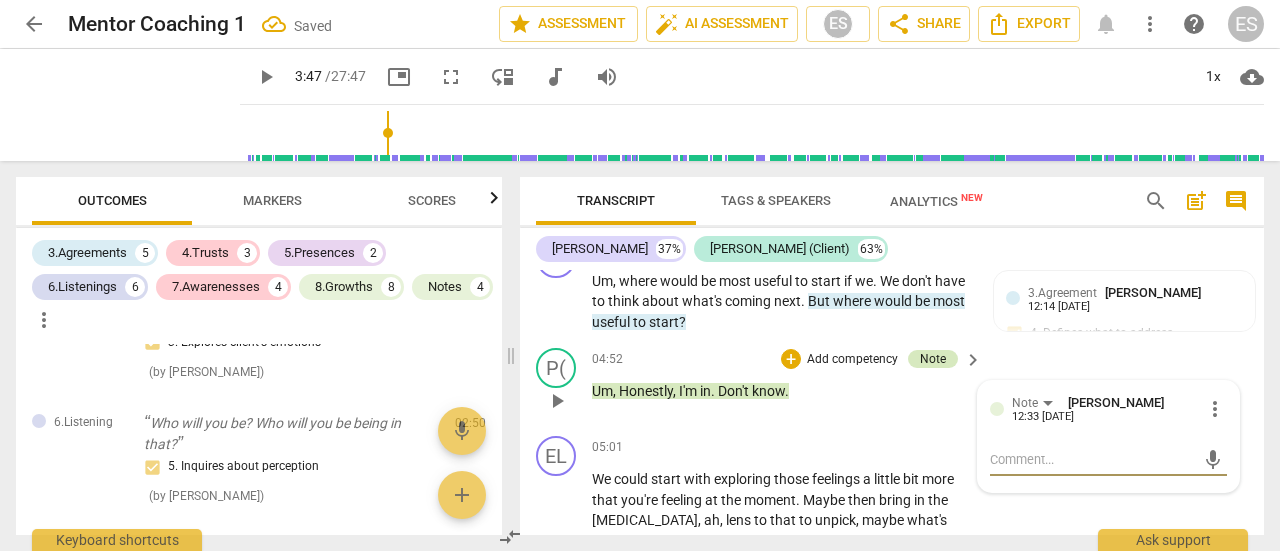 click on "Note" at bounding box center [933, 359] 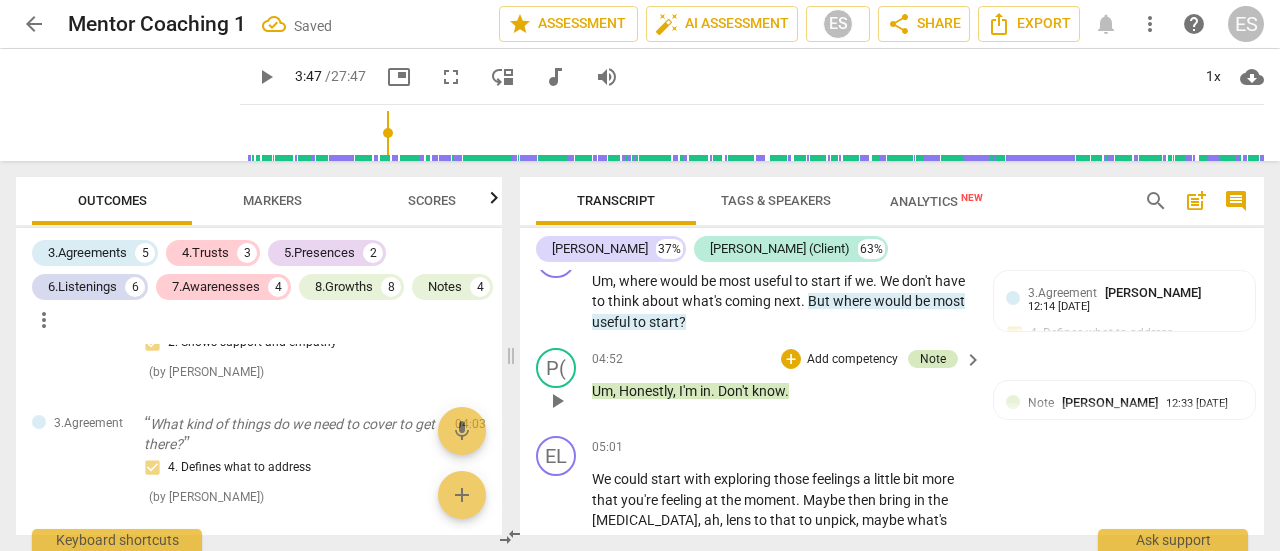 scroll, scrollTop: 897, scrollLeft: 0, axis: vertical 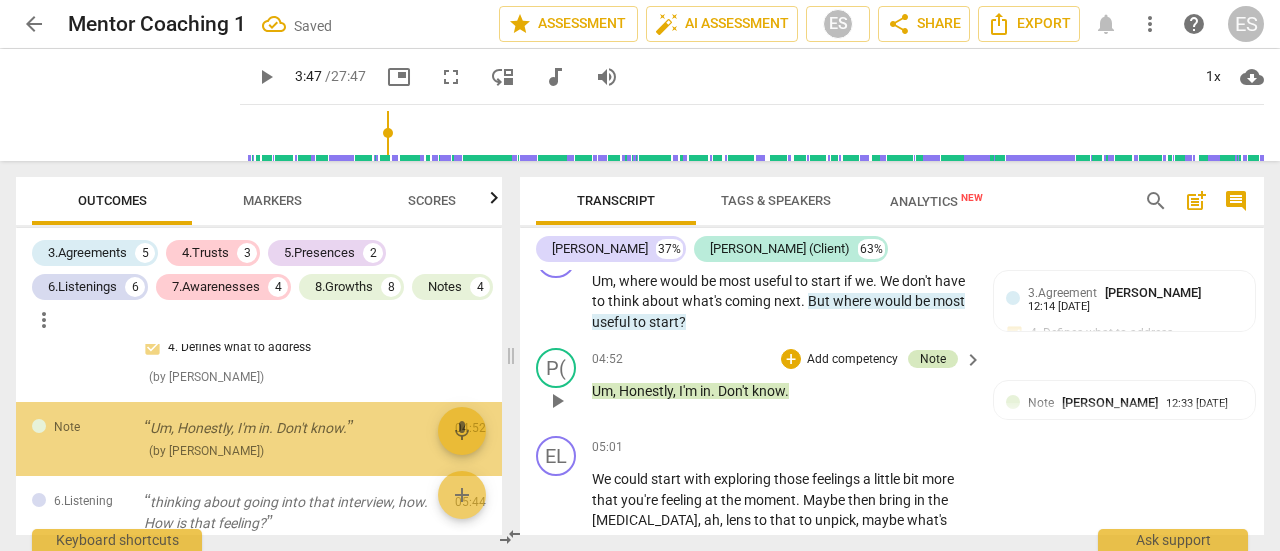 click on "Note" at bounding box center [933, 359] 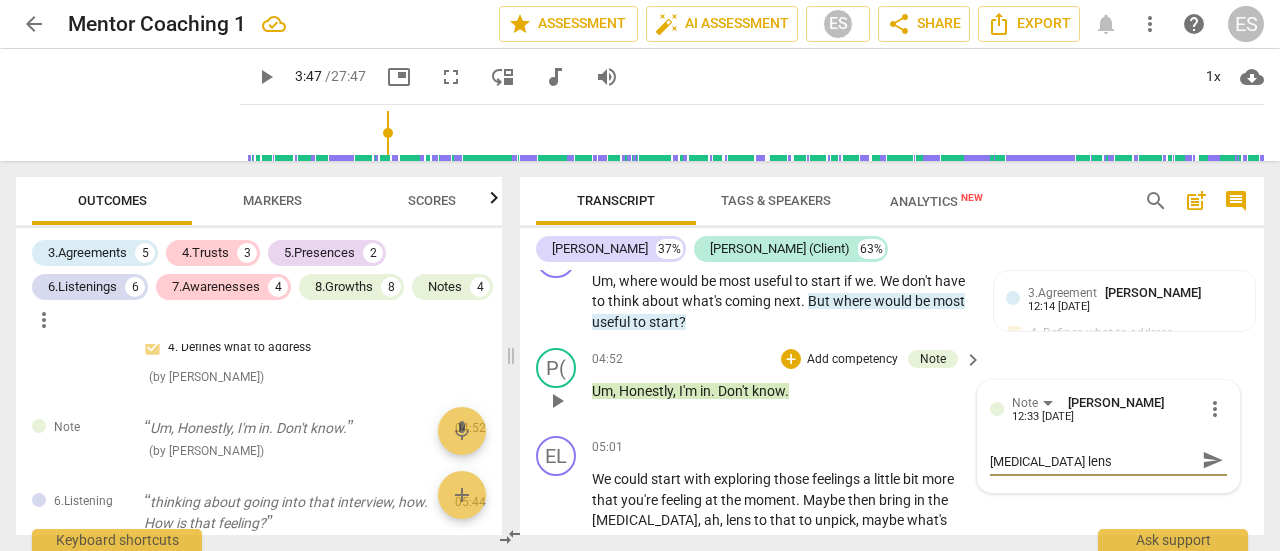 scroll, scrollTop: 0, scrollLeft: 0, axis: both 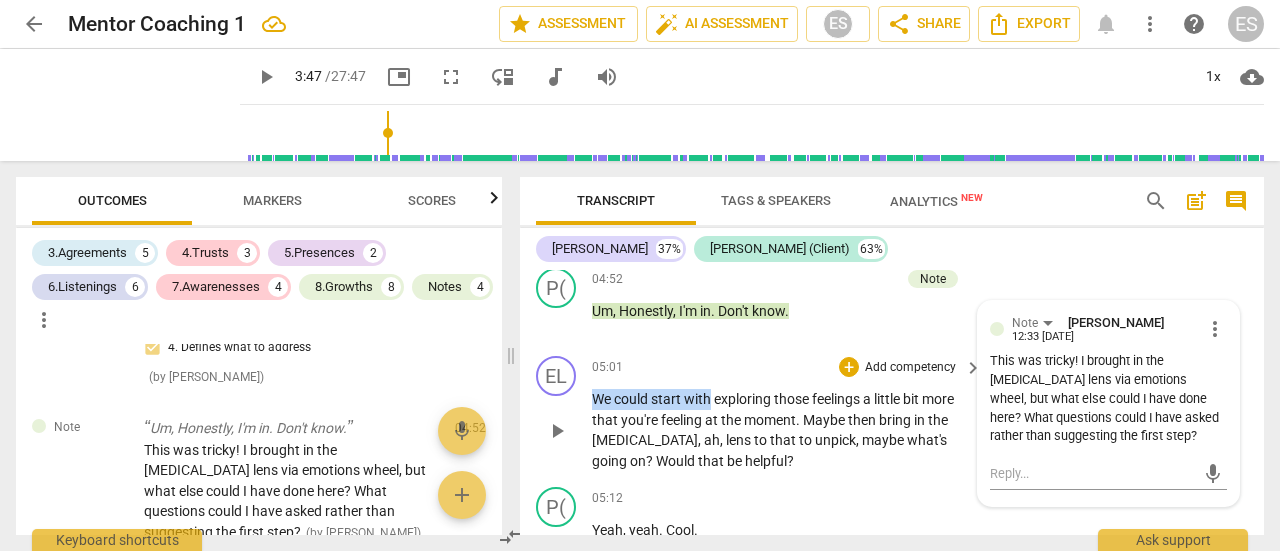 drag, startPoint x: 593, startPoint y: 419, endPoint x: 709, endPoint y: 413, distance: 116.15507 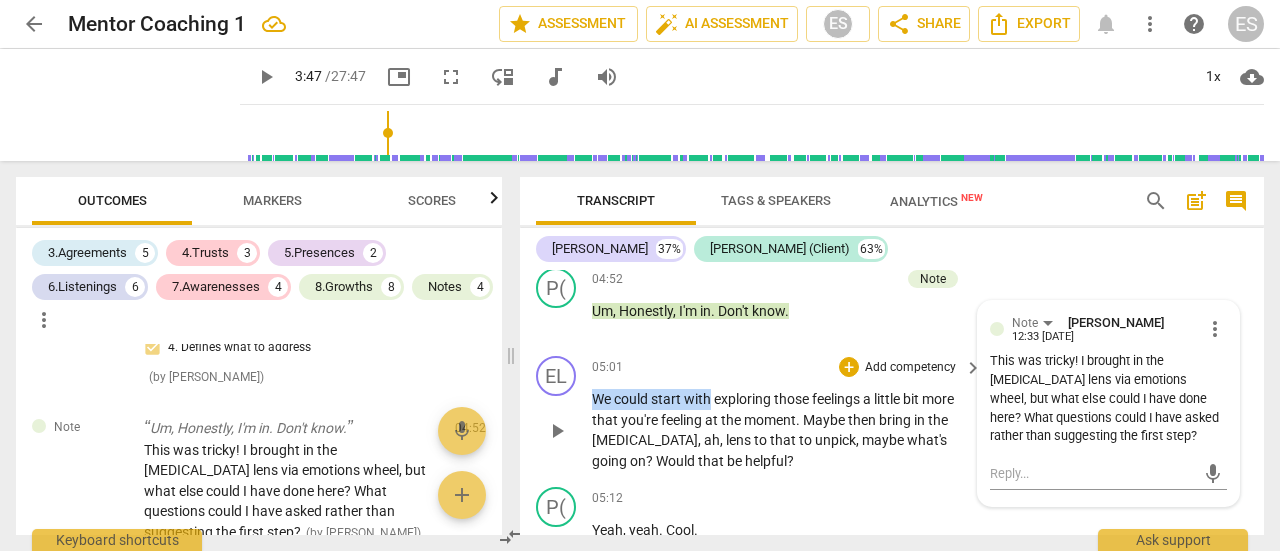 click on "We   could   start   with   exploring   those   feelings   a   little   bit   more   that   you're   feeling   at   the   moment .   Maybe   then   bring   in   the   [MEDICAL_DATA] ,   ah ,   lens   to   that   to   unpick ,   maybe   what's   going   on ?   Would   that   be   helpful ?" at bounding box center (782, 430) 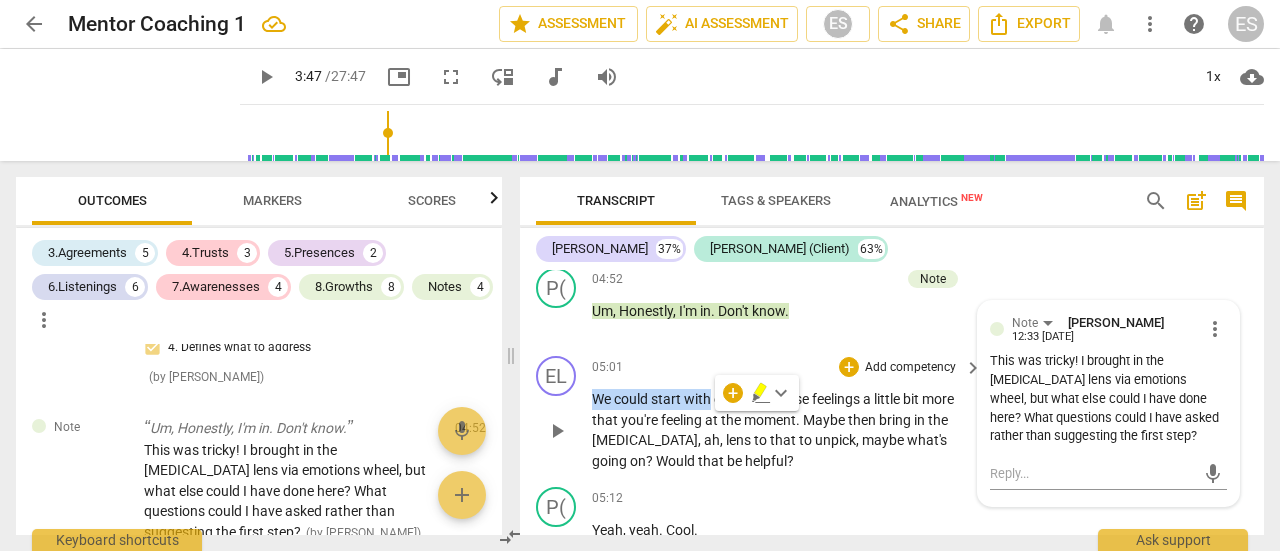 click on "Add competency" at bounding box center (910, 368) 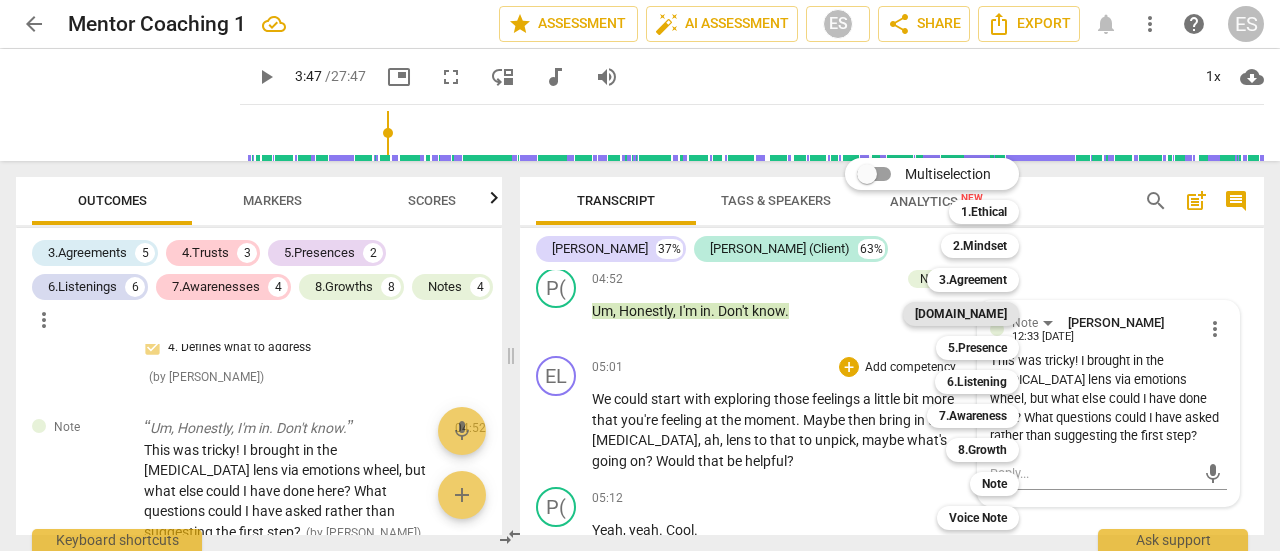 click on "[DOMAIN_NAME]" at bounding box center [961, 314] 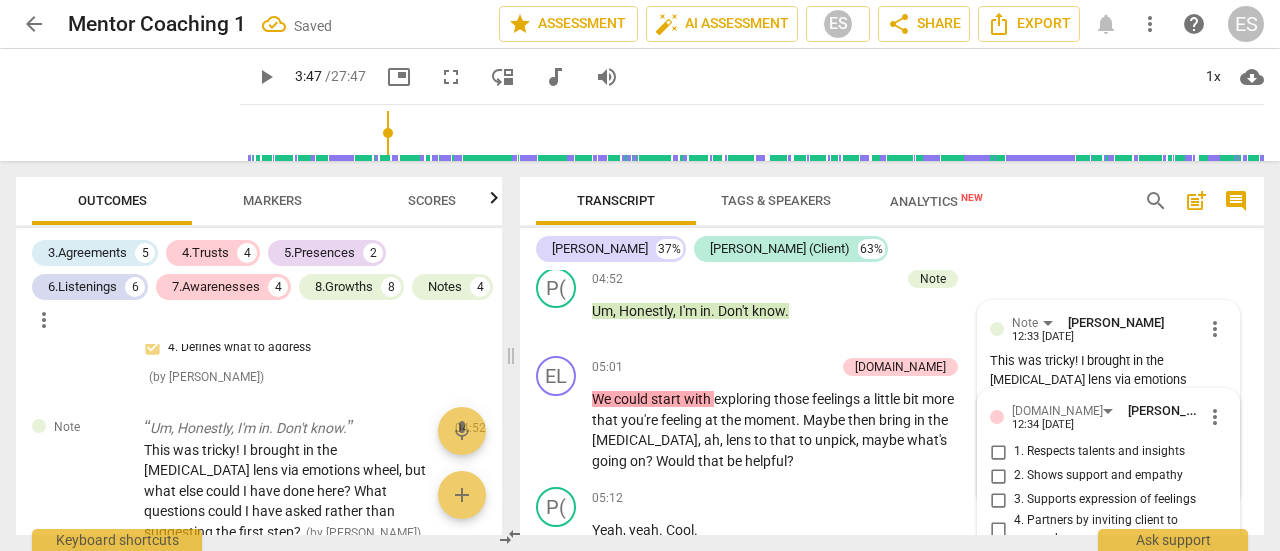 scroll, scrollTop: 2752, scrollLeft: 0, axis: vertical 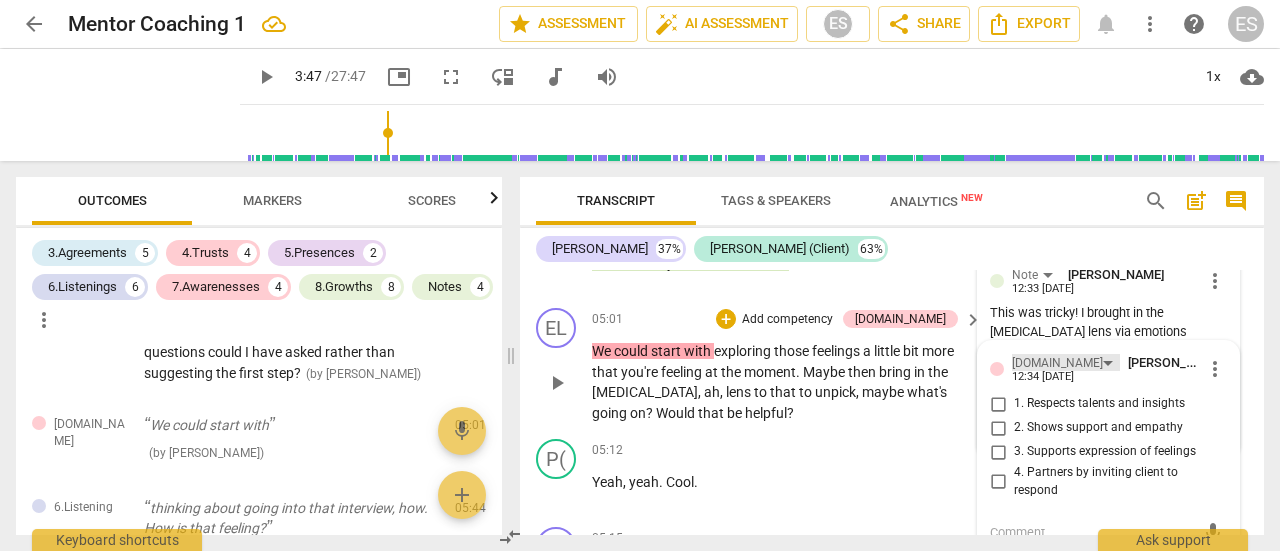 click on "[DOMAIN_NAME]" at bounding box center (1057, 363) 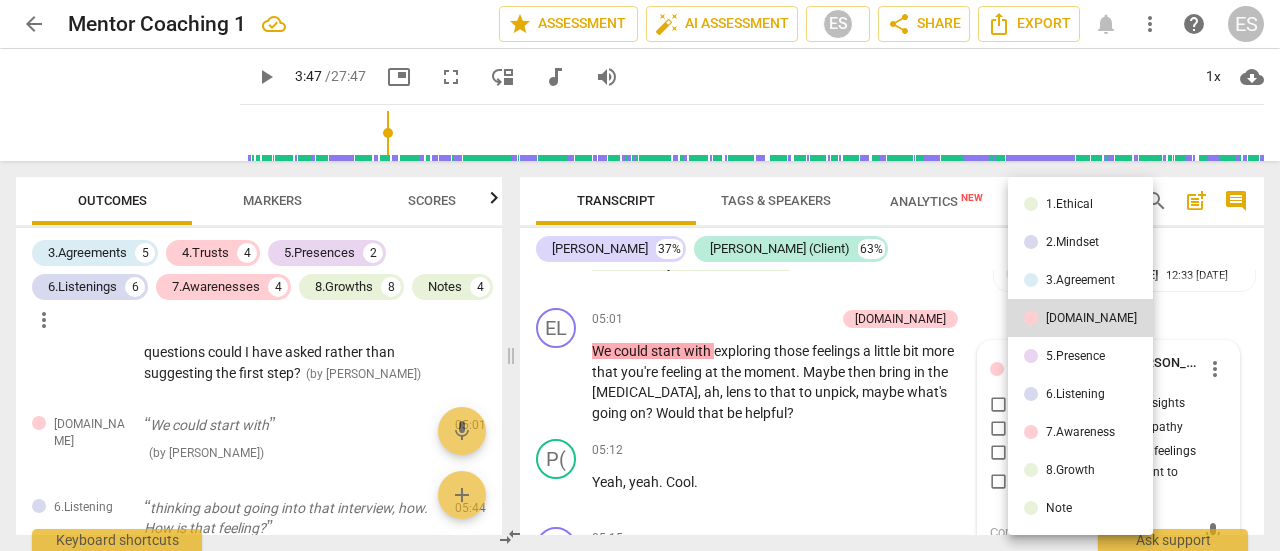 click on "5.Presence" at bounding box center (1075, 356) 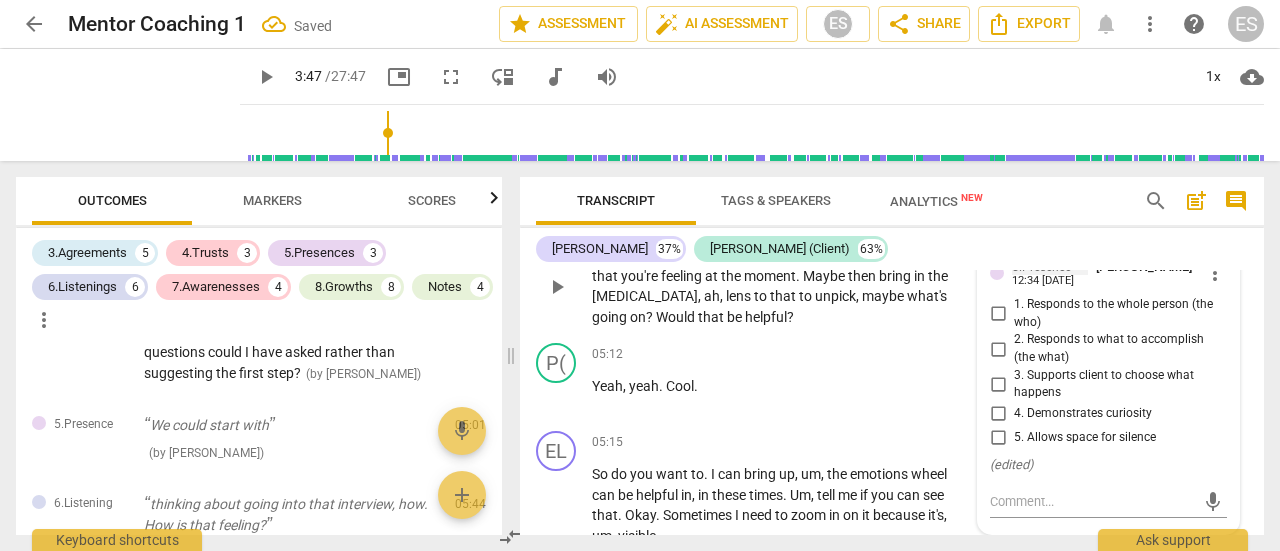 scroll, scrollTop: 2710, scrollLeft: 0, axis: vertical 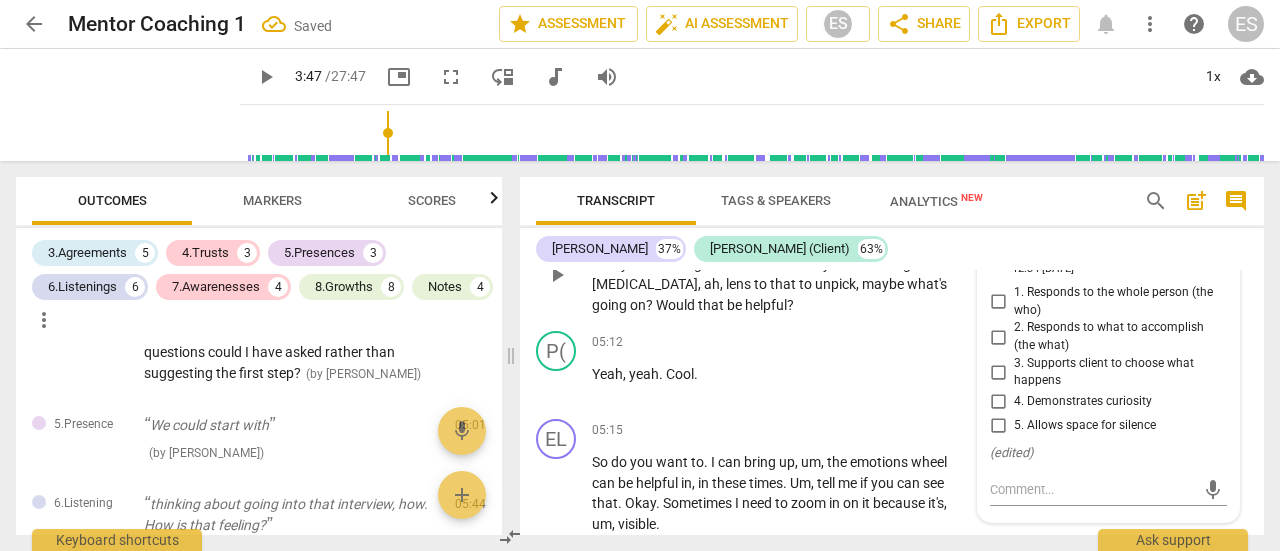 click on "3. Supports client to choose what happens" at bounding box center (1116, 372) 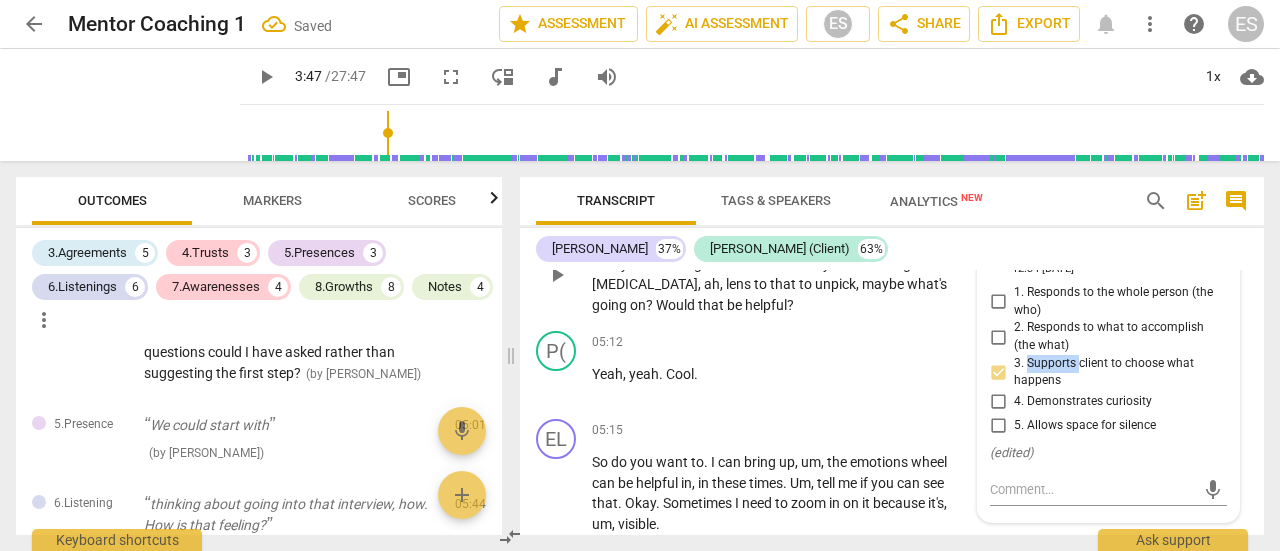 click on "3. Supports client to choose what happens" at bounding box center [1116, 372] 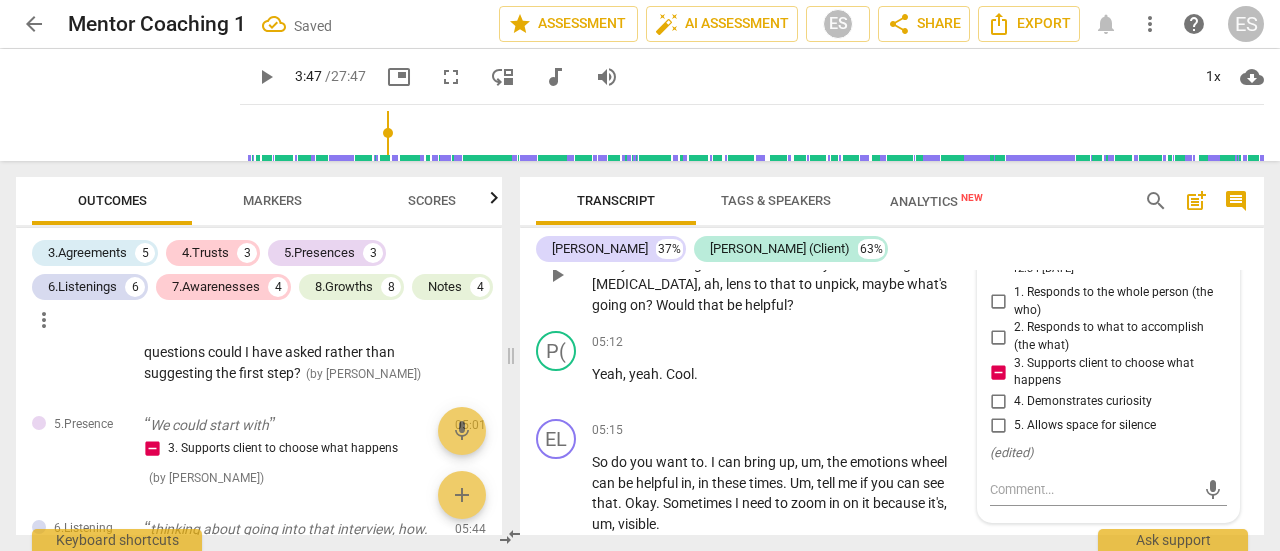click on "We   could   start   with   exploring   those   feelings   a   little   bit   more   that   you're   feeling   at   the   moment .   Maybe   then   bring   in   the   [MEDICAL_DATA] ,   ah ,   lens   to   that   to   unpick ,   maybe   what's   going   on ?   Would   that   be   helpful ?" at bounding box center [782, 274] 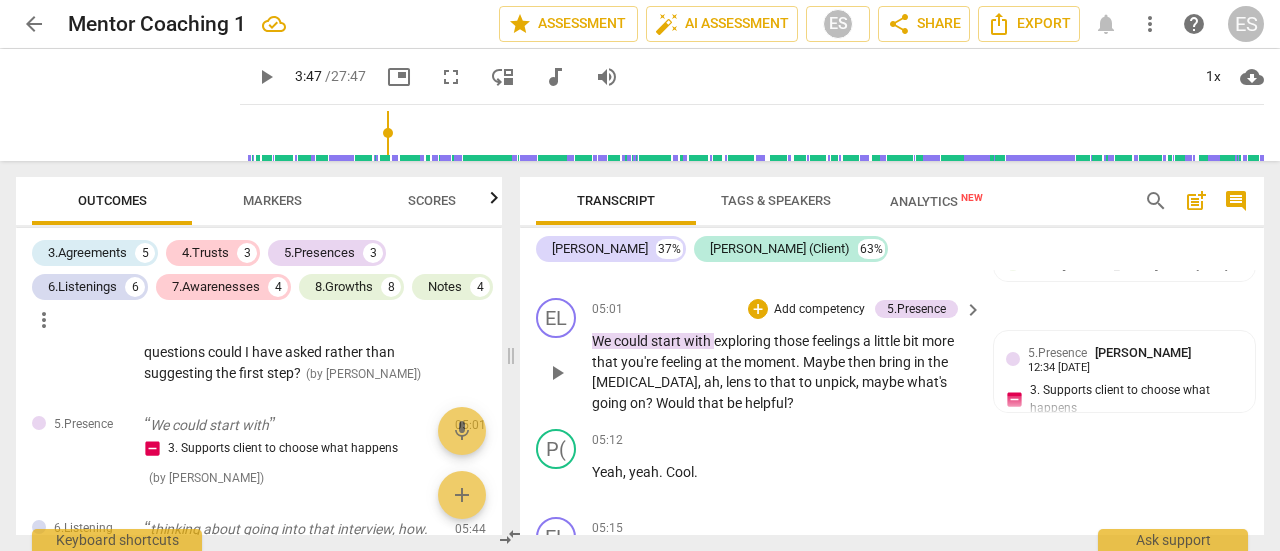 scroll, scrollTop: 2612, scrollLeft: 0, axis: vertical 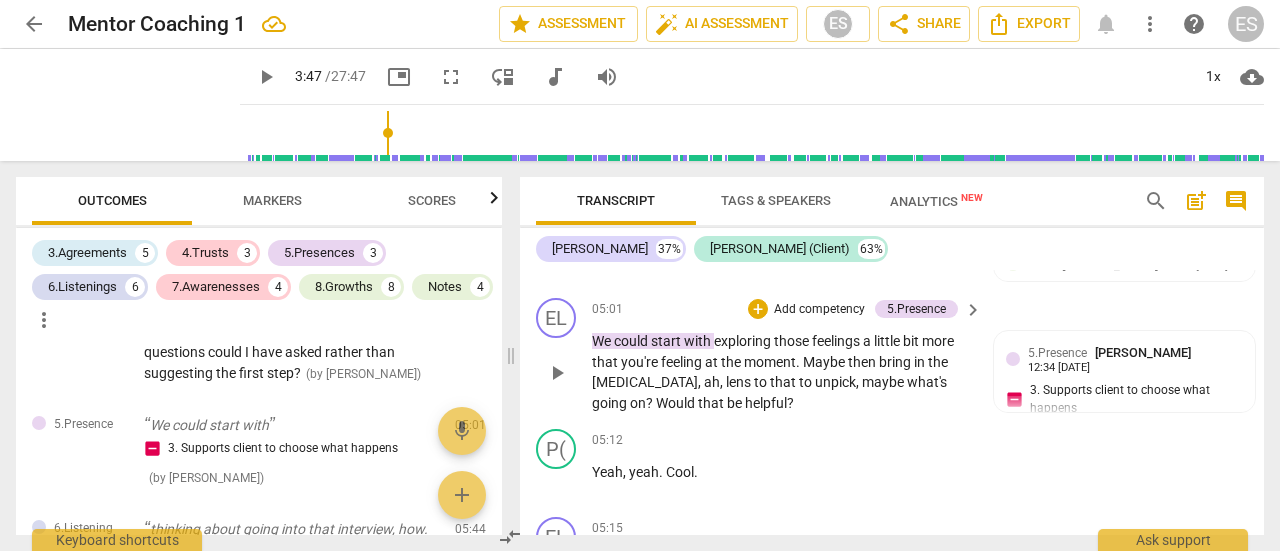 click on "then" at bounding box center (863, 362) 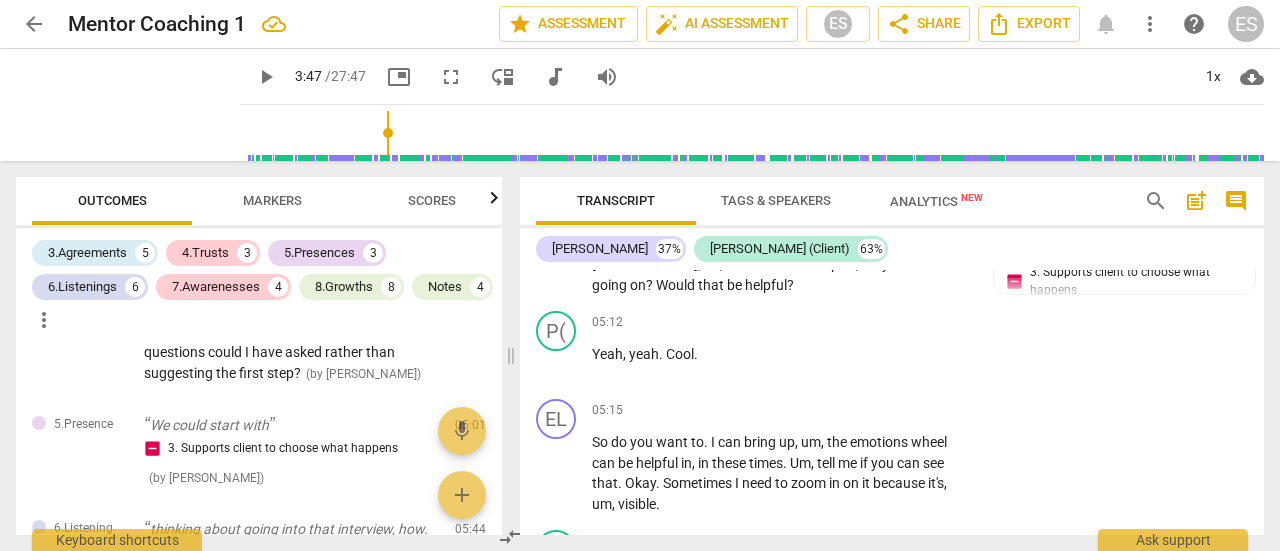 scroll, scrollTop: 2674, scrollLeft: 0, axis: vertical 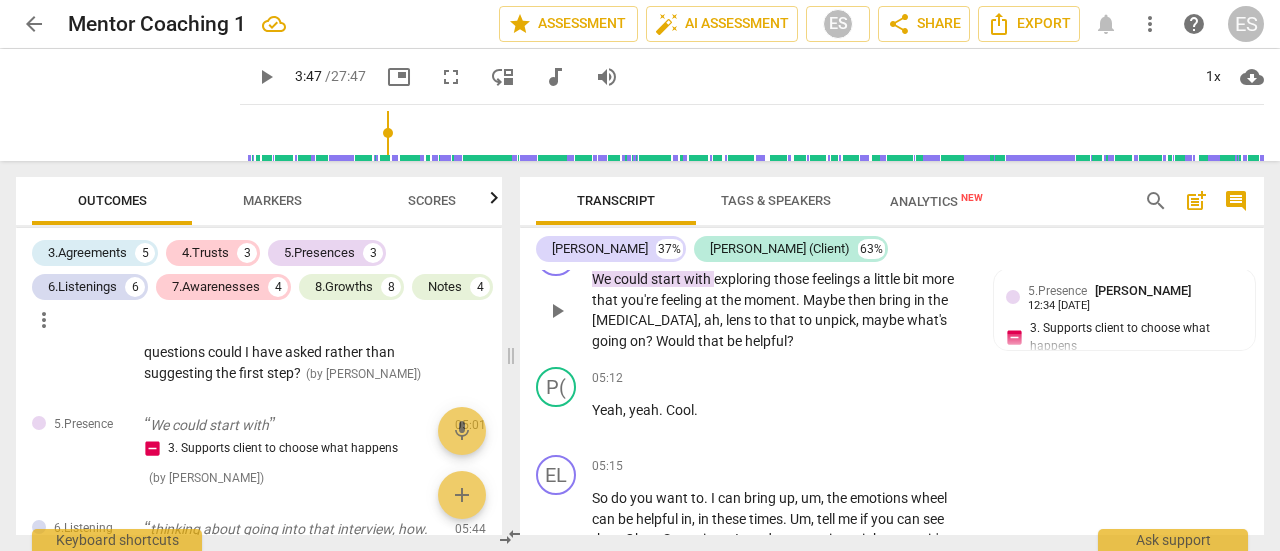 click on "We   could   start   with   exploring   those   feelings   a   little   bit   more   that   you're   feeling   at   the   moment .   Maybe   then   bring   in   the   [MEDICAL_DATA] ,   ah ,   lens   to   that   to   unpick ,   maybe   what's   going   on ?   Would   that   be   helpful ?" at bounding box center [782, 310] 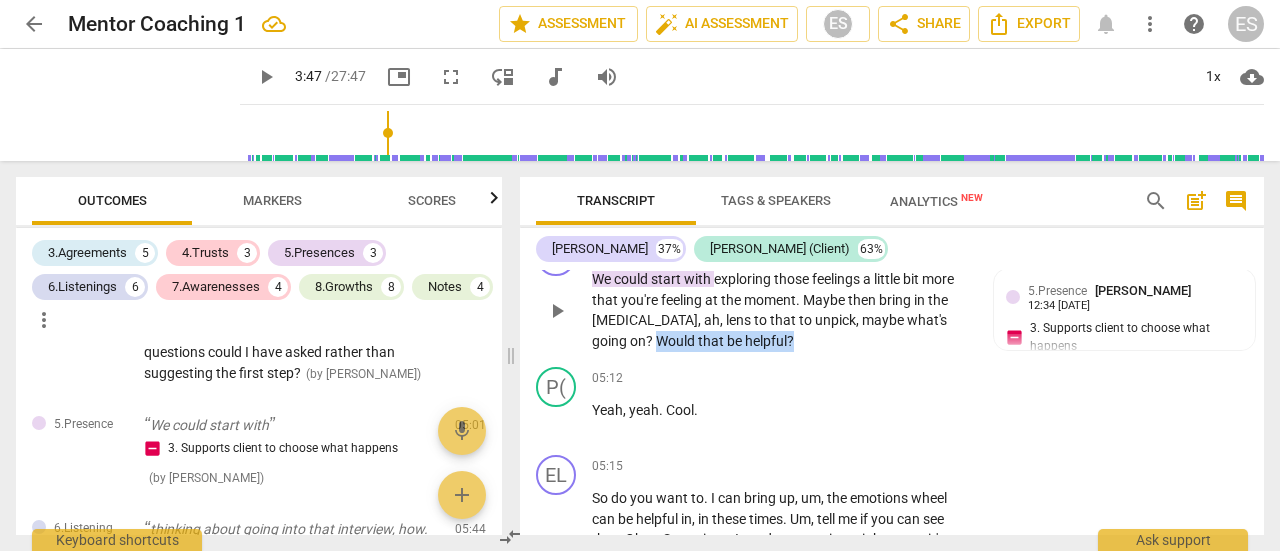 drag, startPoint x: 746, startPoint y: 362, endPoint x: 592, endPoint y: 351, distance: 154.39236 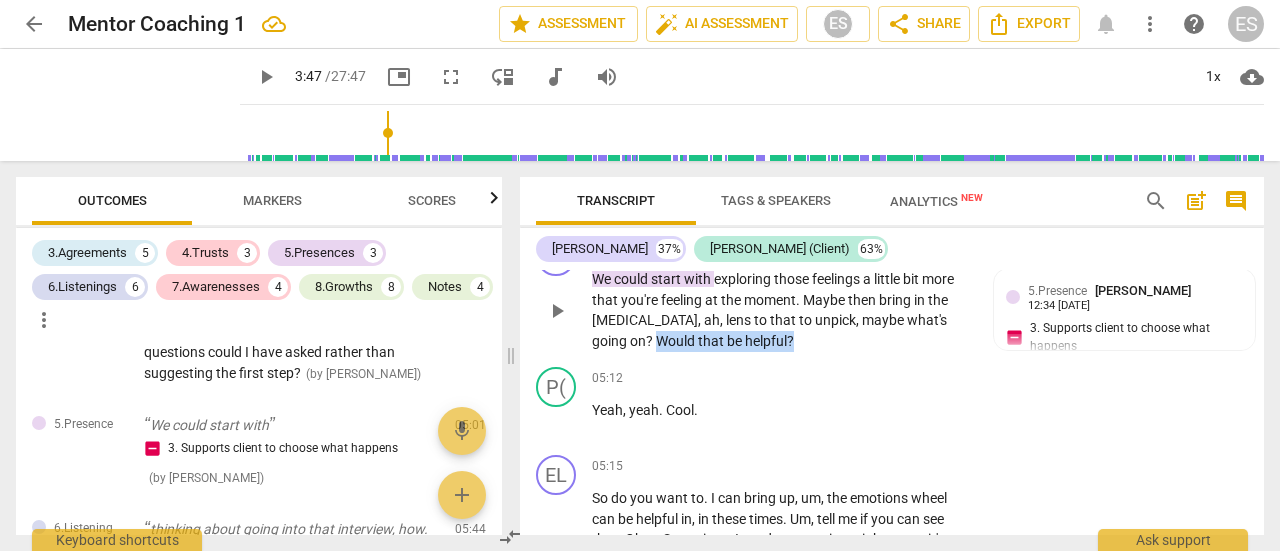click on "We   could   start   with   exploring   those   feelings   a   little   bit   more   that   you're   feeling   at   the   moment .   Maybe   then   bring   in   the   [MEDICAL_DATA] ,   ah ,   lens   to   that   to   unpick ,   maybe   what's   going   on ?   Would   that   be   helpful ?" at bounding box center (782, 310) 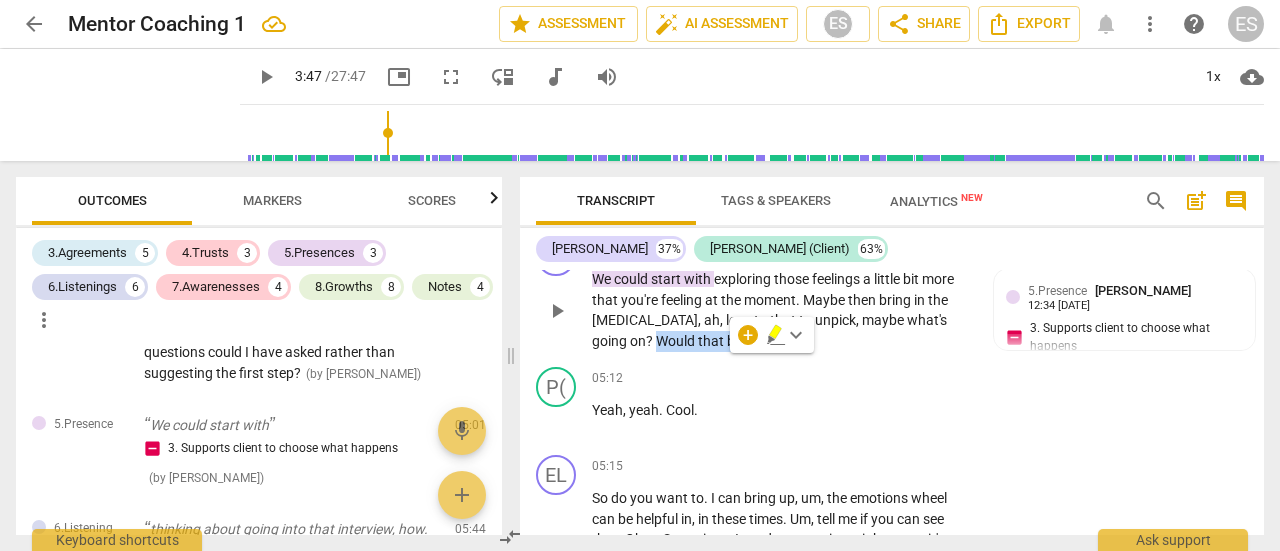 click on "We   could   start   with   exploring   those   feelings   a   little   bit   more   that   you're   feeling   at   the   moment .   Maybe   then   bring   in   the   [MEDICAL_DATA] ,   ah ,   lens   to   that   to   unpick ,   maybe   what's   going   on ?   Would   that   be   helpful ?" at bounding box center [782, 310] 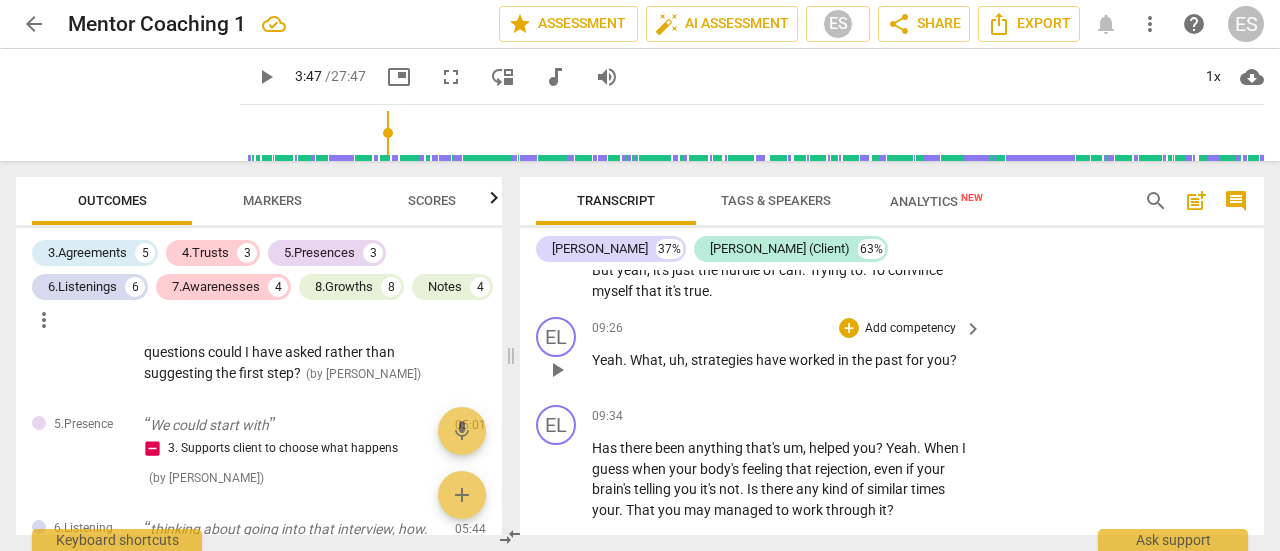 scroll, scrollTop: 4370, scrollLeft: 0, axis: vertical 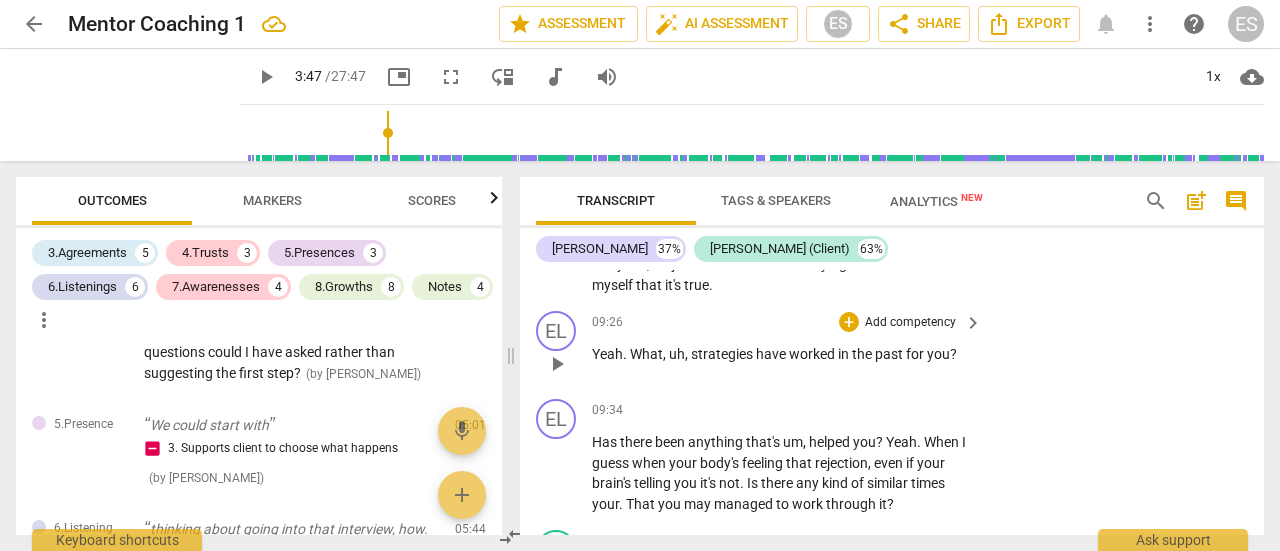 click on "Add competency" at bounding box center (910, 323) 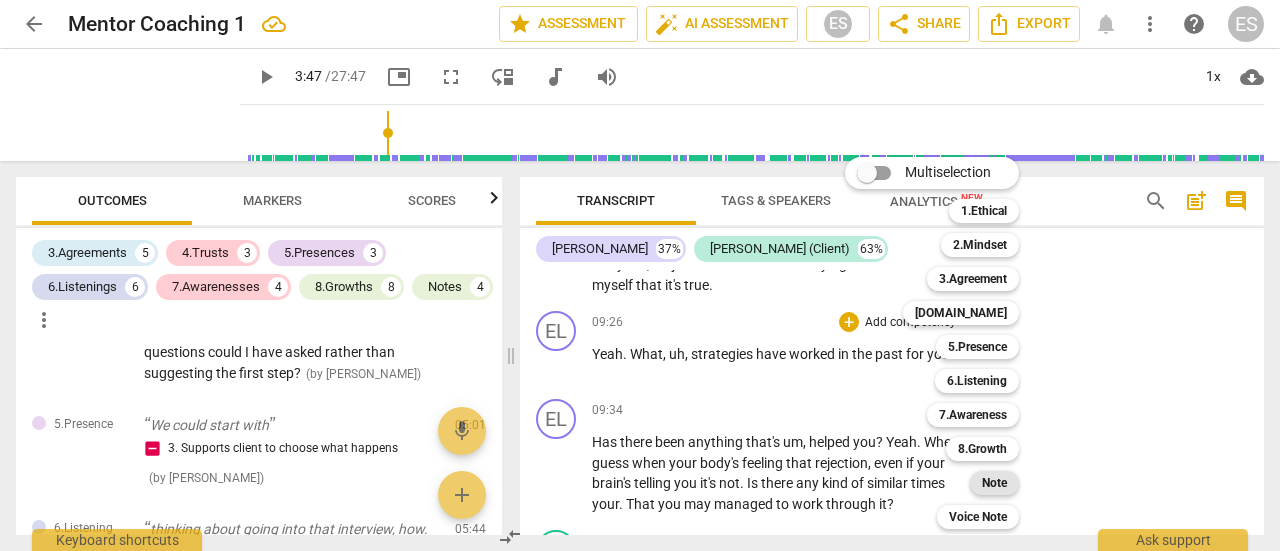 click on "Note" at bounding box center [994, 483] 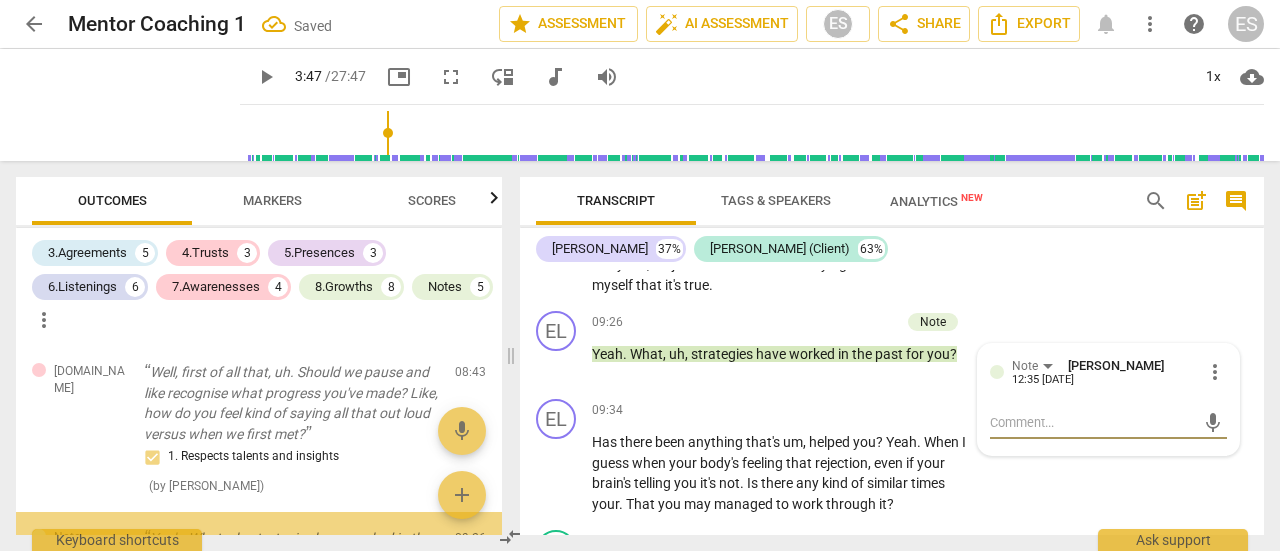 scroll, scrollTop: 1552, scrollLeft: 0, axis: vertical 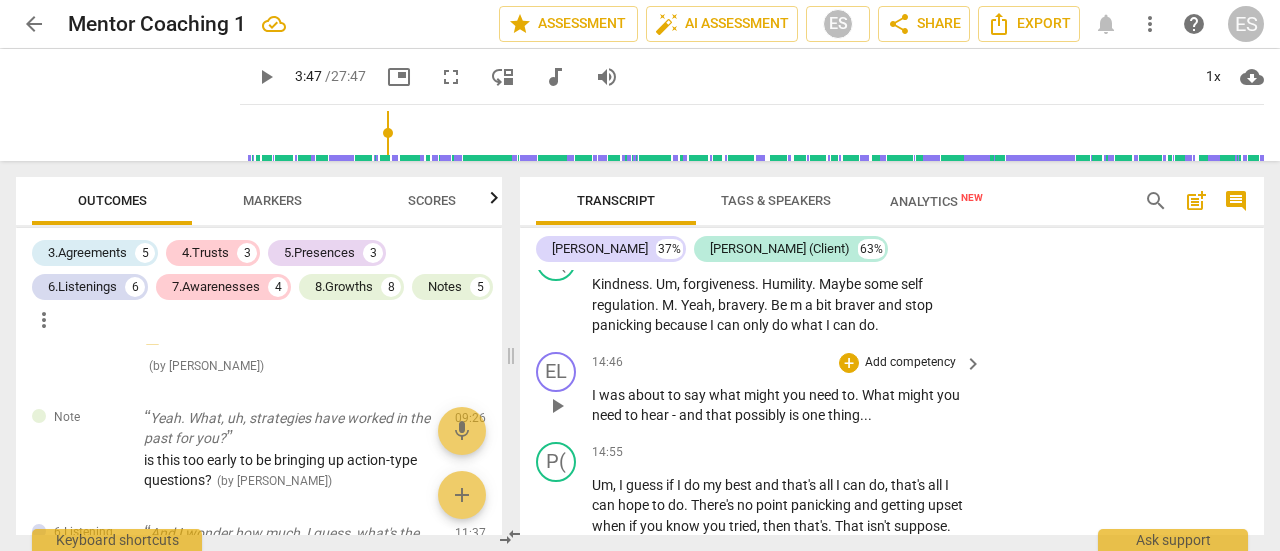 click on "Add competency" at bounding box center [910, 363] 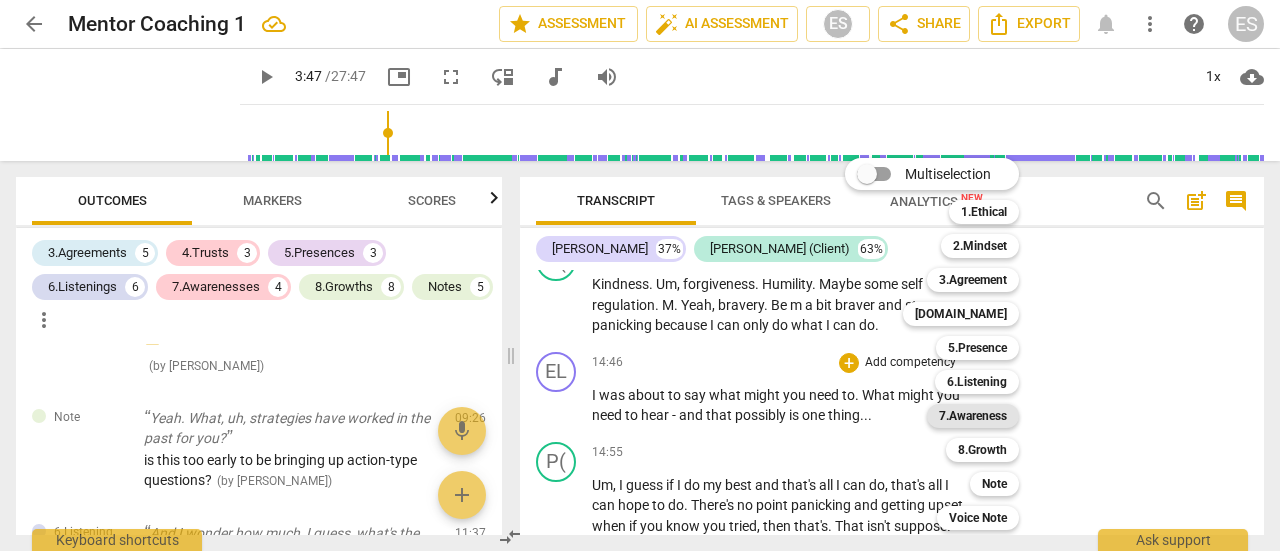 click on "7.Awareness" at bounding box center [973, 416] 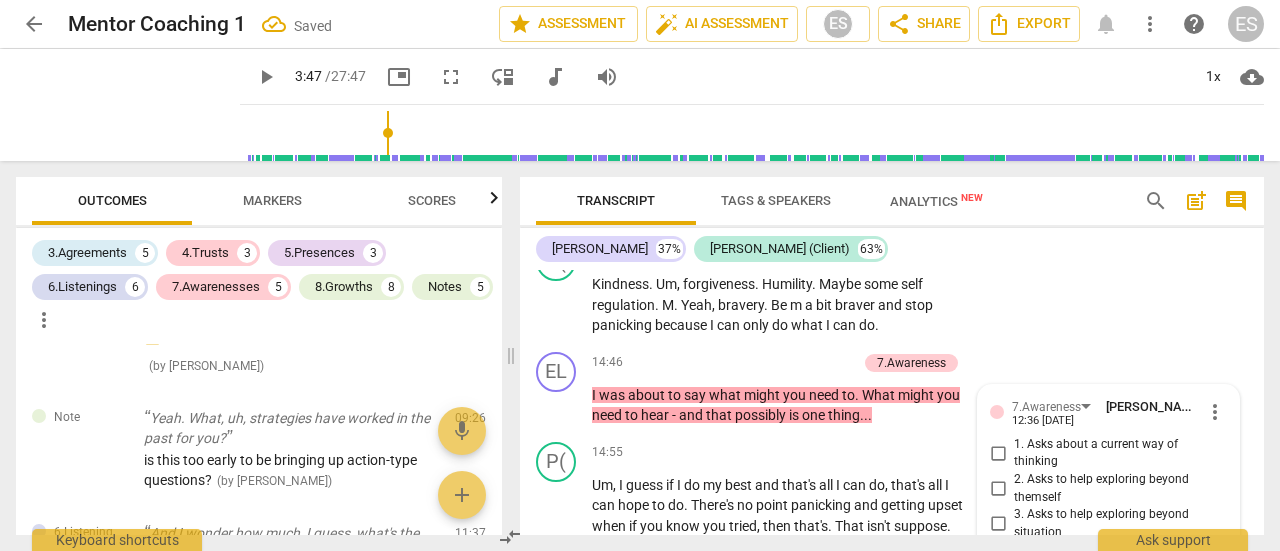scroll, scrollTop: 7136, scrollLeft: 0, axis: vertical 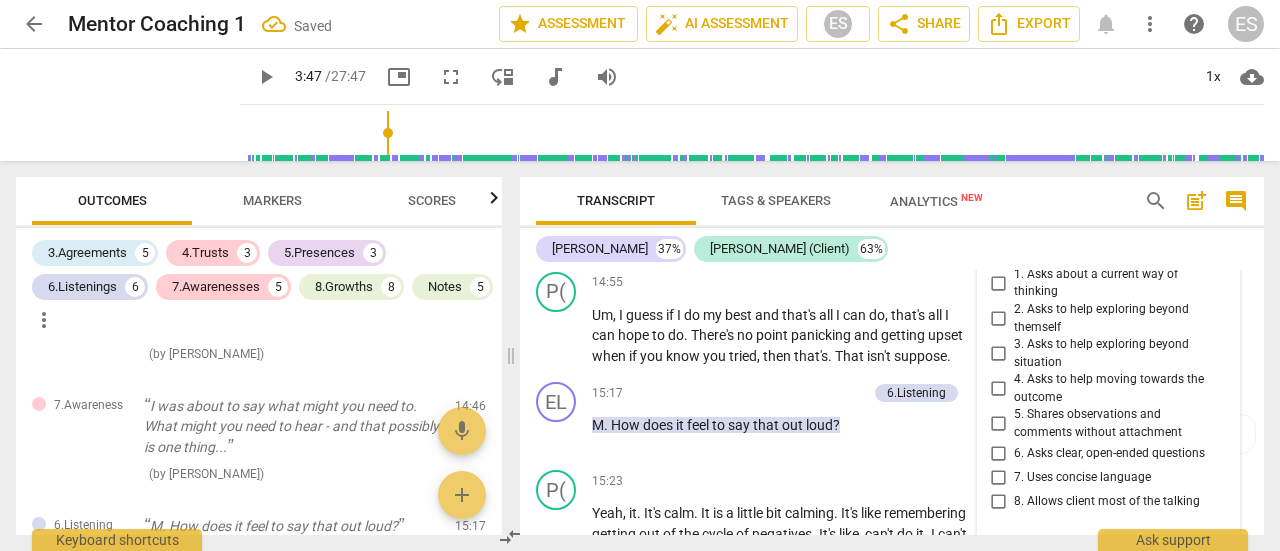 click on "1. Asks about a current way of thinking" at bounding box center [1116, 283] 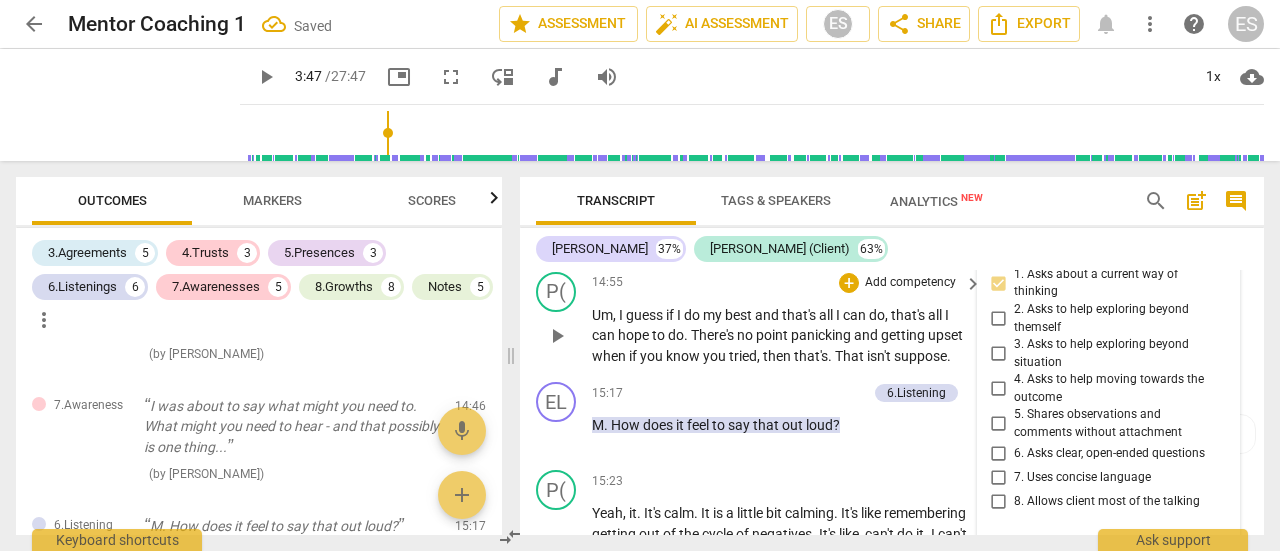 click on "." at bounding box center (831, 356) 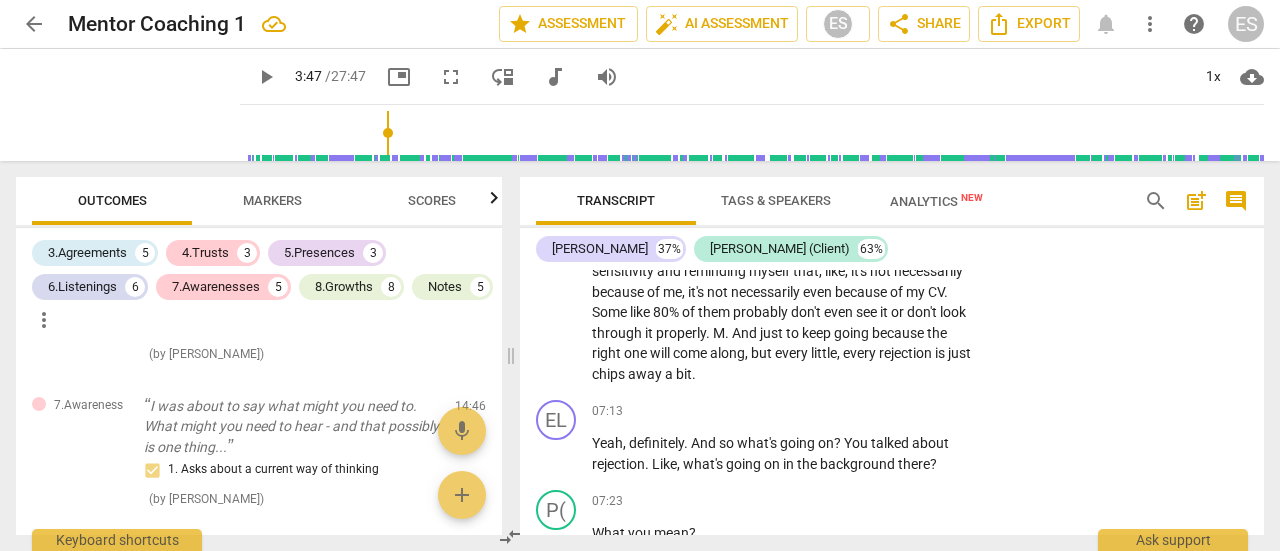 scroll, scrollTop: 3372, scrollLeft: 0, axis: vertical 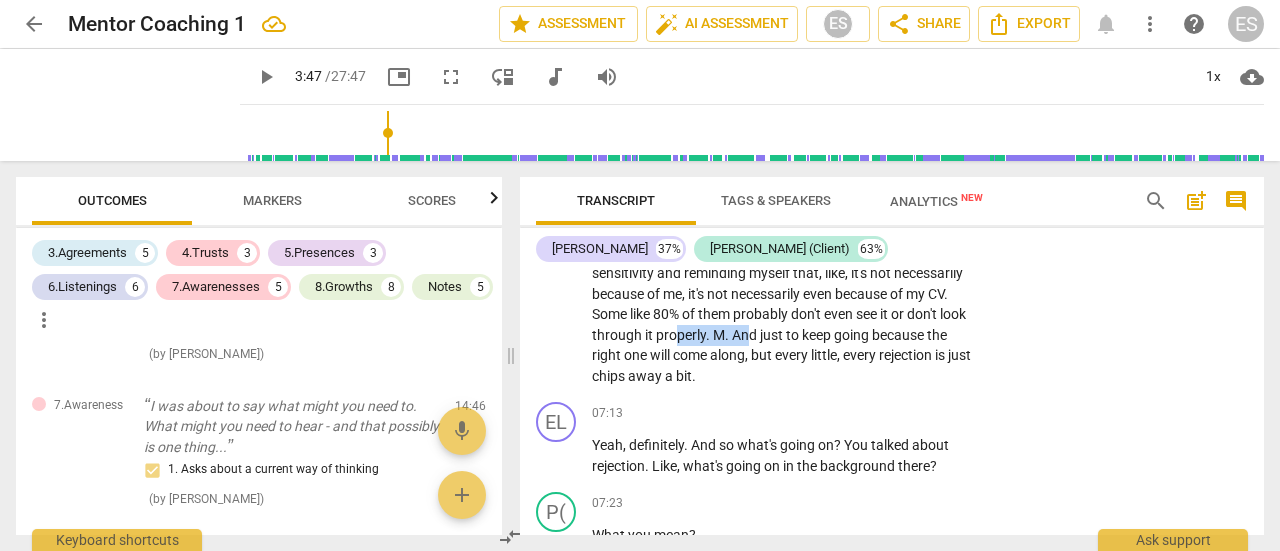 drag, startPoint x: 754, startPoint y: 347, endPoint x: 830, endPoint y: 349, distance: 76.02631 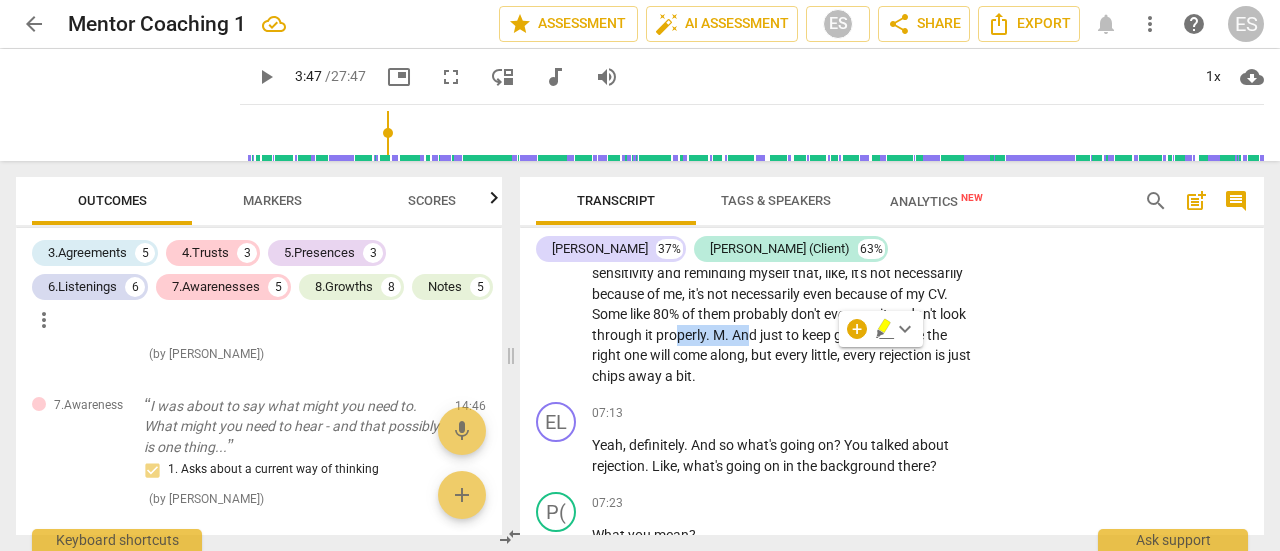 click on "play_arrow" at bounding box center (557, 253) 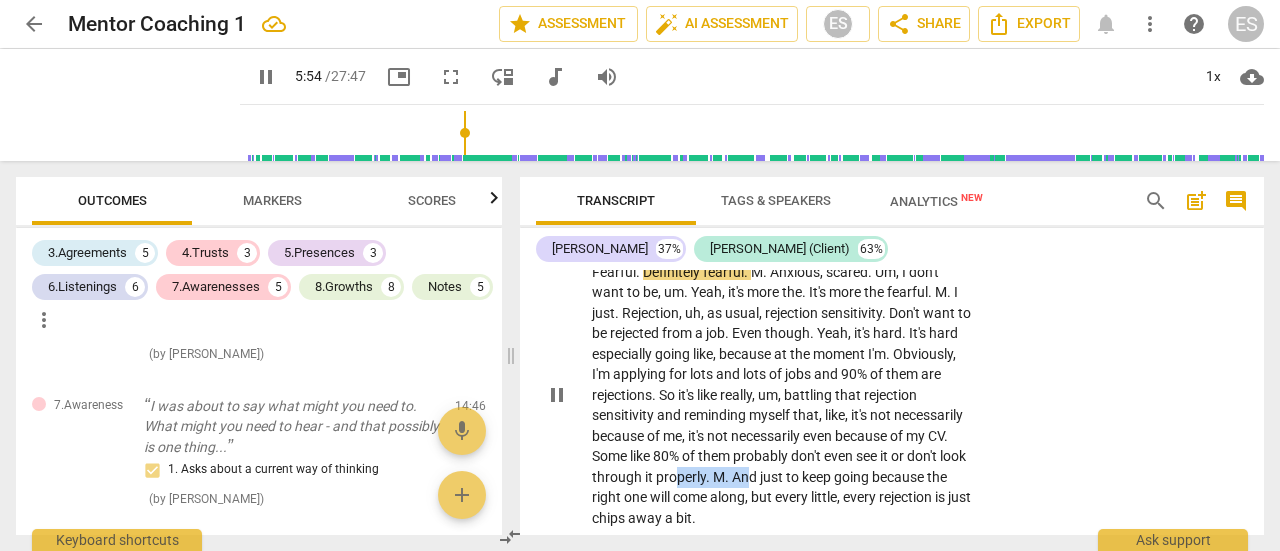 scroll, scrollTop: 3234, scrollLeft: 0, axis: vertical 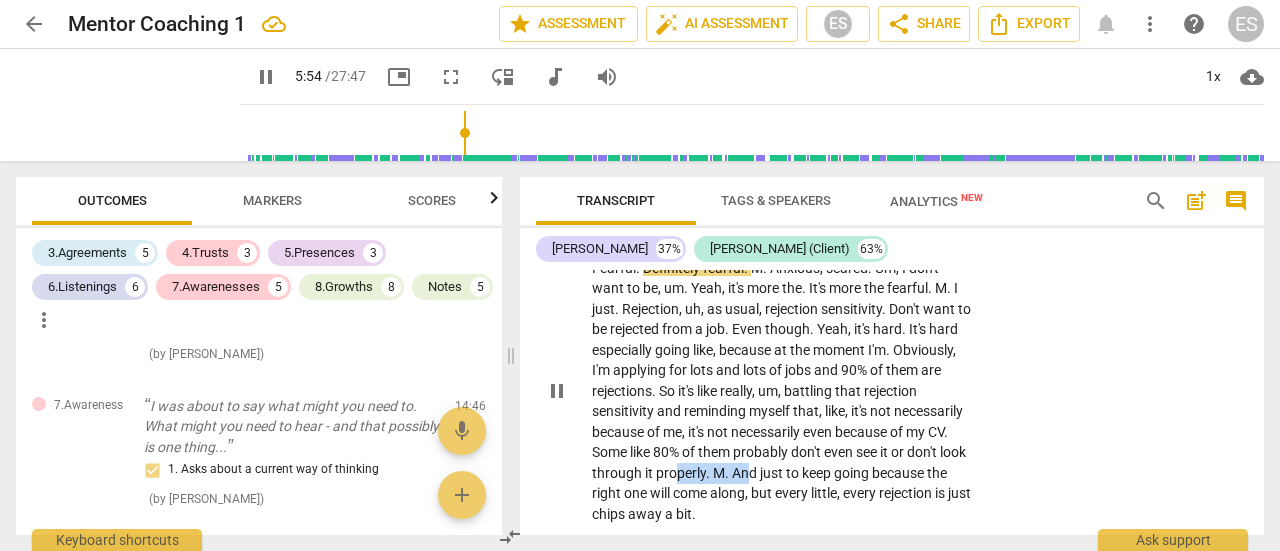 click on "pause" at bounding box center [557, 391] 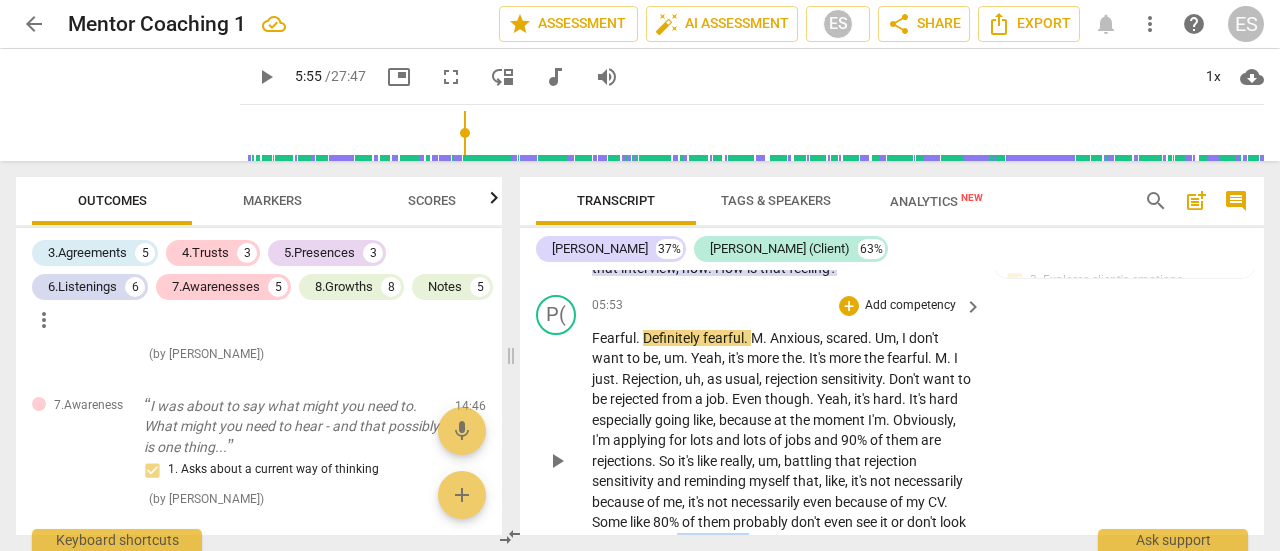 scroll, scrollTop: 3166, scrollLeft: 0, axis: vertical 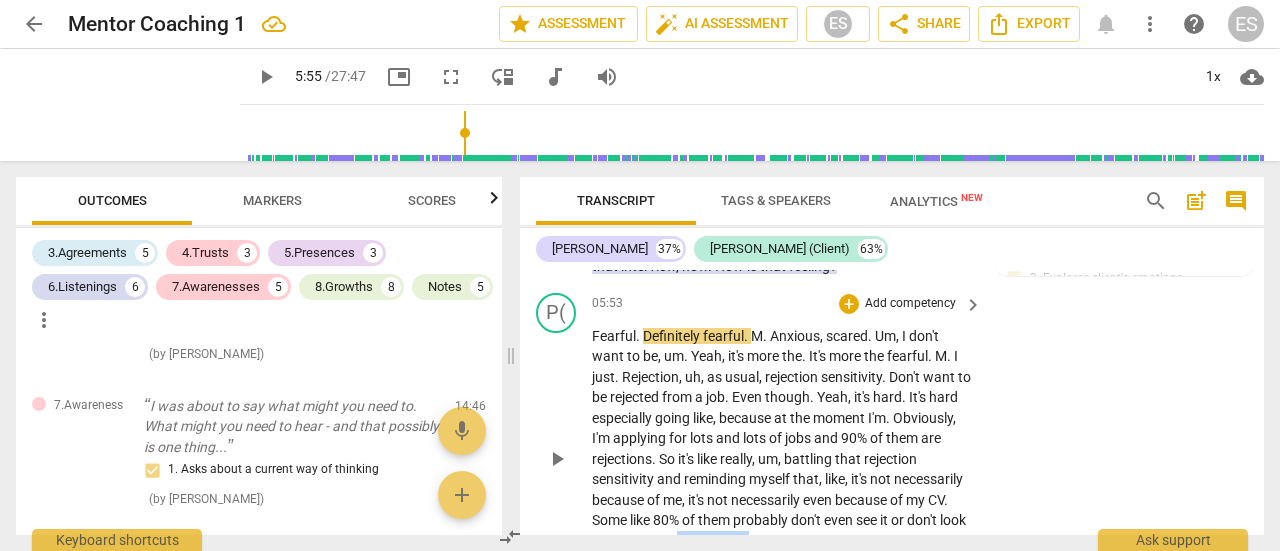 click on "Add competency" at bounding box center (910, 304) 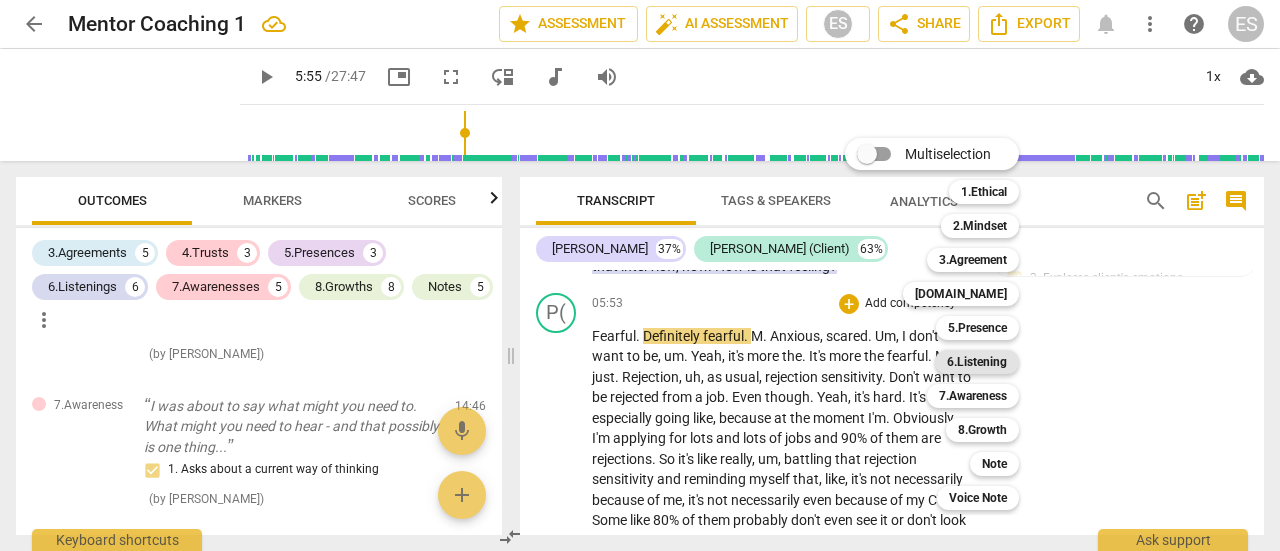 click on "6.Listening" at bounding box center (977, 362) 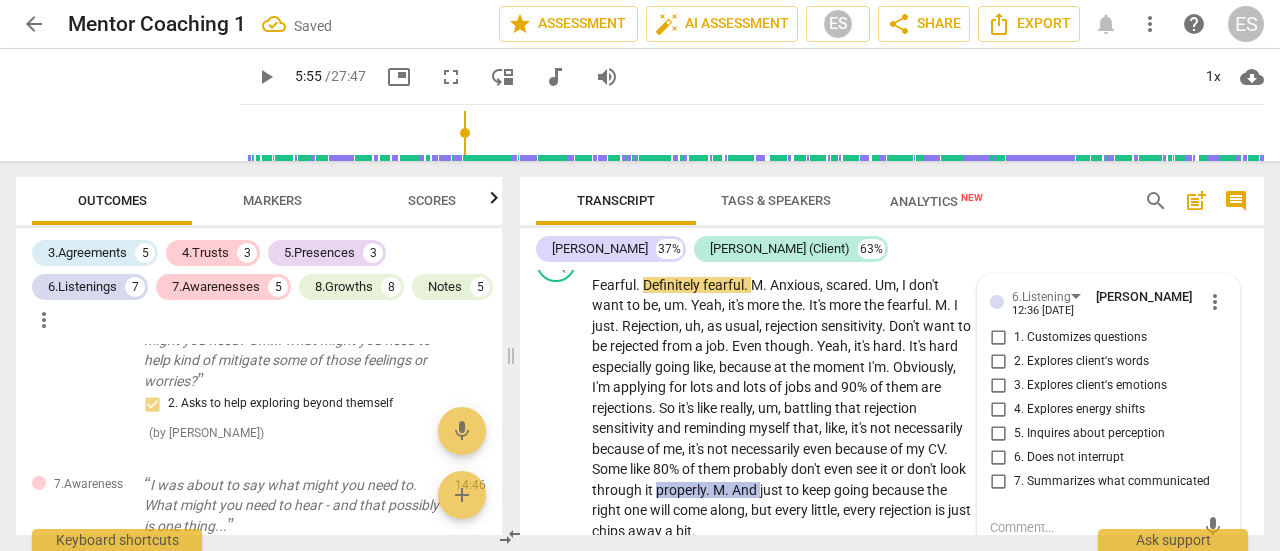 scroll, scrollTop: 3237, scrollLeft: 0, axis: vertical 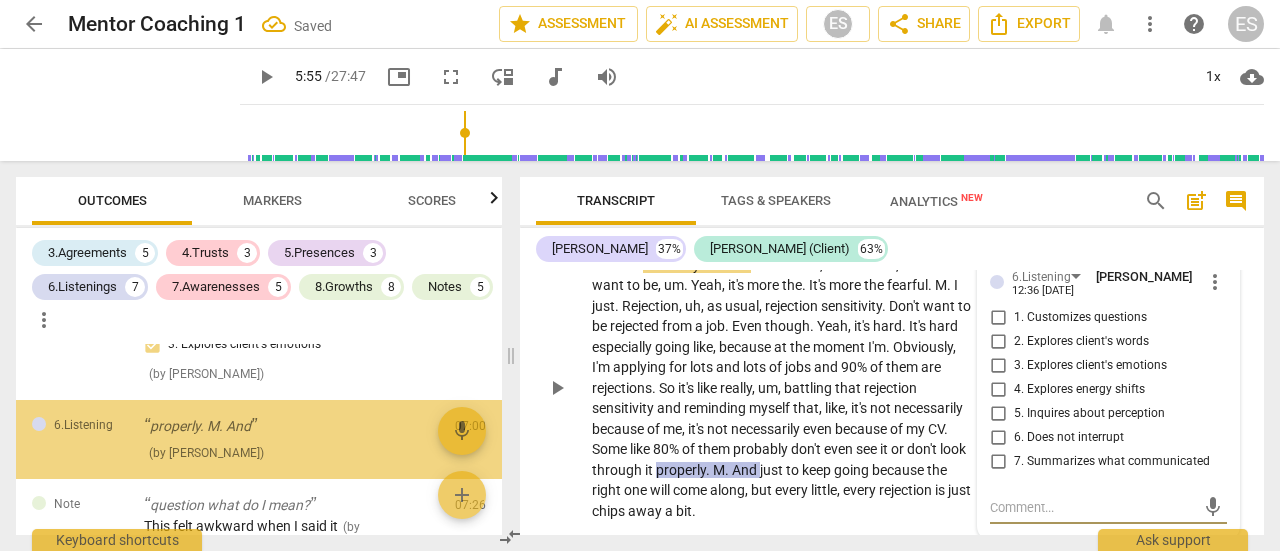 click on "6. Does not interrupt" at bounding box center [1069, 438] 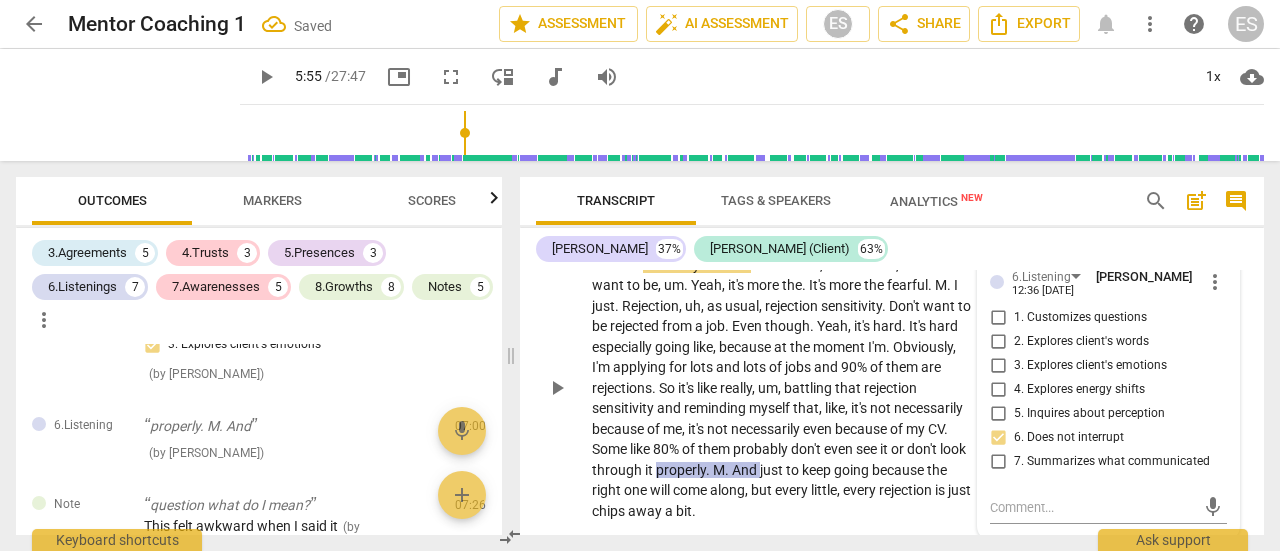 click on "that" at bounding box center [806, 408] 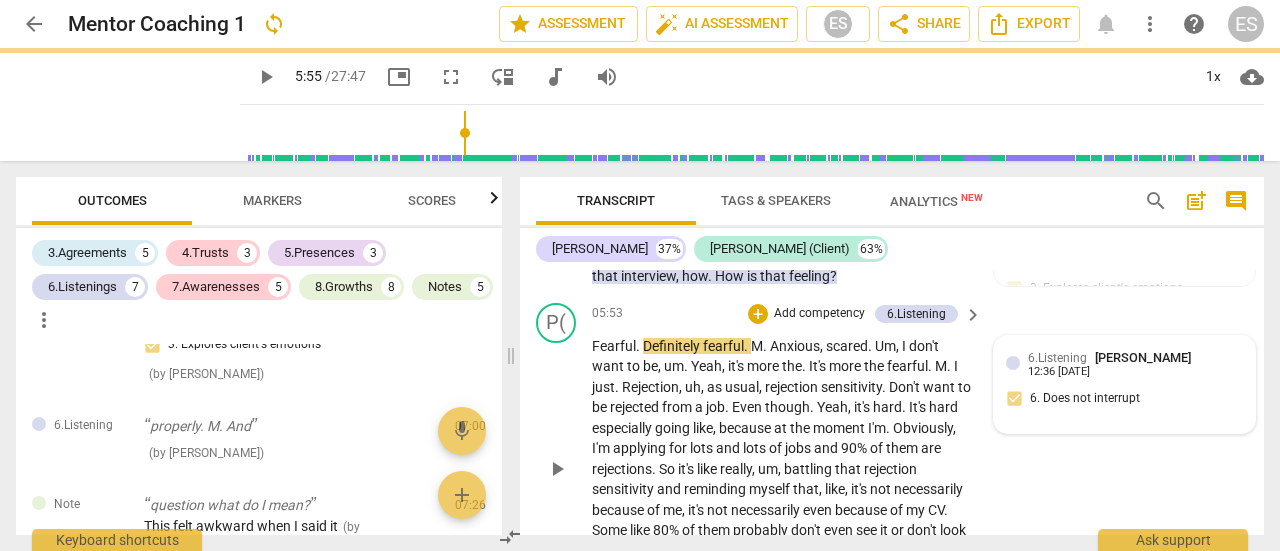 click on "6.Listening [PERSON_NAME] 12:36 [DATE] 6. Does not interrupt" at bounding box center [1124, 384] 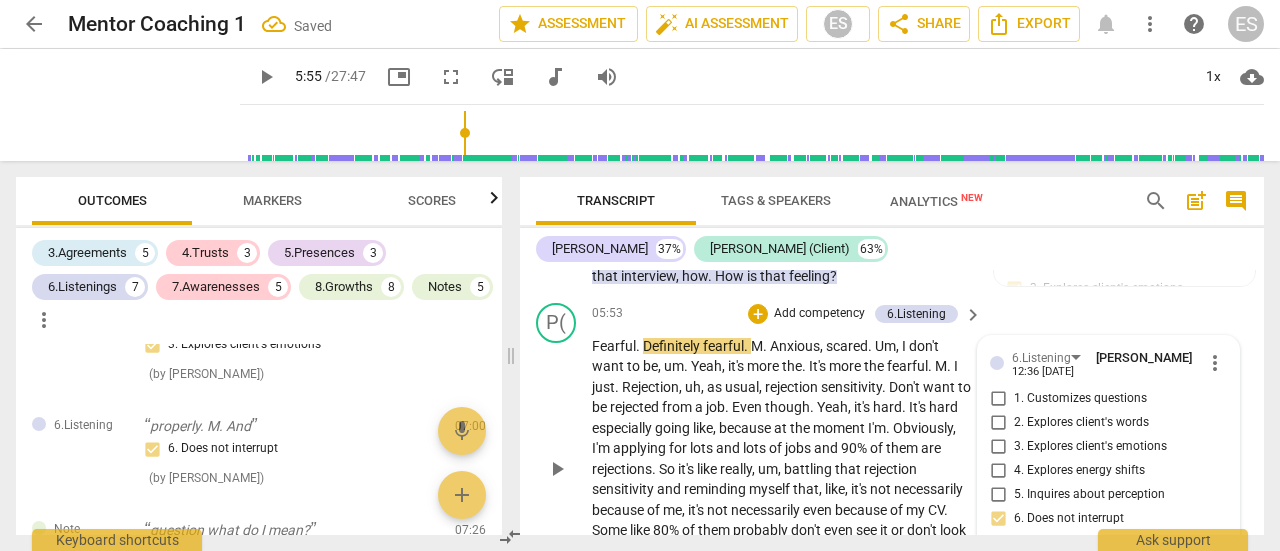 scroll, scrollTop: 3362, scrollLeft: 0, axis: vertical 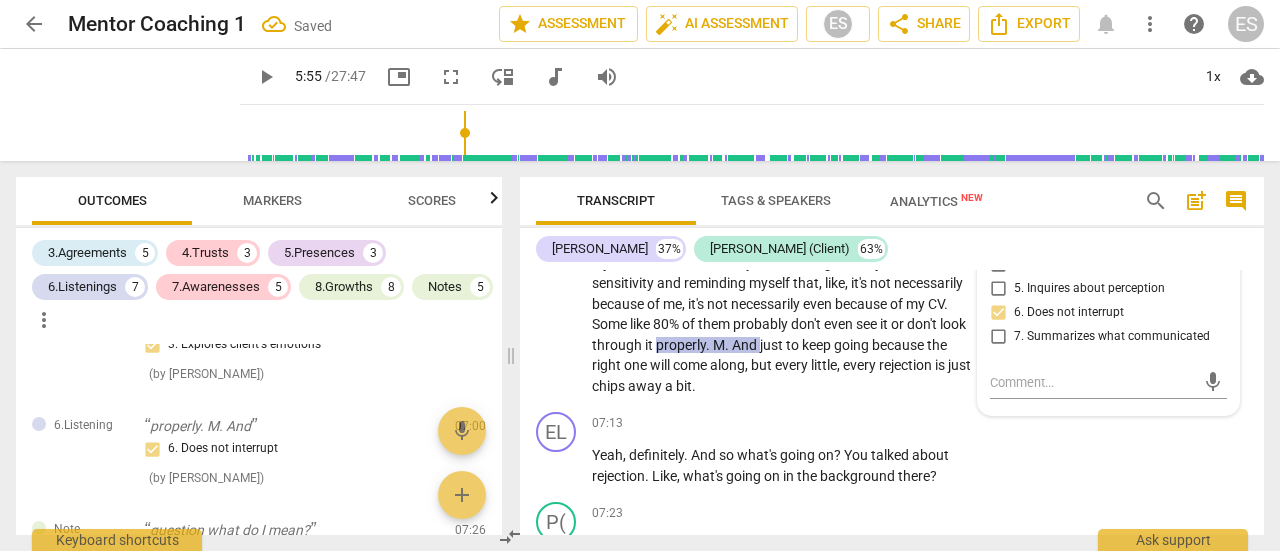click on "just" at bounding box center [773, 345] 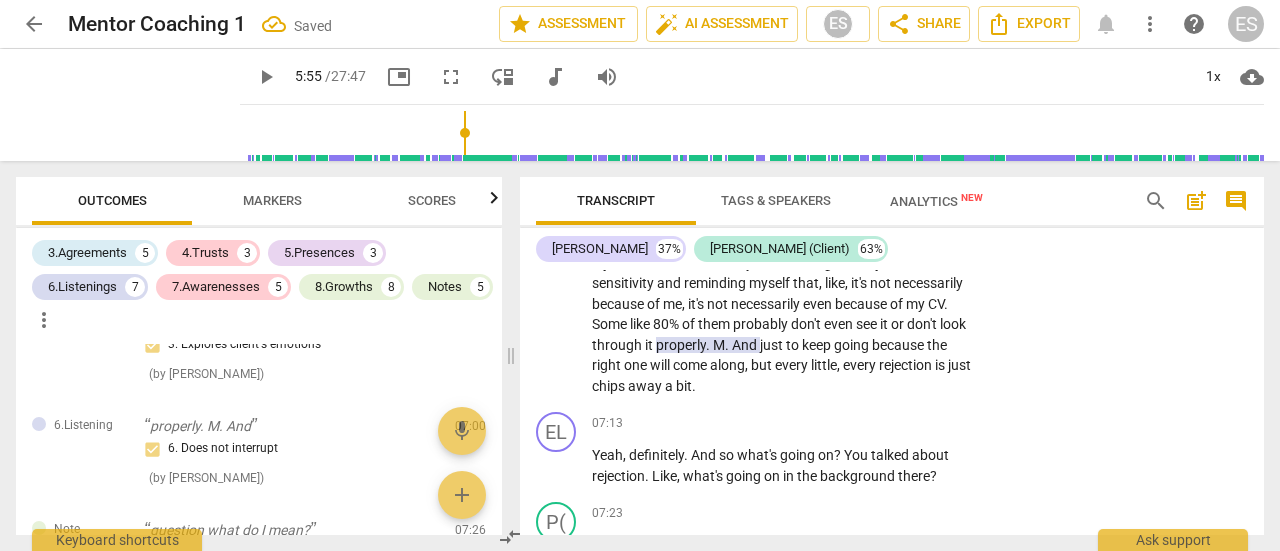 scroll, scrollTop: 3156, scrollLeft: 0, axis: vertical 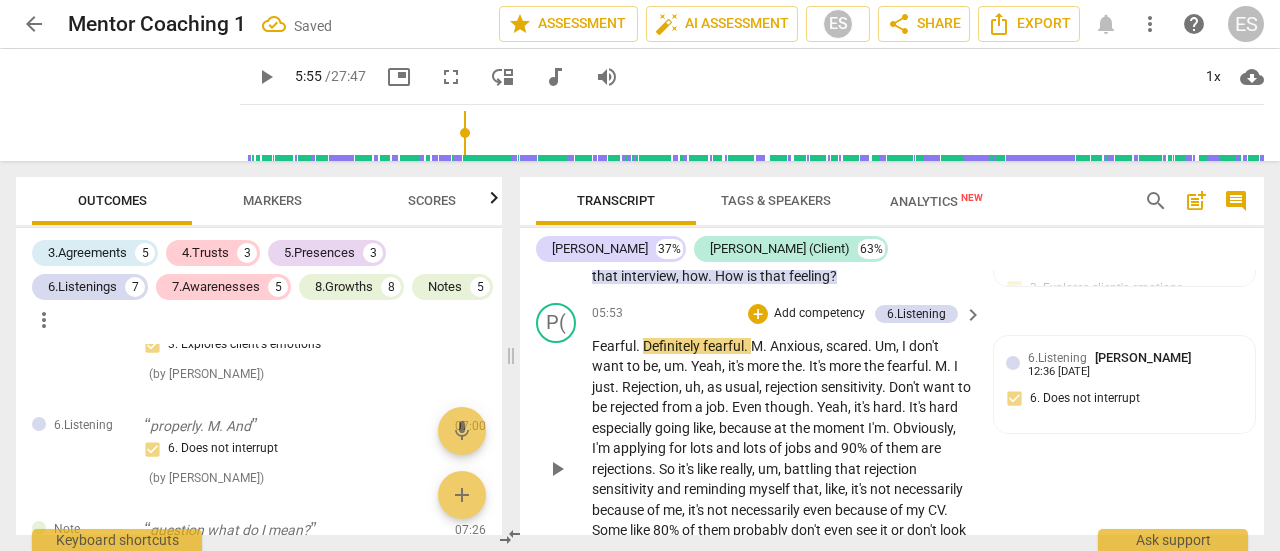 click on "Definitely" at bounding box center (673, 346) 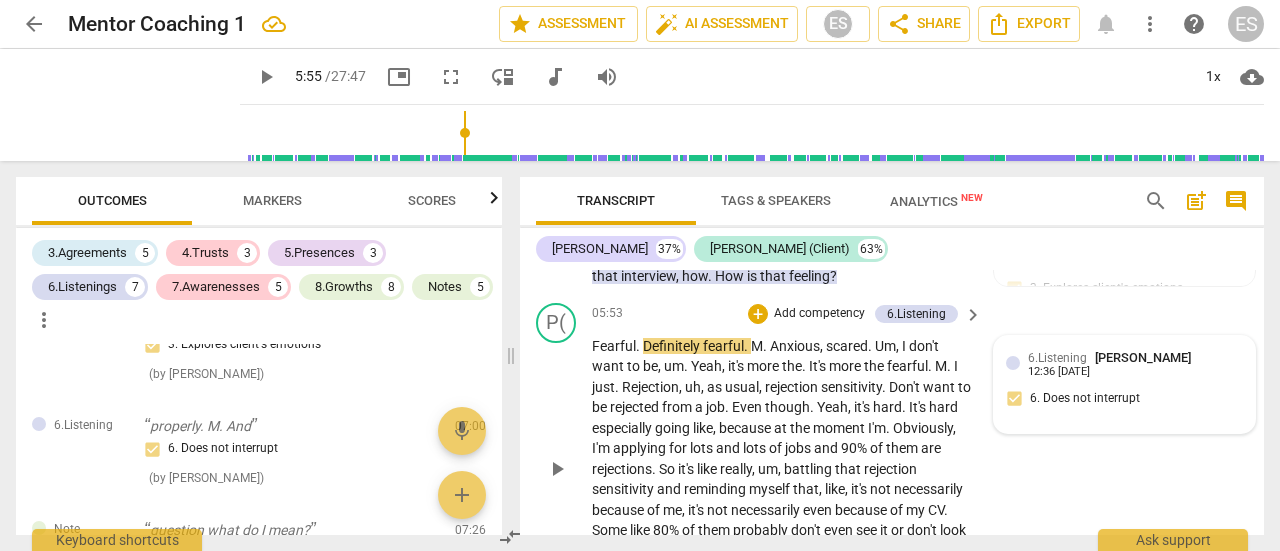 click on "6.Listening [PERSON_NAME] 12:36 [DATE] 6. Does not interrupt" at bounding box center (1124, 384) 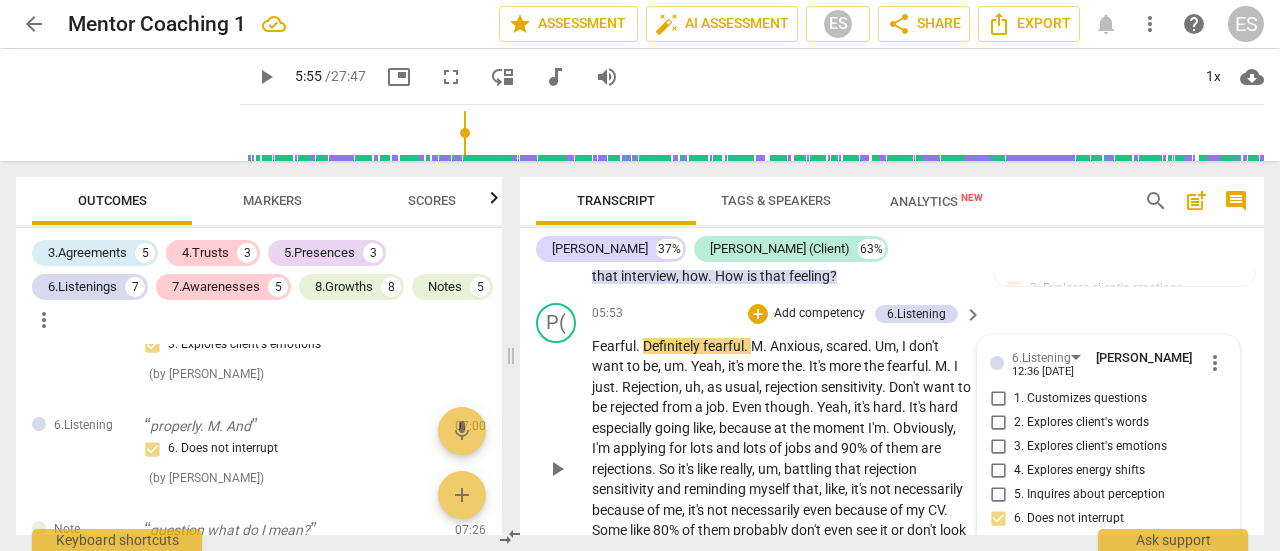 scroll, scrollTop: 3362, scrollLeft: 0, axis: vertical 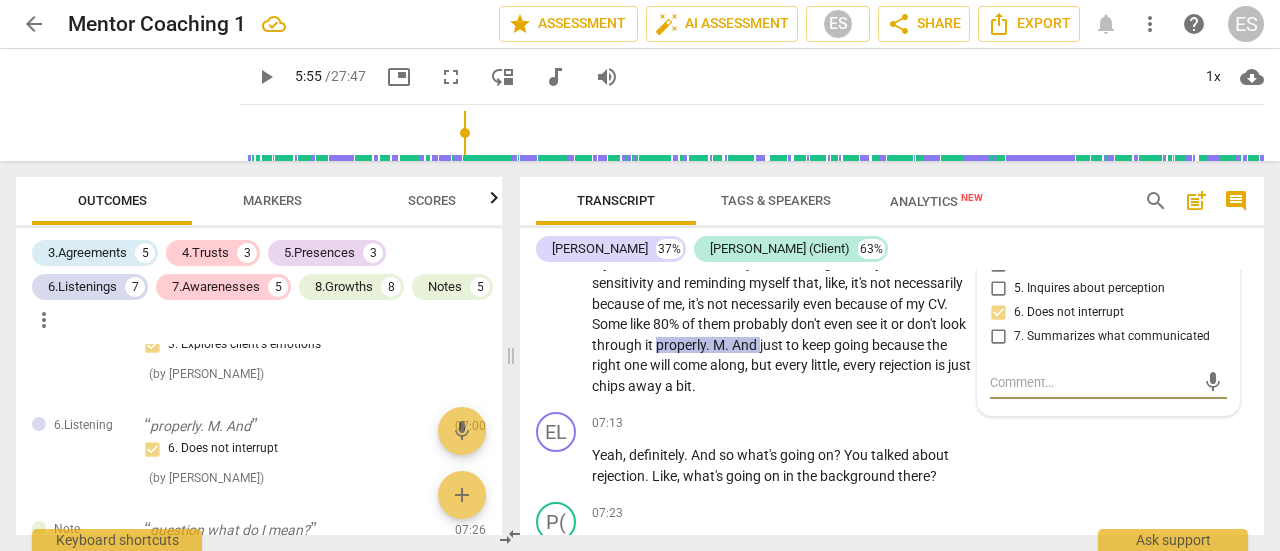 click on "6. Does not interrupt" at bounding box center (998, 313) 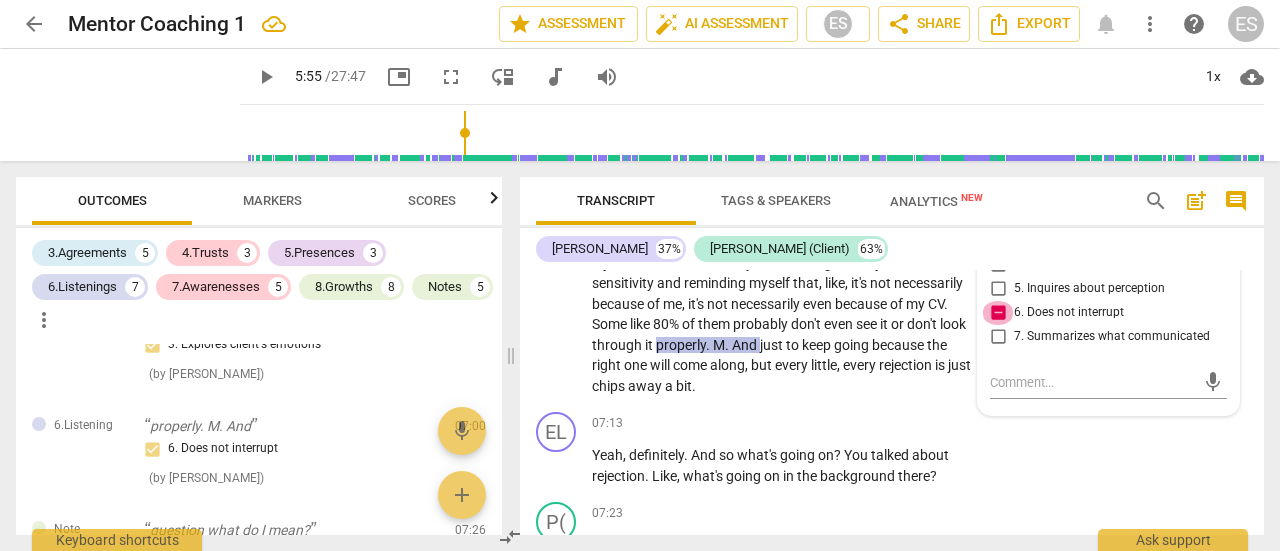 click on "6. Does not interrupt" at bounding box center [998, 313] 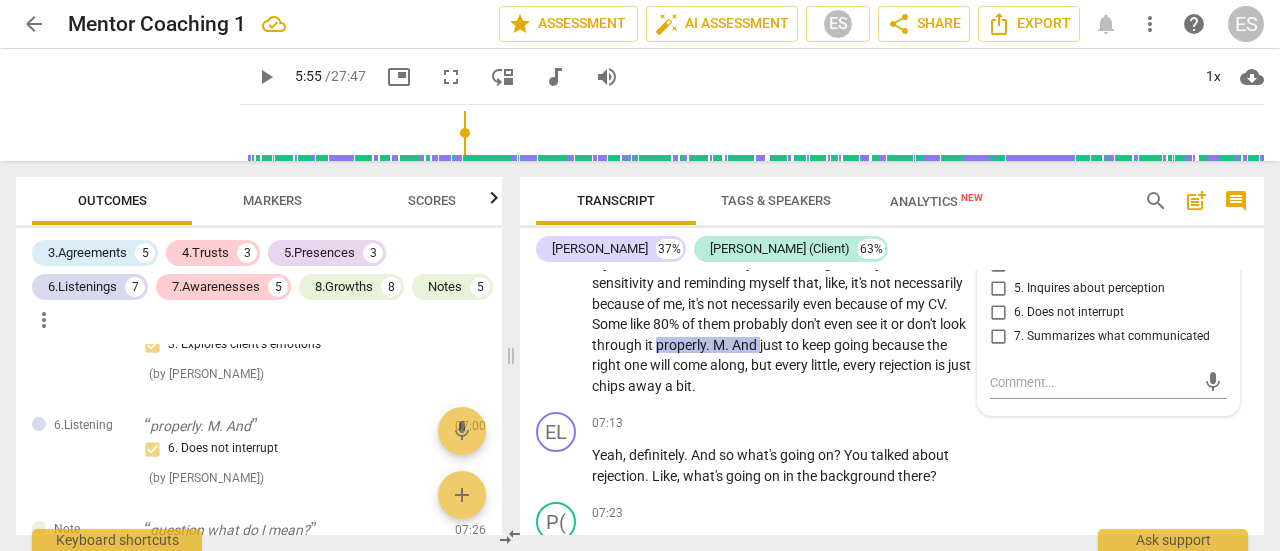 click on "And" at bounding box center [746, 345] 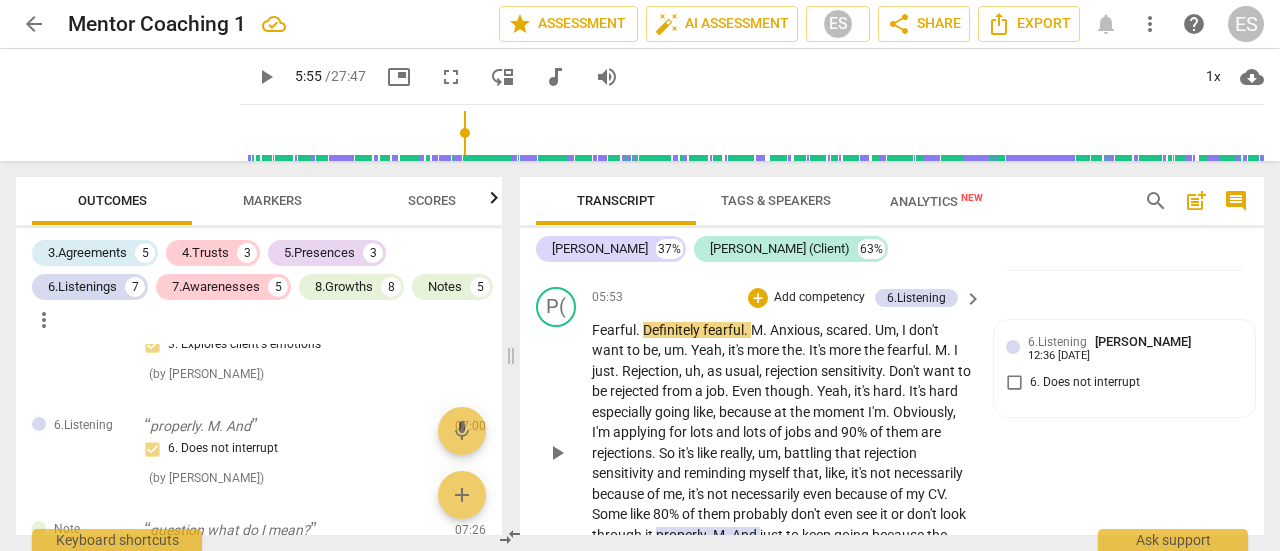 scroll, scrollTop: 3172, scrollLeft: 0, axis: vertical 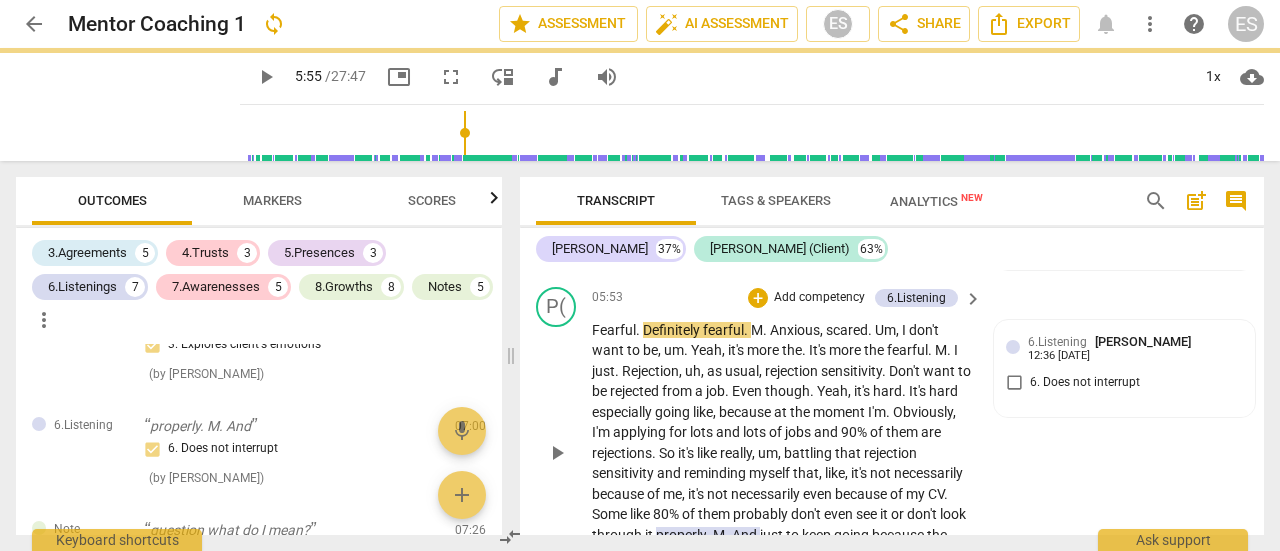 click on "play_arrow pause" at bounding box center [566, 454] 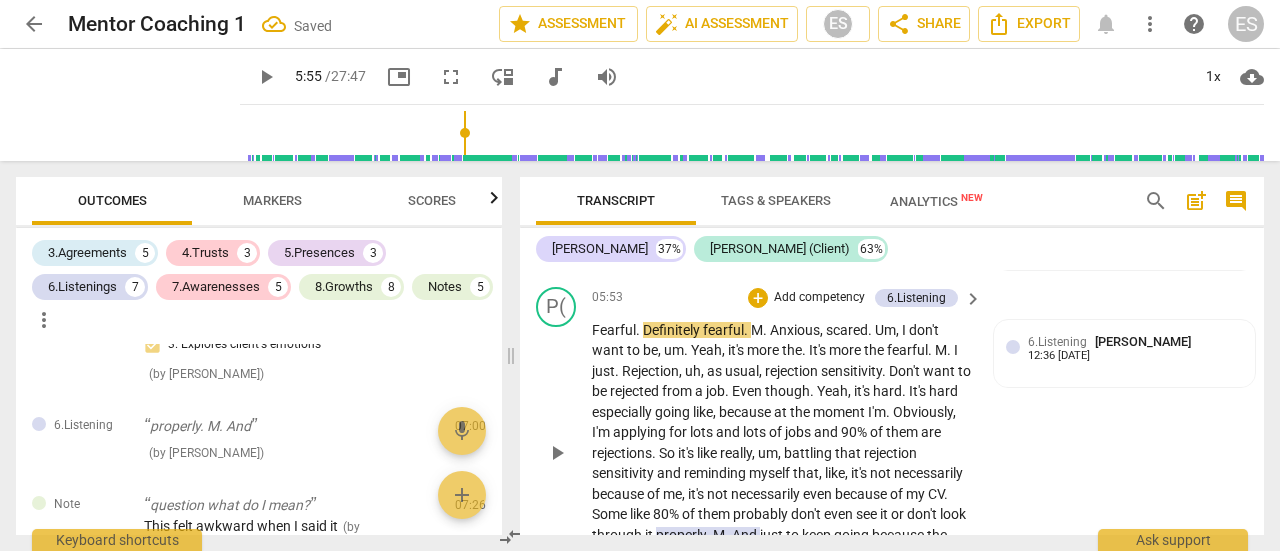 click on "Fearful" at bounding box center [614, 330] 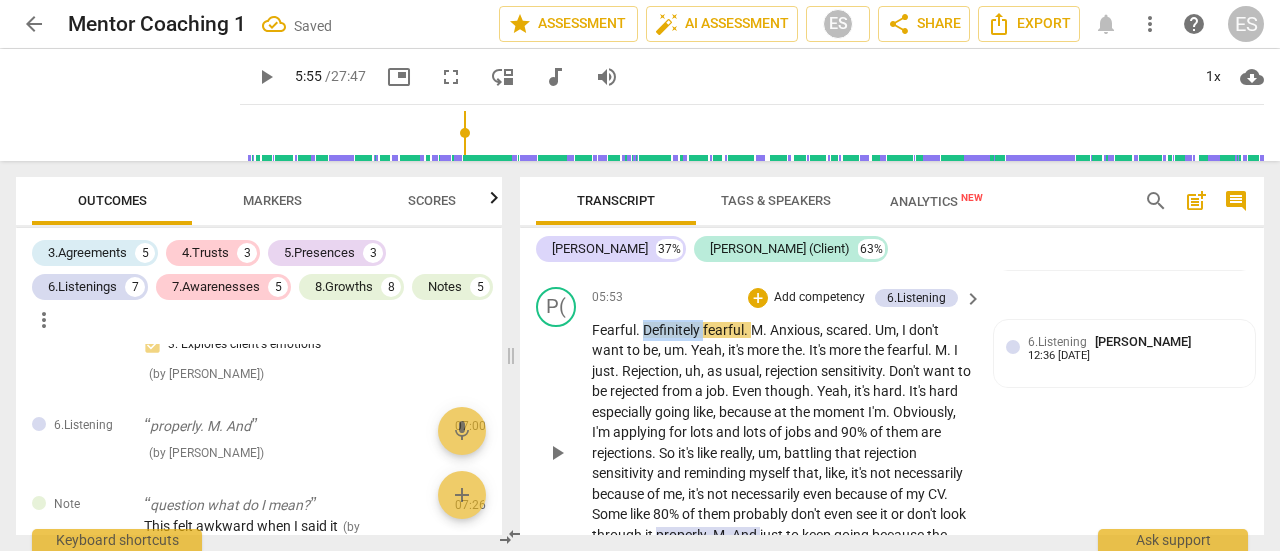 click on "Definitely" at bounding box center [673, 330] 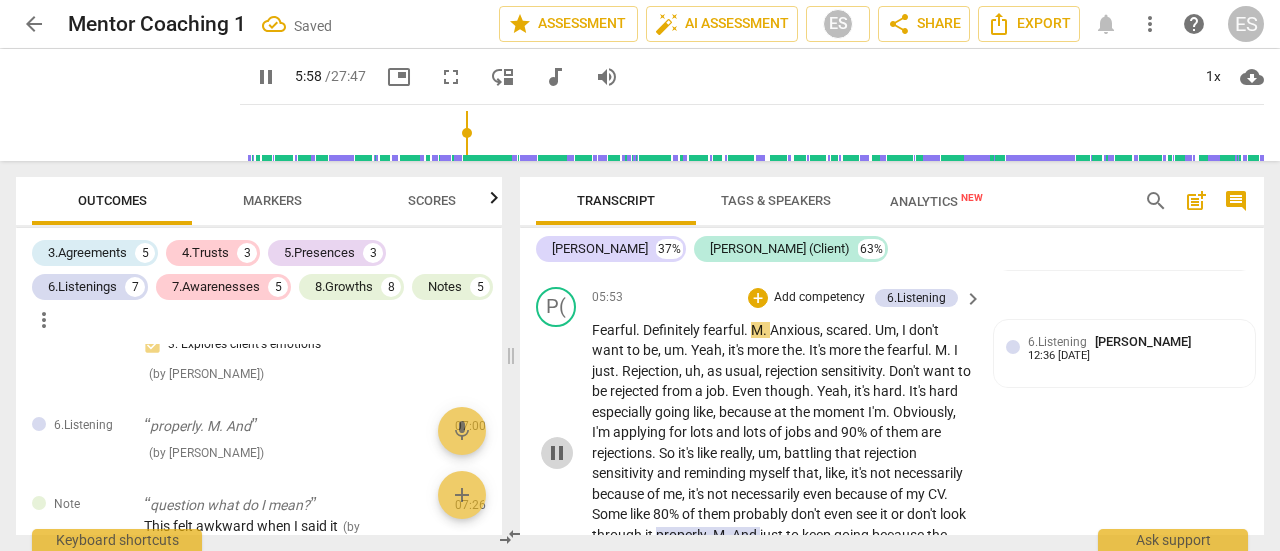 click on "pause" at bounding box center [557, 453] 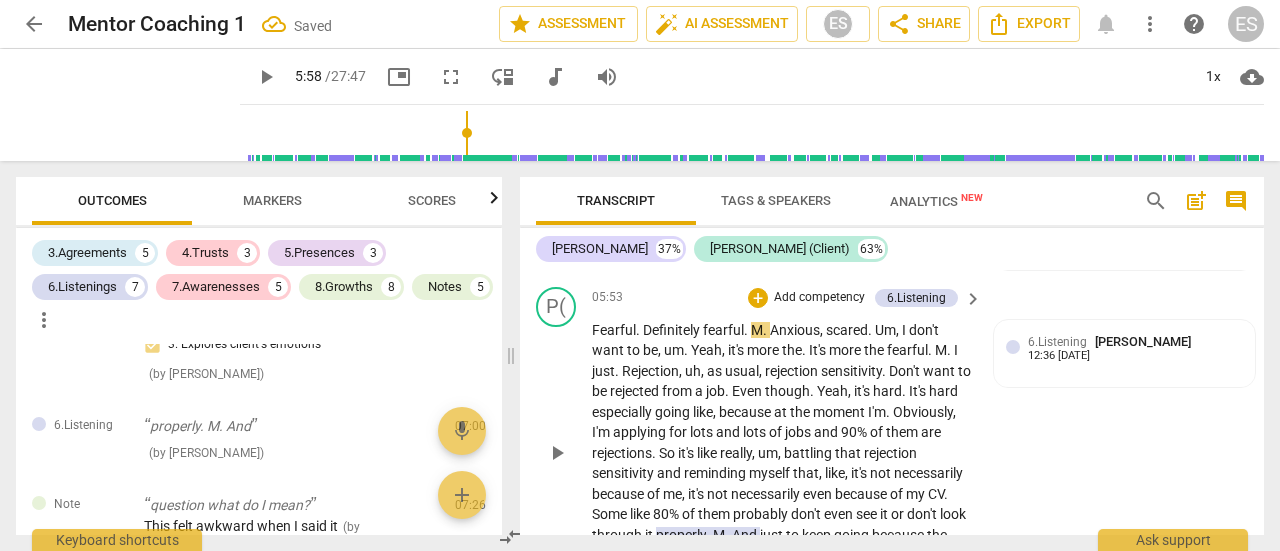 click on "play_arrow pause" at bounding box center (566, 454) 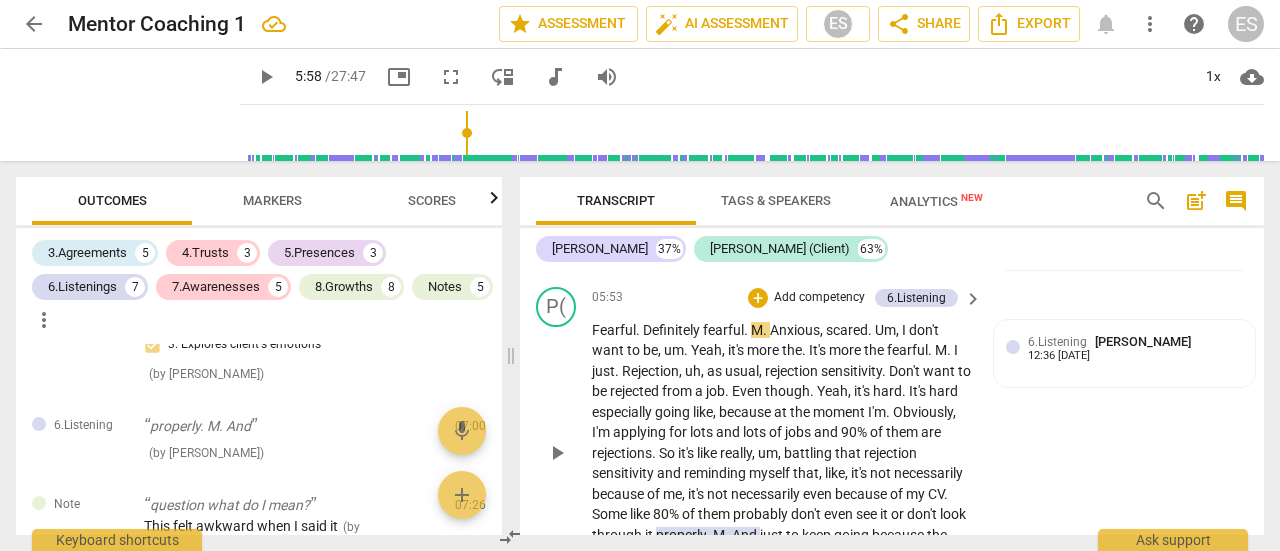 click on "Fearful" at bounding box center [614, 330] 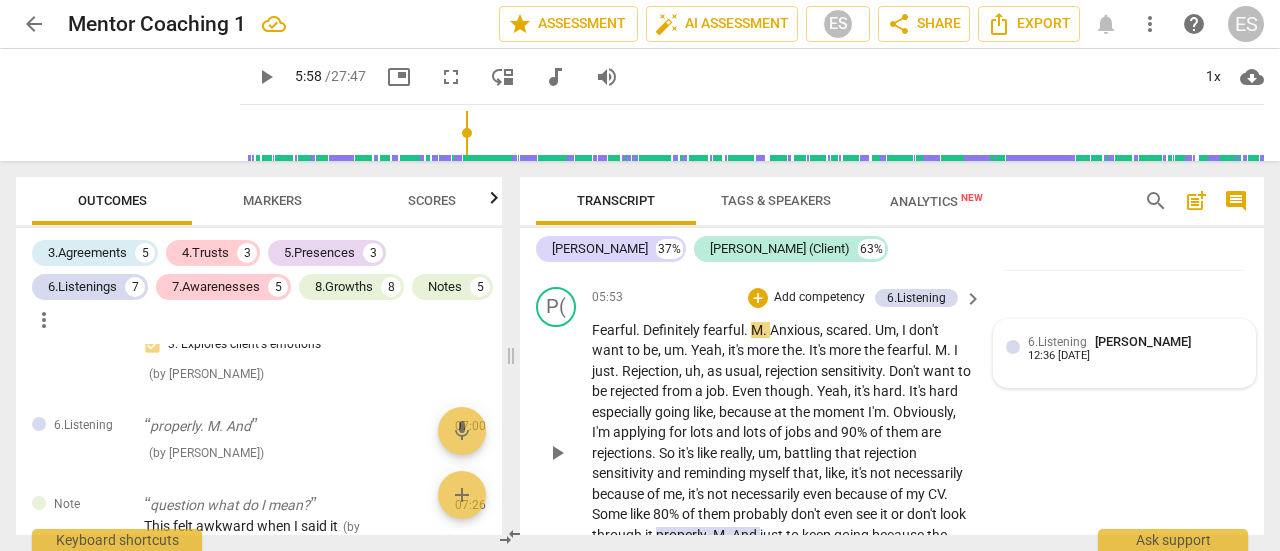 click on "6.Listening" at bounding box center [1057, 342] 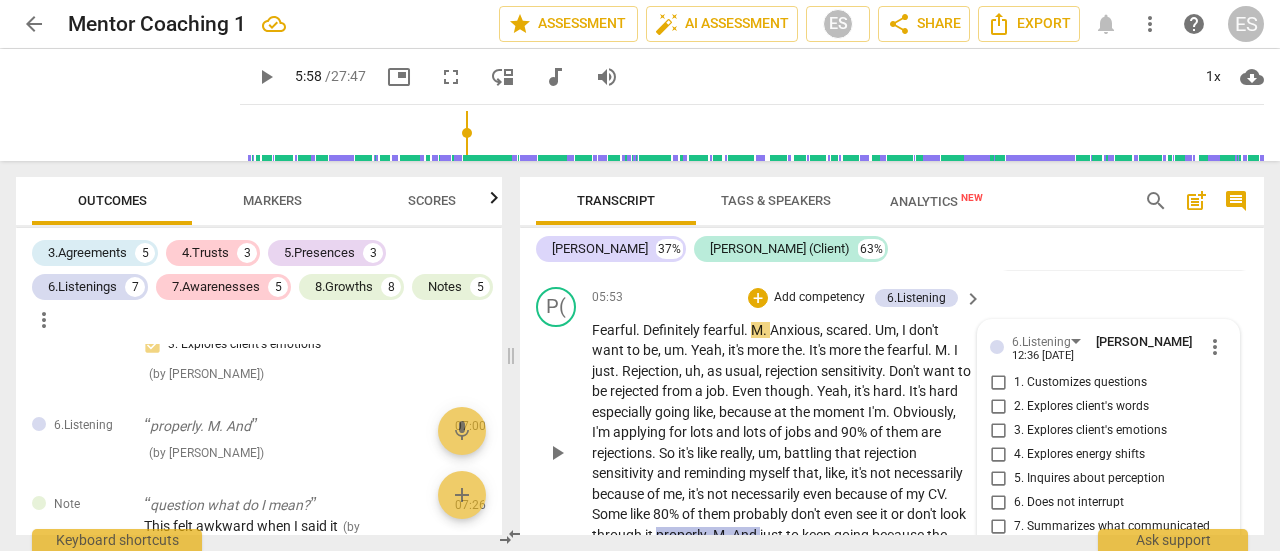 scroll, scrollTop: 3362, scrollLeft: 0, axis: vertical 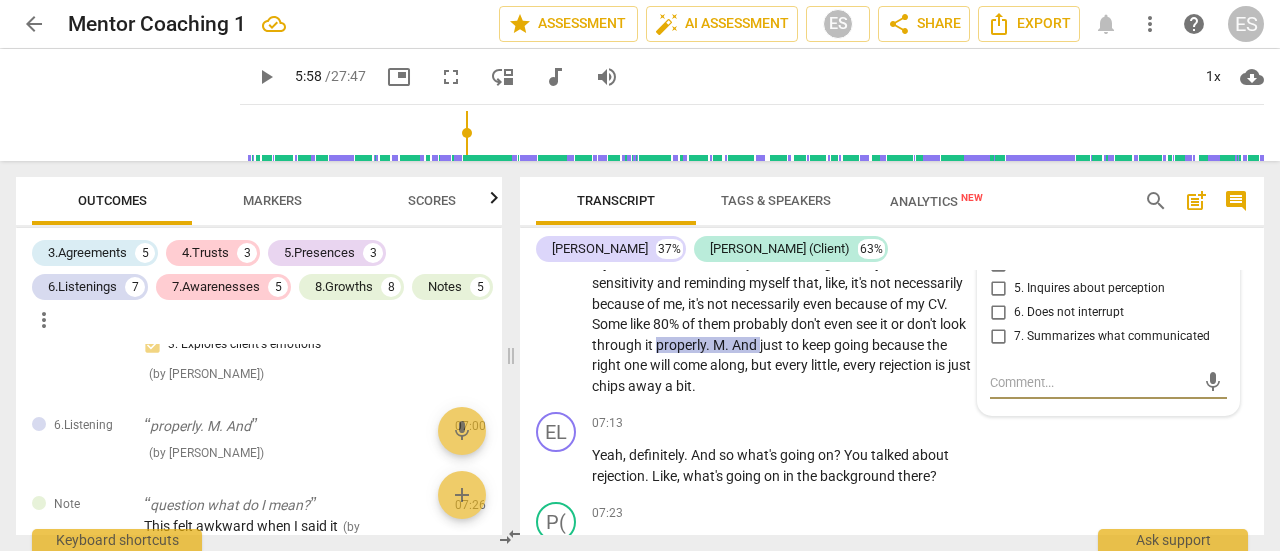 click on "6. Does not interrupt" at bounding box center [998, 313] 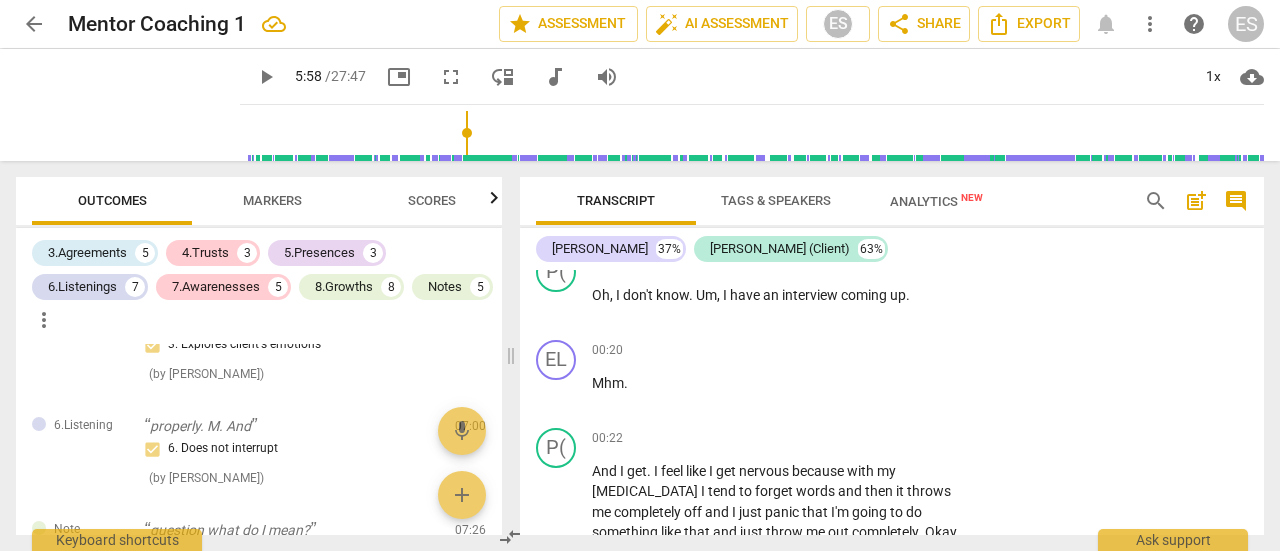 scroll, scrollTop: 304, scrollLeft: 0, axis: vertical 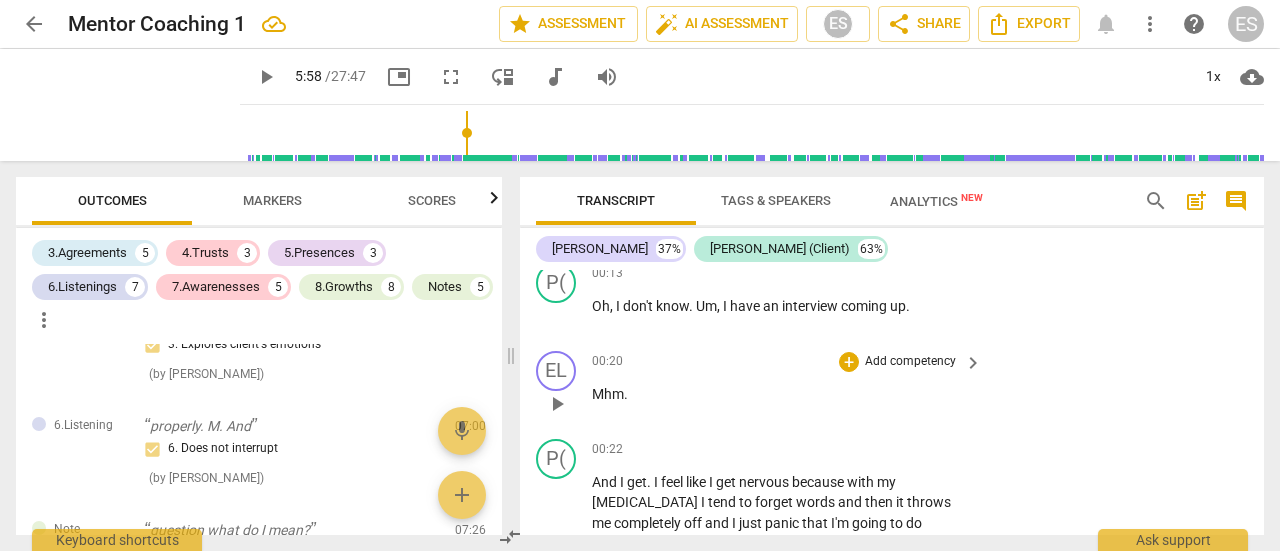 click on "play_arrow" at bounding box center [557, 404] 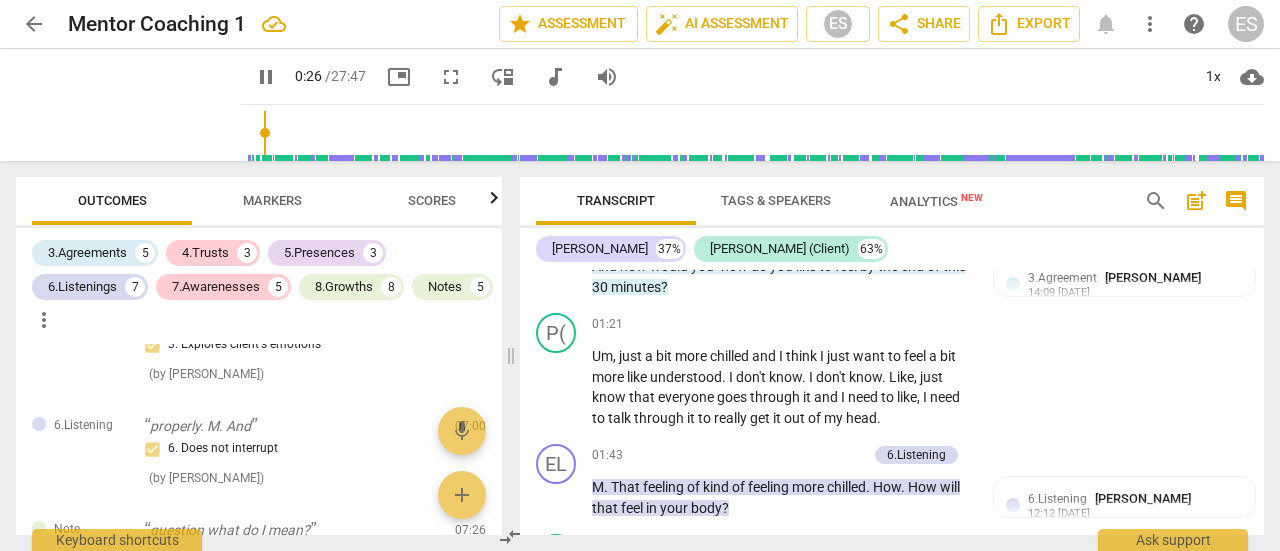 scroll, scrollTop: 930, scrollLeft: 0, axis: vertical 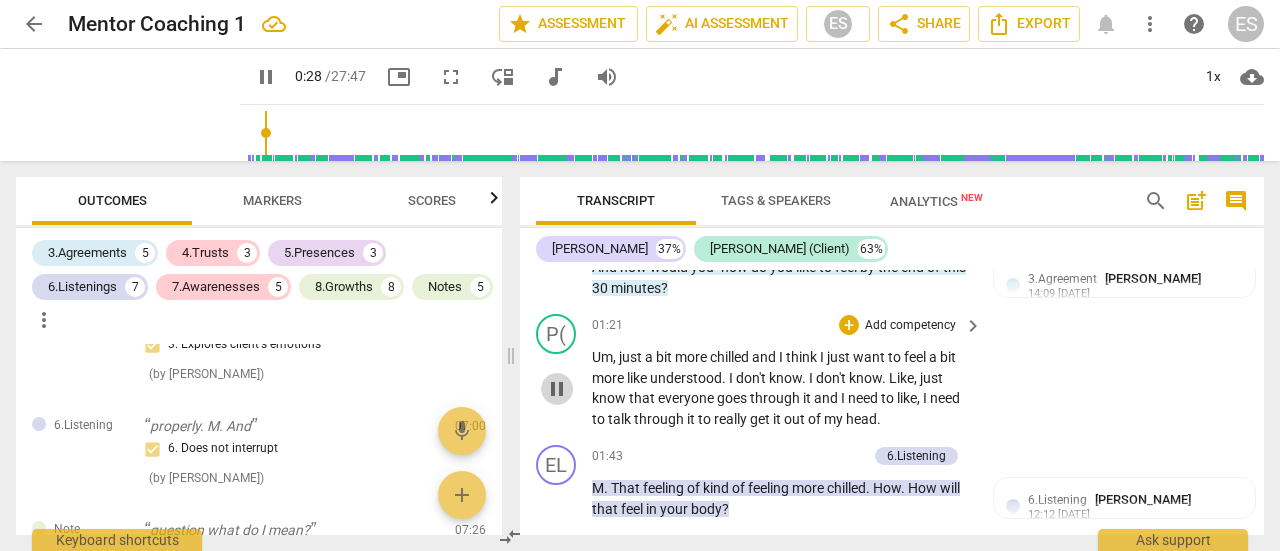 click on "pause" at bounding box center (557, 389) 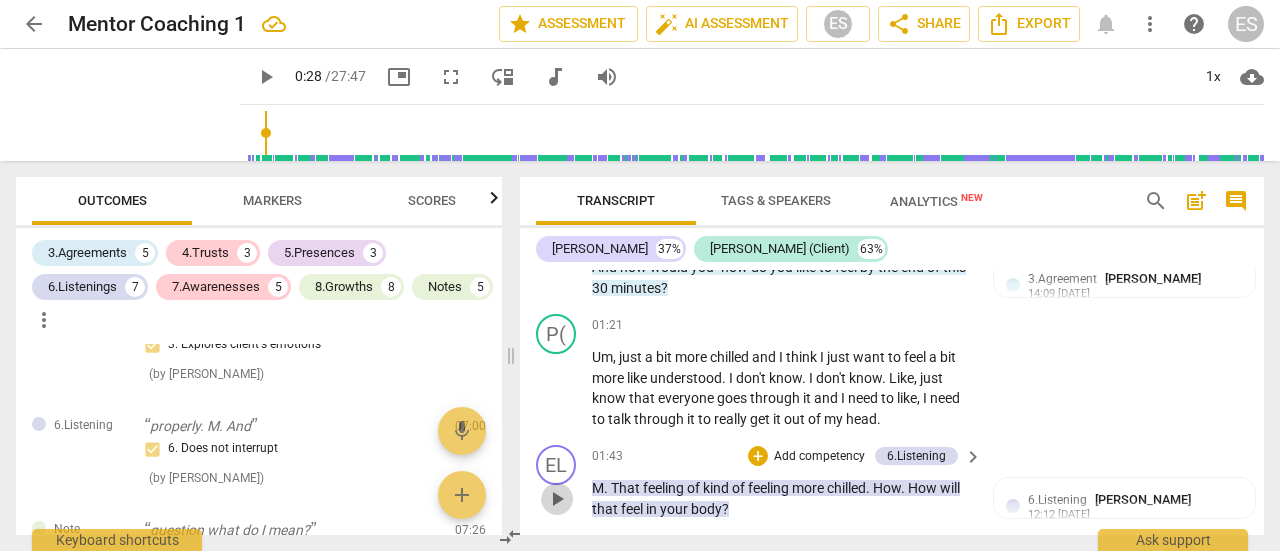 click on "play_arrow" at bounding box center (557, 499) 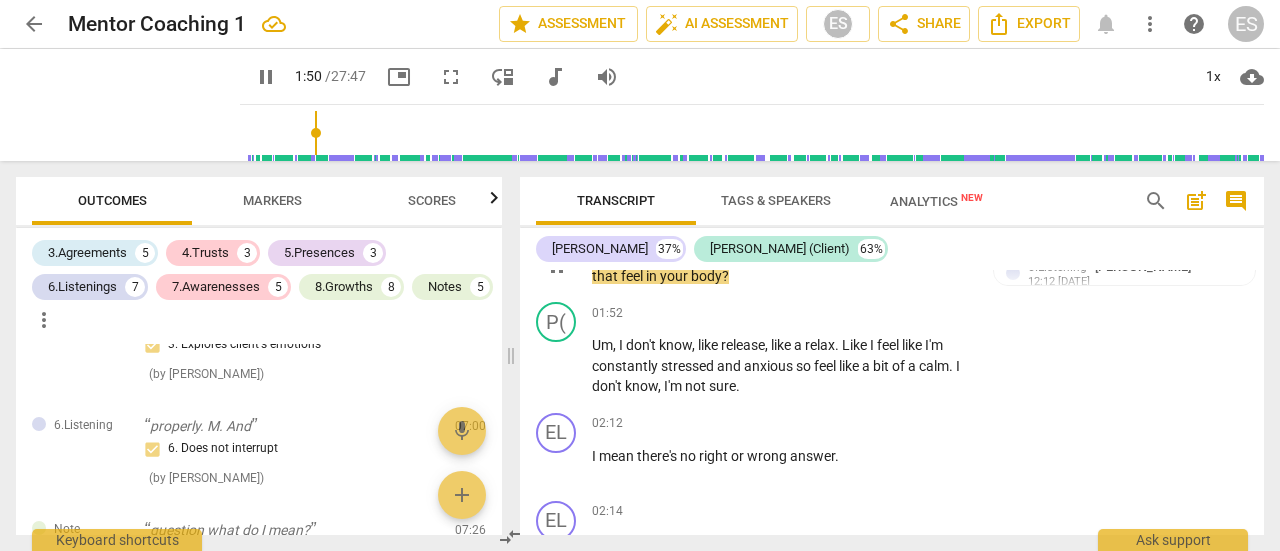 click on "Add competency" at bounding box center [910, 512] 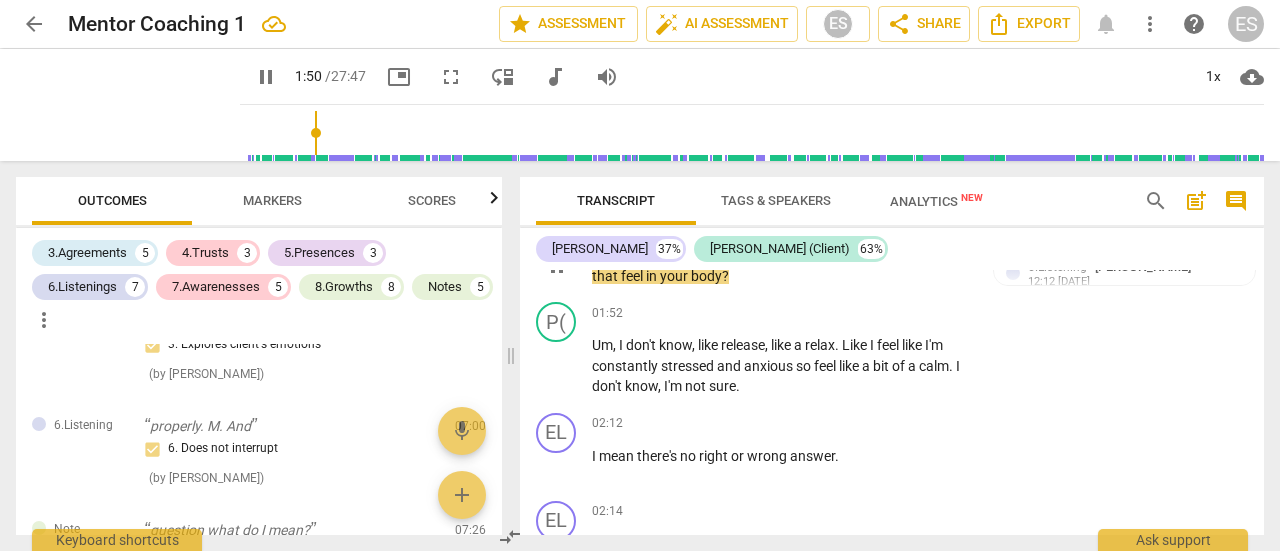 click on "6.Listening" 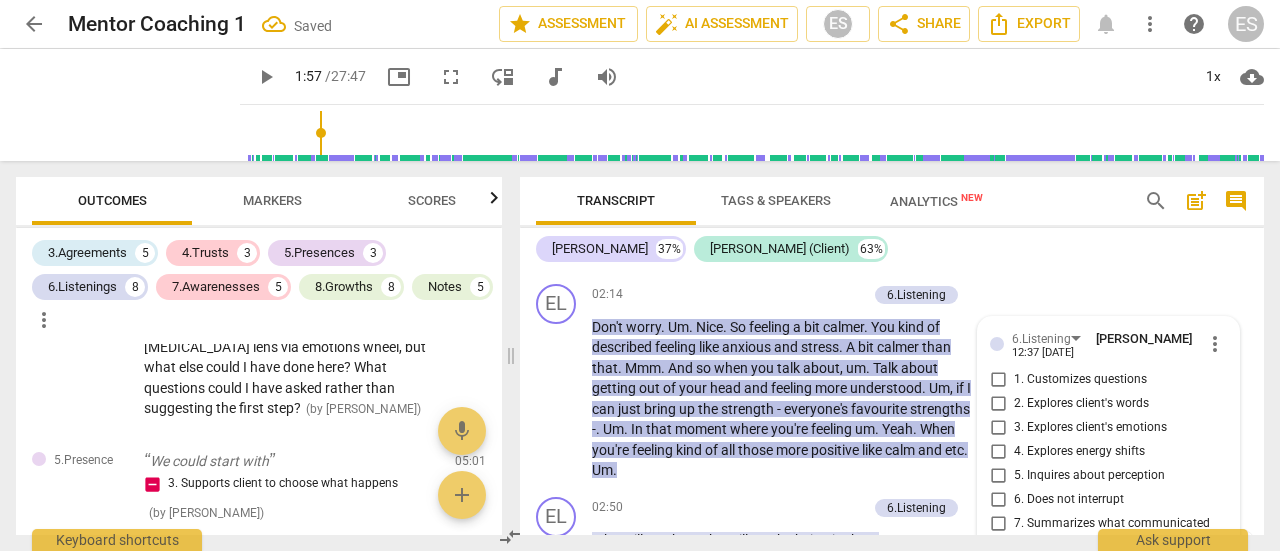 scroll, scrollTop: 1546, scrollLeft: 0, axis: vertical 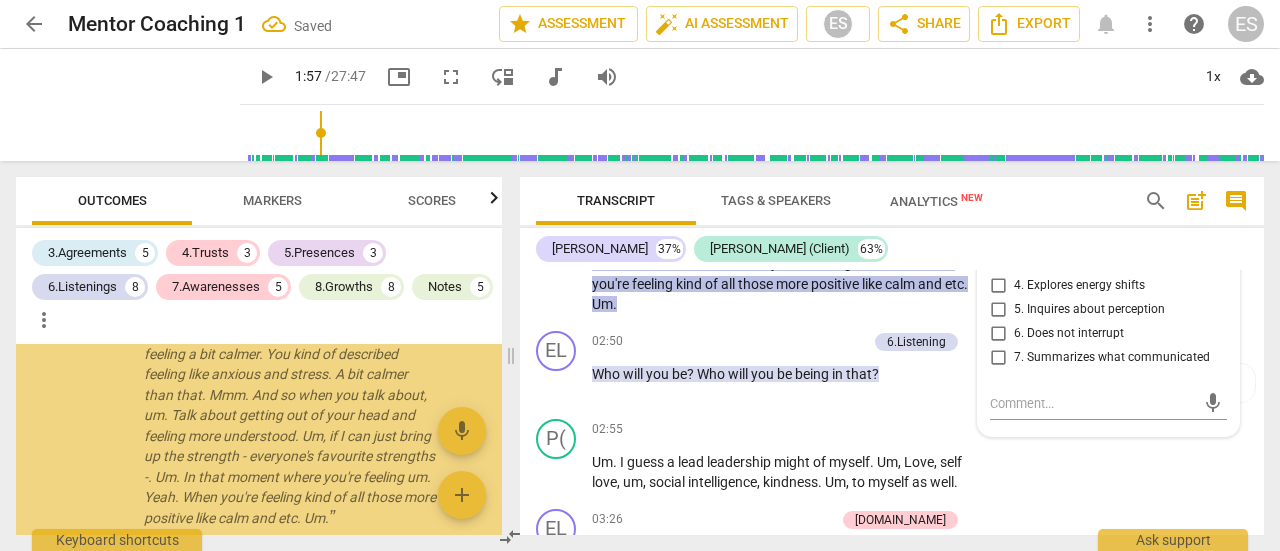 click on "7. Summarizes what communicated" at bounding box center (1112, 358) 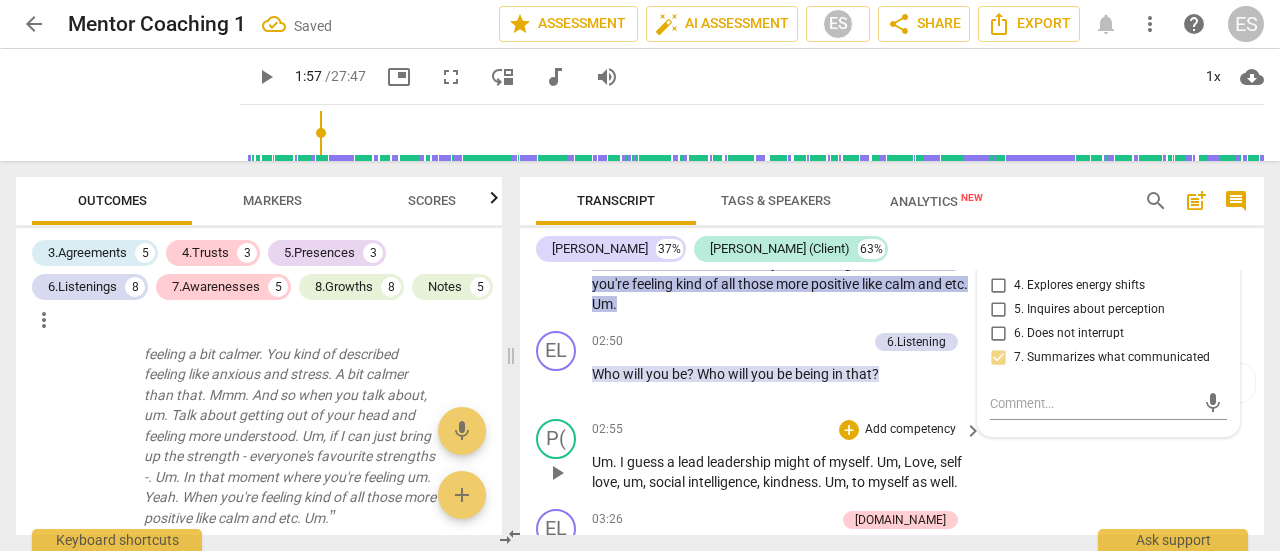 click on "myself" at bounding box center [849, 462] 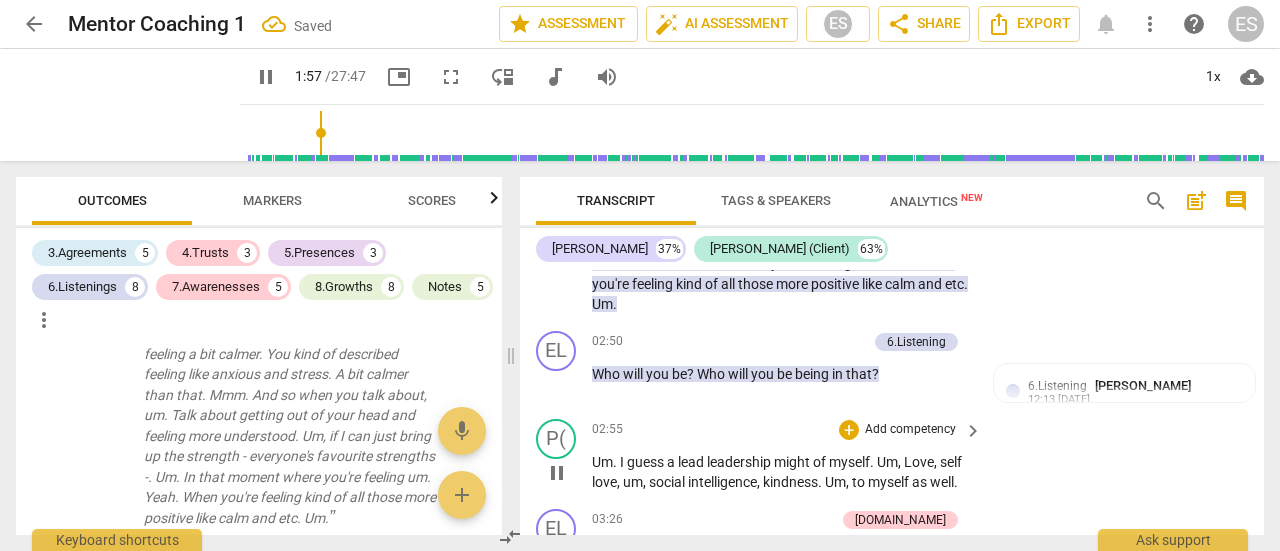 scroll, scrollTop: 1359, scrollLeft: 0, axis: vertical 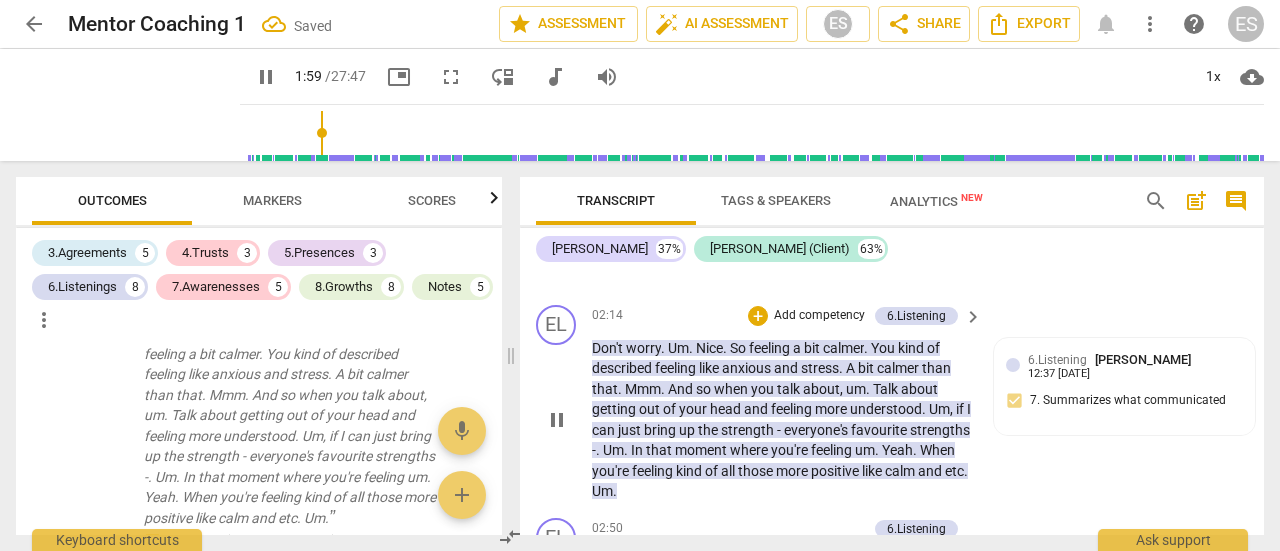 click on "pause" at bounding box center (557, 420) 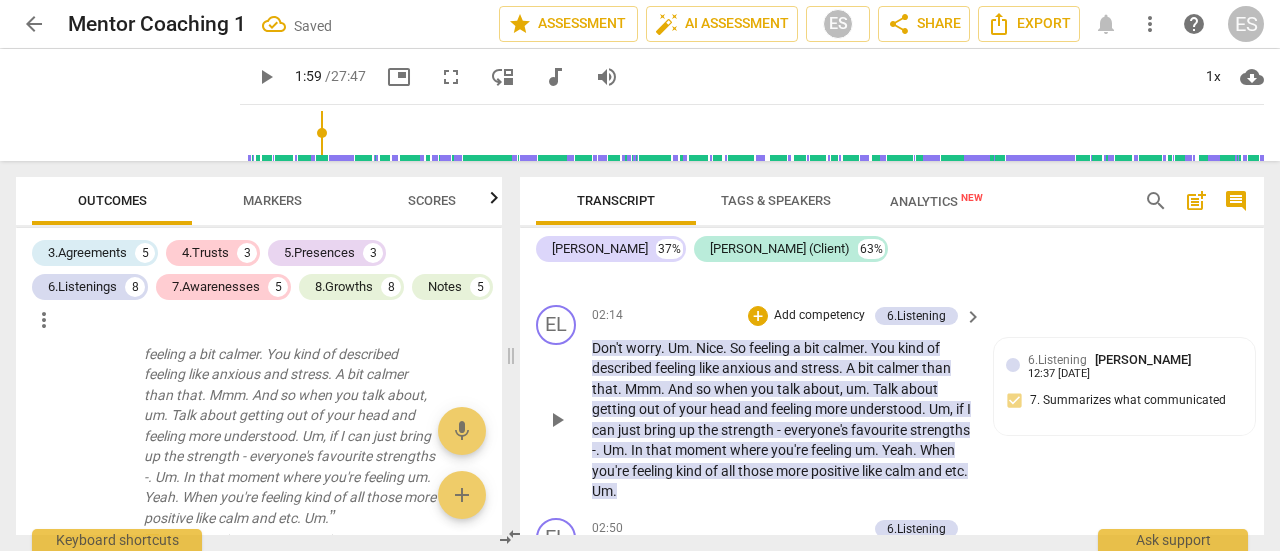click on "play_arrow" at bounding box center (557, 420) 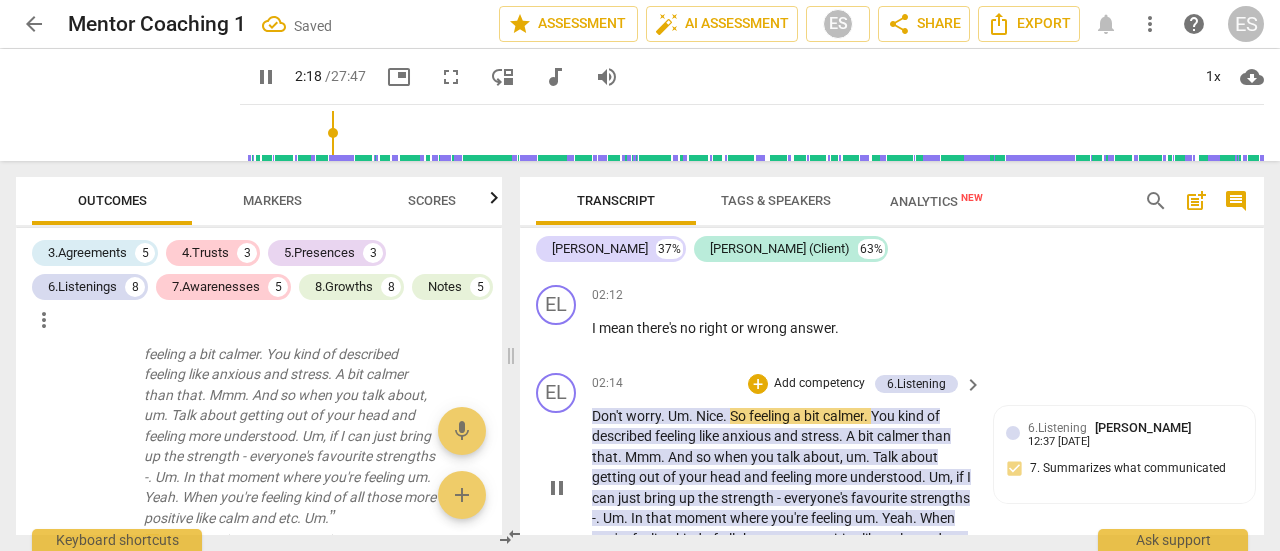 scroll, scrollTop: 1290, scrollLeft: 0, axis: vertical 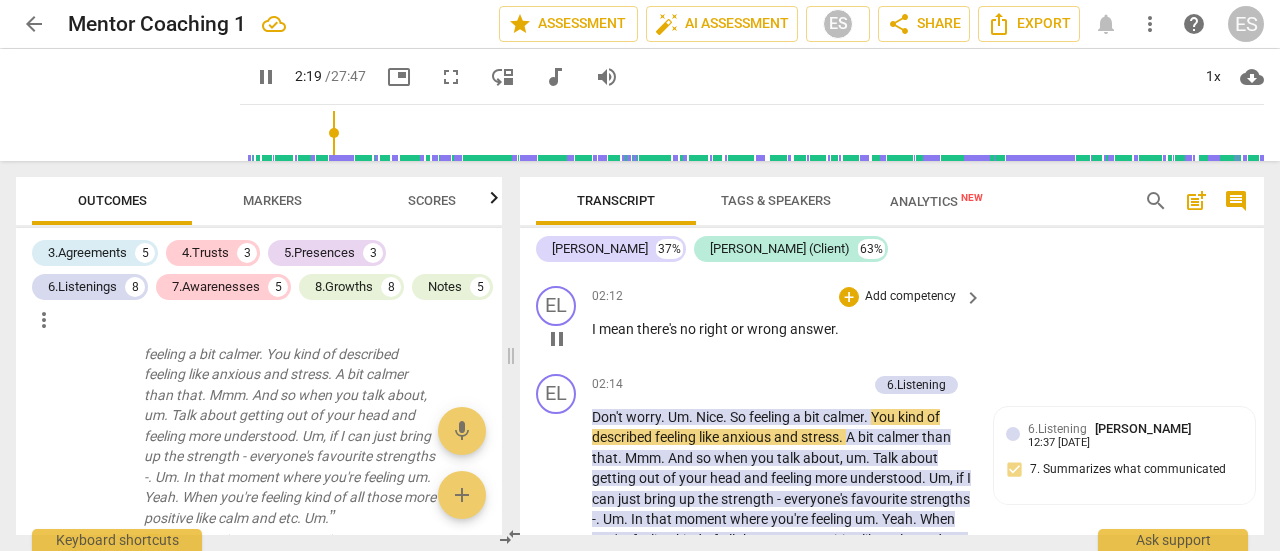 click on "pause" at bounding box center [557, 339] 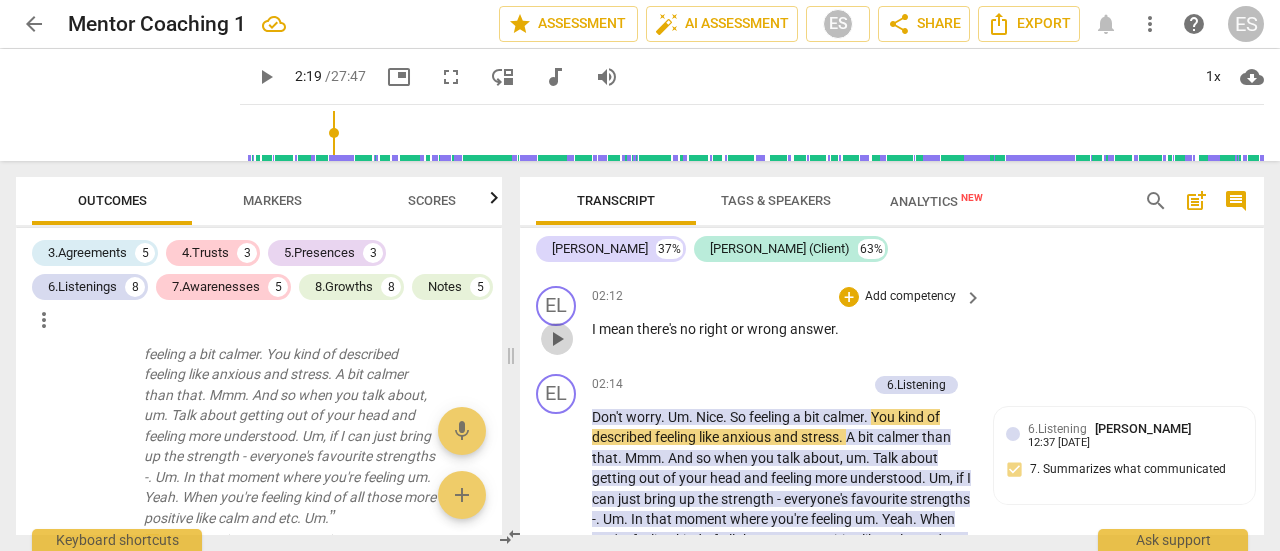 click on "play_arrow" at bounding box center [557, 339] 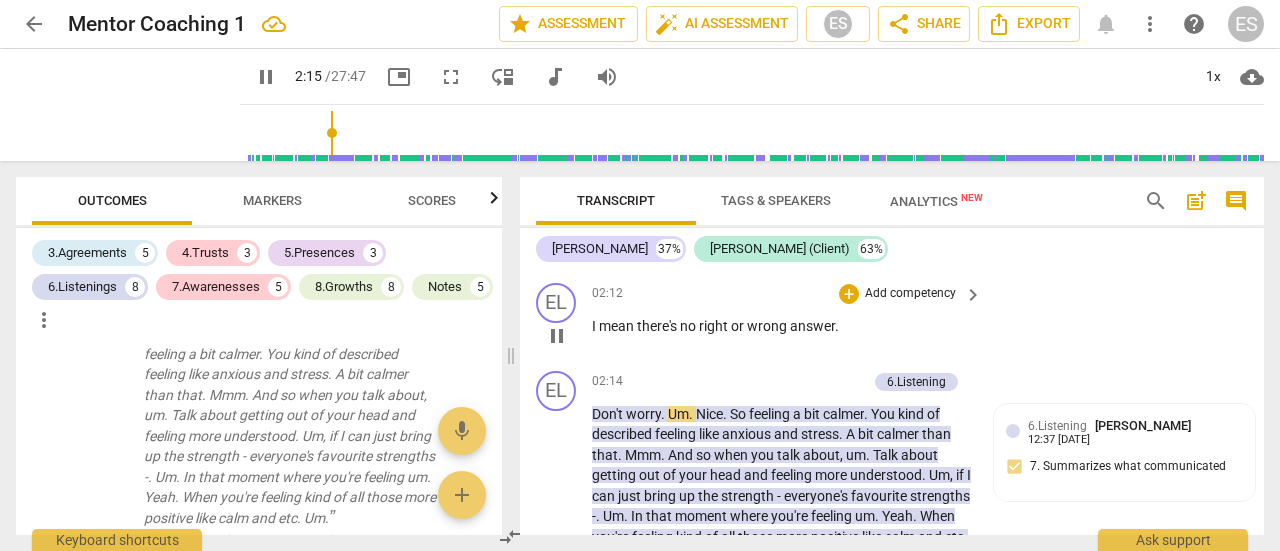 scroll, scrollTop: 1292, scrollLeft: 0, axis: vertical 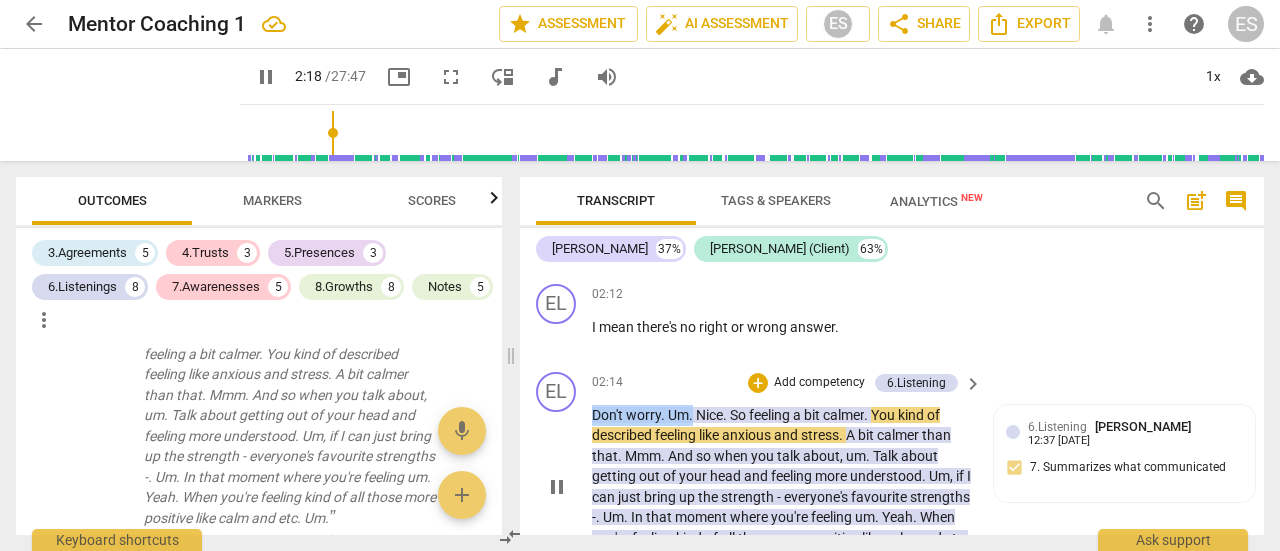 drag, startPoint x: 691, startPoint y: 417, endPoint x: 586, endPoint y: 418, distance: 105.00476 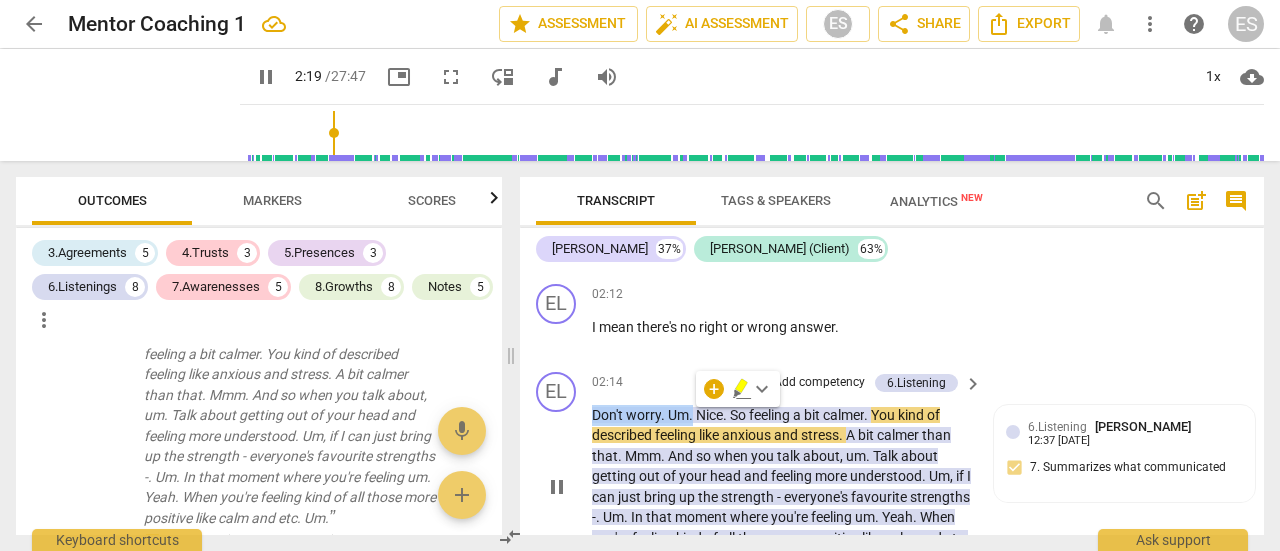 copy on "Don't   worry .   Um ." 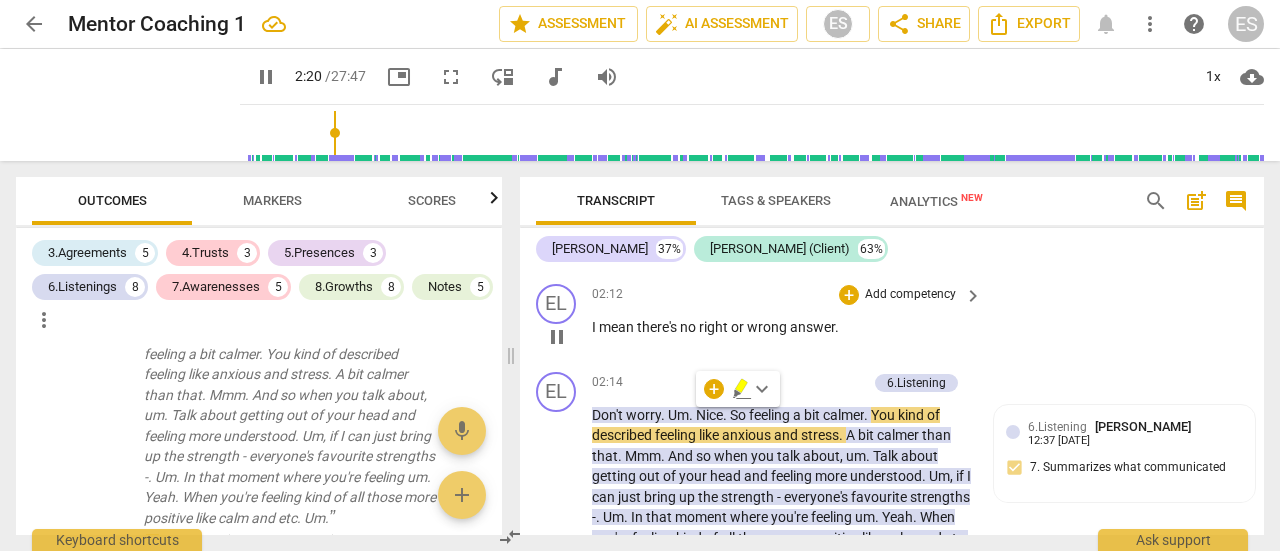 click on "I   mean   there's   no   right   or   wrong   answer ." at bounding box center (782, 327) 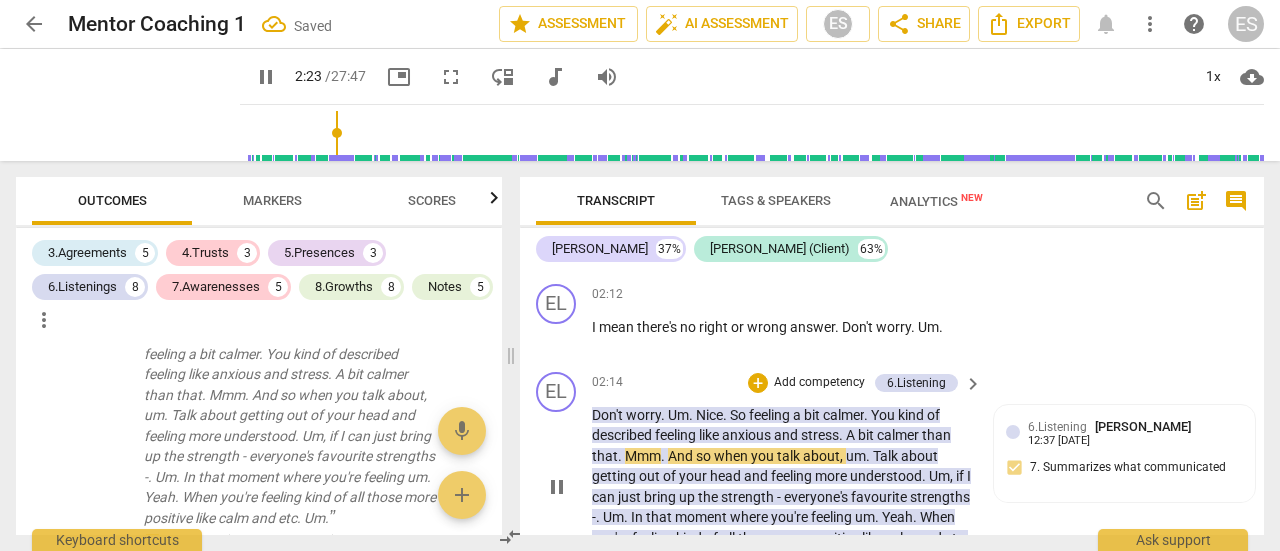 click on "Nice" at bounding box center [709, 415] 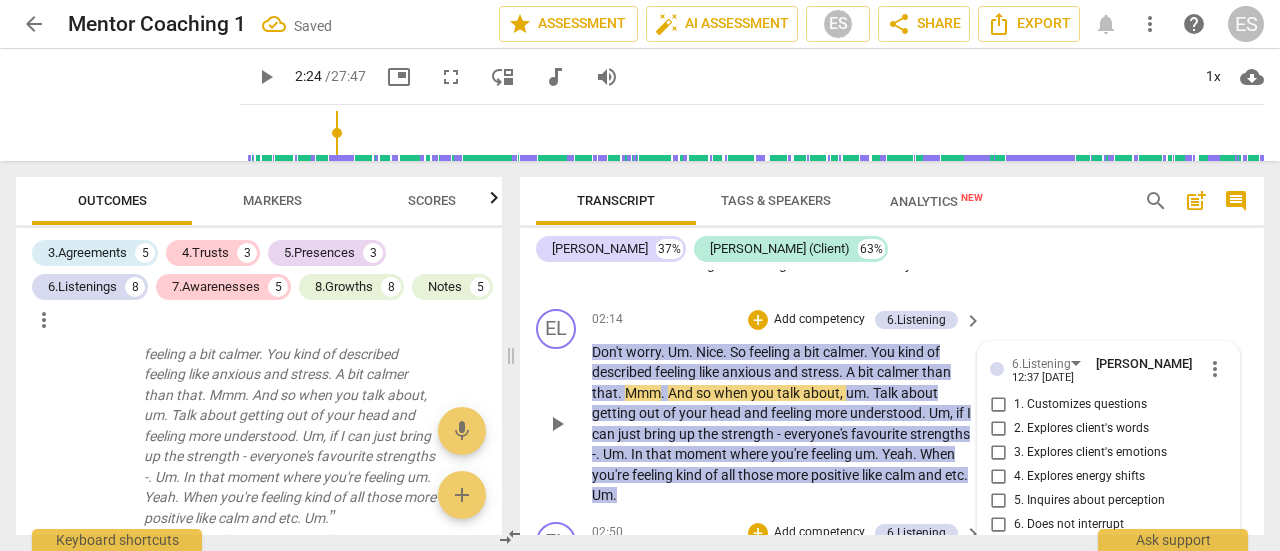 scroll, scrollTop: 1354, scrollLeft: 0, axis: vertical 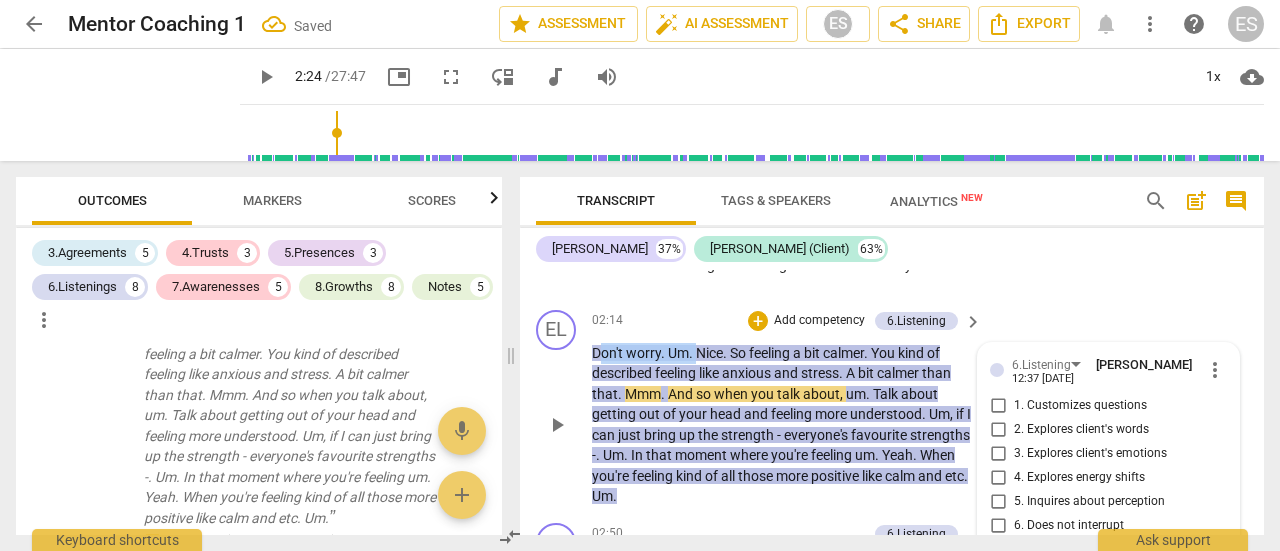 drag, startPoint x: 697, startPoint y: 346, endPoint x: 603, endPoint y: 353, distance: 94.26028 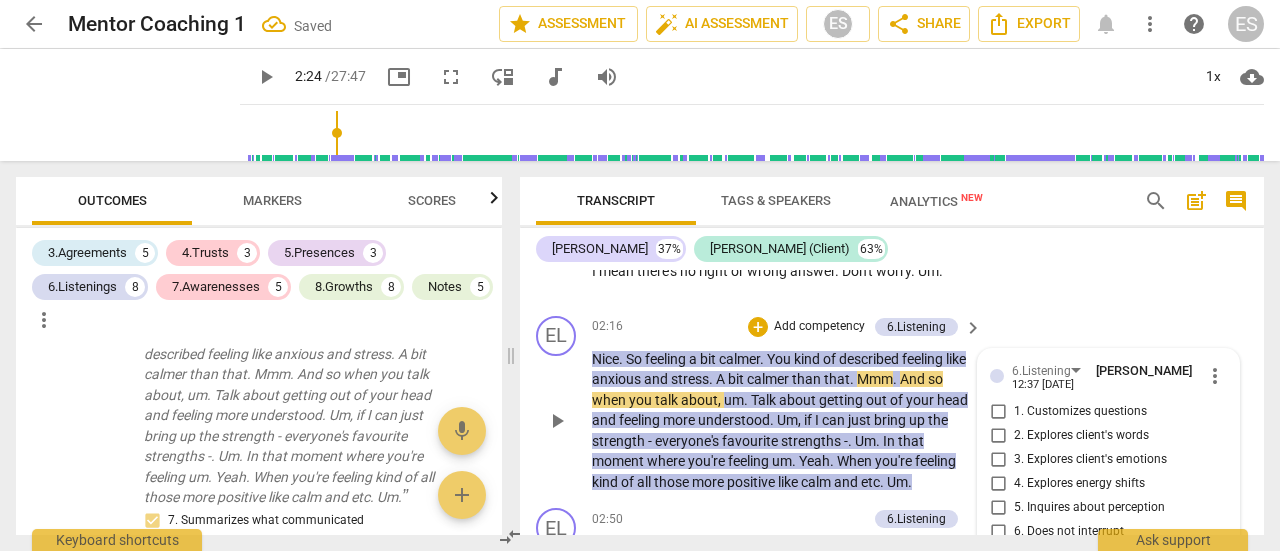 scroll, scrollTop: 1347, scrollLeft: 0, axis: vertical 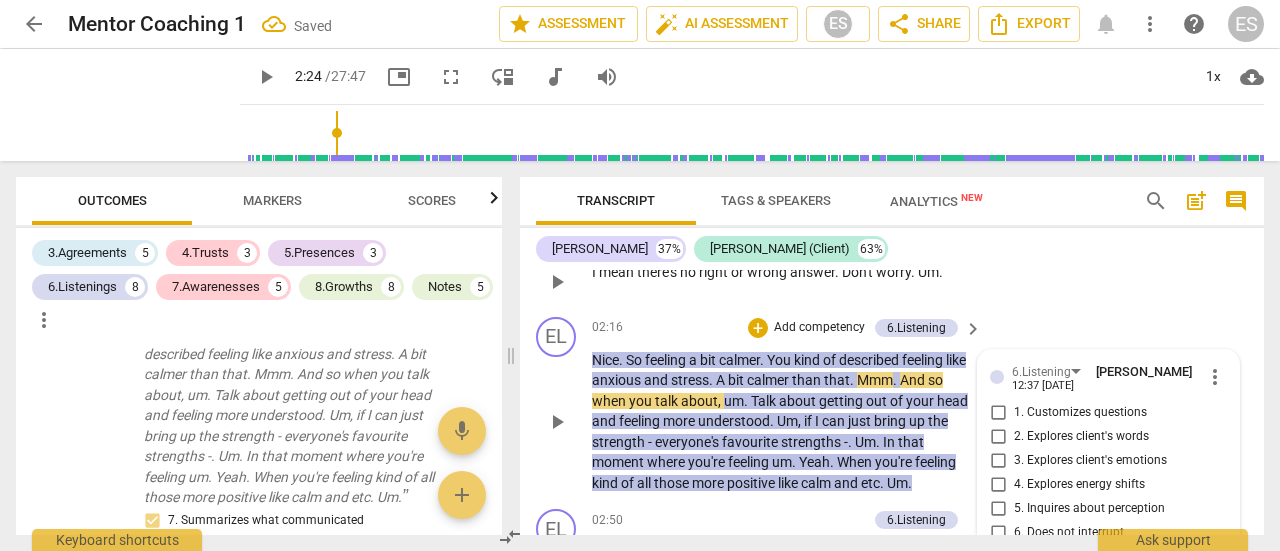 click on "EL play_arrow pause 02:12 + Add competency keyboard_arrow_right I   mean   there's   no   right   or   wrong   answer .   Don't   worry .   Um ." at bounding box center [892, 265] 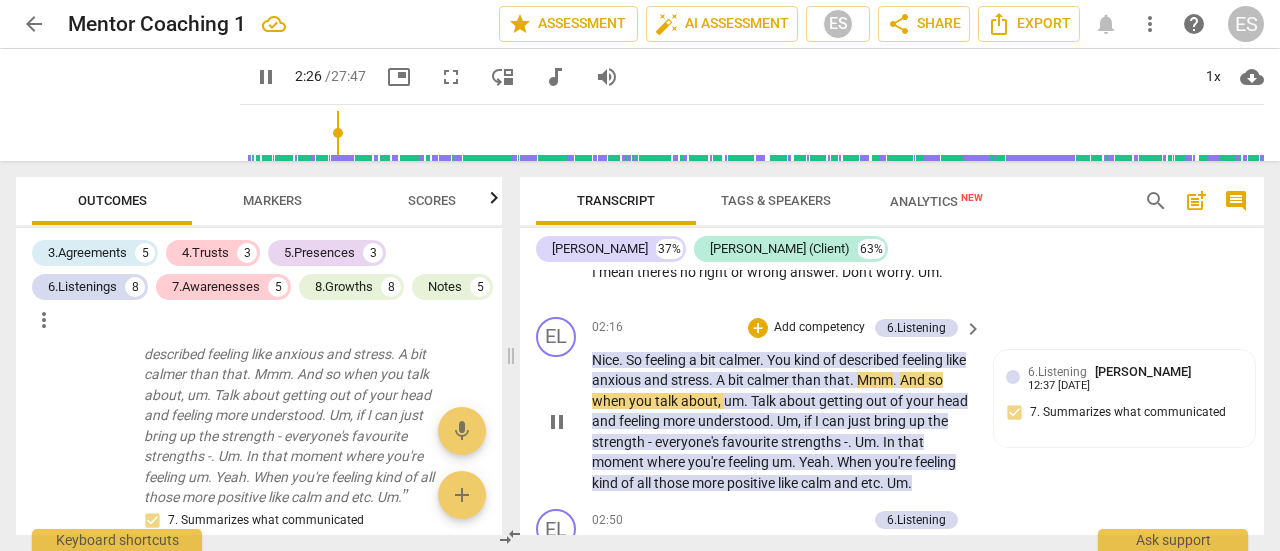scroll, scrollTop: 1371, scrollLeft: 0, axis: vertical 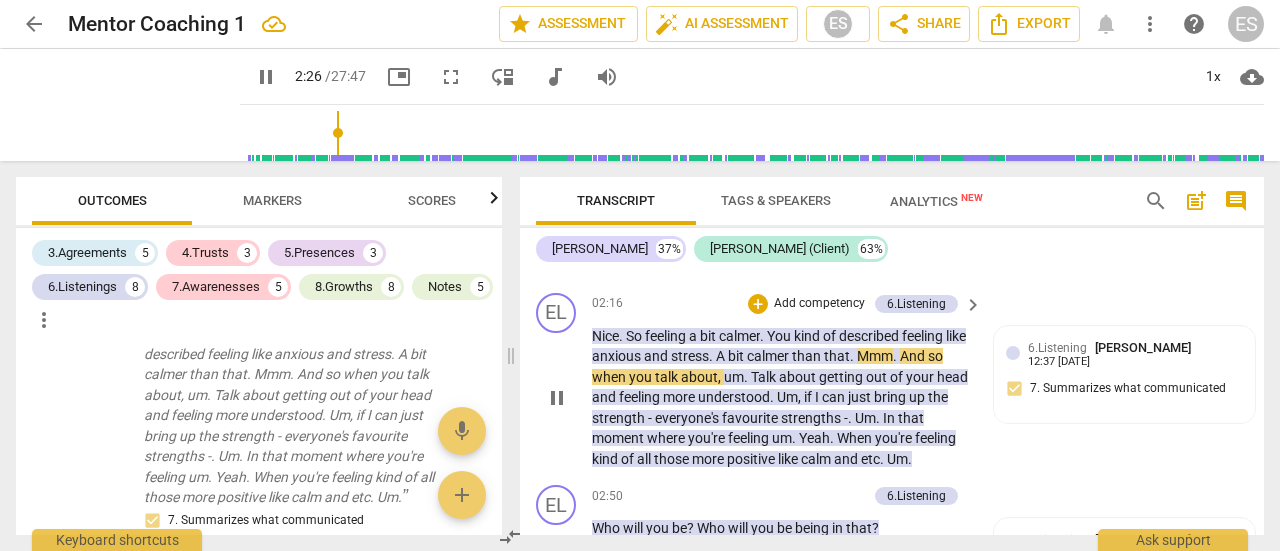 click on "pause" at bounding box center (557, 398) 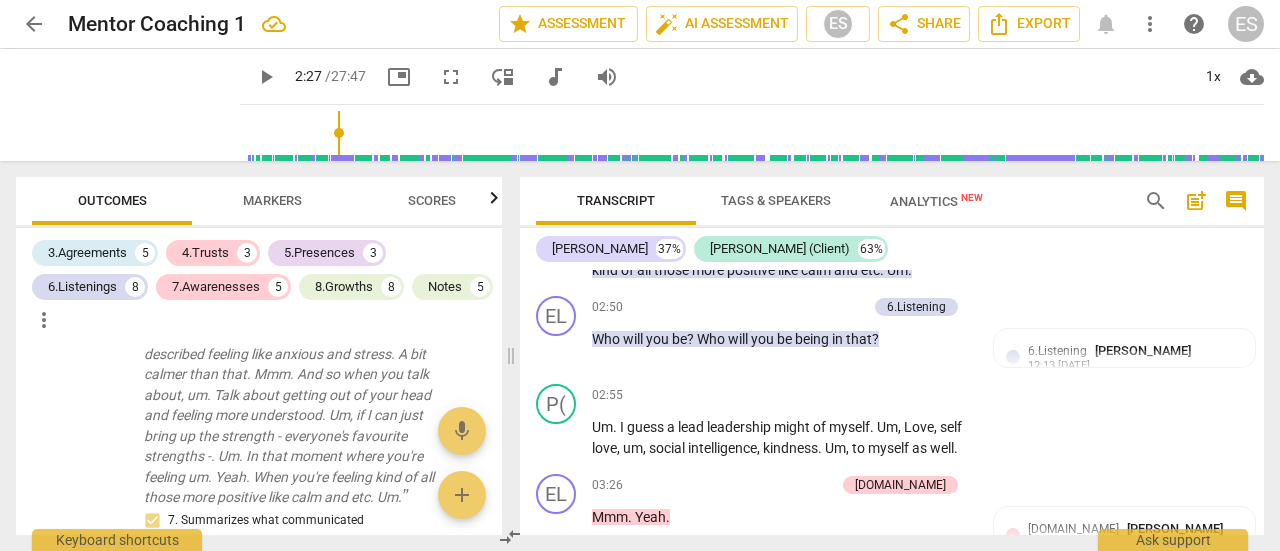 scroll, scrollTop: 1558, scrollLeft: 0, axis: vertical 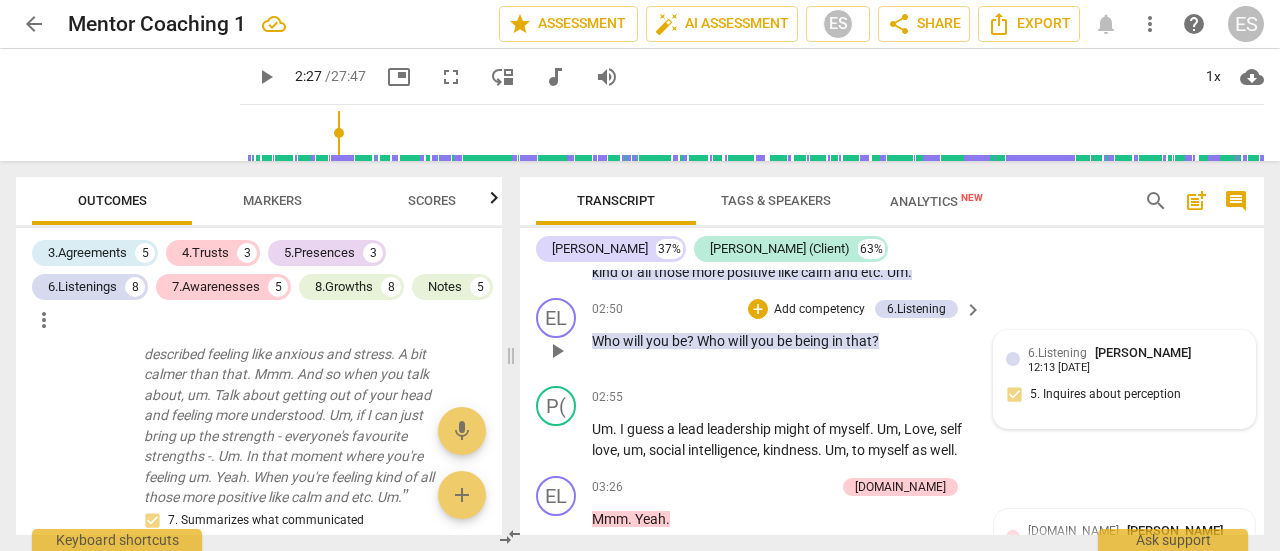 click on "[PERSON_NAME]" at bounding box center [1143, 352] 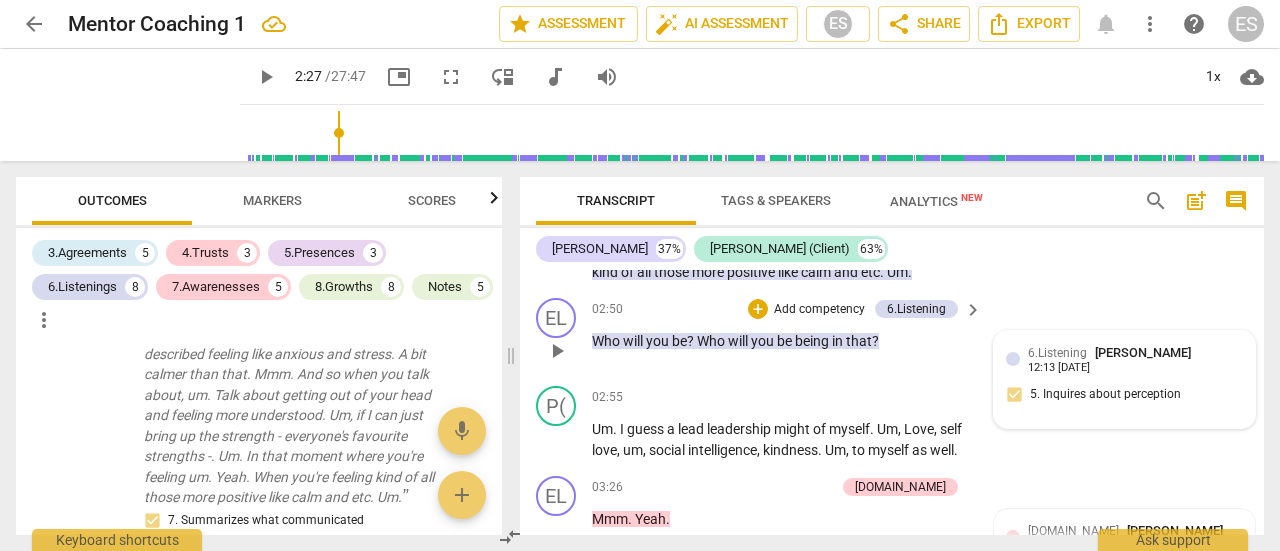 scroll, scrollTop: 1738, scrollLeft: 0, axis: vertical 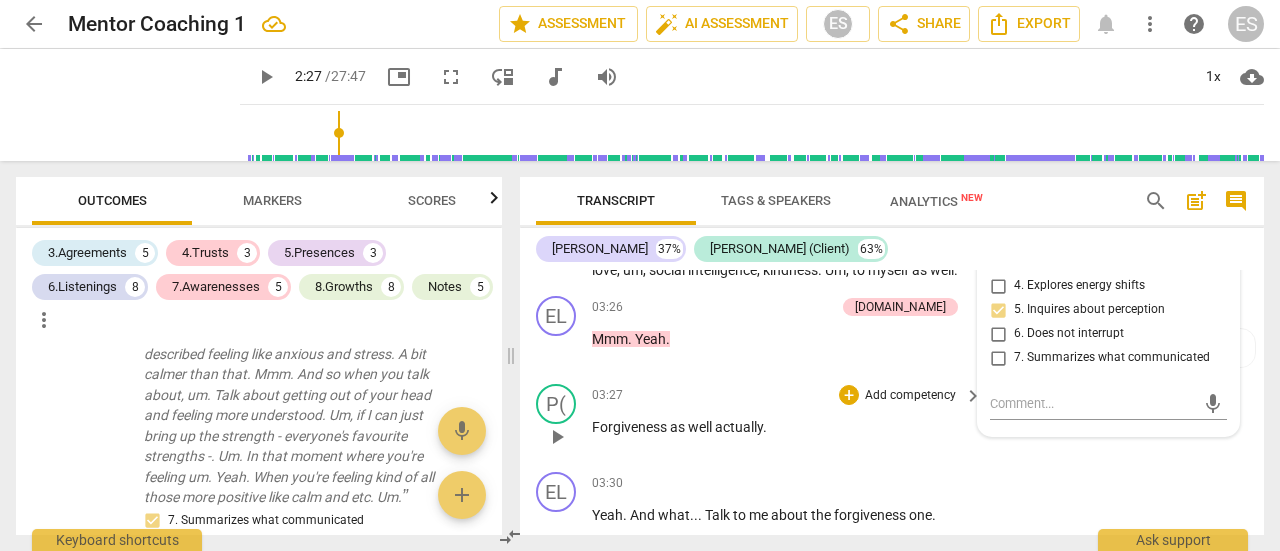 click on "P( play_arrow pause 03:27 + Add competency keyboard_arrow_right Forgiveness   as   well   actually ." at bounding box center [892, 420] 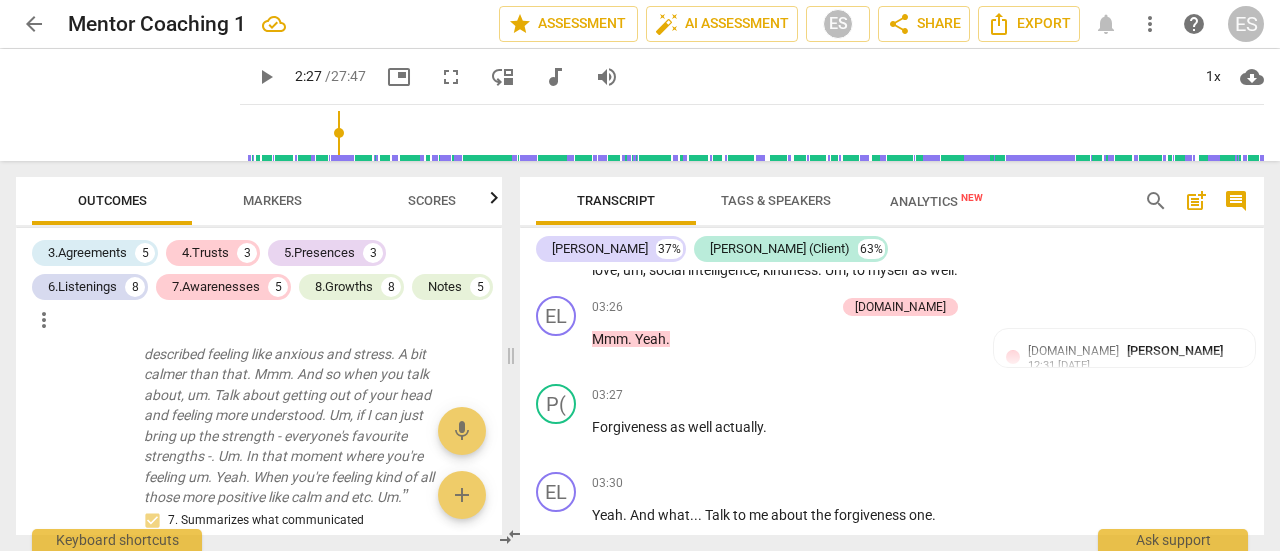click on "Markers" at bounding box center (272, 200) 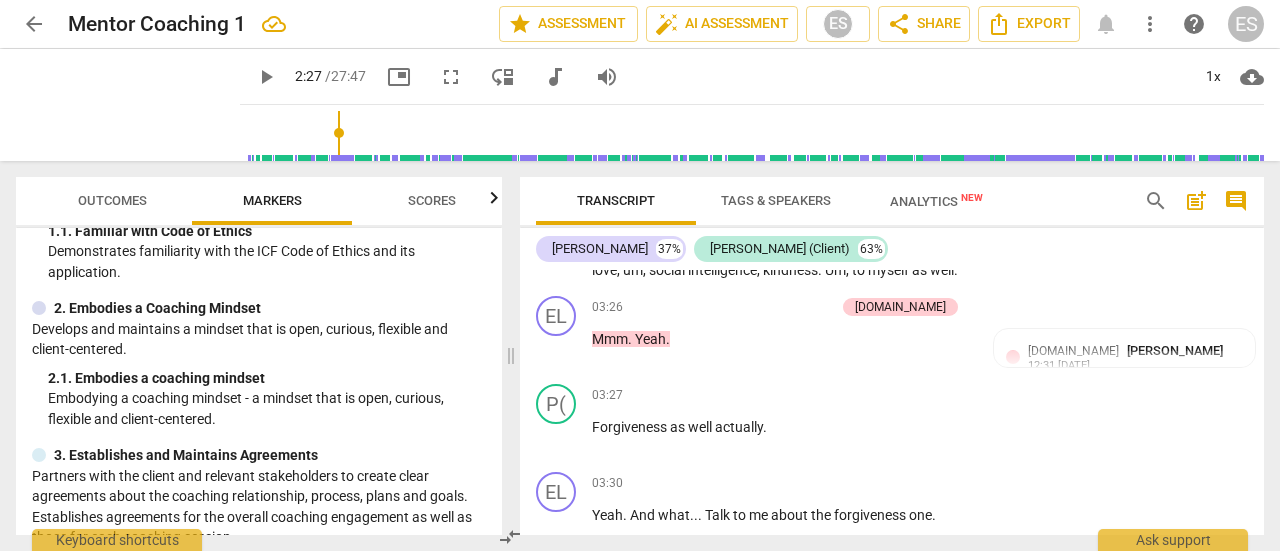 scroll, scrollTop: 142, scrollLeft: 0, axis: vertical 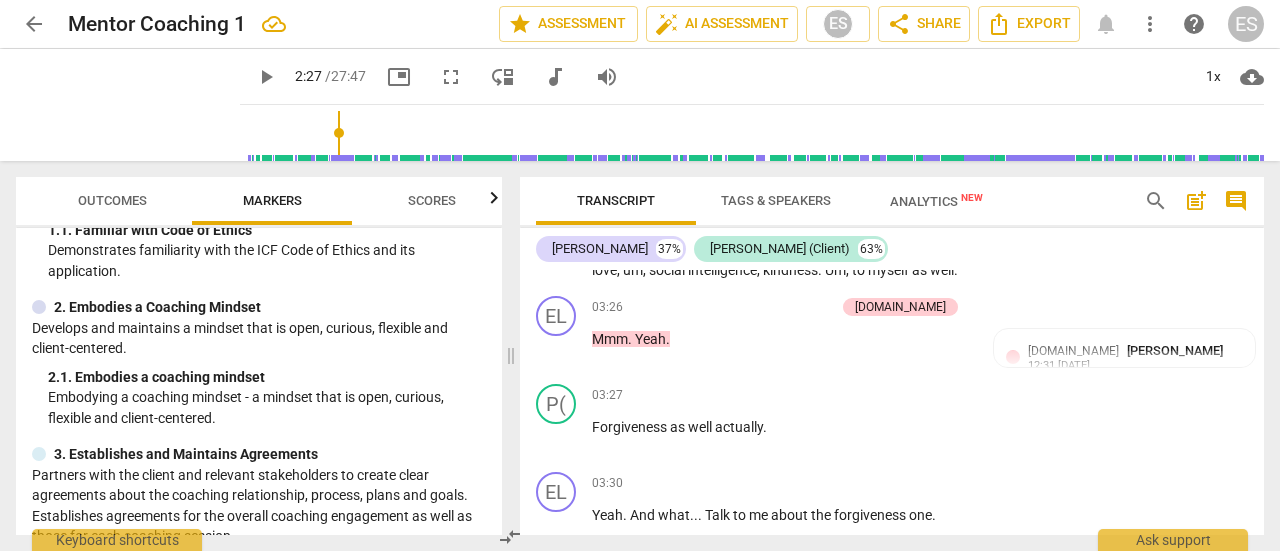 click on "Scores" at bounding box center (432, 201) 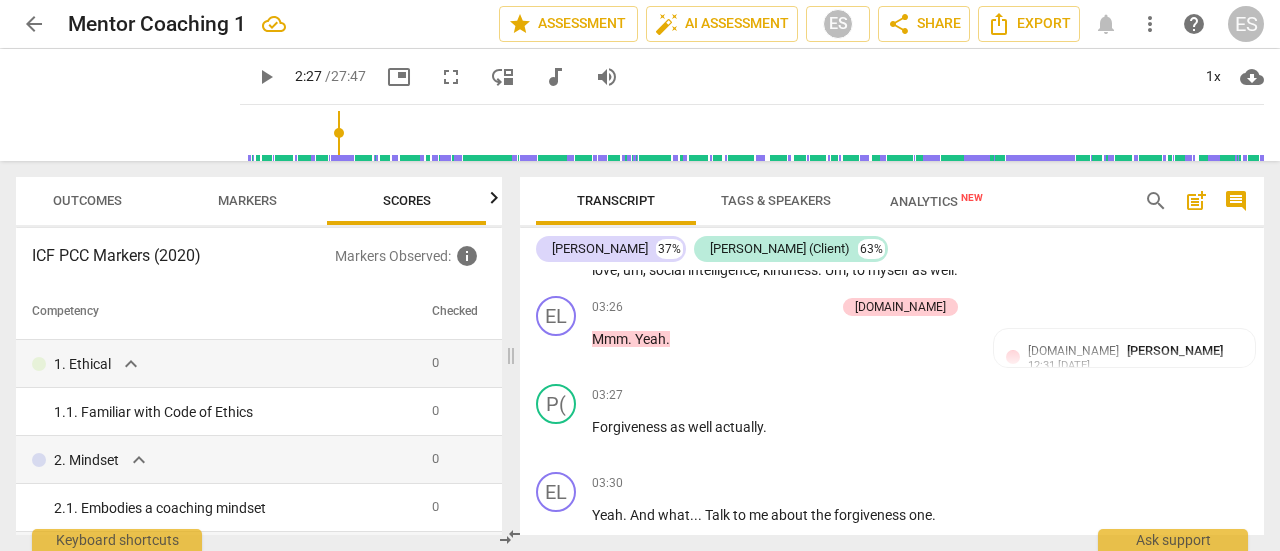 scroll, scrollTop: 0, scrollLeft: 26, axis: horizontal 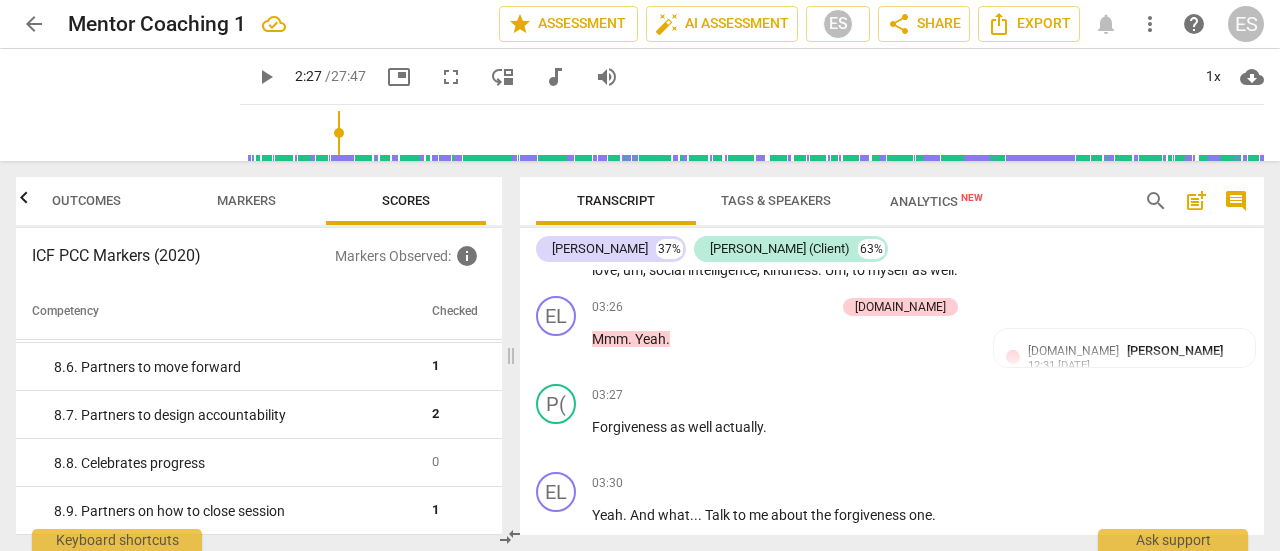 click on "Competency" at bounding box center (220, 312) 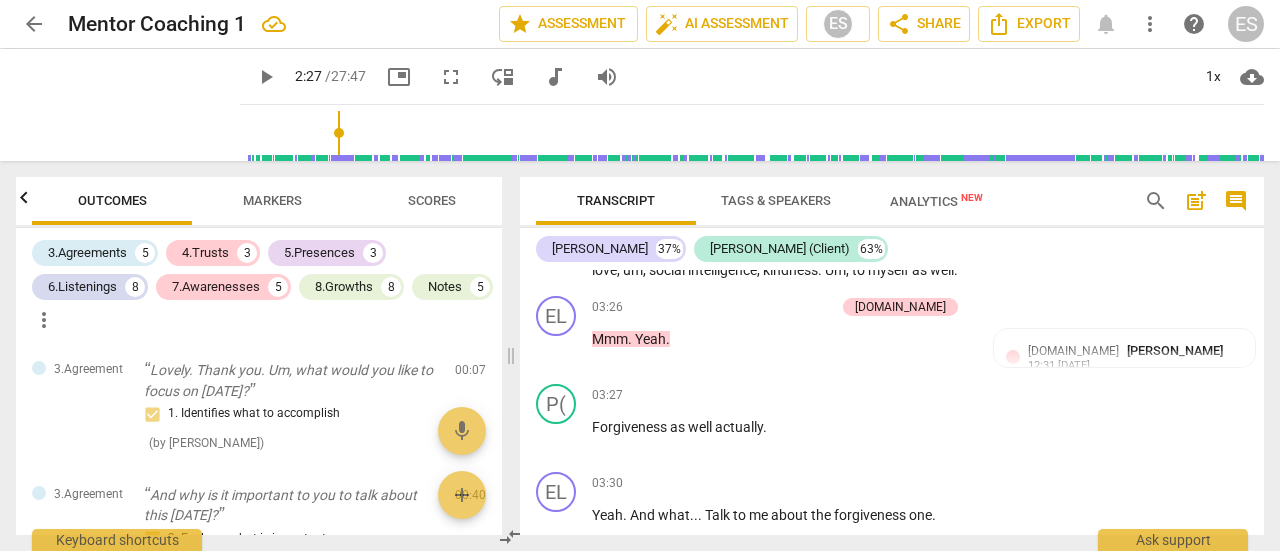 scroll, scrollTop: 0, scrollLeft: 0, axis: both 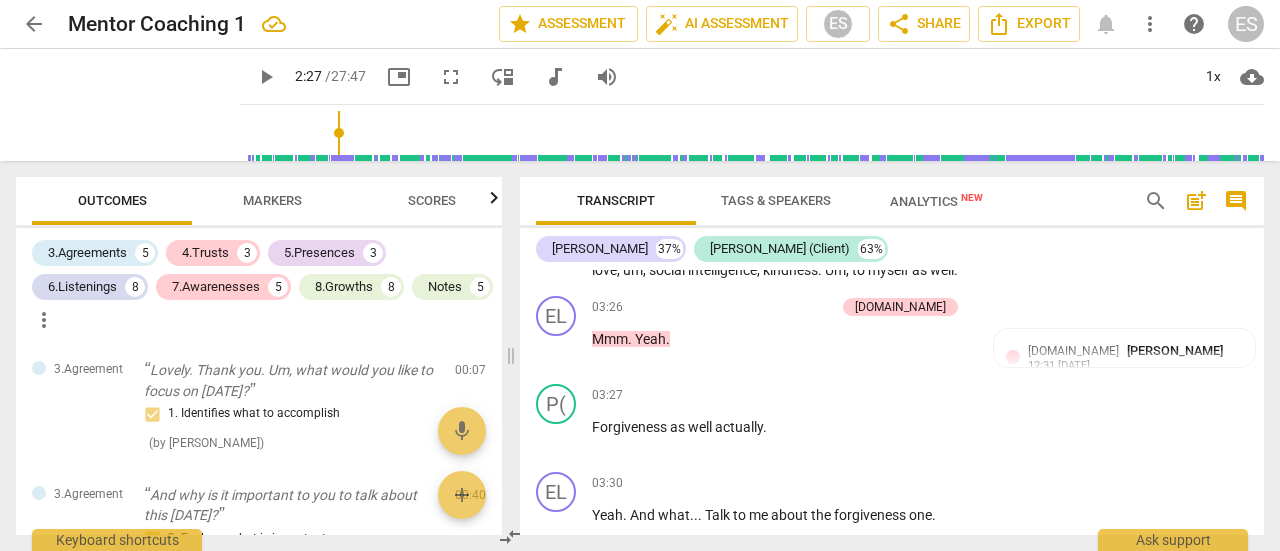 click 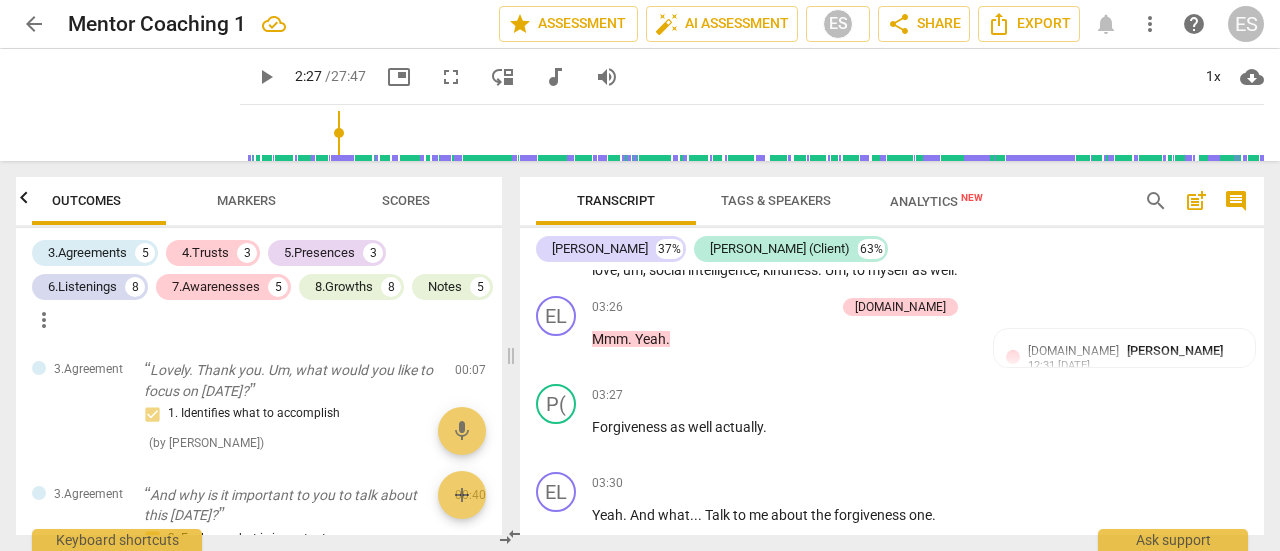 click 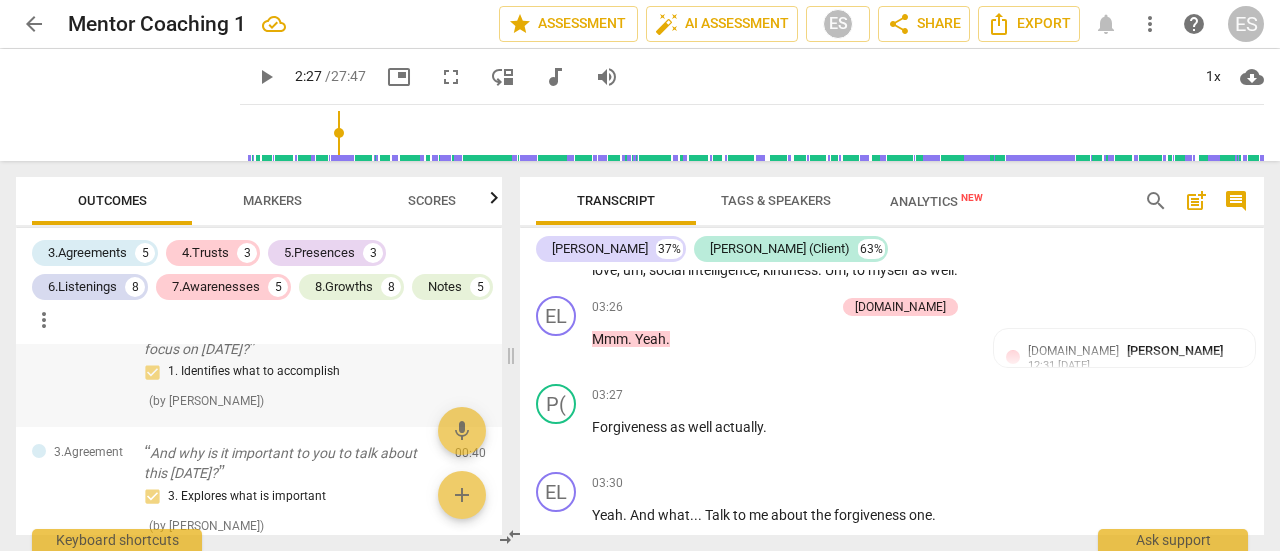 scroll, scrollTop: 41, scrollLeft: 0, axis: vertical 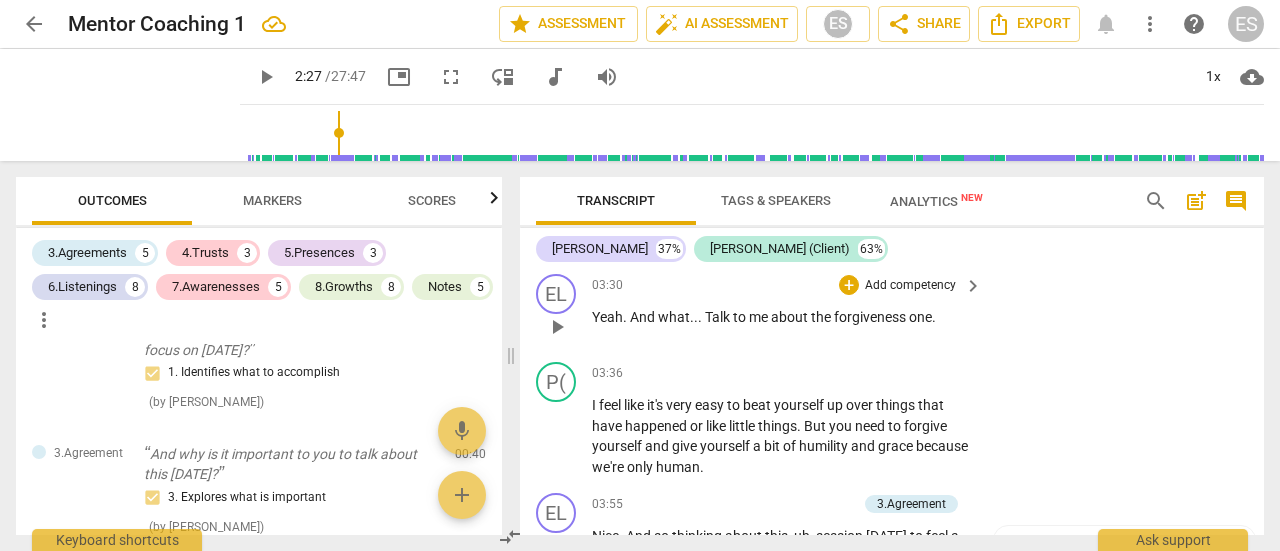 click on "Add competency" at bounding box center (910, 286) 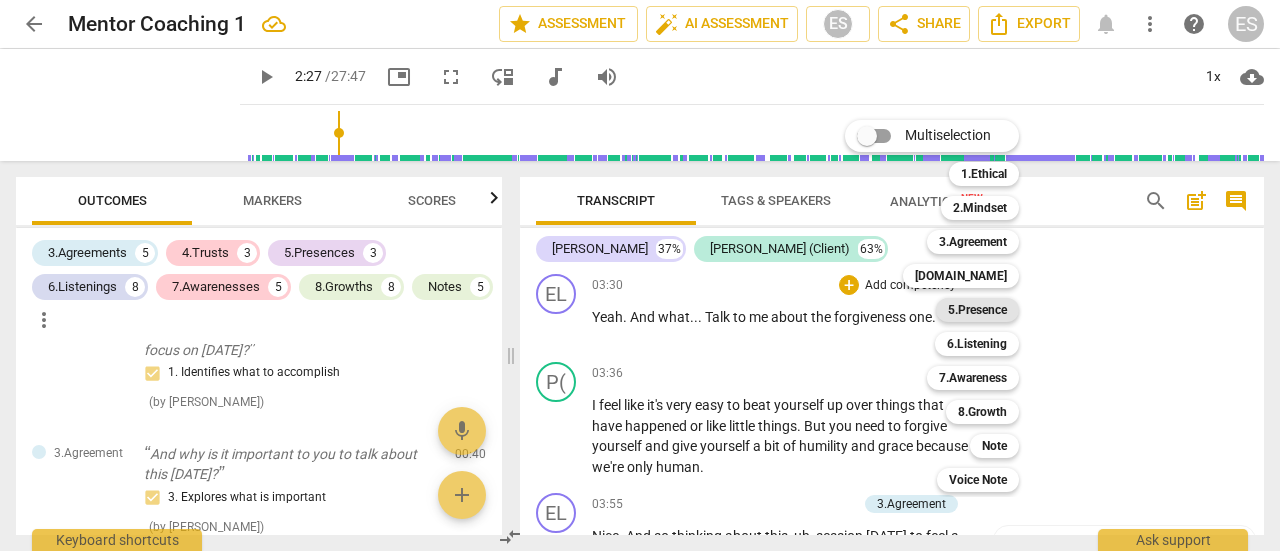 click on "5.Presence" at bounding box center [977, 310] 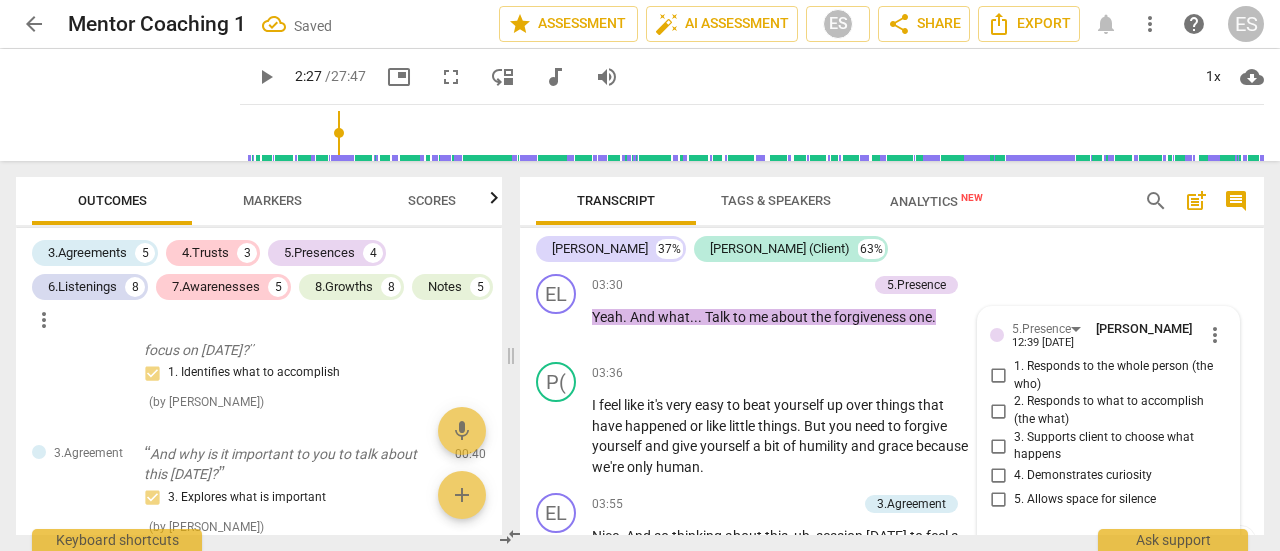 scroll, scrollTop: 2098, scrollLeft: 0, axis: vertical 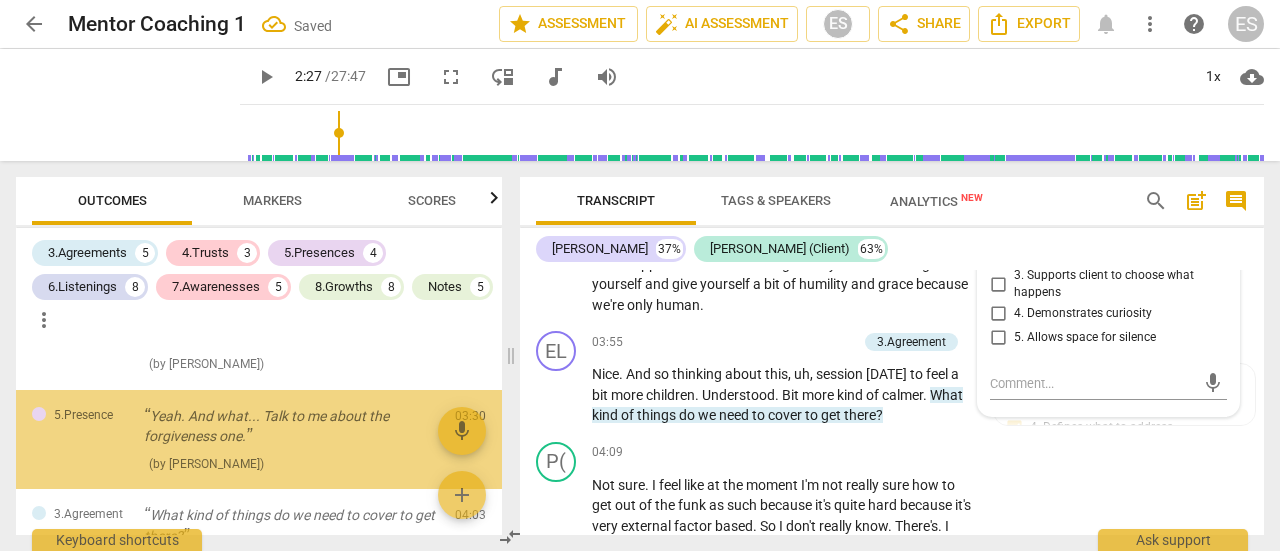 click on "4. Demonstrates curiosity" at bounding box center [1083, 314] 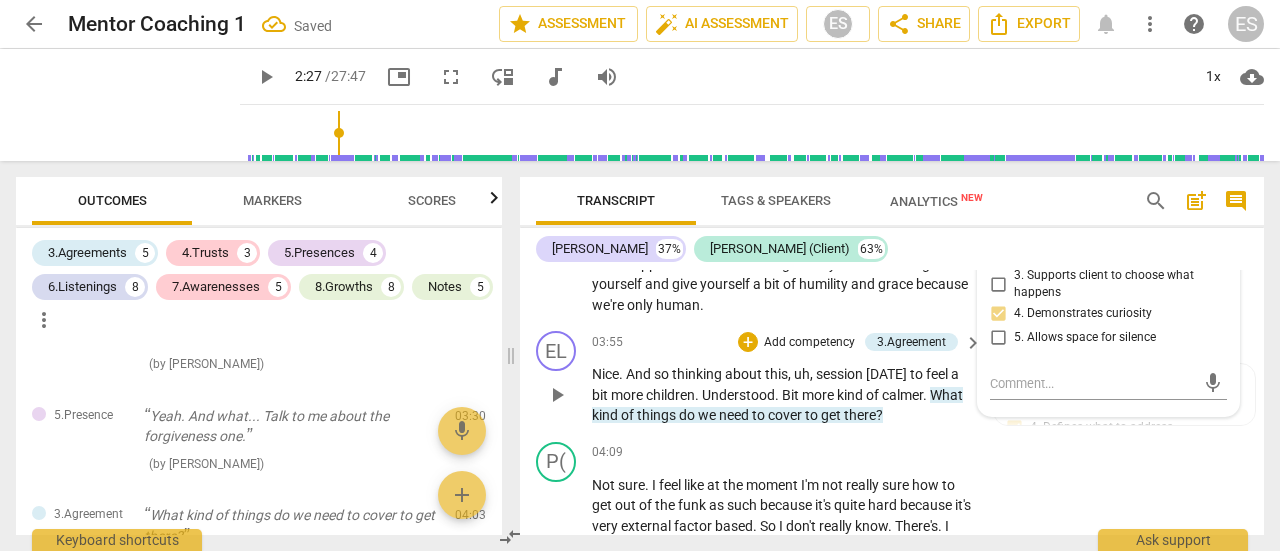 click on "[DATE]" at bounding box center (888, 374) 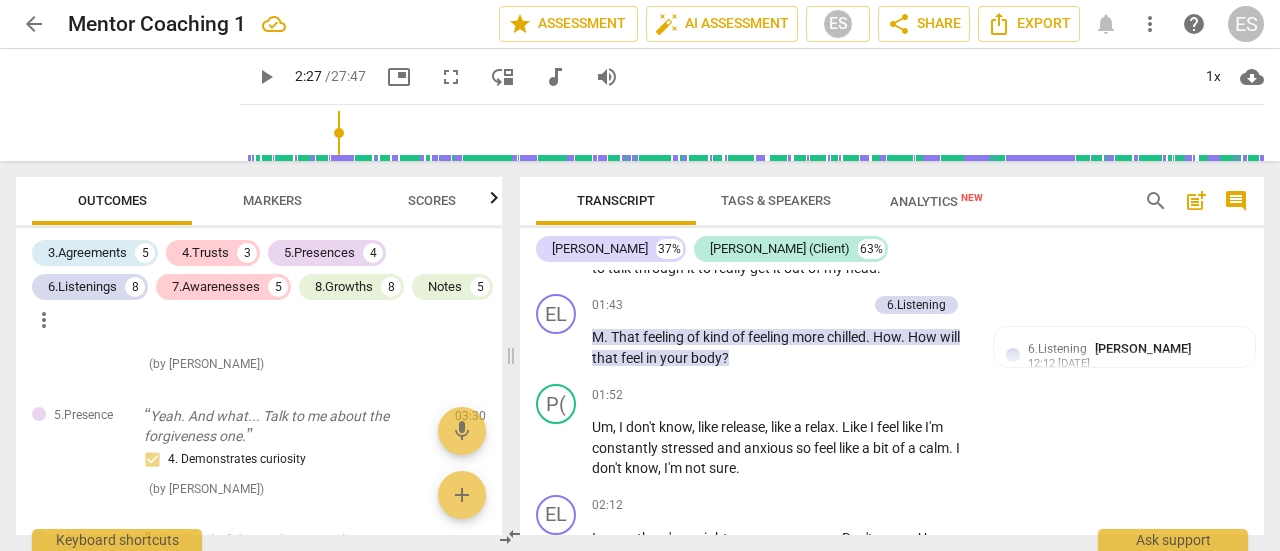 scroll, scrollTop: 1080, scrollLeft: 0, axis: vertical 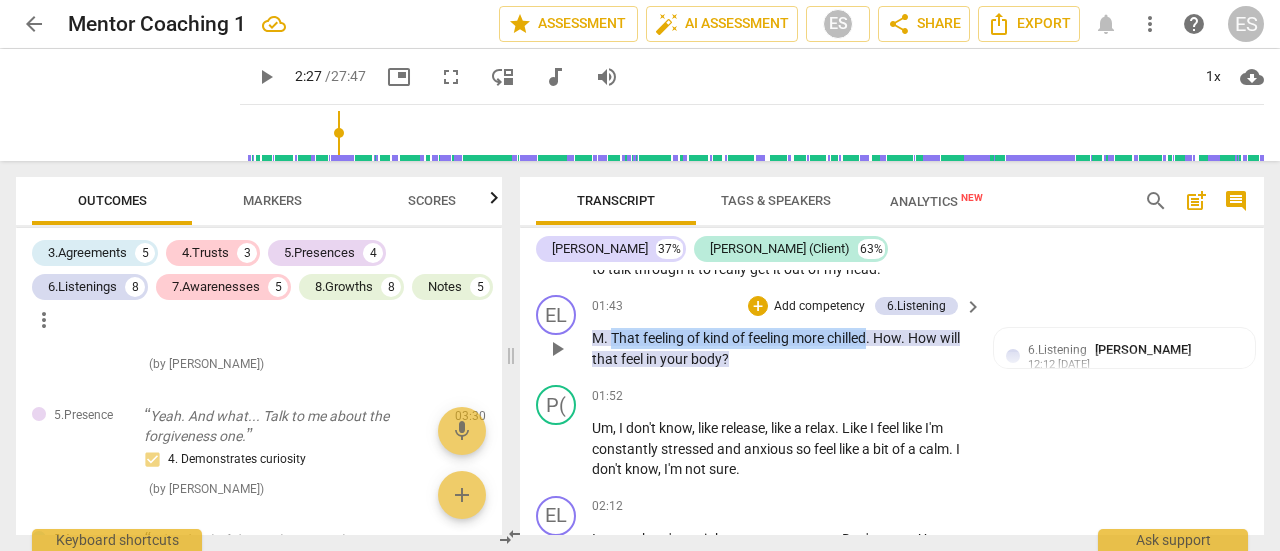 drag, startPoint x: 872, startPoint y: 333, endPoint x: 613, endPoint y: 337, distance: 259.03088 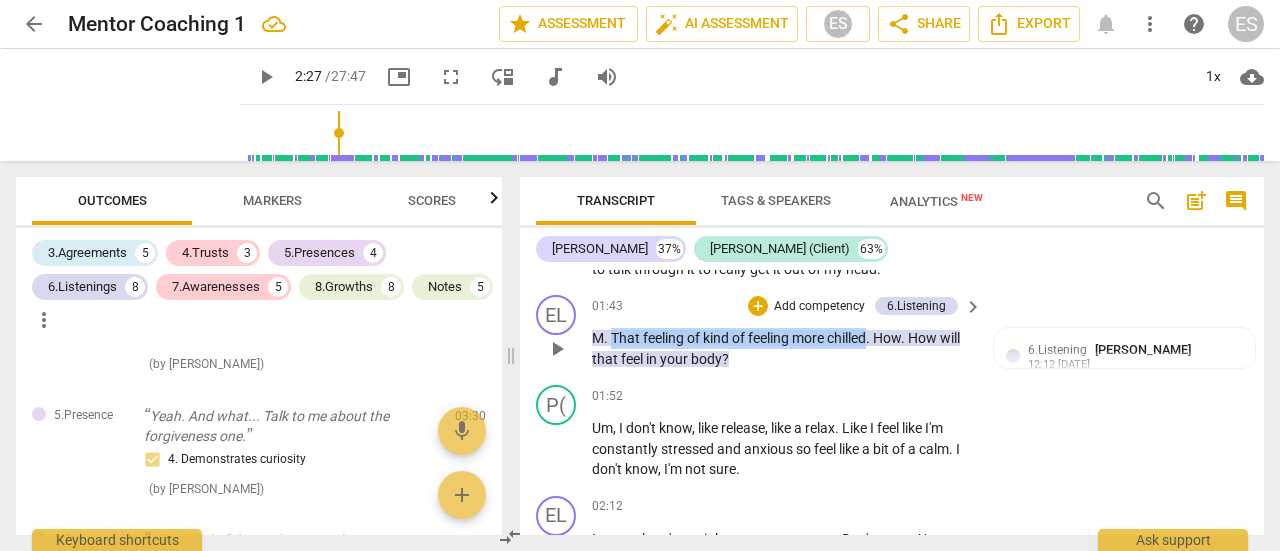 click on "M .   That   feeling   of   kind   of   feeling   more   chilled .   How .   How   will   that   feel   in   your   body ?" at bounding box center [782, 348] 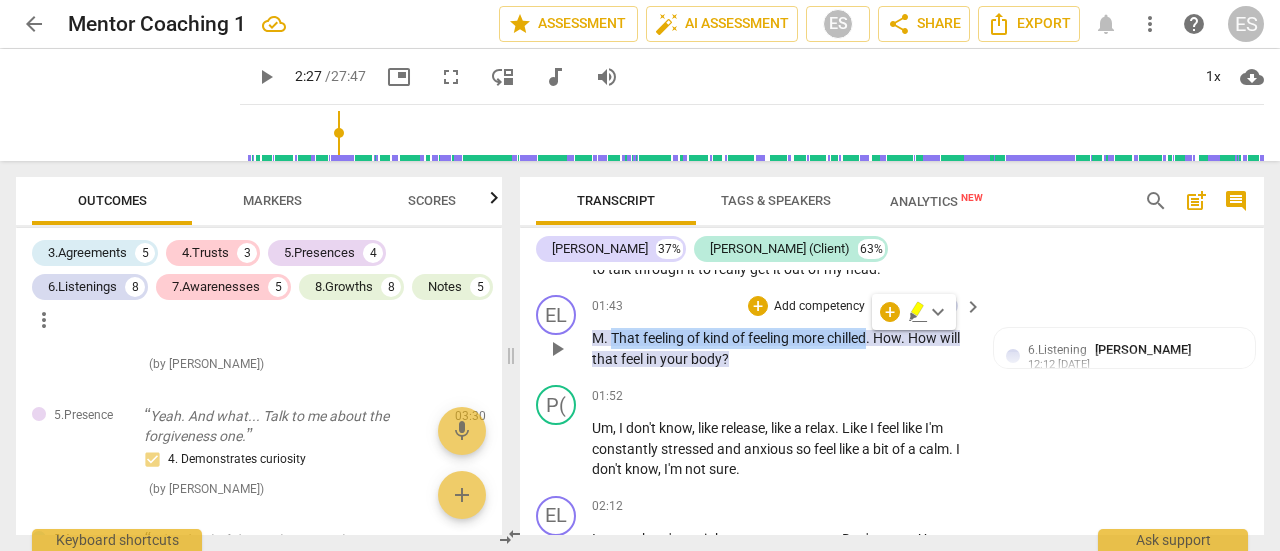 click on "Add competency" at bounding box center (819, 307) 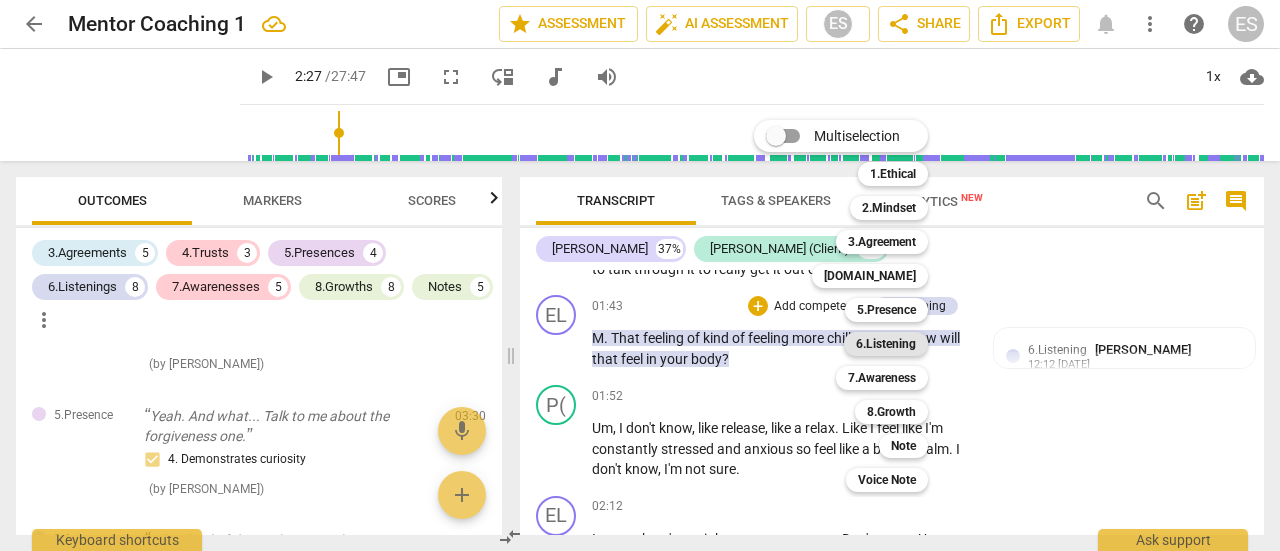 click on "6.Listening" at bounding box center [886, 344] 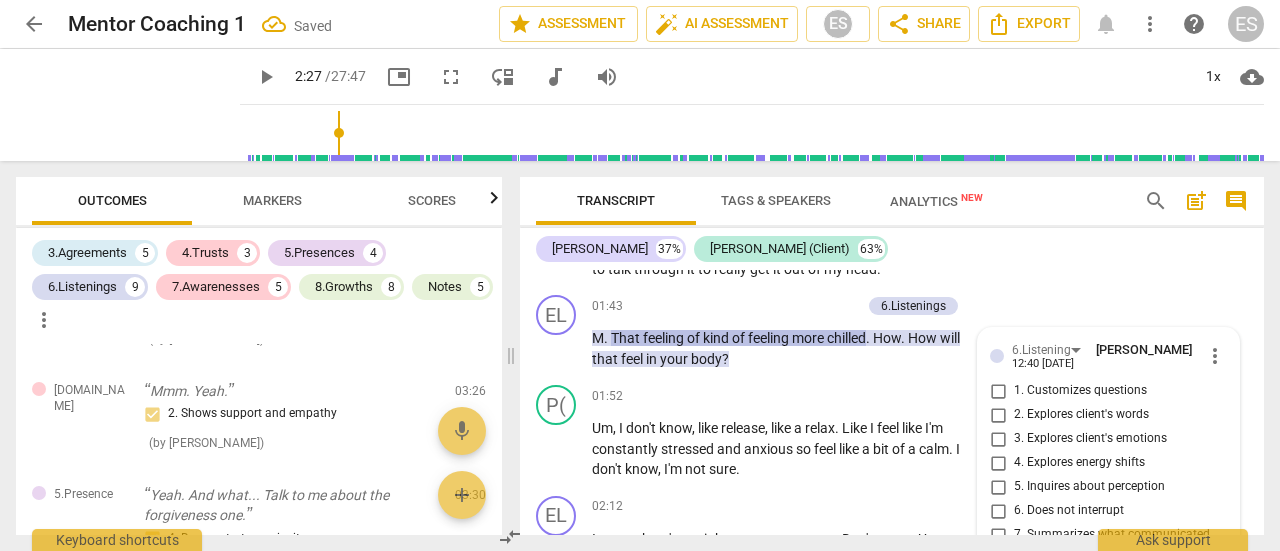scroll, scrollTop: 1258, scrollLeft: 0, axis: vertical 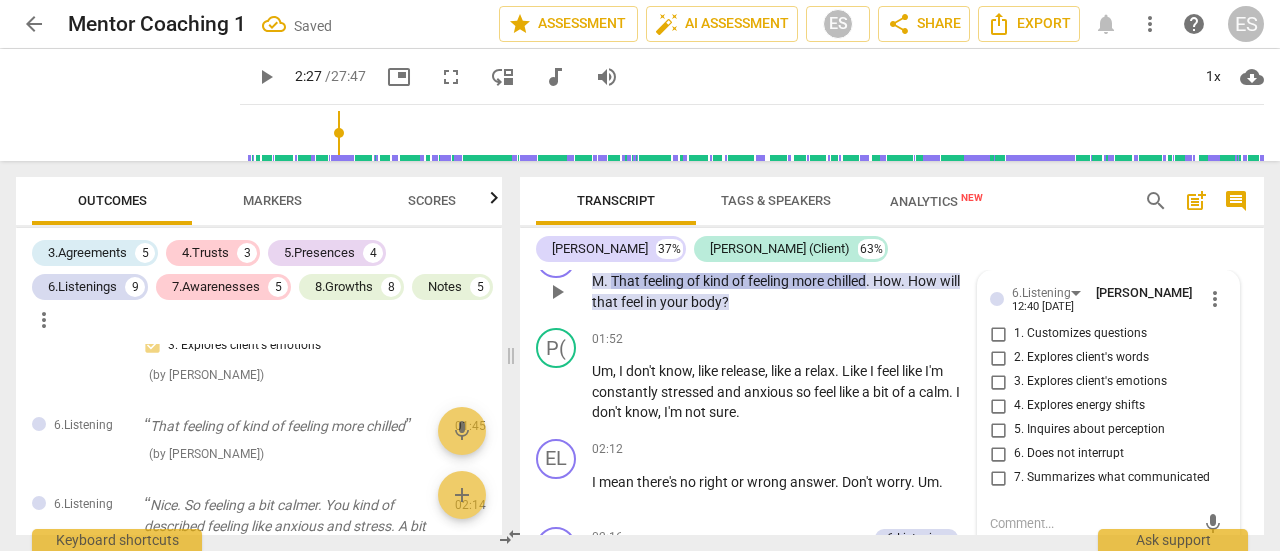 click on "1. Customizes questions" at bounding box center [998, 334] 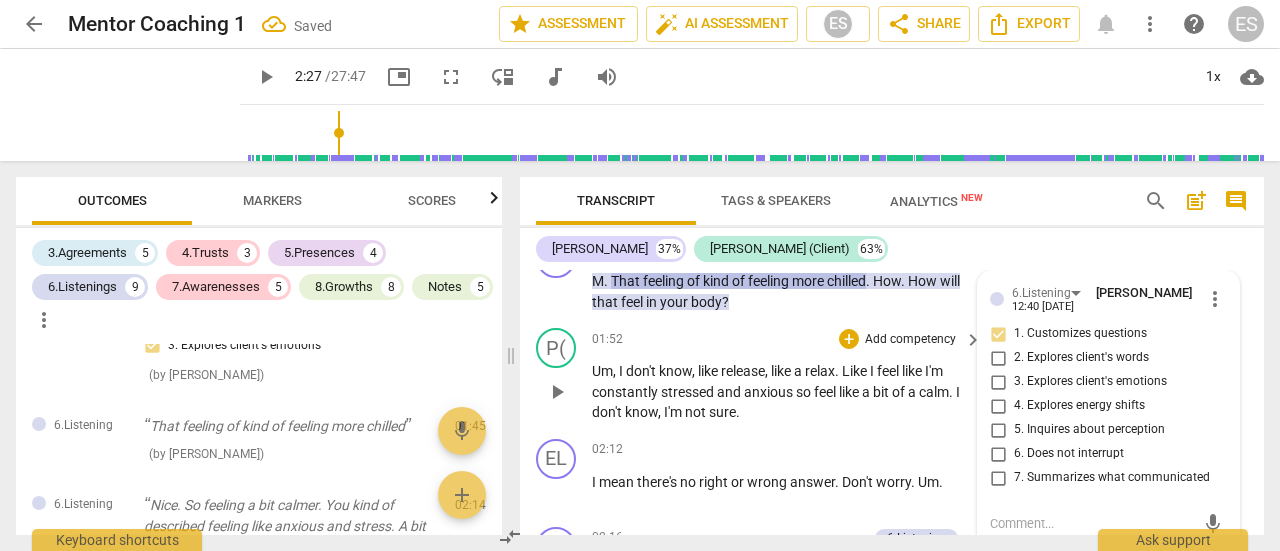 click on "P( play_arrow pause 01:52 + Add competency keyboard_arrow_right Um ,   I   don't   know ,   like   release ,   like   a   relax .   Like   I   feel   like   I'm   constantly   stressed   and   anxious   so   feel   like   a   bit   of   a   calm .   I   don't   know ,   I'm   not   sure ." at bounding box center [892, 375] 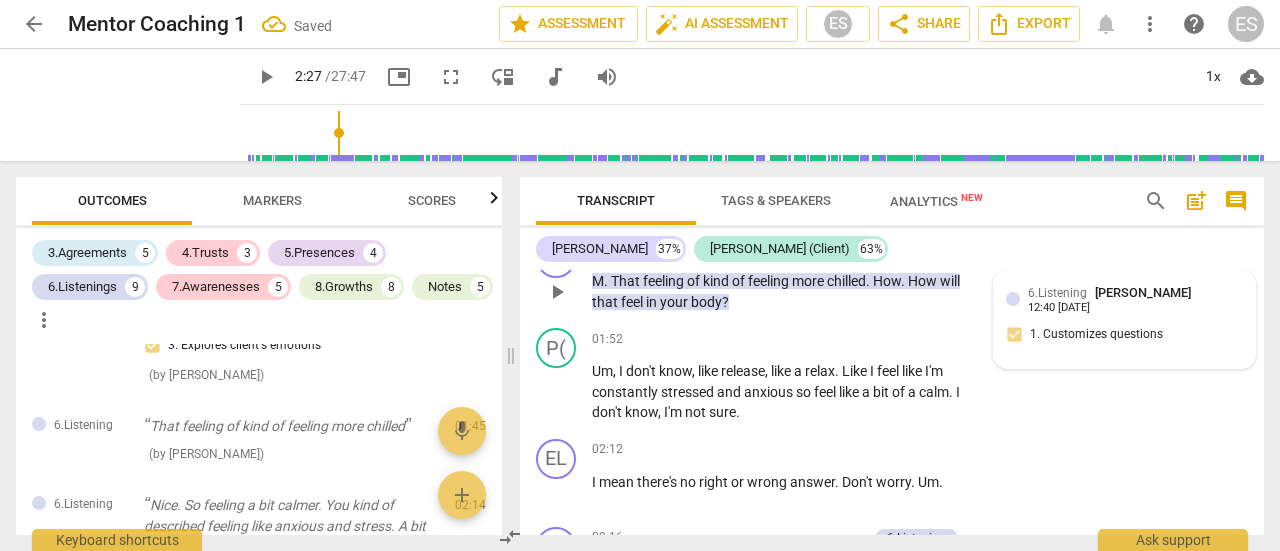 click on "6.Listening" at bounding box center (1057, 293) 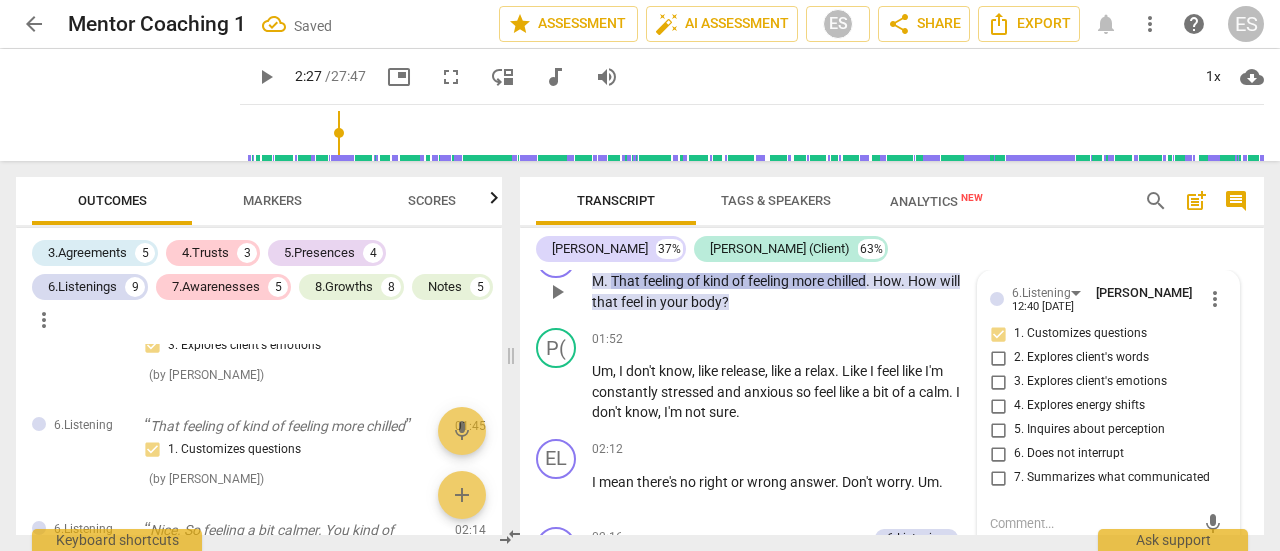 click on "M .   That   feeling   of   kind   of   feeling   more   chilled .   How .   How   will   that   feel   in   your   body ?" at bounding box center [782, 291] 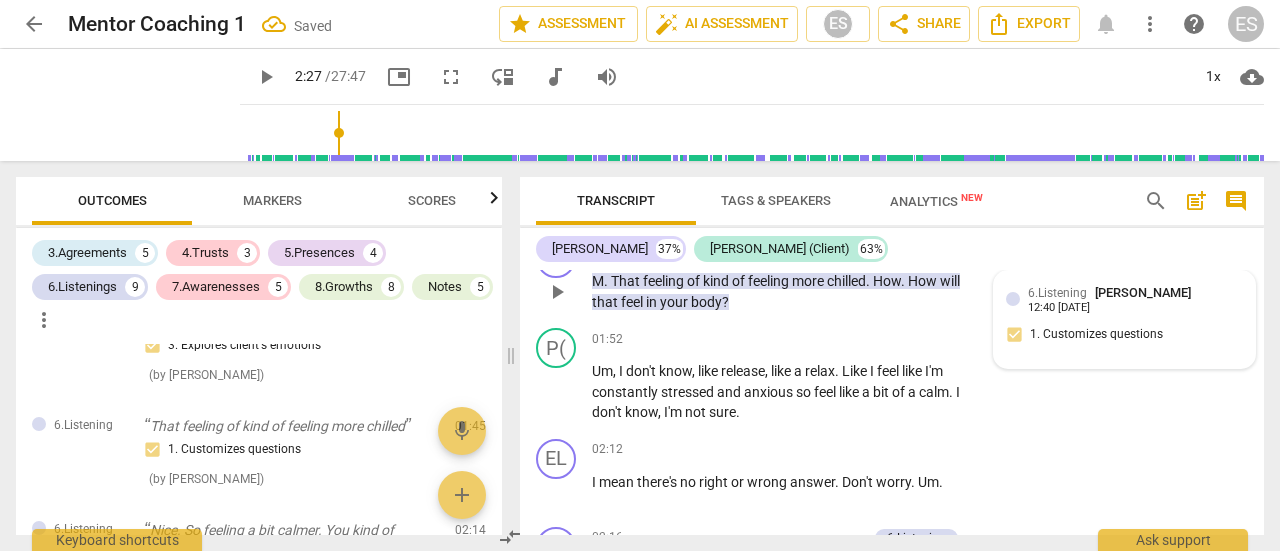 click on "." at bounding box center (904, 281) 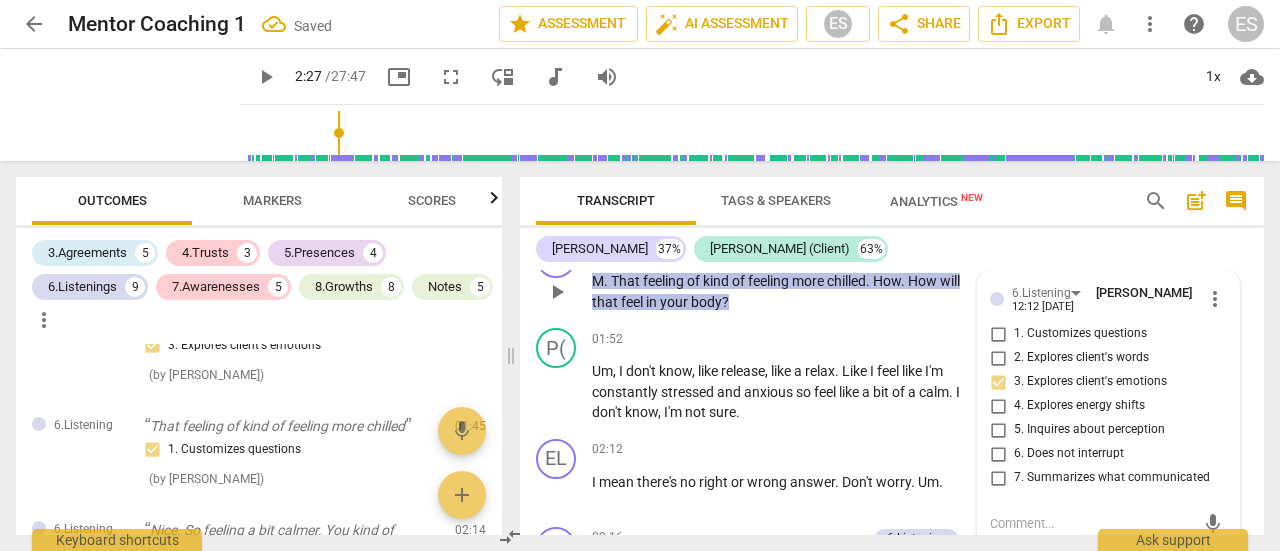 click on "chilled" at bounding box center (846, 281) 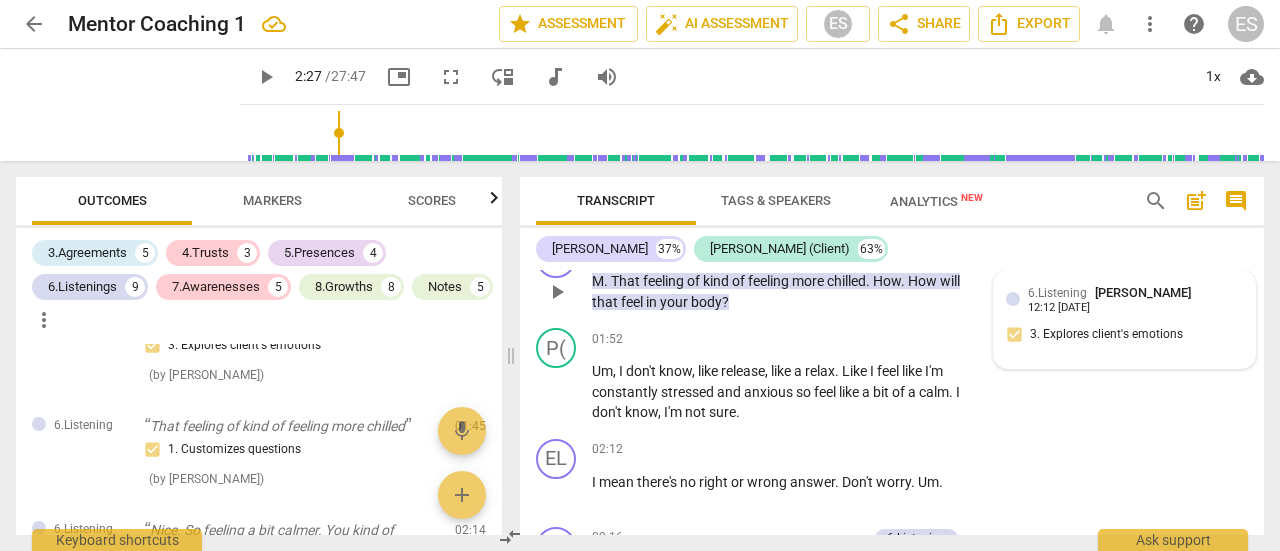 click on "chilled" at bounding box center [846, 281] 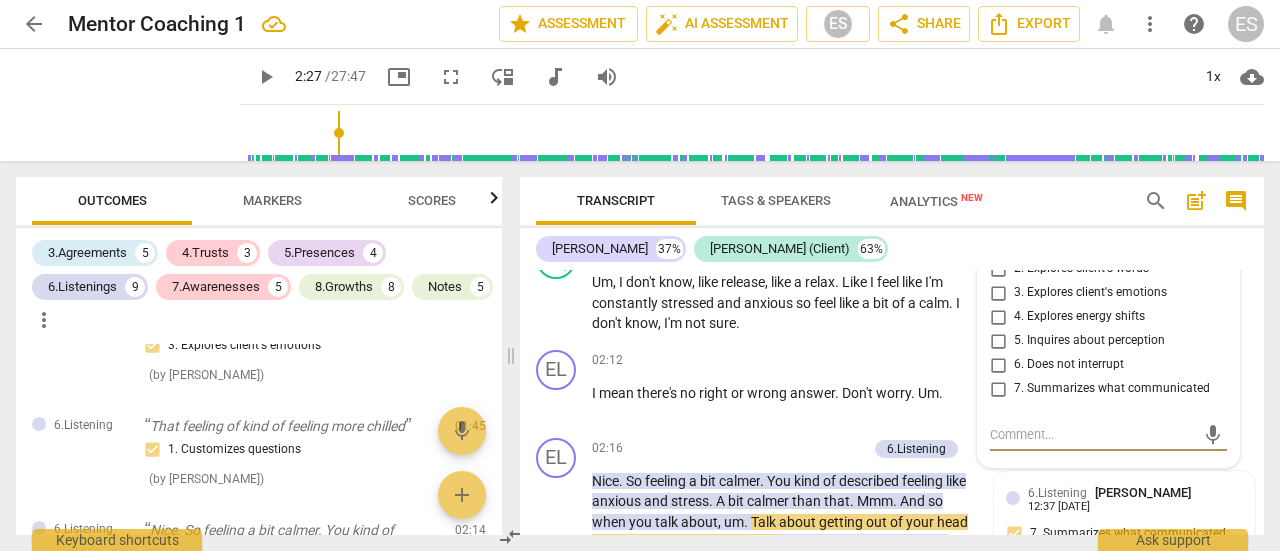 scroll, scrollTop: 1078, scrollLeft: 0, axis: vertical 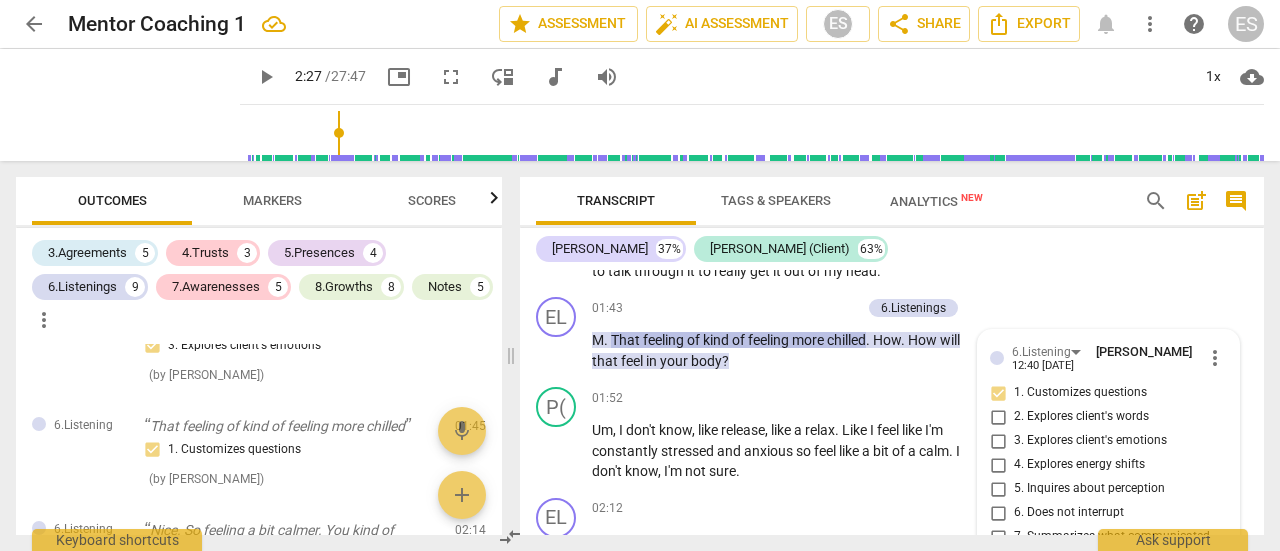 click on "How" at bounding box center [924, 340] 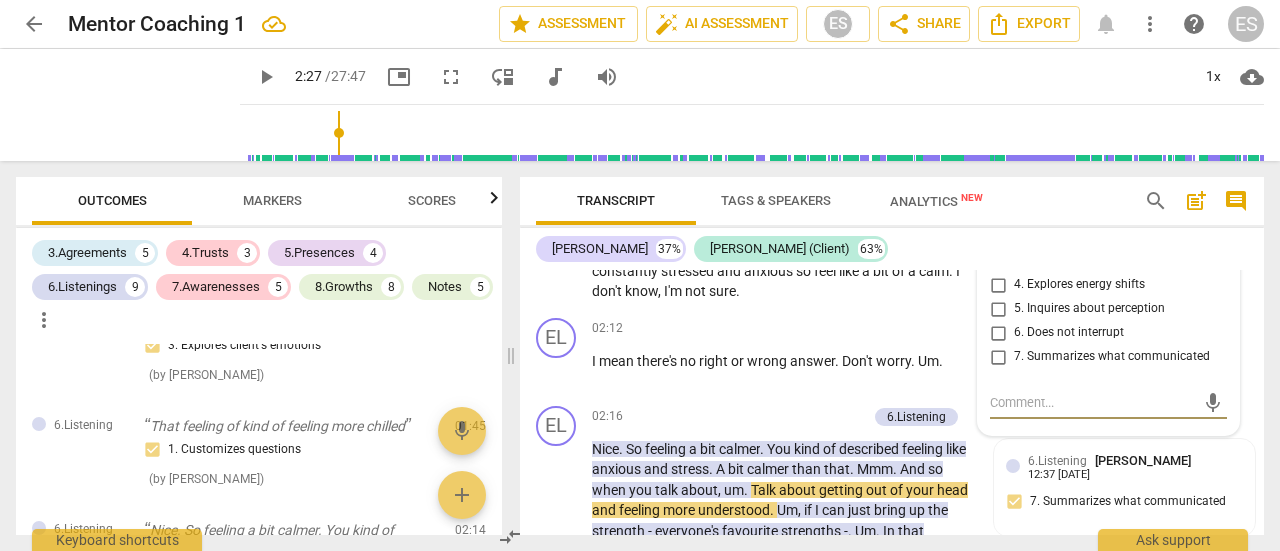 scroll, scrollTop: 1211, scrollLeft: 0, axis: vertical 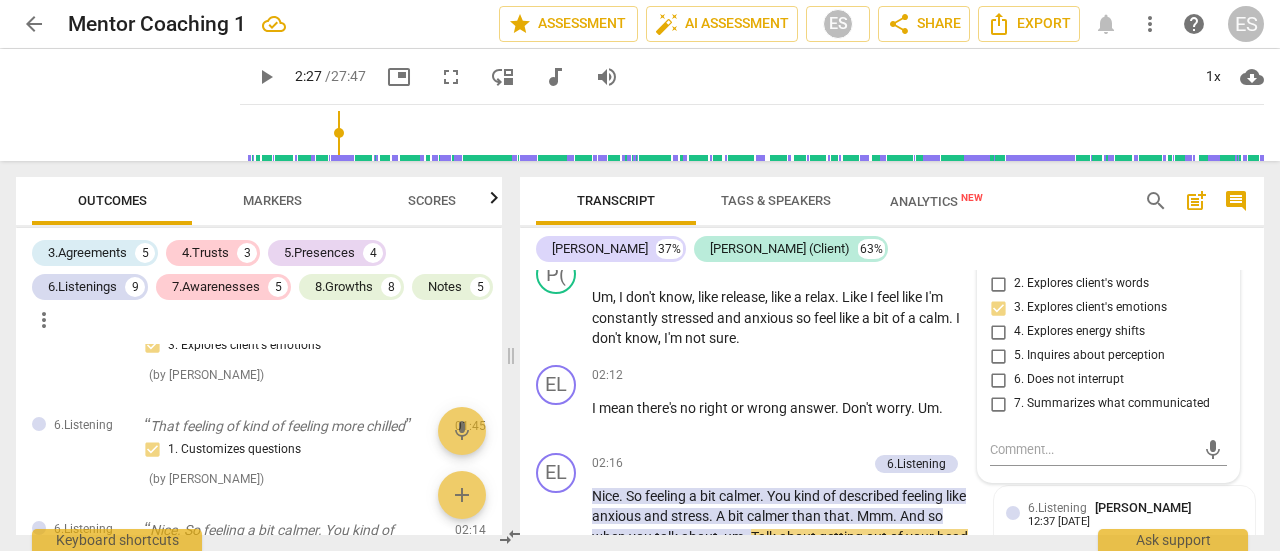 click on "3. Explores client's emotions" at bounding box center [1090, 308] 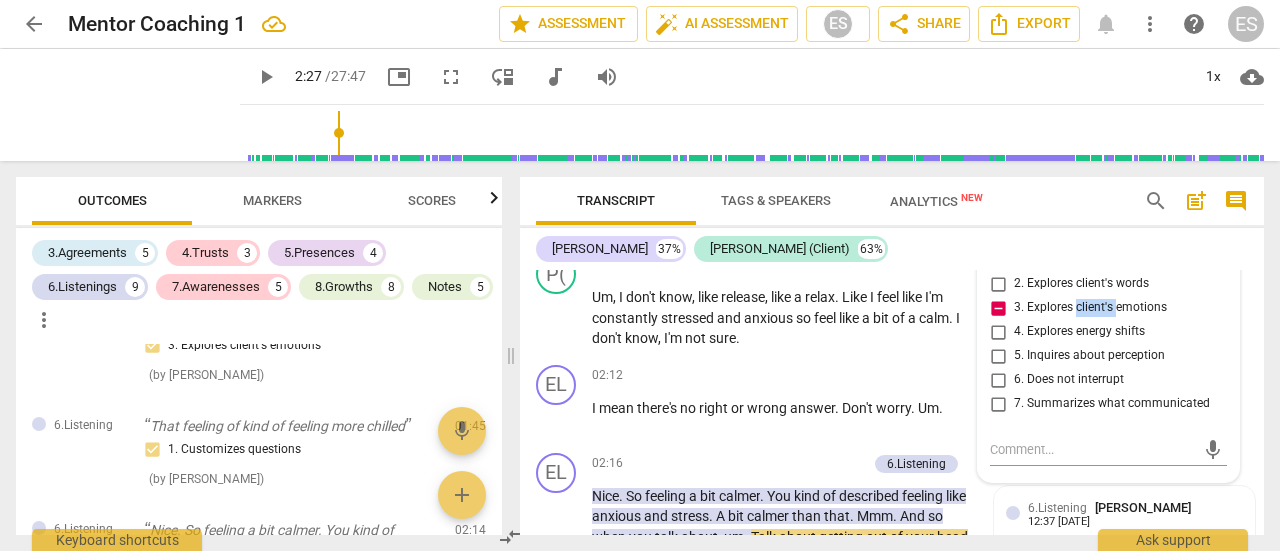 click on "3. Explores client's emotions" at bounding box center (1090, 308) 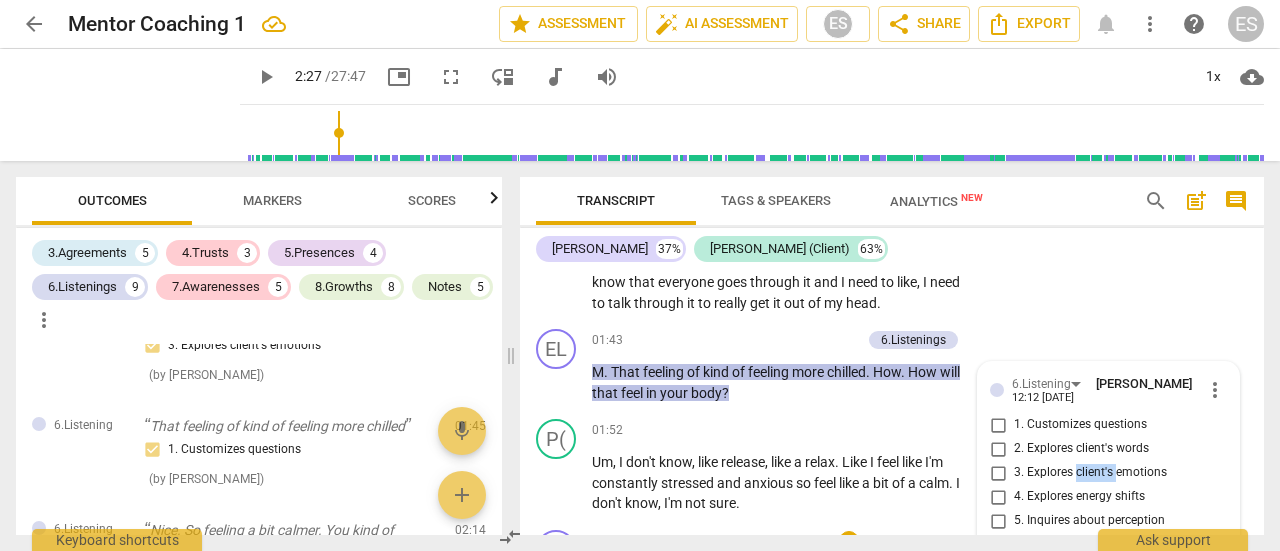 scroll, scrollTop: 1036, scrollLeft: 0, axis: vertical 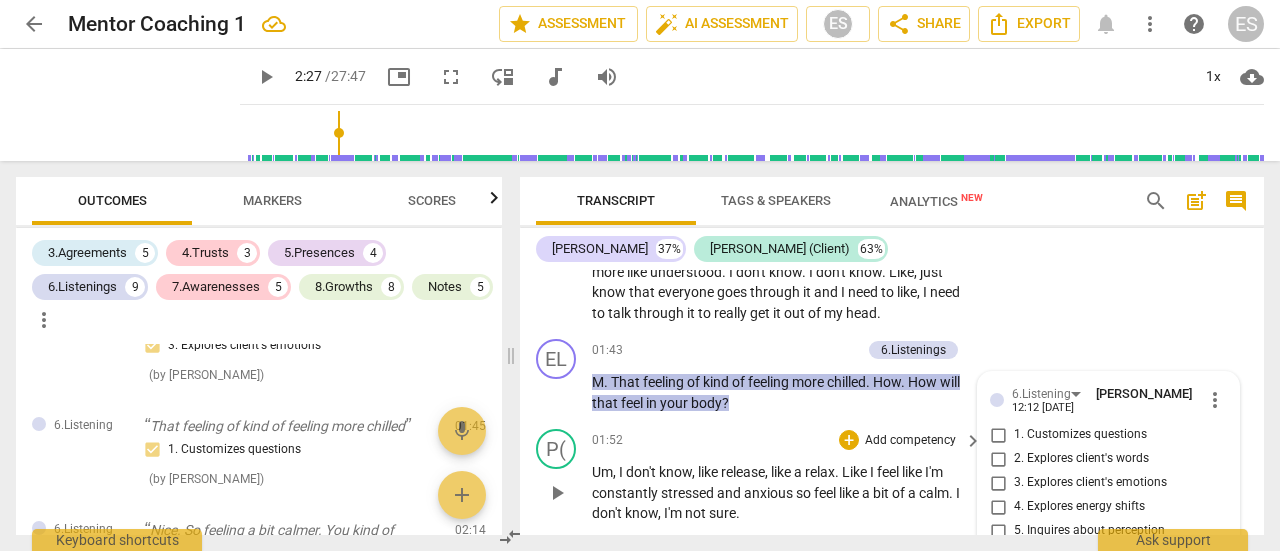 click on "like" at bounding box center [782, 472] 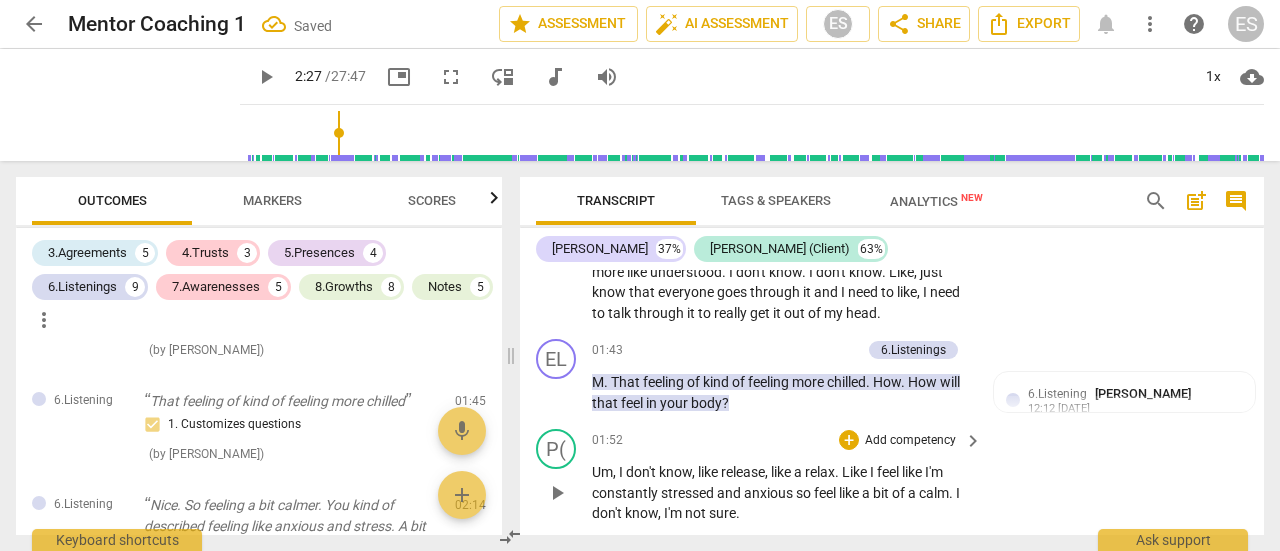 scroll, scrollTop: 448, scrollLeft: 0, axis: vertical 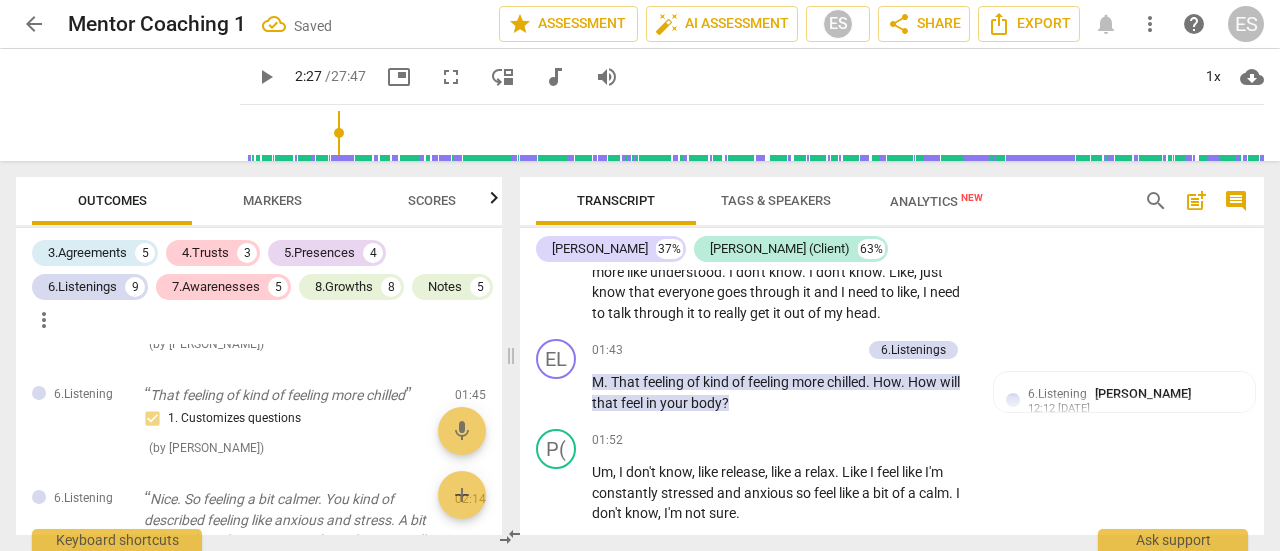 click on "body" at bounding box center [706, 403] 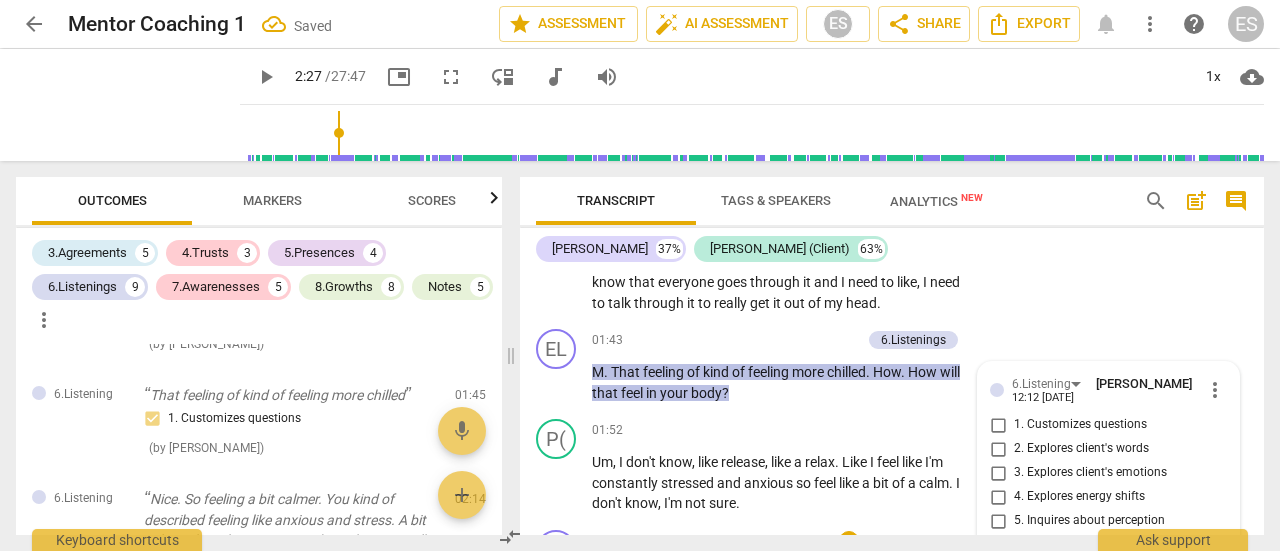 scroll, scrollTop: 1045, scrollLeft: 0, axis: vertical 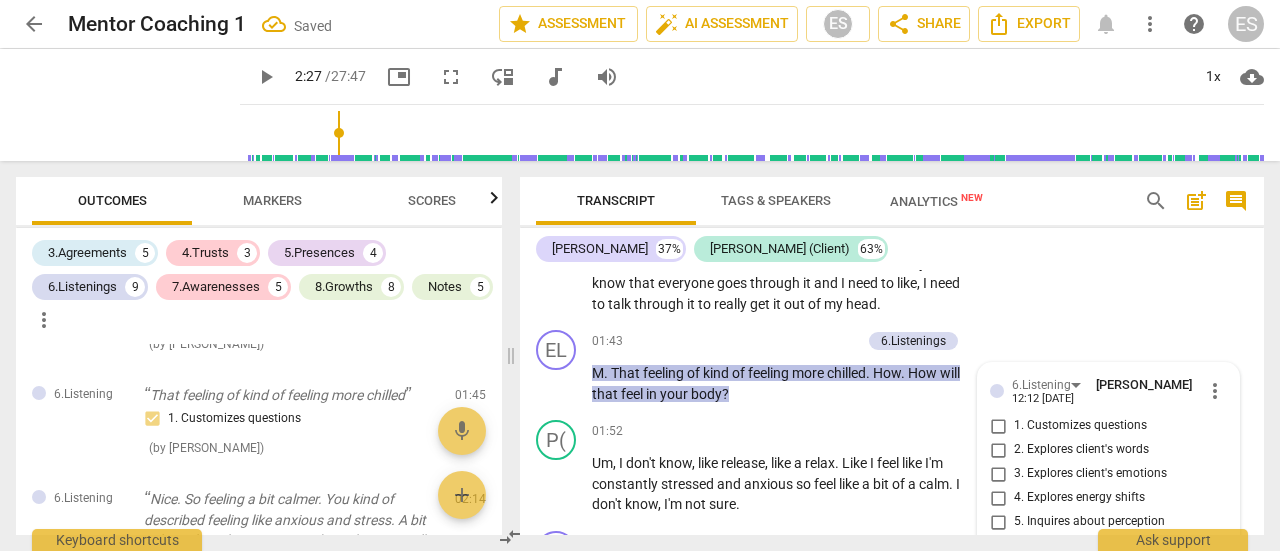 click on "M .   That   feeling   of   kind   of   feeling   more   chilled .   How .   How   will   that   feel   in   your   body ?" at bounding box center (782, 383) 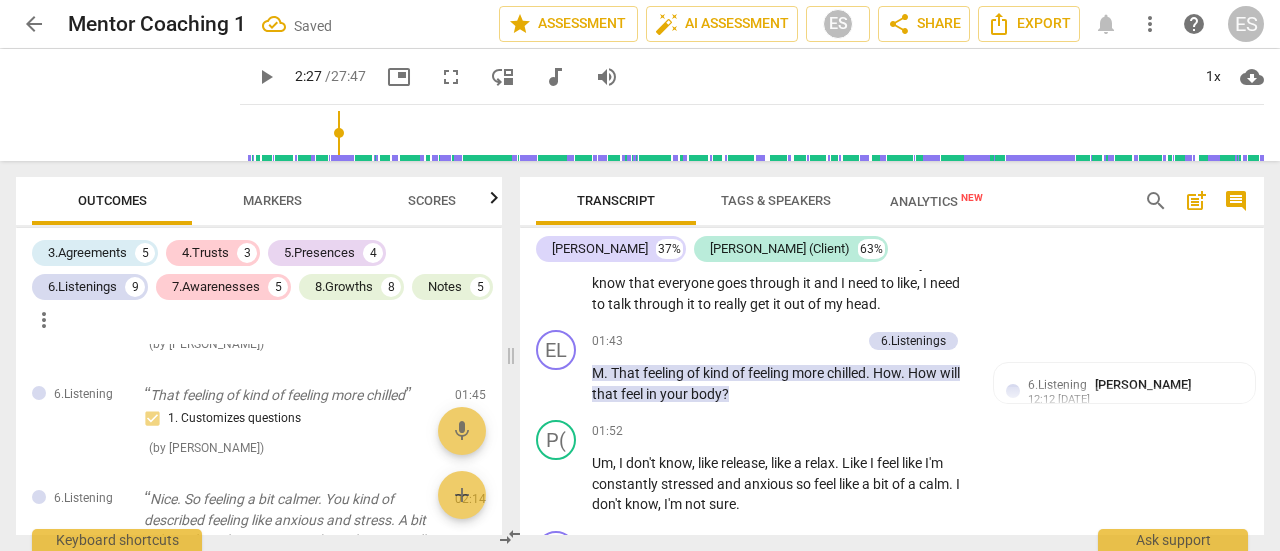 click on "+ Add competency 6.Listenings keyboard_arrow_right" at bounding box center (861, 341) 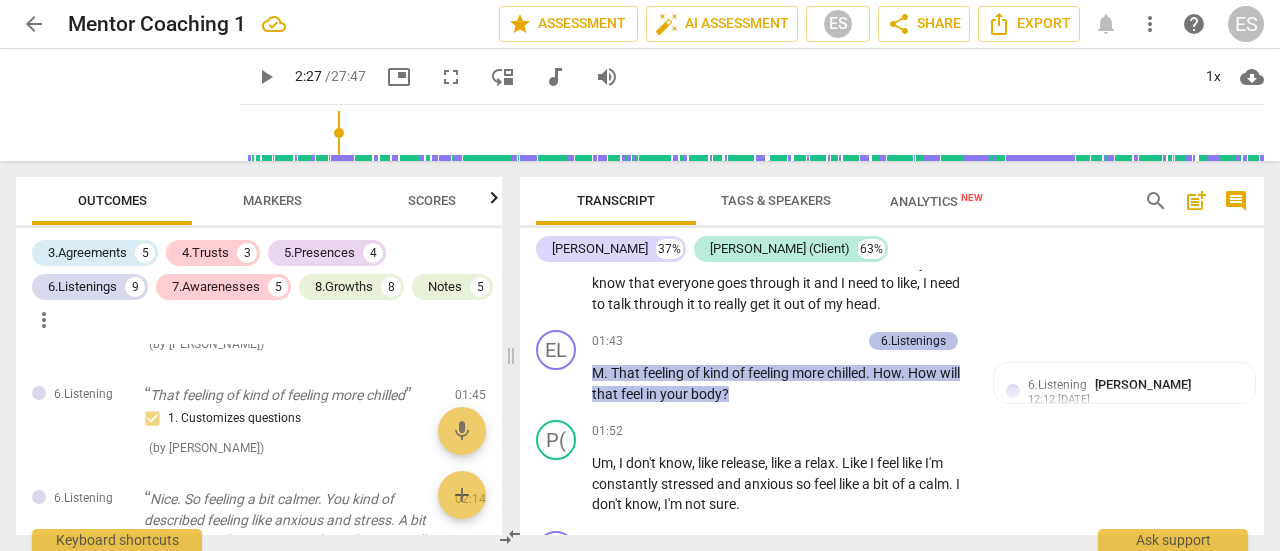 click on "6.Listenings" at bounding box center [913, 341] 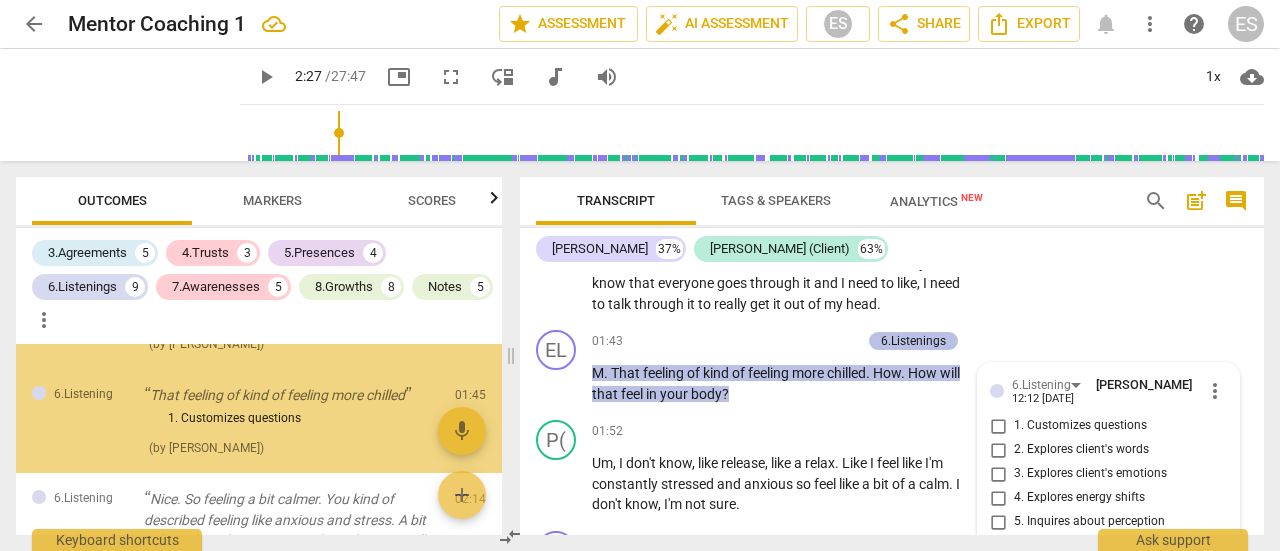 scroll, scrollTop: 1258, scrollLeft: 0, axis: vertical 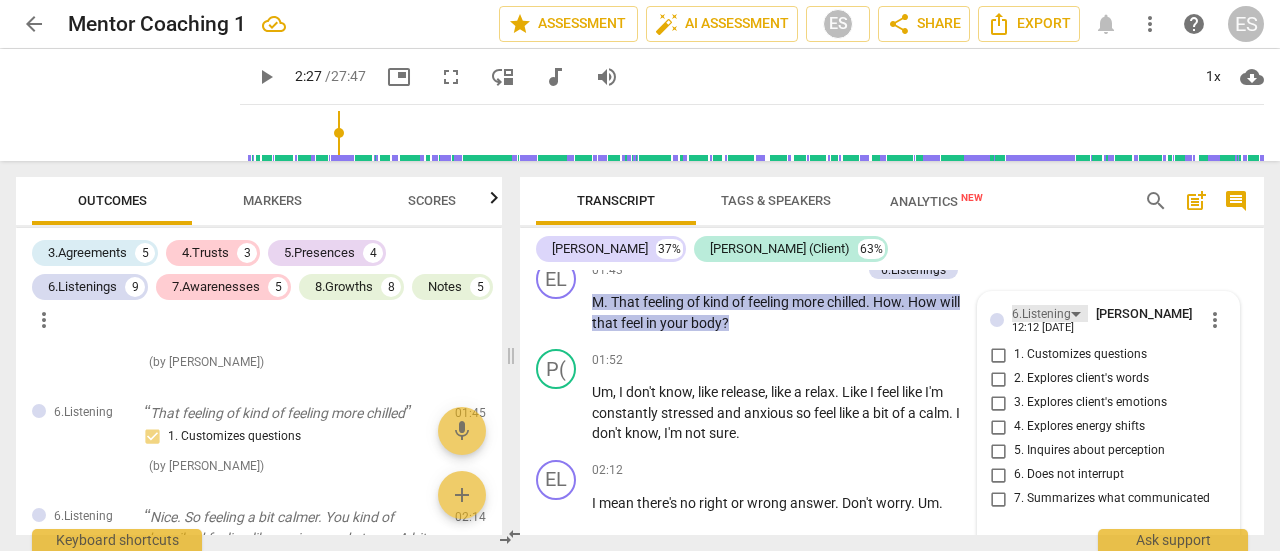 click on "6.Listening" at bounding box center (1041, 314) 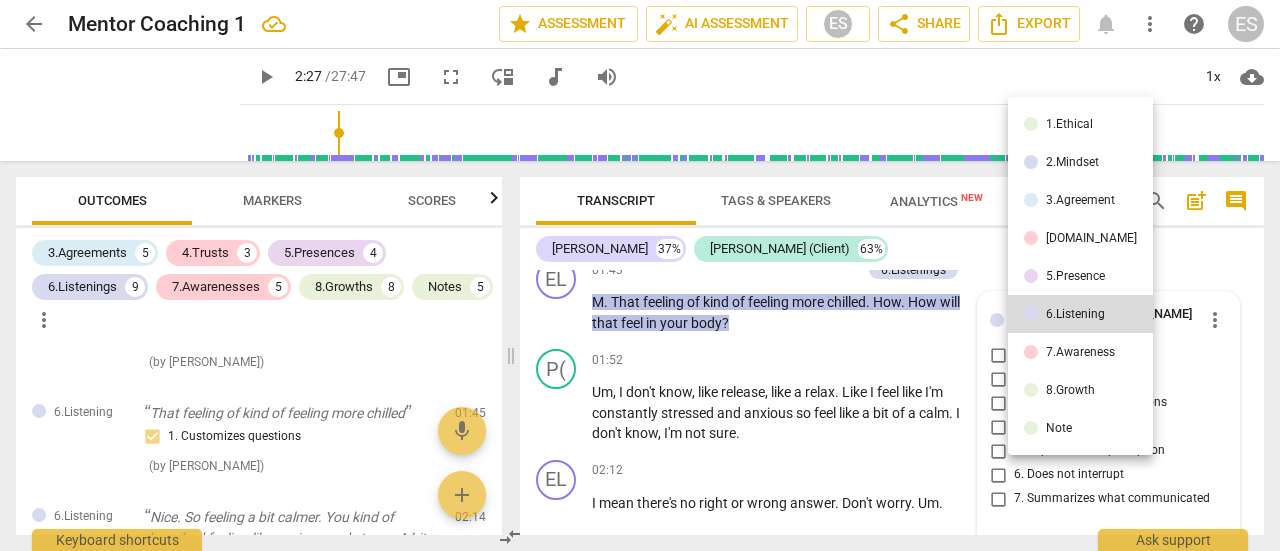 click at bounding box center (640, 275) 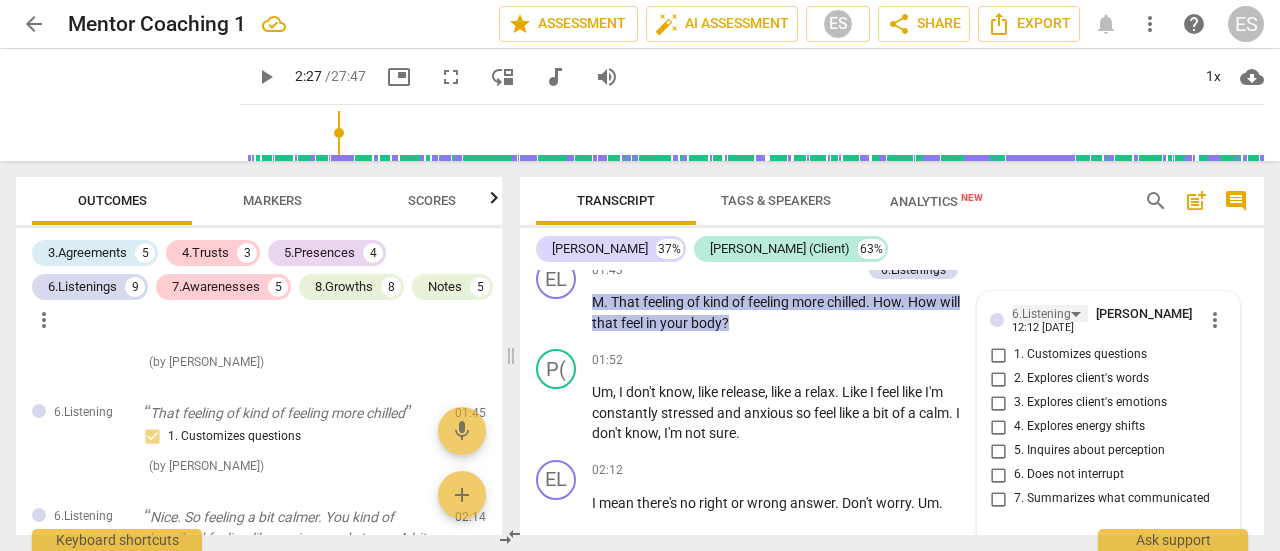 scroll, scrollTop: 1114, scrollLeft: 0, axis: vertical 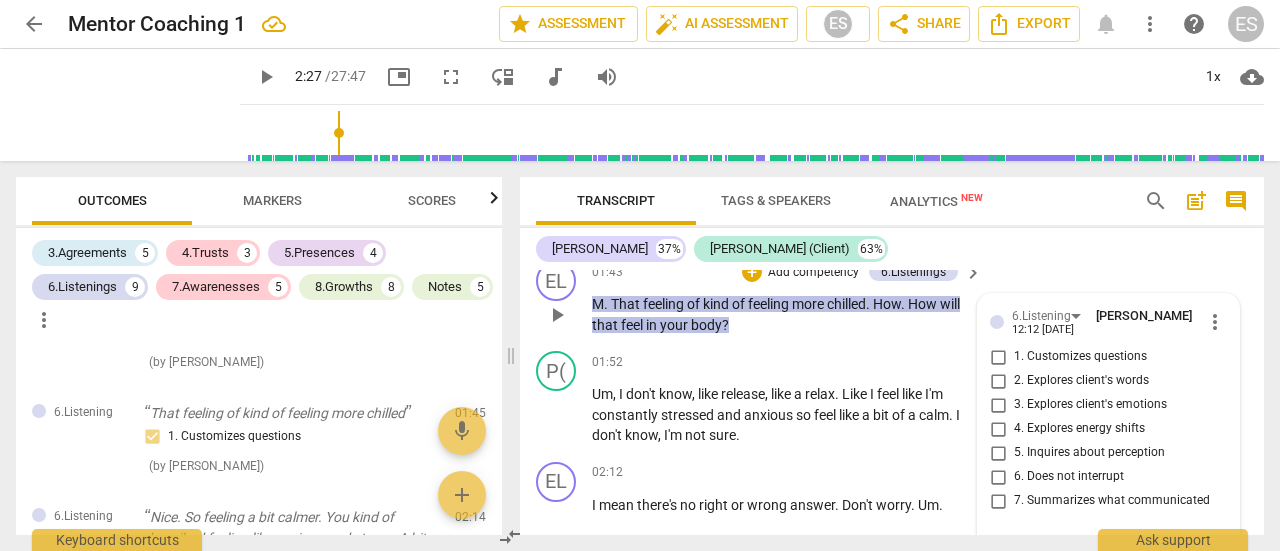 click on "1. Customizes questions" at bounding box center (998, 357) 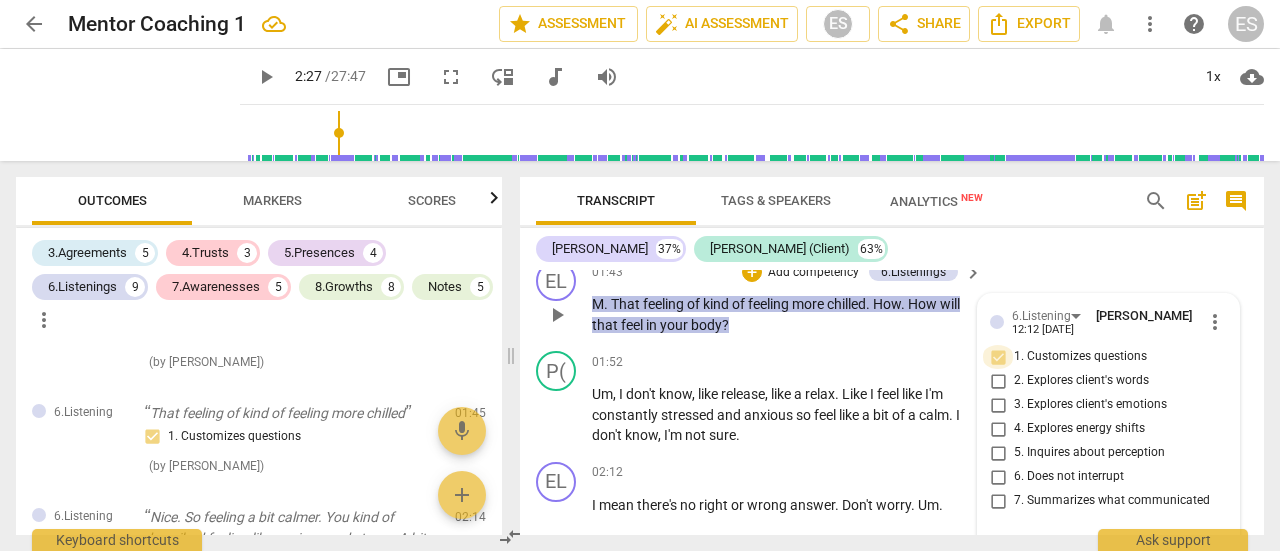 click on "1. Customizes questions" at bounding box center (998, 357) 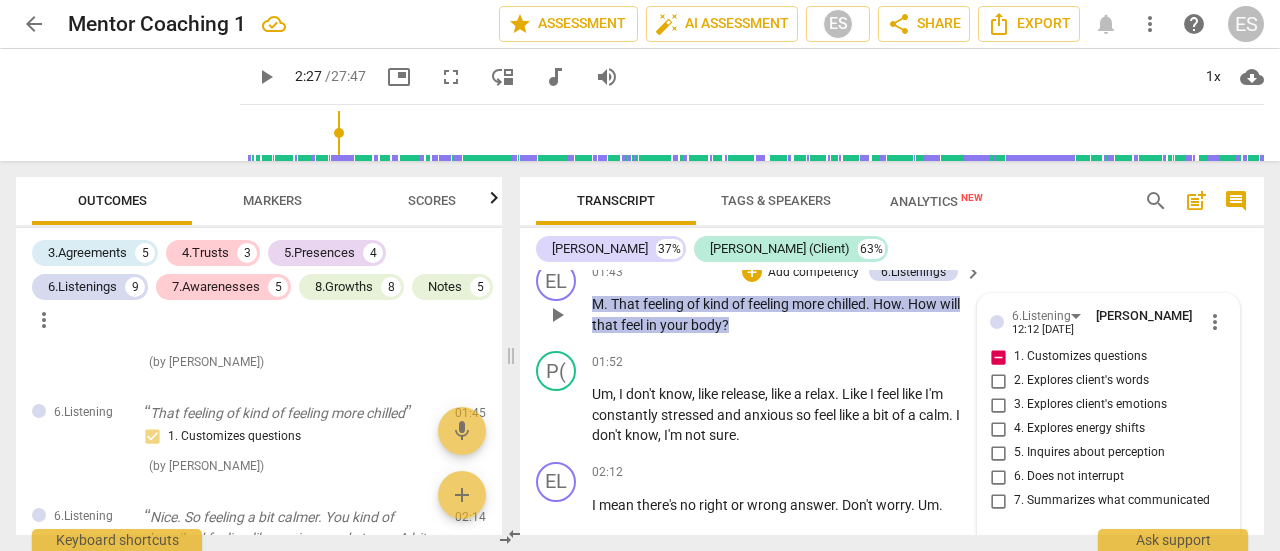 click on "1. Customizes questions" at bounding box center [998, 357] 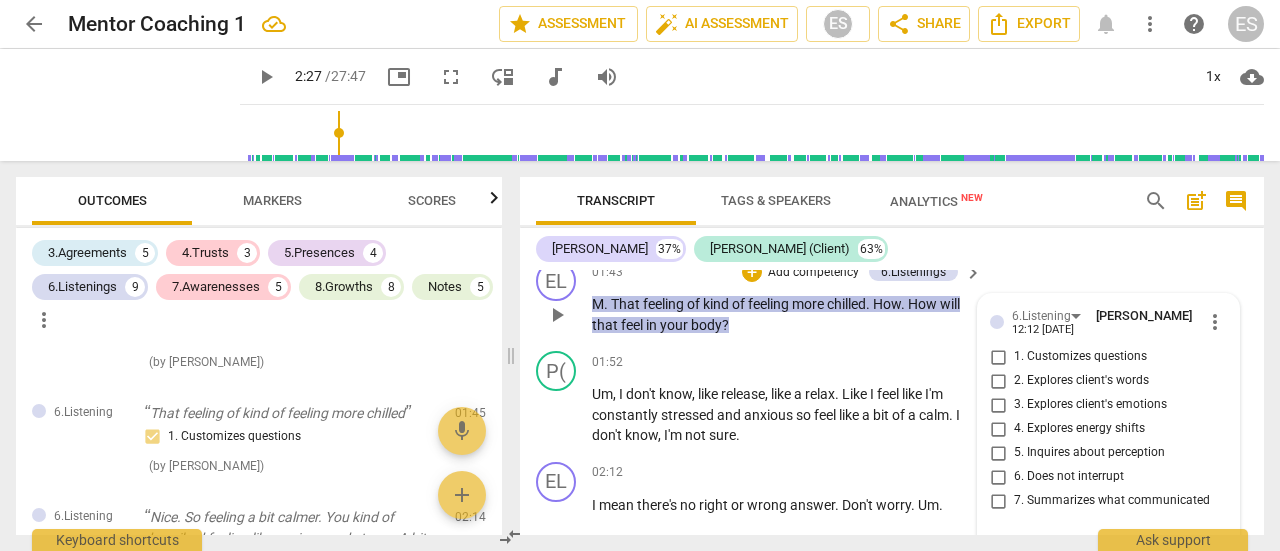 click on "EL play_arrow pause 01:43 + Add competency 6.Listenings keyboard_arrow_right M .   That   feeling   of   kind   of   feeling   more   chilled .   How .   How   will   that   feel   in   your   body ? 6.Listening [PERSON_NAME] 12:12 [DATE] more_vert 1. Customizes questions 2. Explores client's words 3. Explores client's emotions 4. Explores energy shifts 5. Inquires about perception 6. Does not interrupt 7. Summarizes what communicated mic" at bounding box center [892, 298] 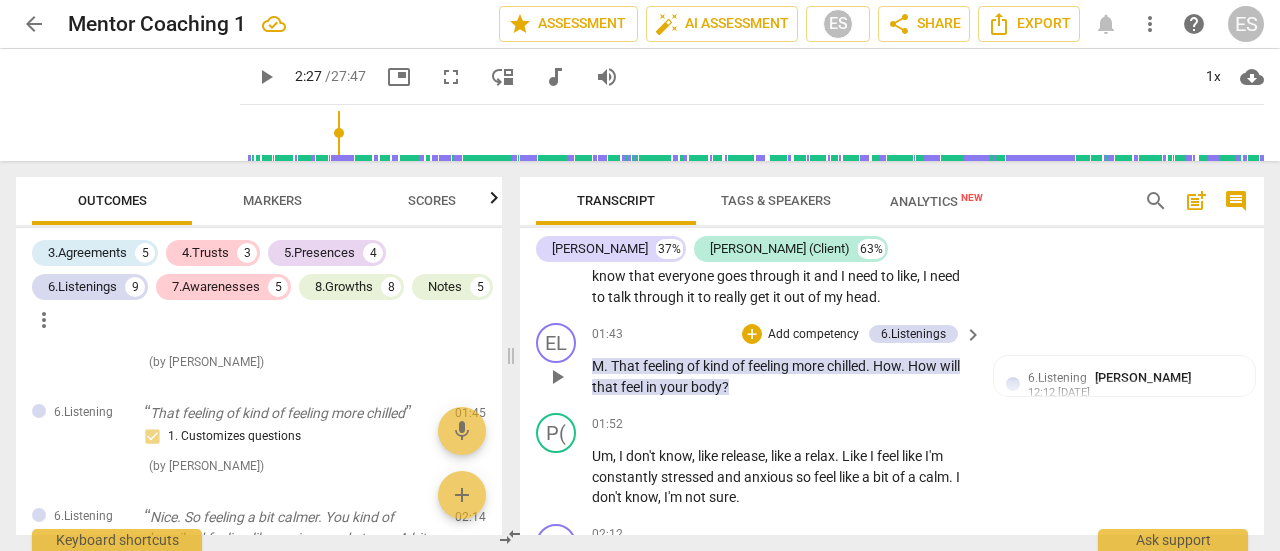 scroll, scrollTop: 1050, scrollLeft: 0, axis: vertical 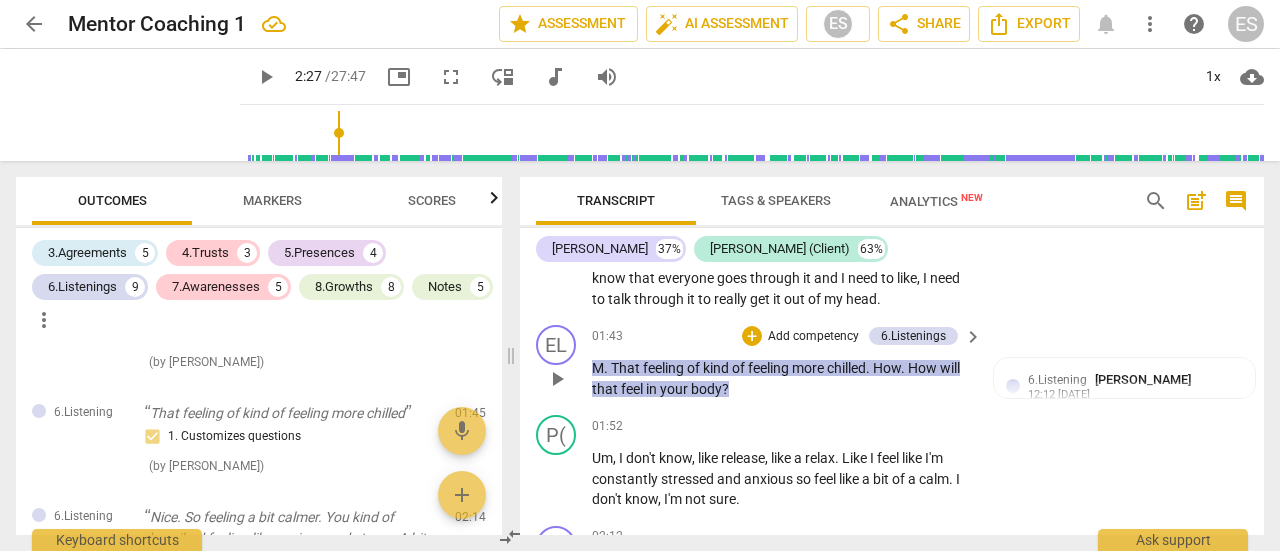 click on "Add competency" at bounding box center (813, 337) 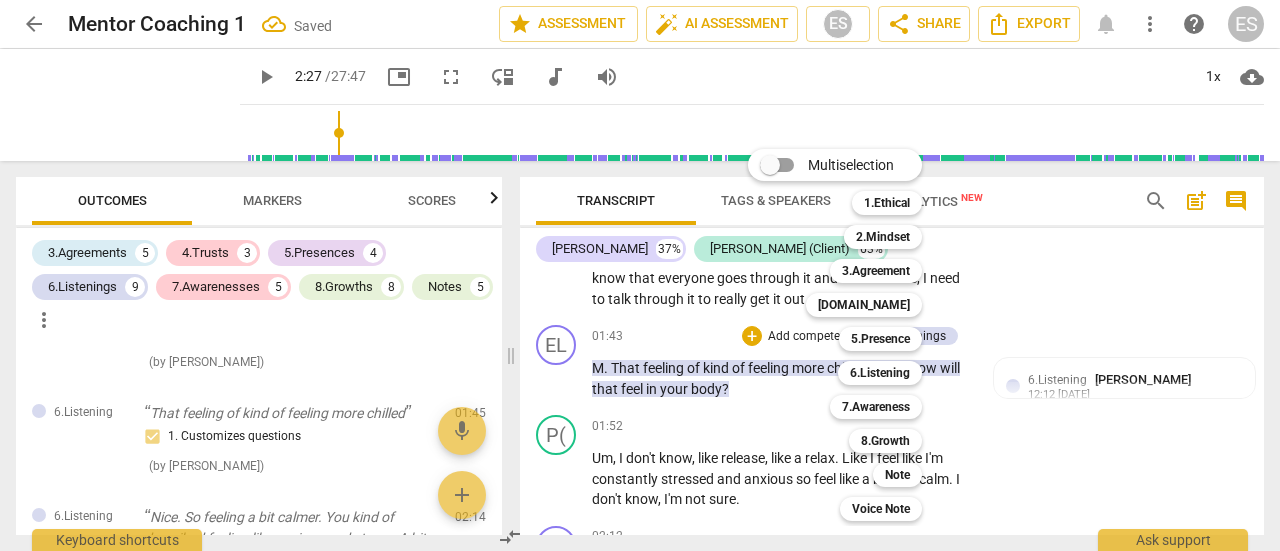 click on "Multiselection" at bounding box center [770, 165] 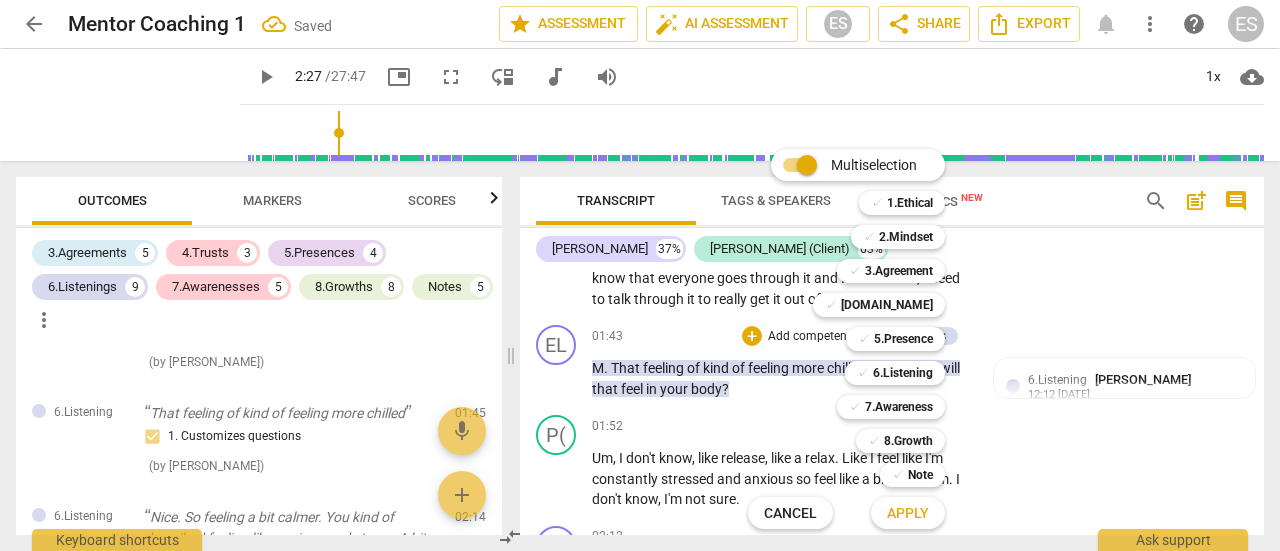 click on "Multiselection m ✓ 1.Ethical 1 ✓ 2.Mindset 2 ✓ 3.Agreement 3 ✓ [DOMAIN_NAME] 4 ✓ 5.Presence 5 ✓ 6.Listening 6 ✓ 7.Awareness 7 ✓ 8.Growth 8 ✓ Note 9 Cancel c Apply x" at bounding box center [861, 339] 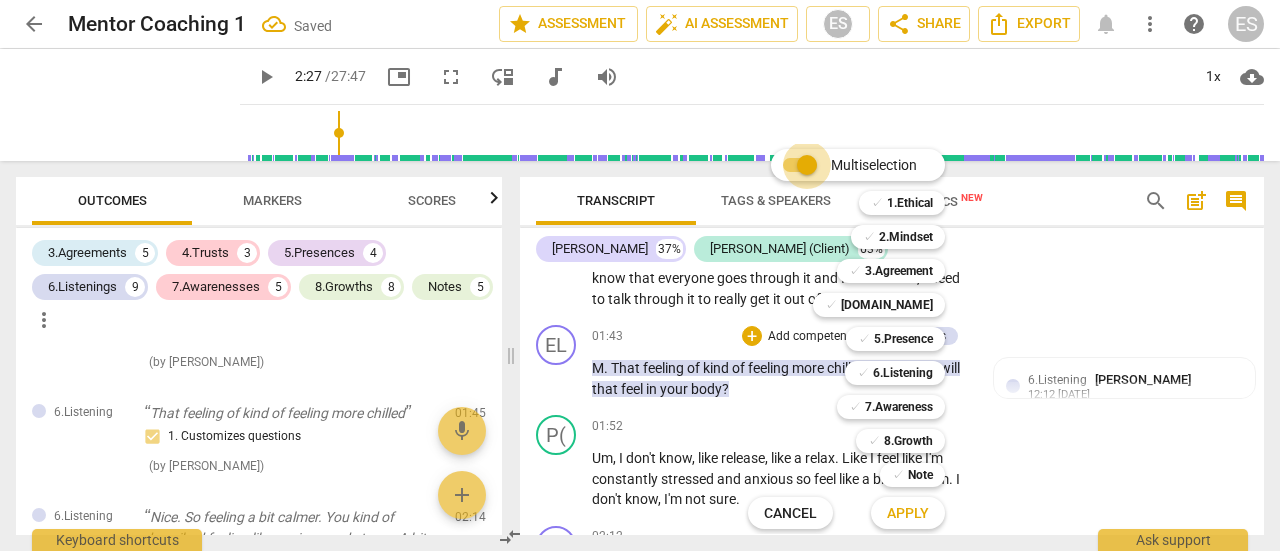 click on "Multiselection" at bounding box center [807, 165] 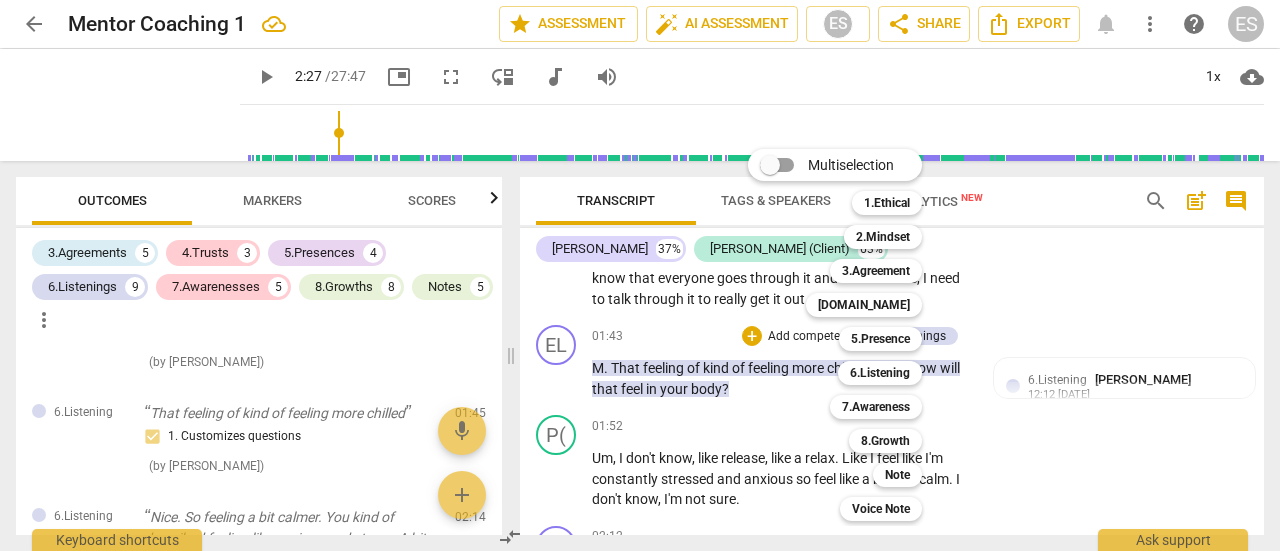 click on "Multiselection m 1.Ethical 1 2.Mindset 2 3.Agreement 3 [DOMAIN_NAME] 4 5.Presence 5 6.Listening 6 7.Awareness 7 8.Growth 8 Note 9 Voice Note 0" at bounding box center [850, 335] 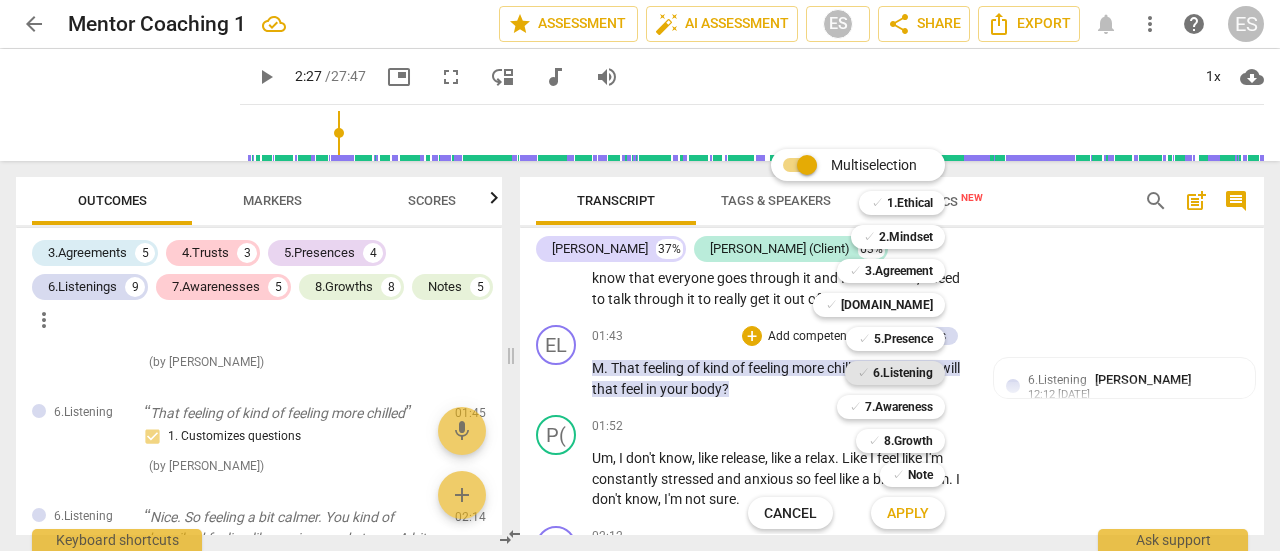 click on "6.Listening" at bounding box center (903, 373) 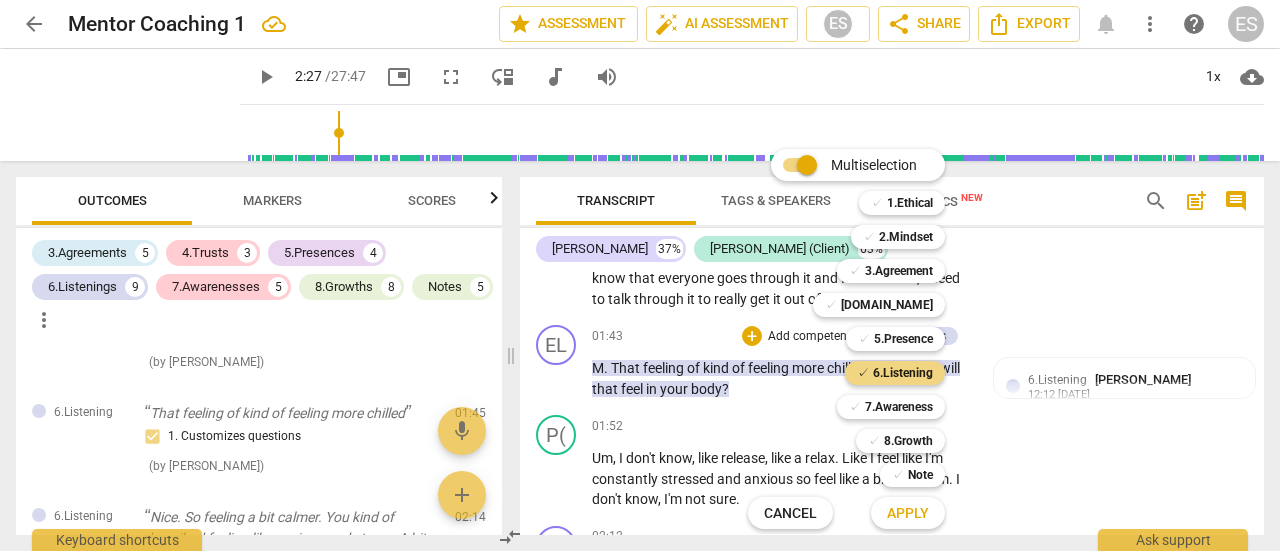 click on "Apply" at bounding box center [908, 514] 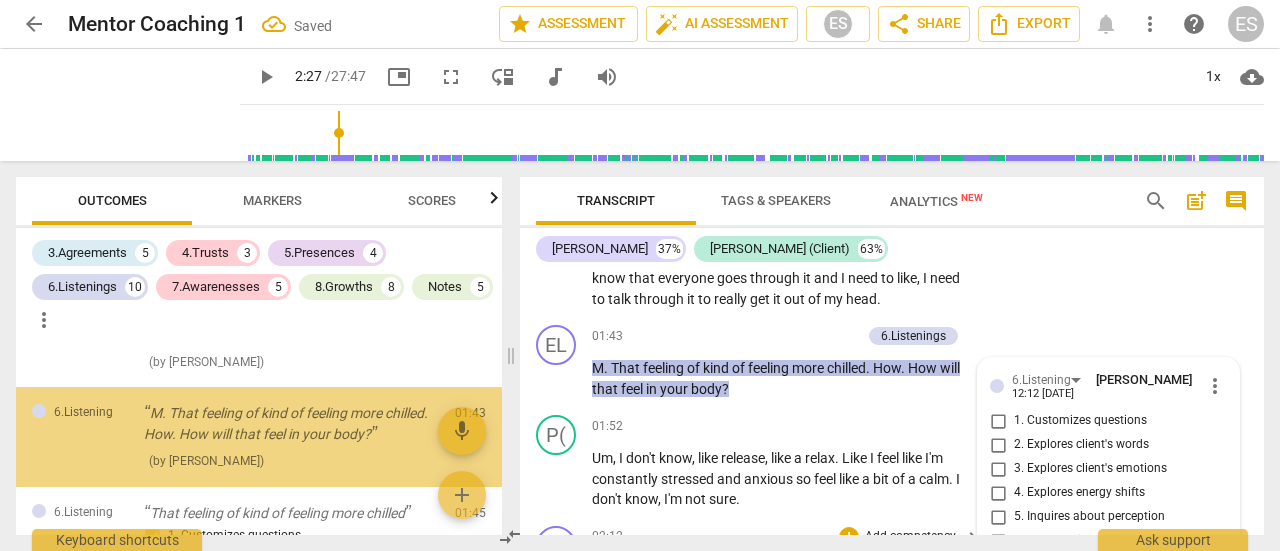 scroll, scrollTop: 1258, scrollLeft: 0, axis: vertical 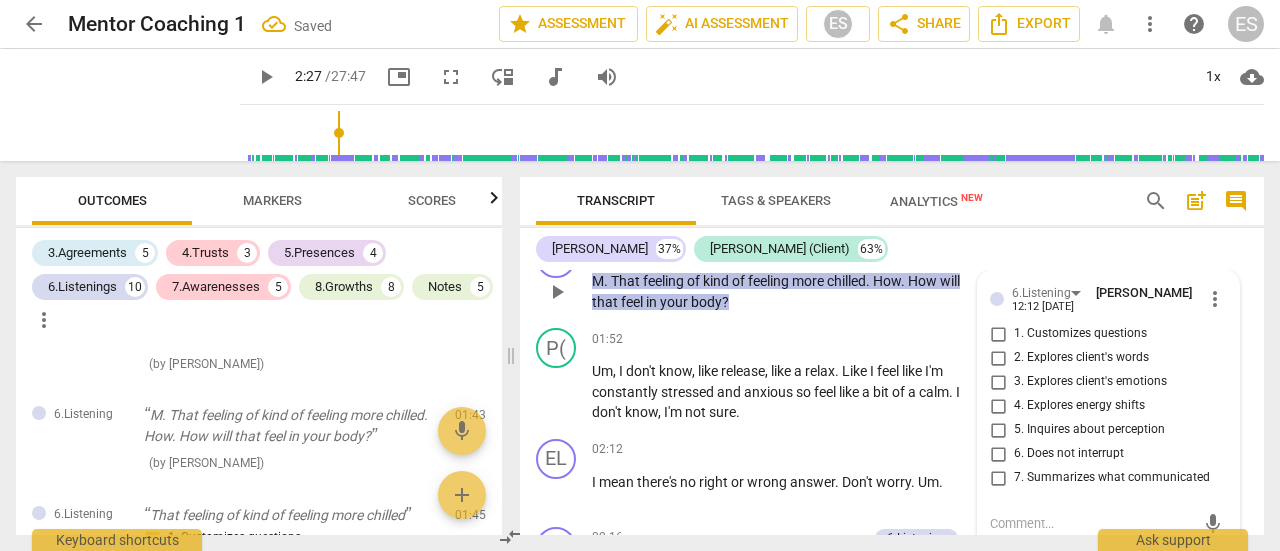 click on "3. Explores client's emotions" at bounding box center (1090, 382) 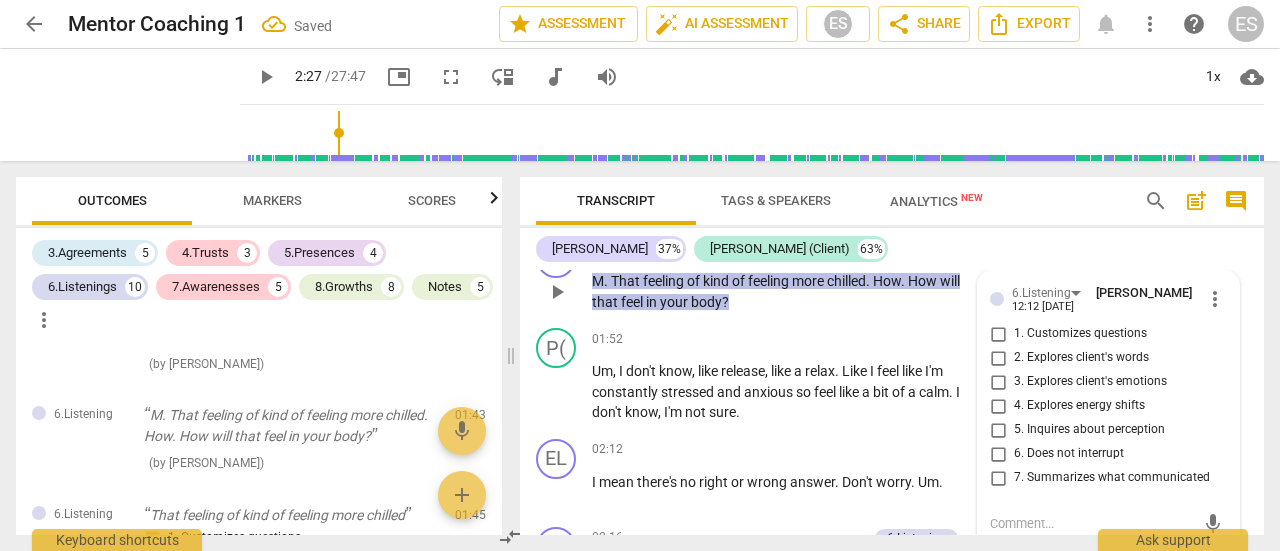 click on "3. Explores client's emotions" at bounding box center [998, 382] 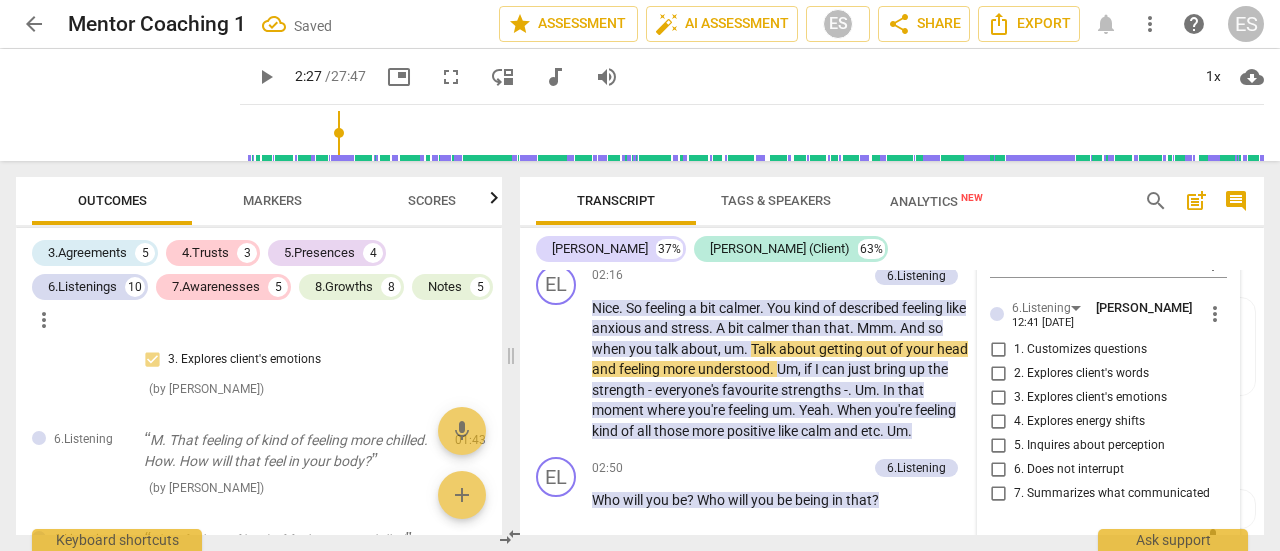 scroll, scrollTop: 1398, scrollLeft: 0, axis: vertical 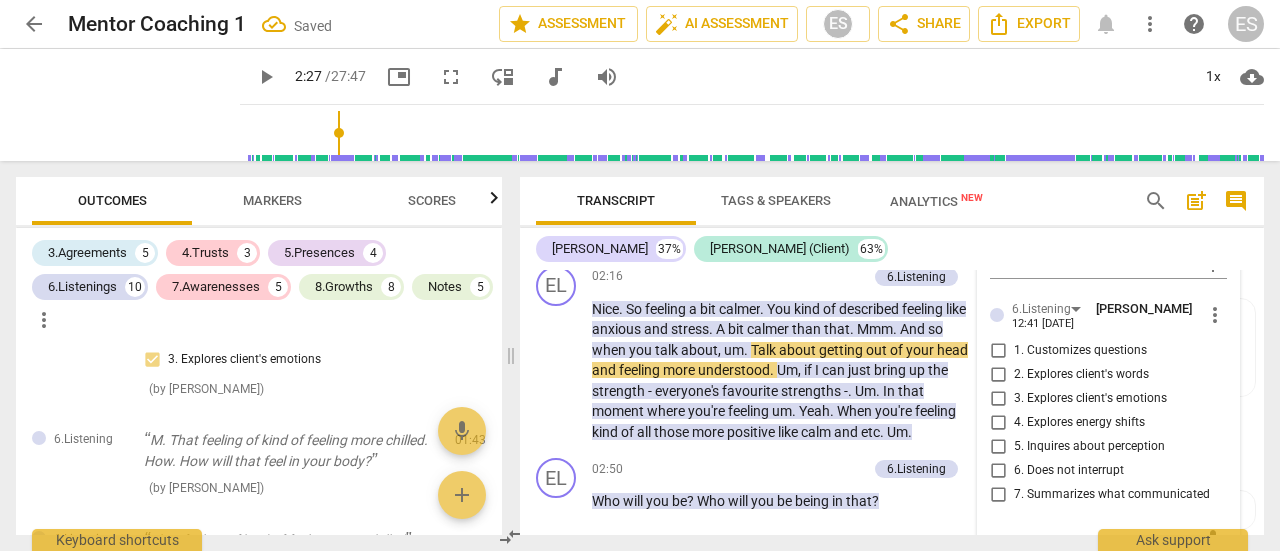 click on "1. Customizes questions" at bounding box center (1080, 351) 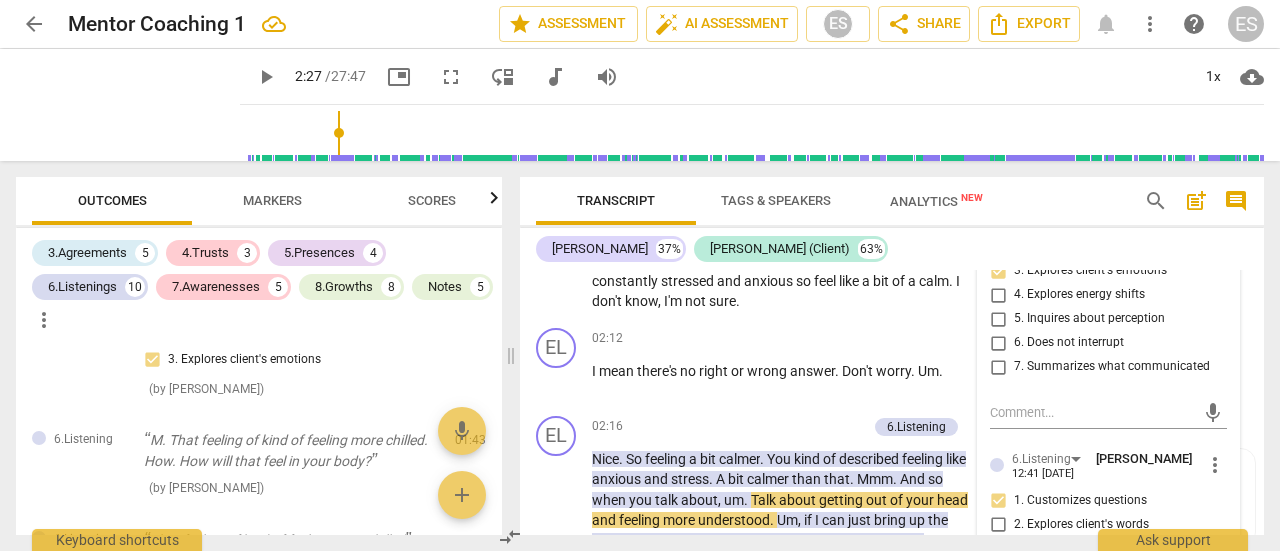 scroll, scrollTop: 1194, scrollLeft: 0, axis: vertical 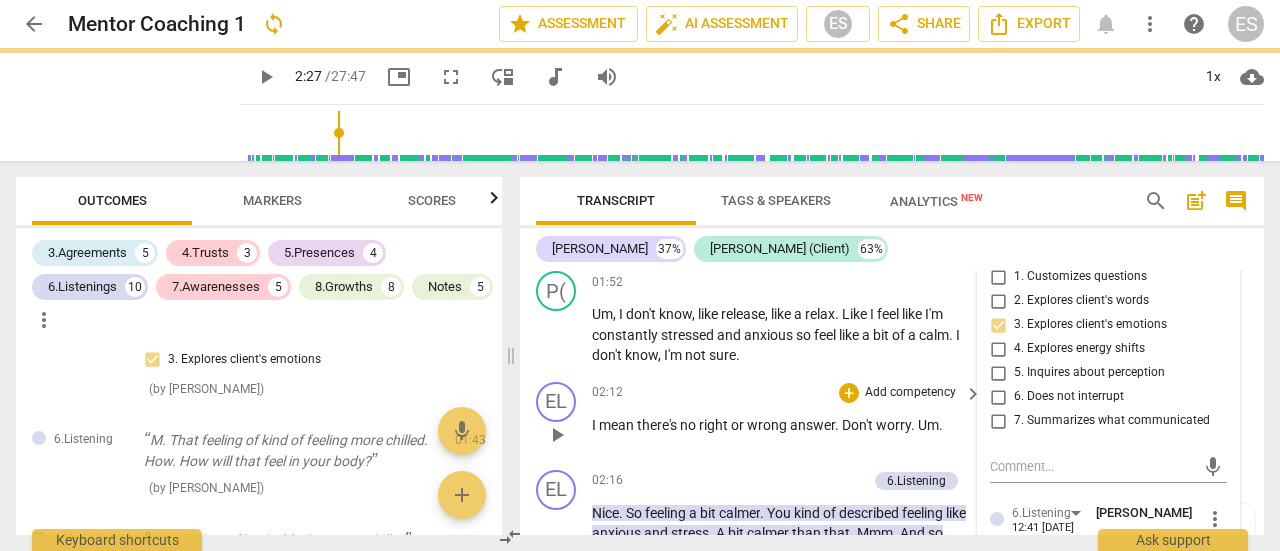 click on "+ Add competency" at bounding box center [898, 393] 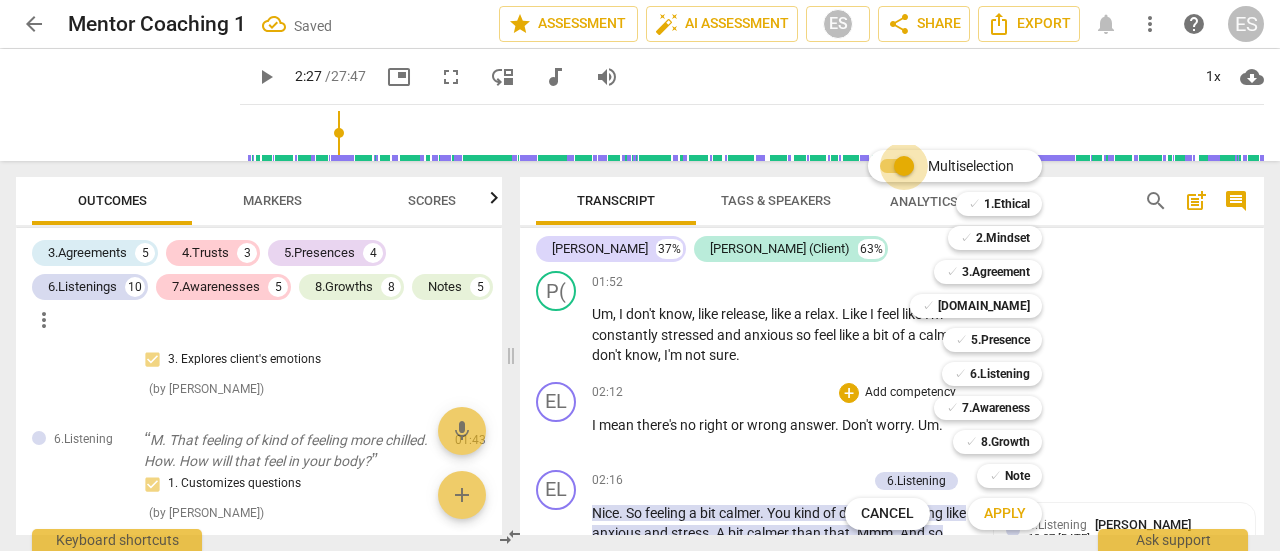 click on "Multiselection" at bounding box center (904, 166) 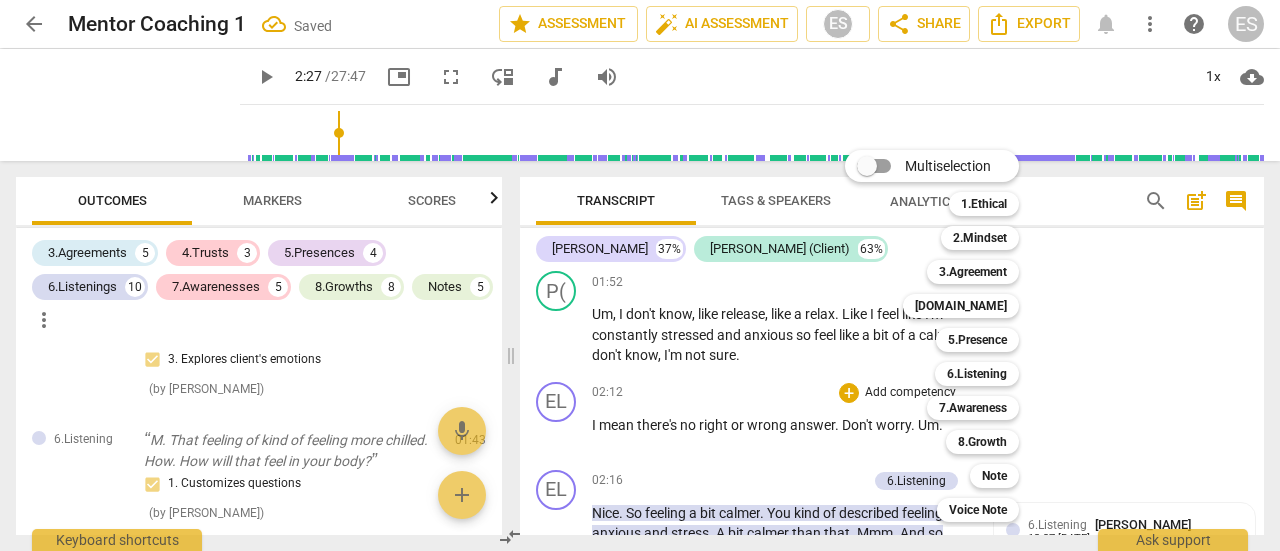 click at bounding box center (640, 275) 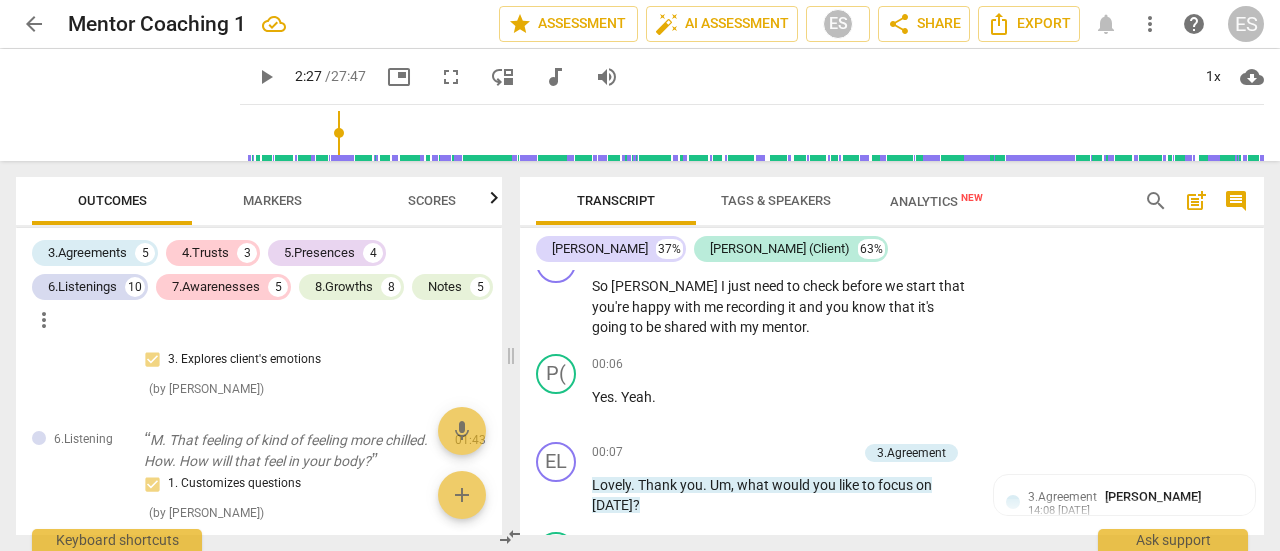 scroll, scrollTop: 0, scrollLeft: 0, axis: both 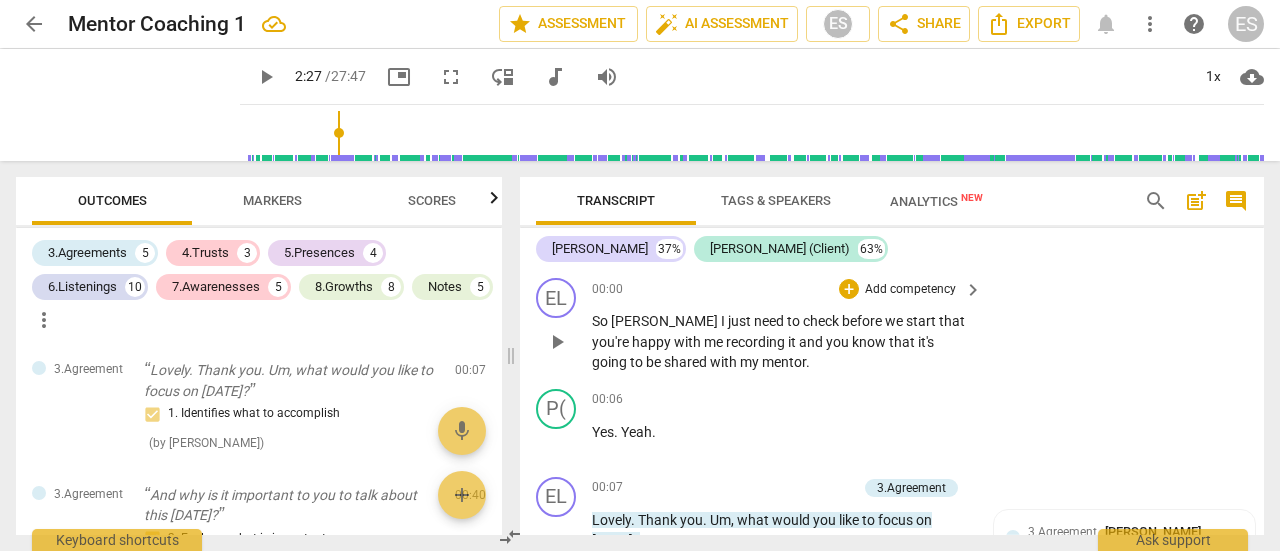 click on "00:00" at bounding box center (607, 289) 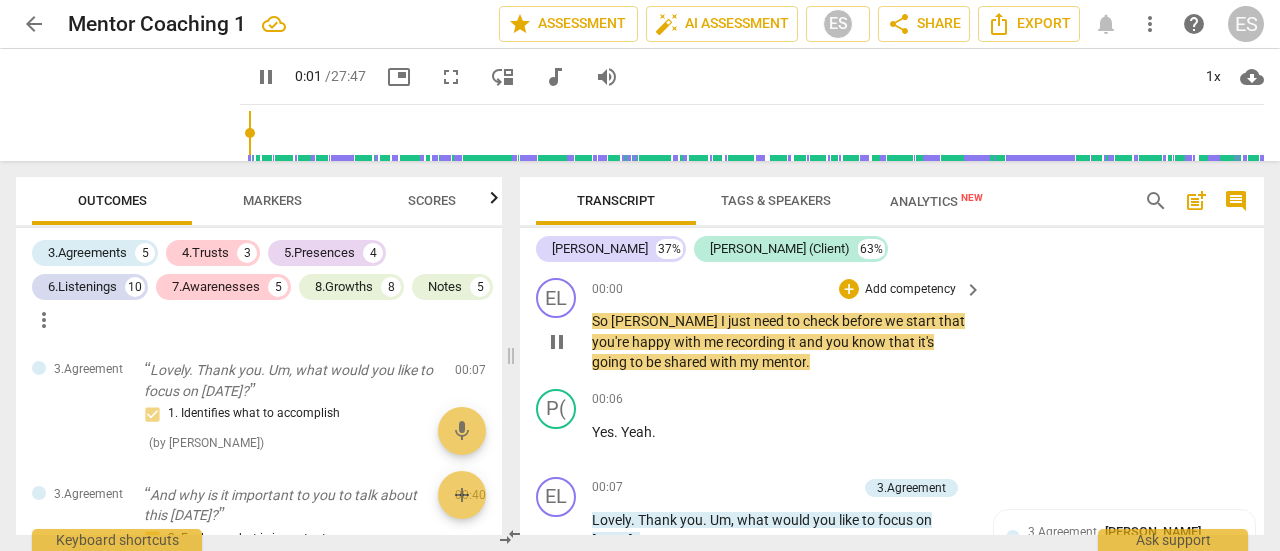 click on "pause" at bounding box center (557, 342) 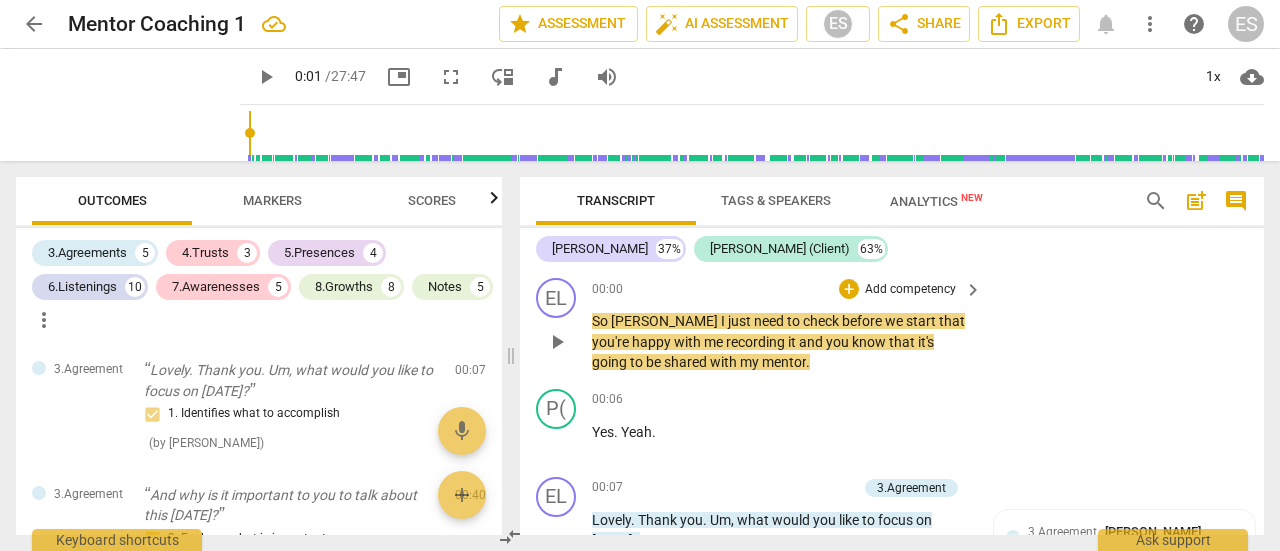 click on "So   [PERSON_NAME]   I   just   need   to   check   before   we   start   that   you're   happy   with   me   recording   it   and   you   know   that   it's   going   to   be   shared   with   my   mentor ." at bounding box center (782, 342) 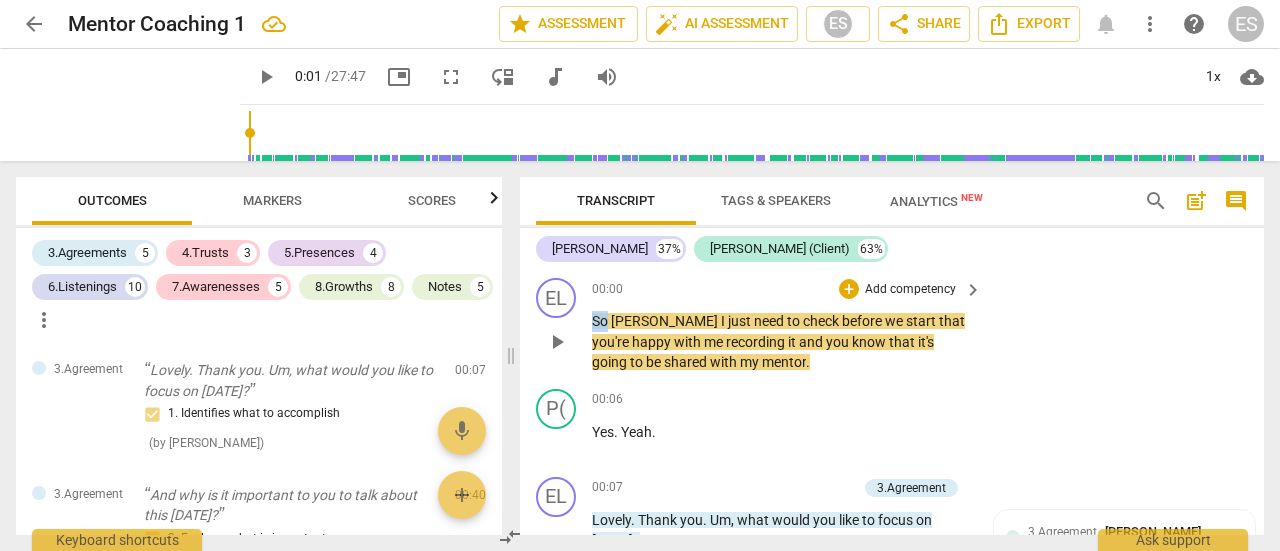 drag, startPoint x: 595, startPoint y: 323, endPoint x: 608, endPoint y: 321, distance: 13.152946 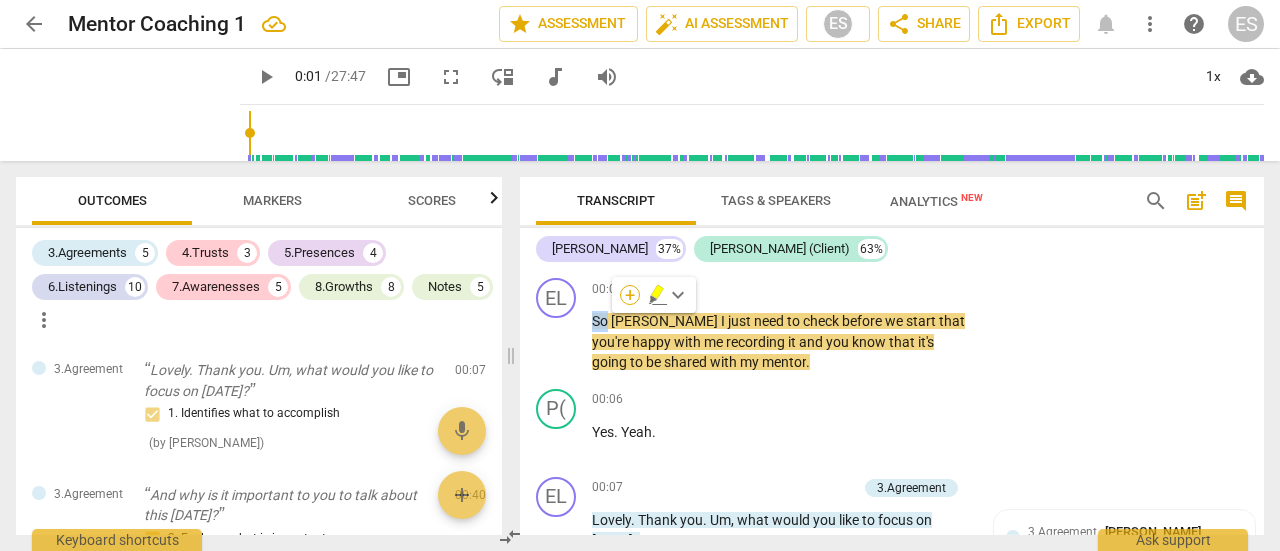 click on "+" at bounding box center (630, 295) 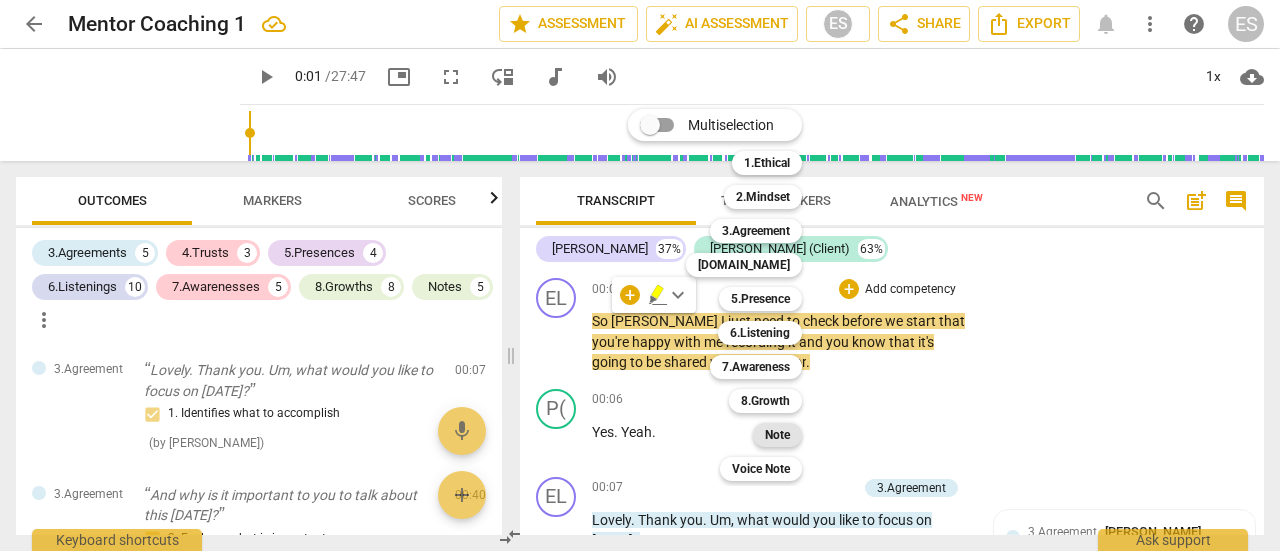 click on "Note" at bounding box center [777, 435] 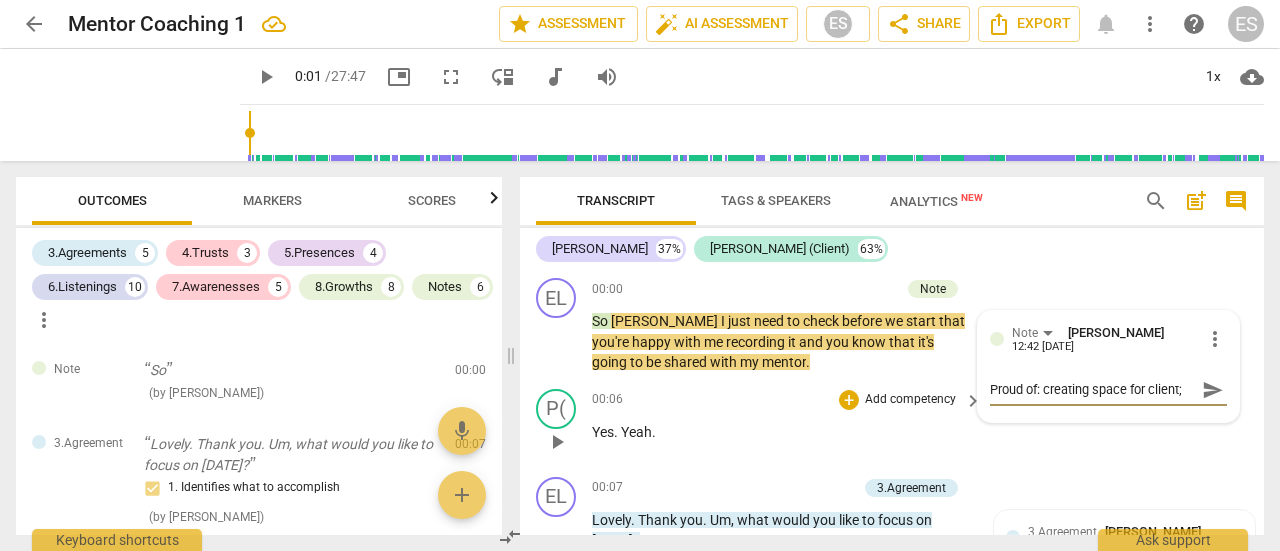 scroll, scrollTop: 0, scrollLeft: 0, axis: both 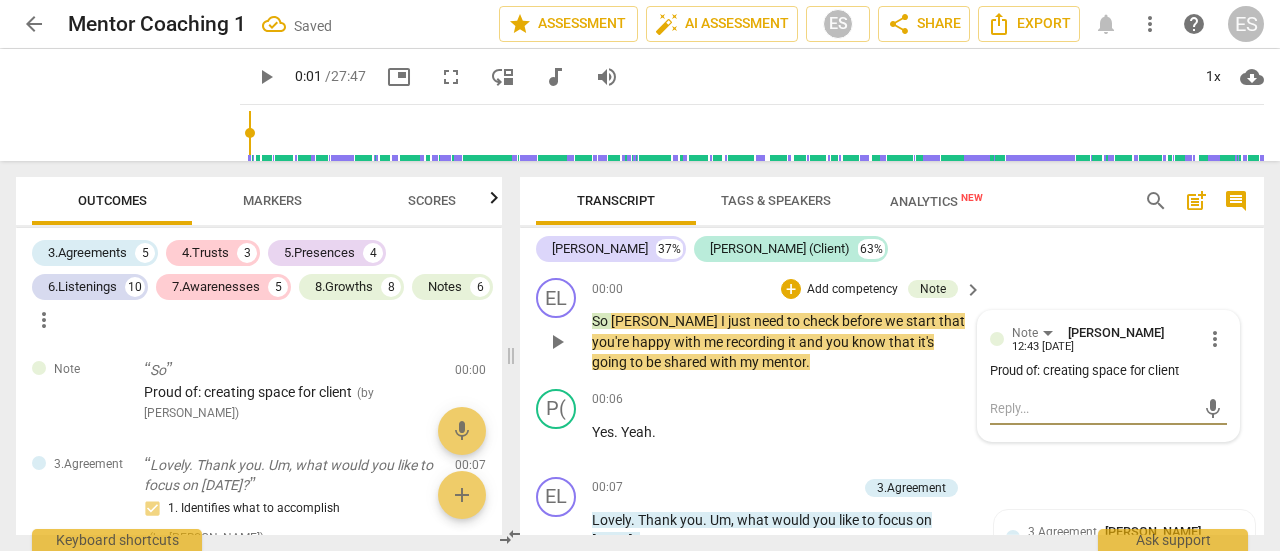 click on "Proud of: creating space for client" at bounding box center [1108, 371] 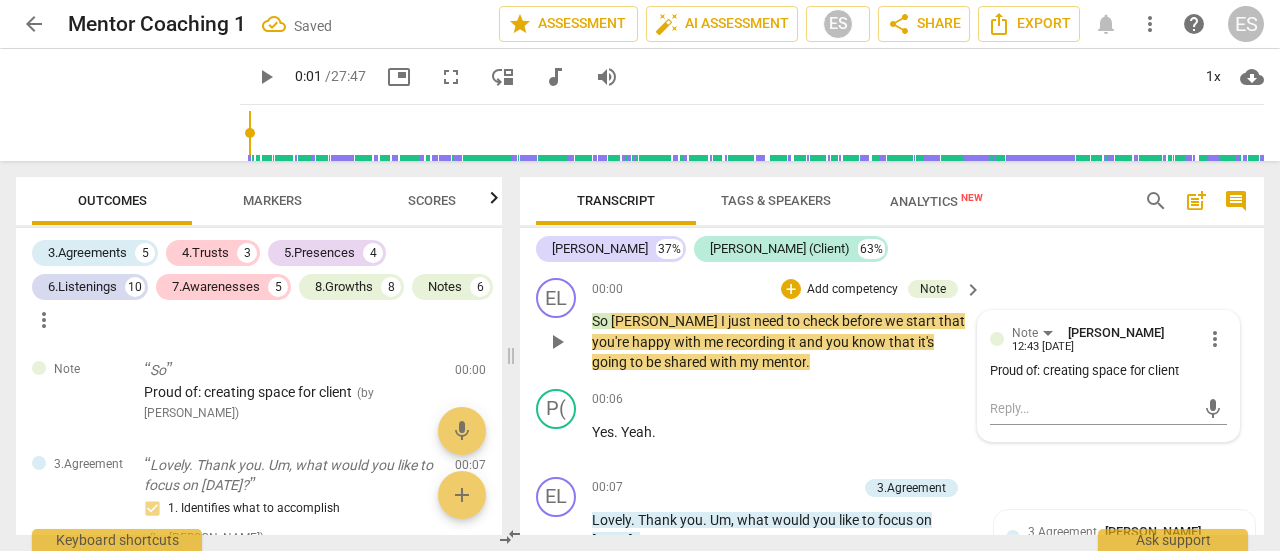 click on "more_vert" at bounding box center [1215, 339] 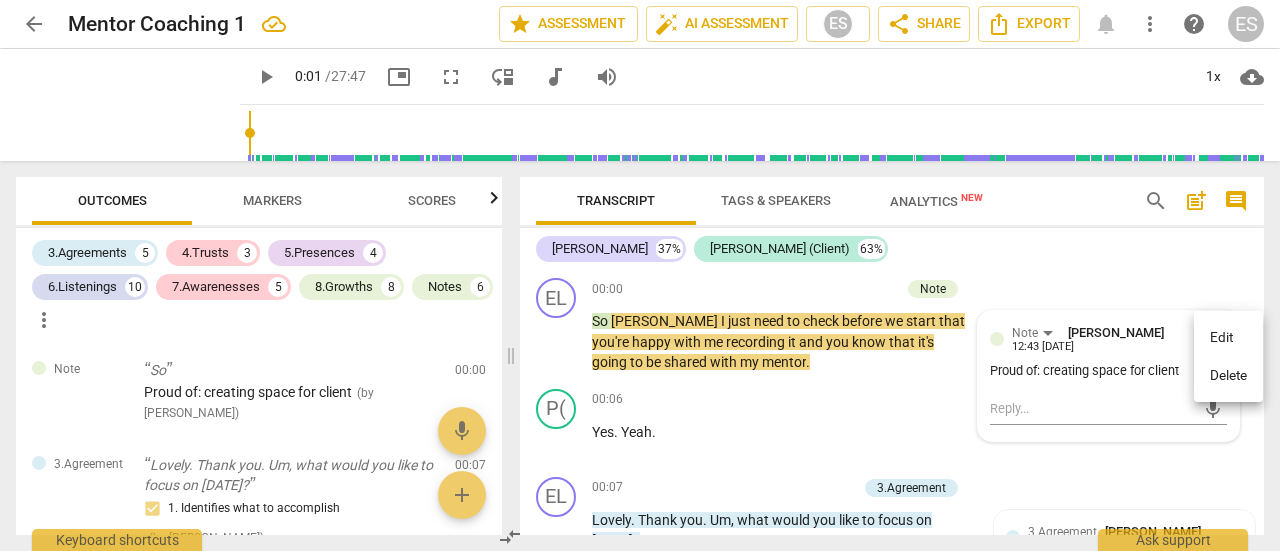 click at bounding box center [640, 275] 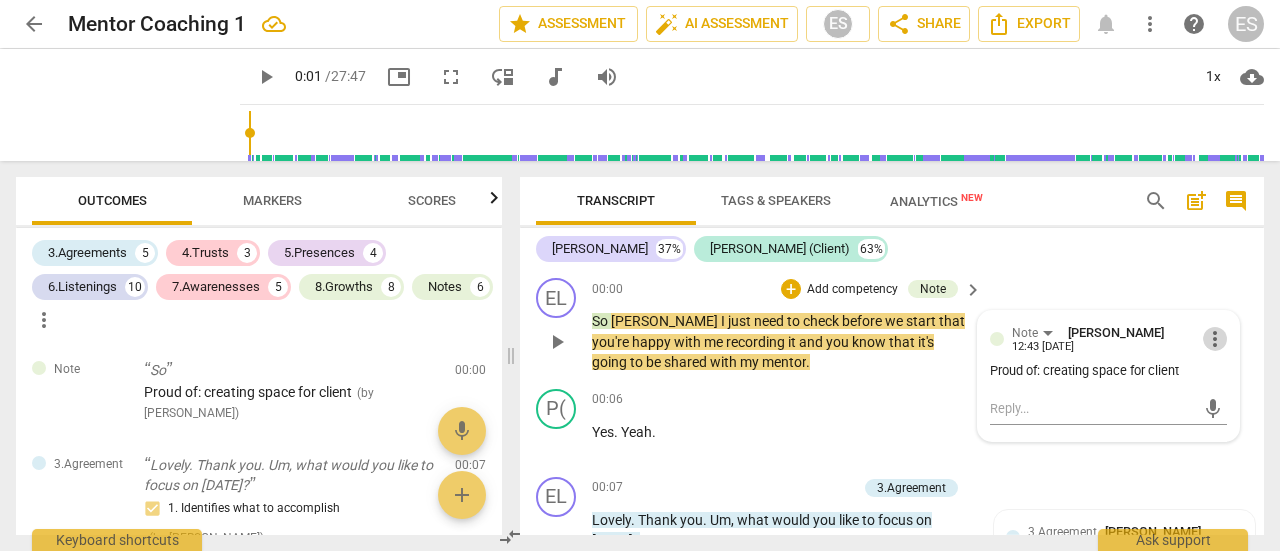 click on "more_vert" at bounding box center [1215, 339] 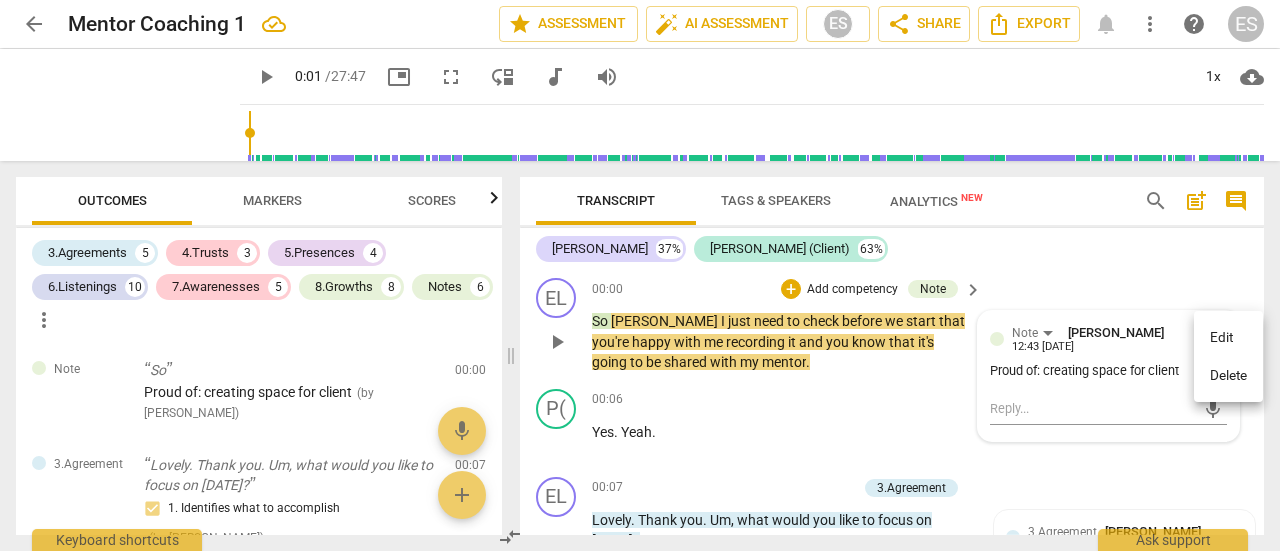 click on "Edit" at bounding box center [1228, 338] 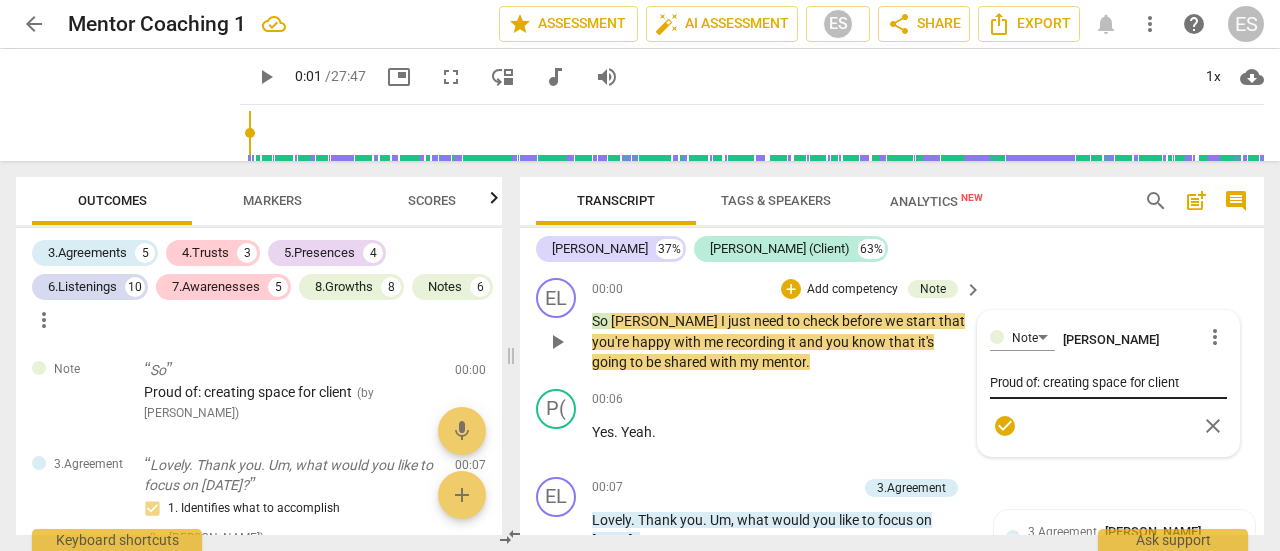 click on "Proud of: creating space for client Proud of: creating space for client" at bounding box center [1108, 383] 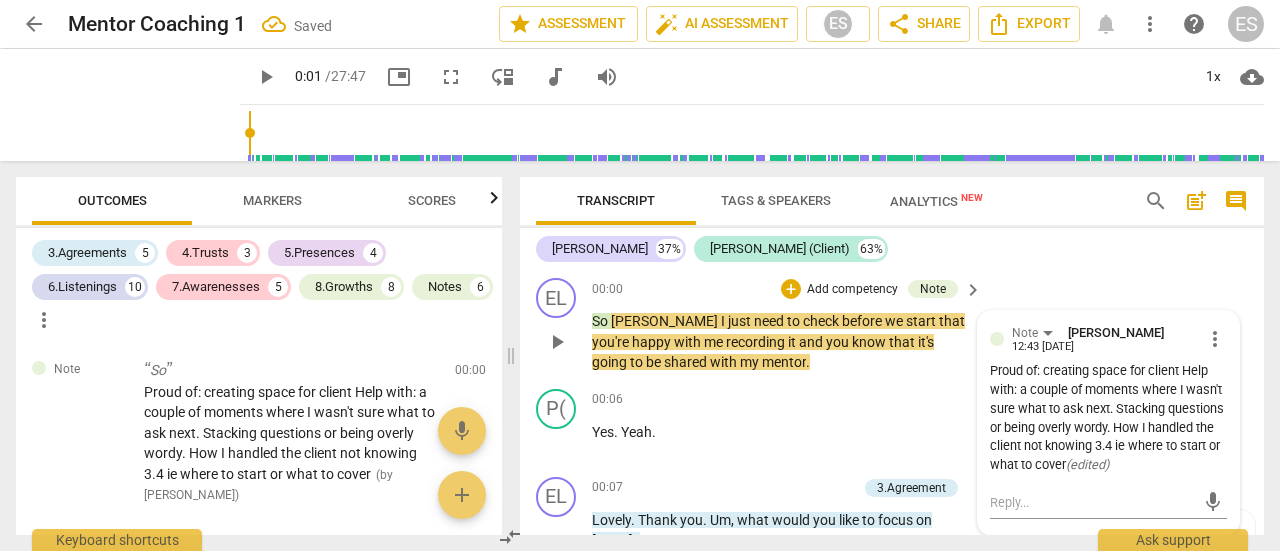 click on "Proud of: creating space for client
Help with: a couple of moments where I wasn't sure what to ask next. Stacking questions or being overly wordy. How I handled the client not knowing 3.4 ie where to start or what to cover  ( edited )" at bounding box center [1108, 418] 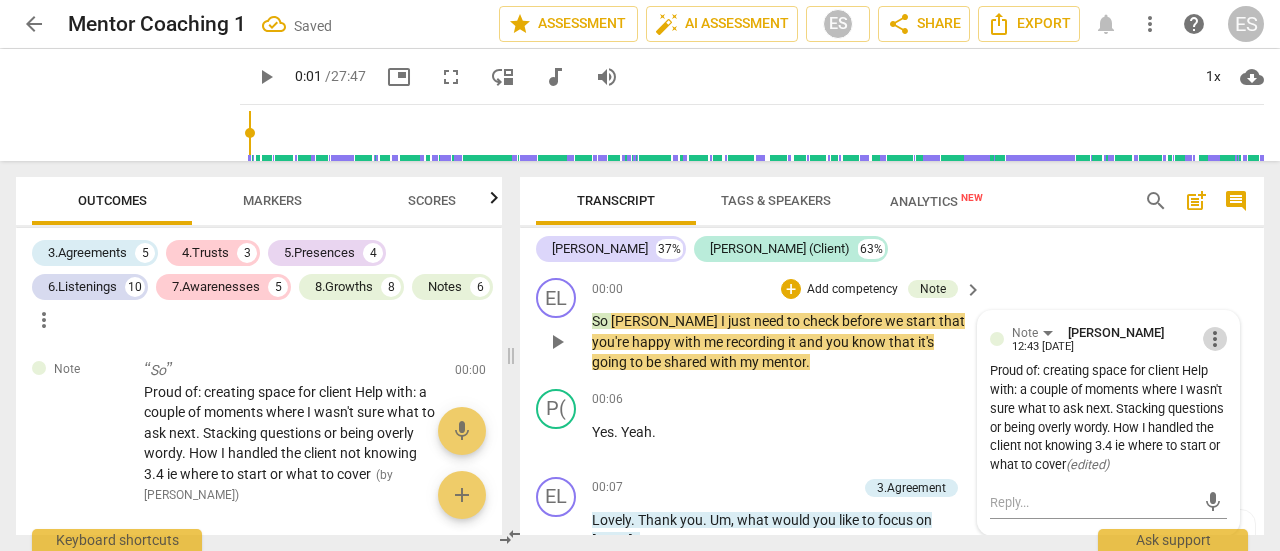 click on "more_vert" at bounding box center (1215, 339) 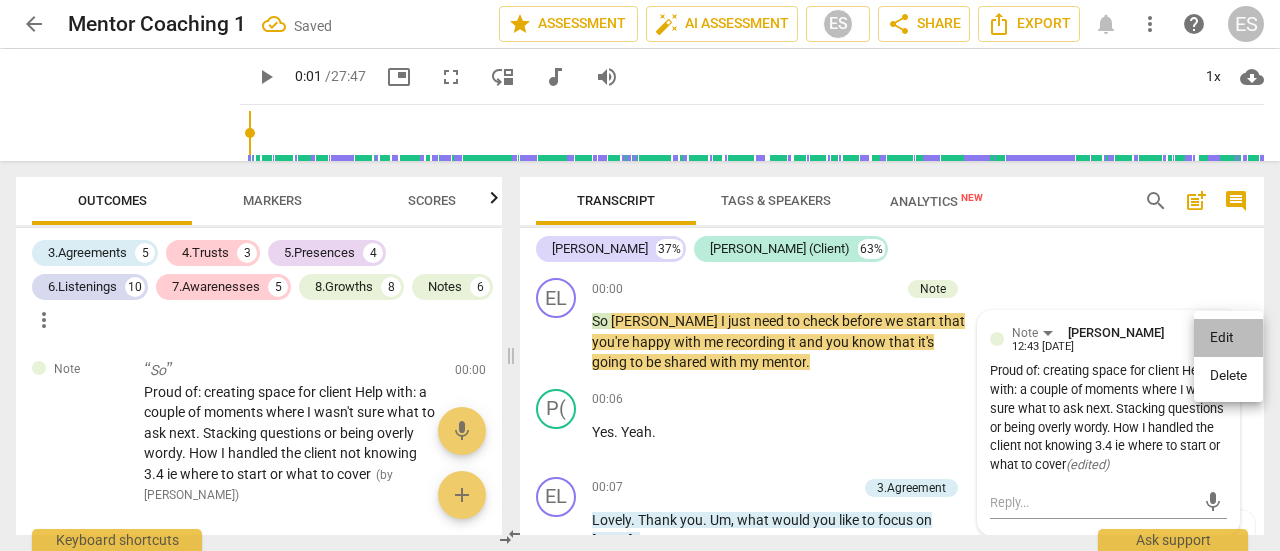 click on "Edit" at bounding box center [1228, 338] 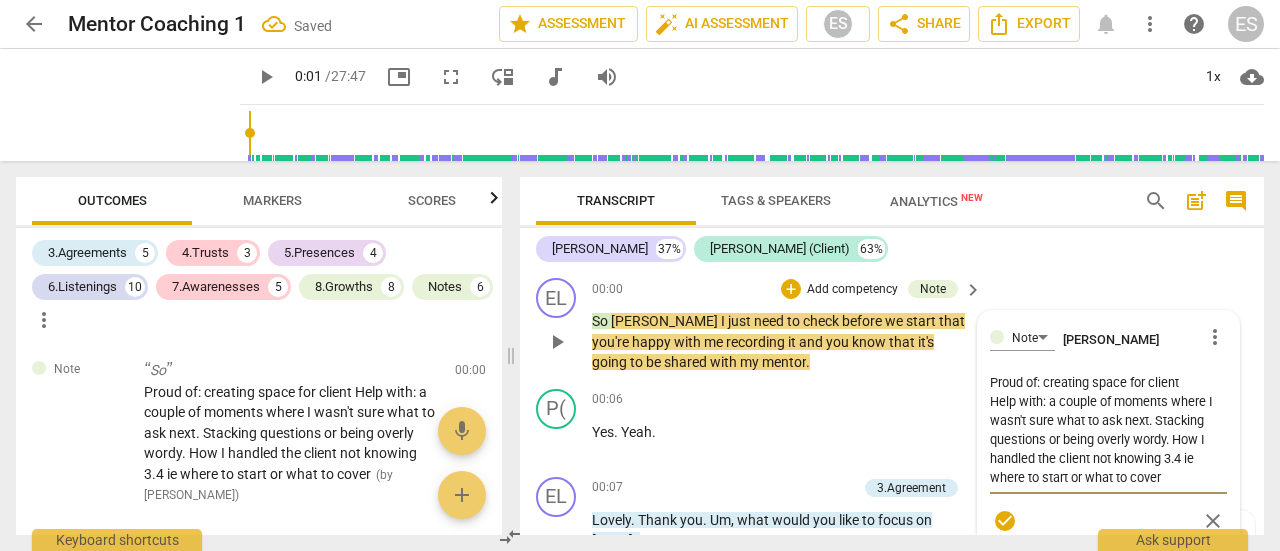 click on "Proud of: creating space for client
Help with: a couple of moments where I wasn't sure what to ask next. Stacking questions or being overly wordy. How I handled the client not knowing 3.4 ie where to start or what to cover" at bounding box center (1108, 430) 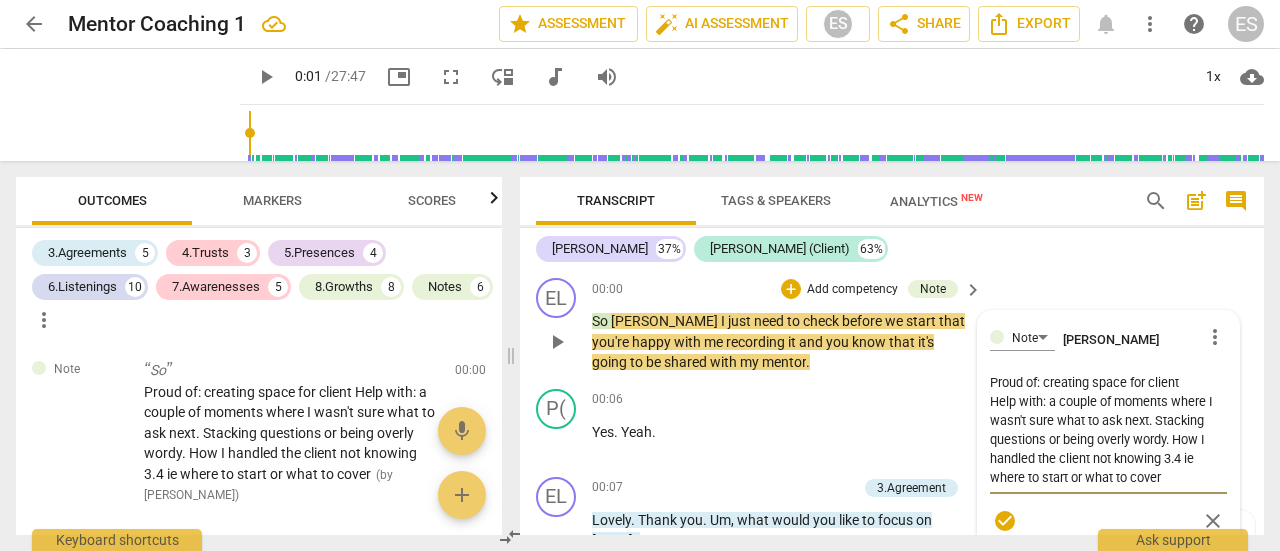 click on "Proud of: creating space for client
Help with: a couple of moments where I wasn't sure what to ask next. Stacking questions or being overly wordy. How I handled the client not knowing 3.4 ie where to start or what to cover" at bounding box center [1108, 430] 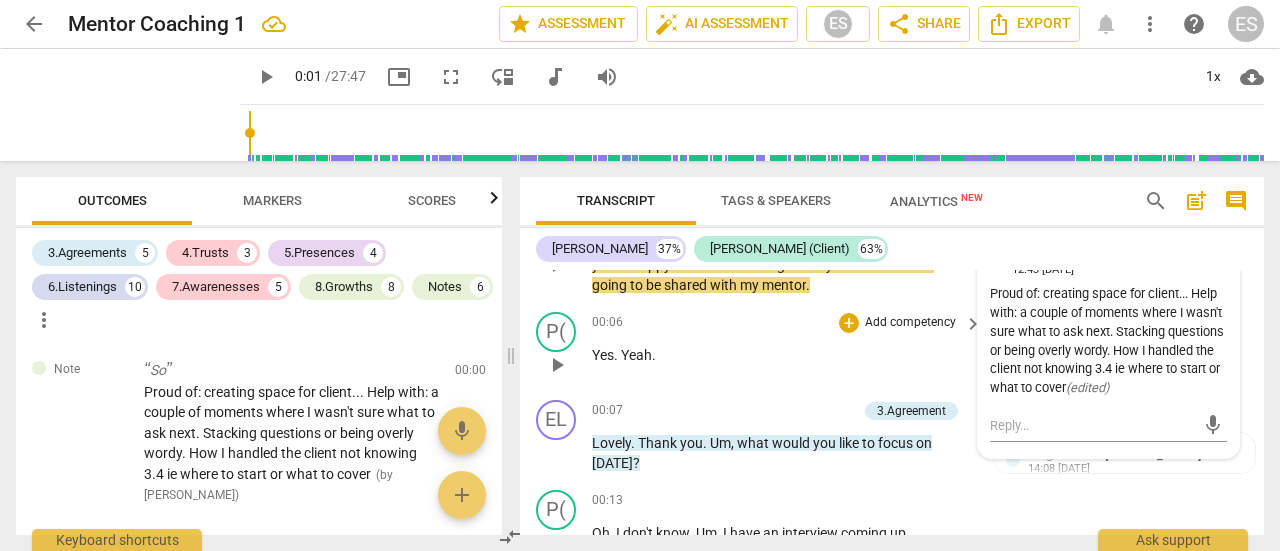 scroll, scrollTop: 76, scrollLeft: 0, axis: vertical 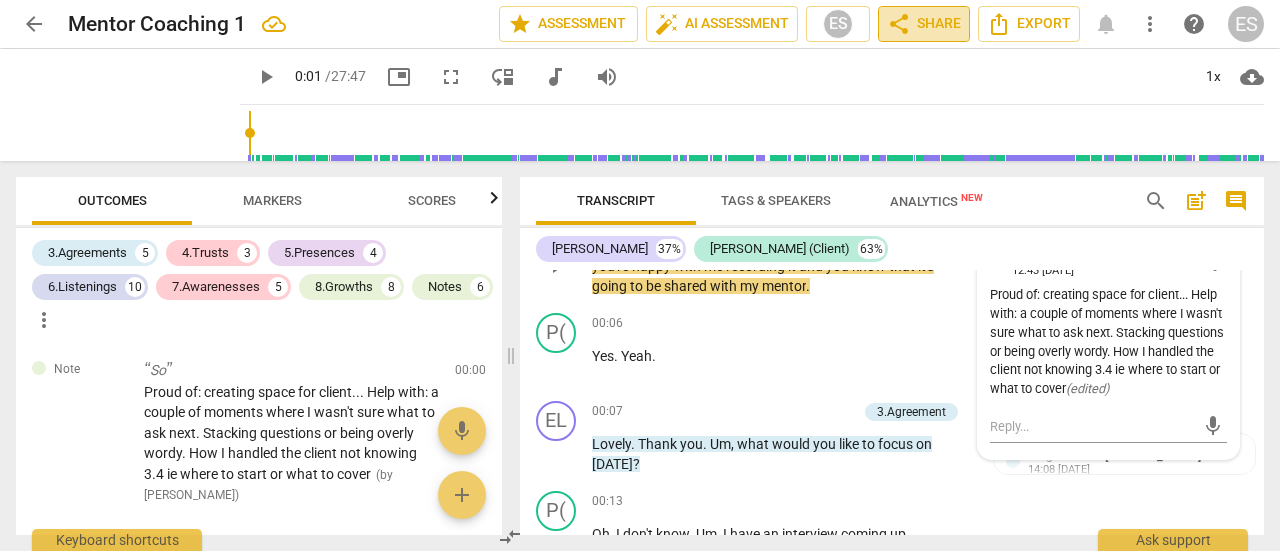 click on "share    Share" at bounding box center [924, 24] 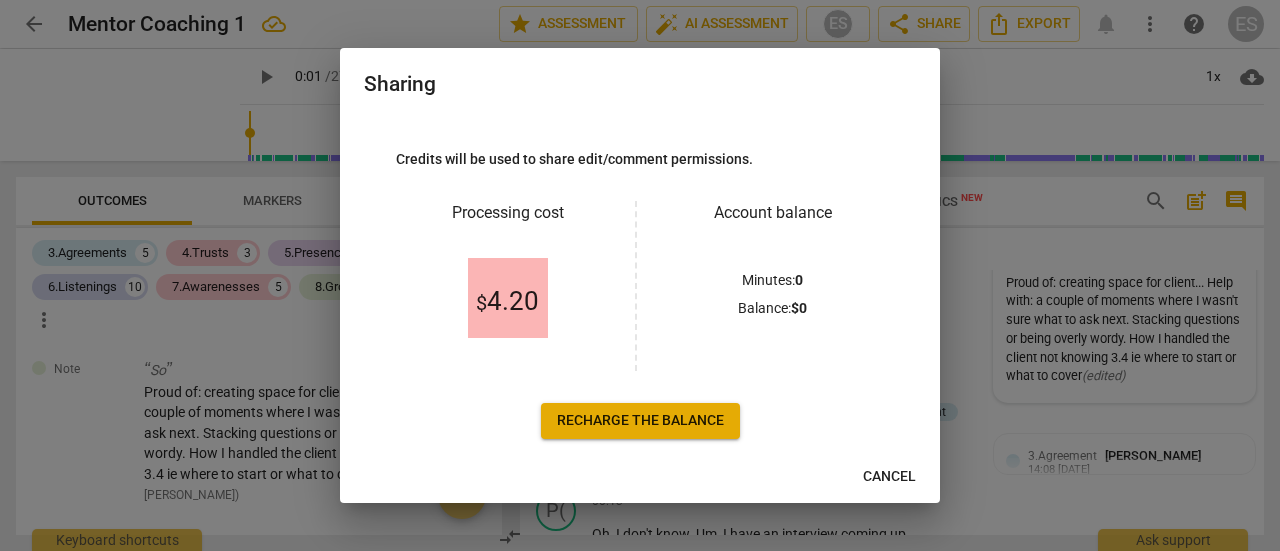 click on "Cancel" at bounding box center (889, 477) 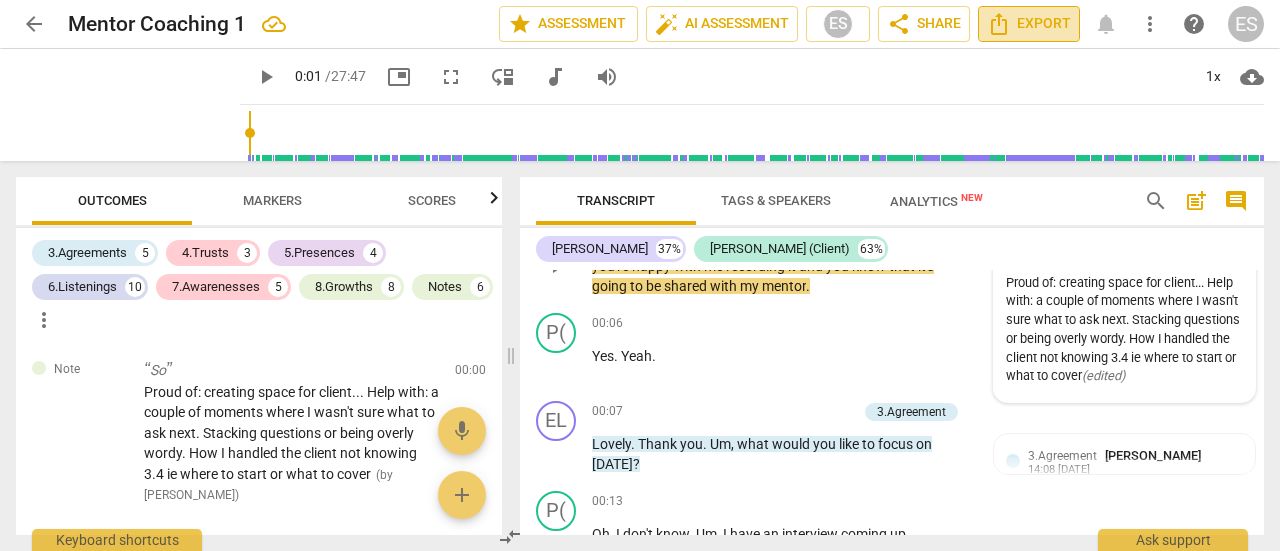 click on "Export" at bounding box center [1029, 24] 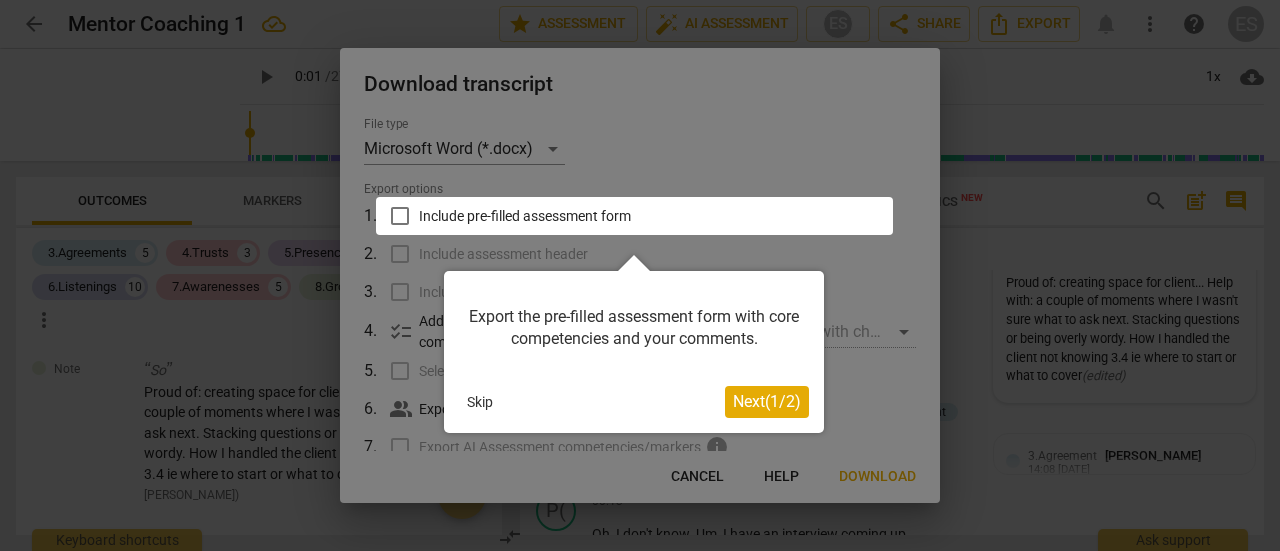 click at bounding box center (634, 216) 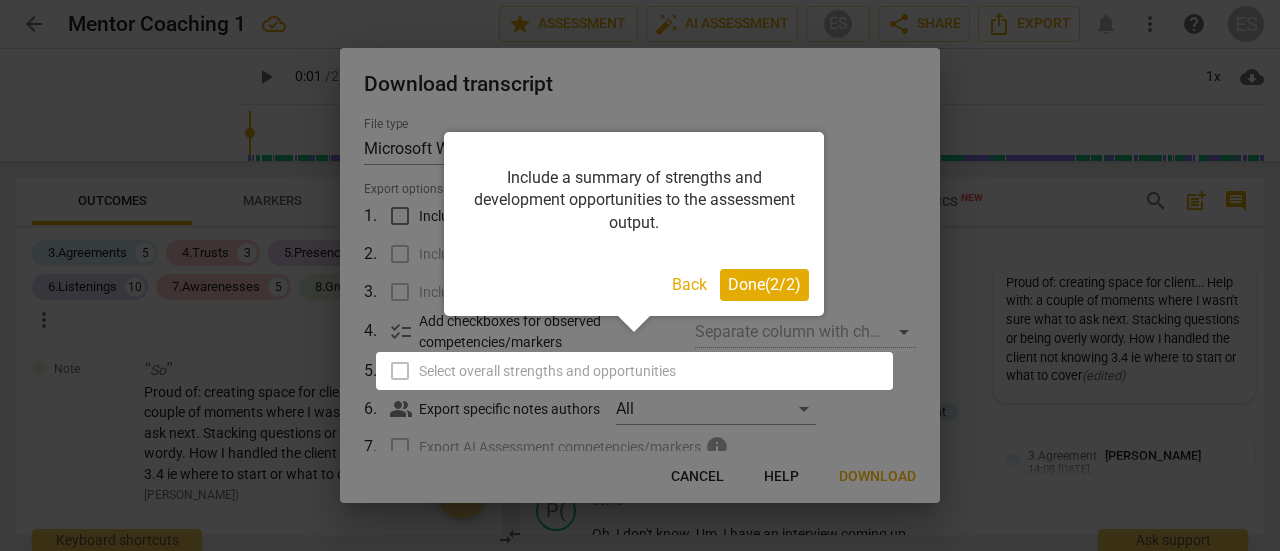click on "Done  ( 2 / 2 )" at bounding box center [764, 284] 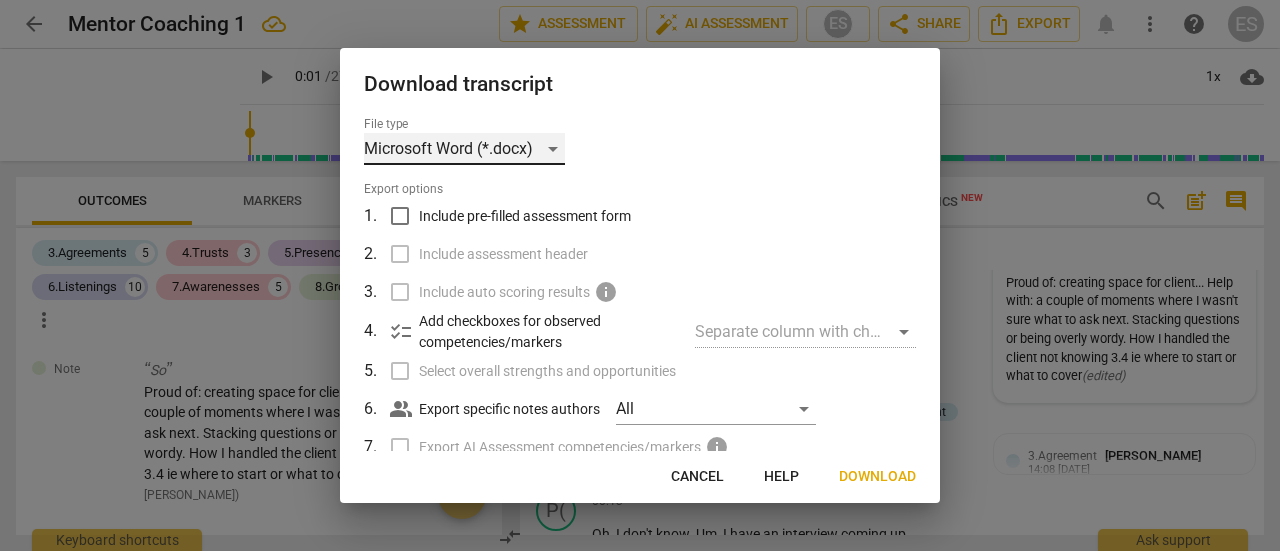 click on "Microsoft Word (*.docx)" at bounding box center (464, 149) 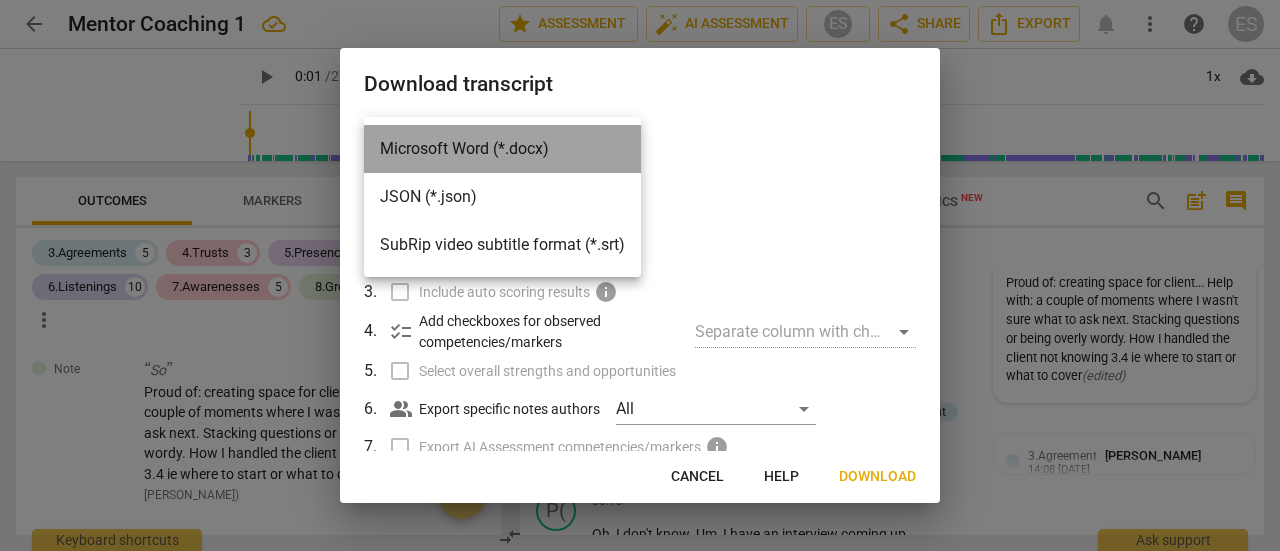click on "Microsoft Word (*.docx)" at bounding box center (502, 149) 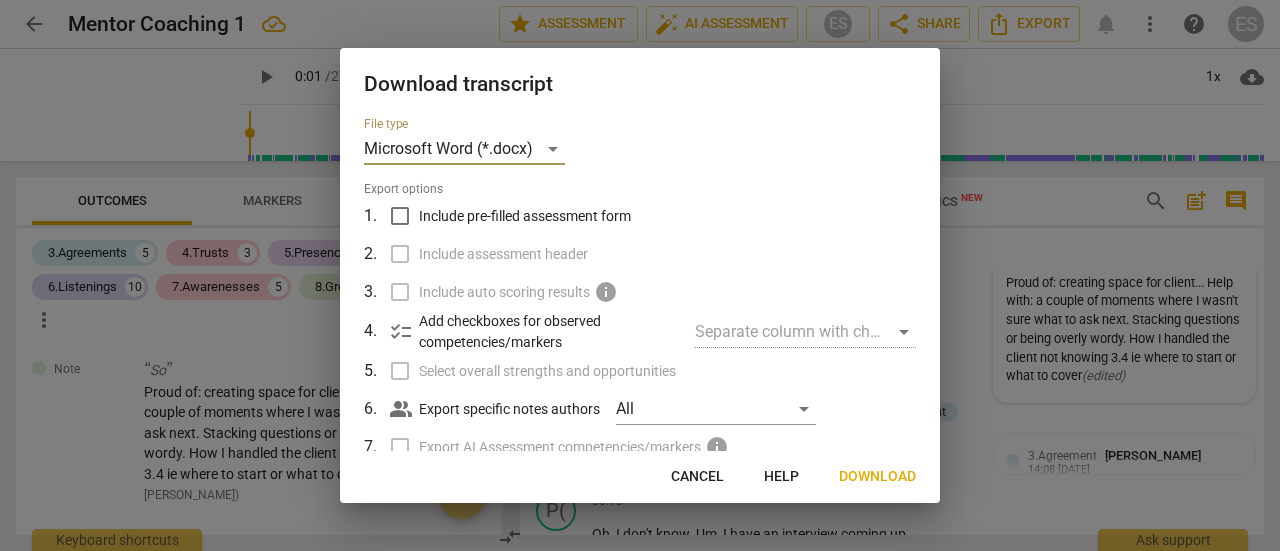 click on "Download transcript" at bounding box center (640, 84) 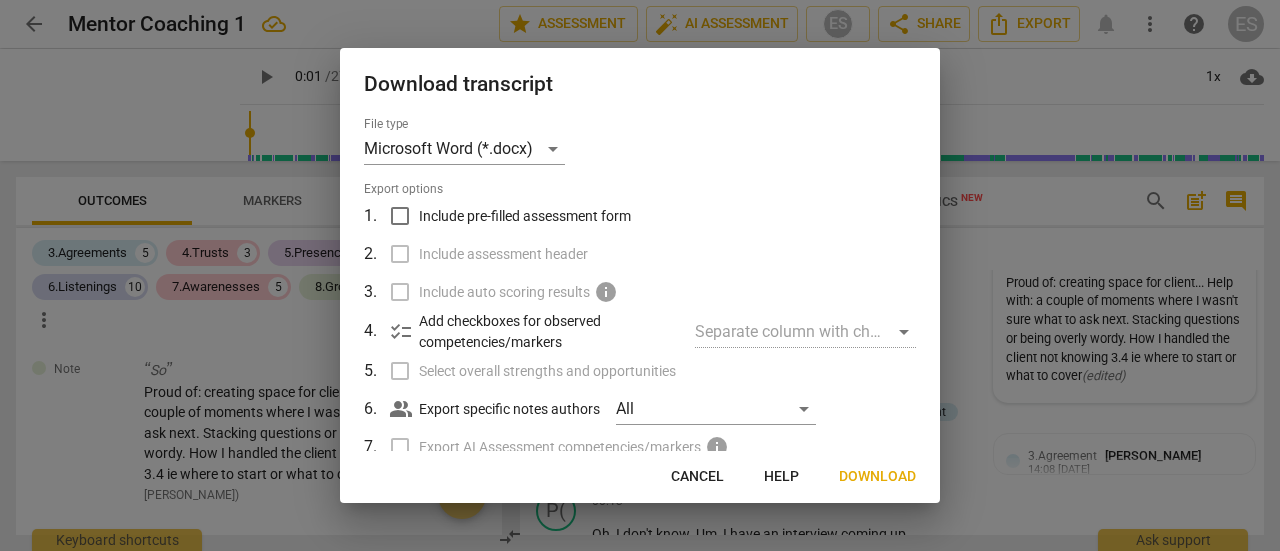 click on "Download transcript" at bounding box center [640, 84] 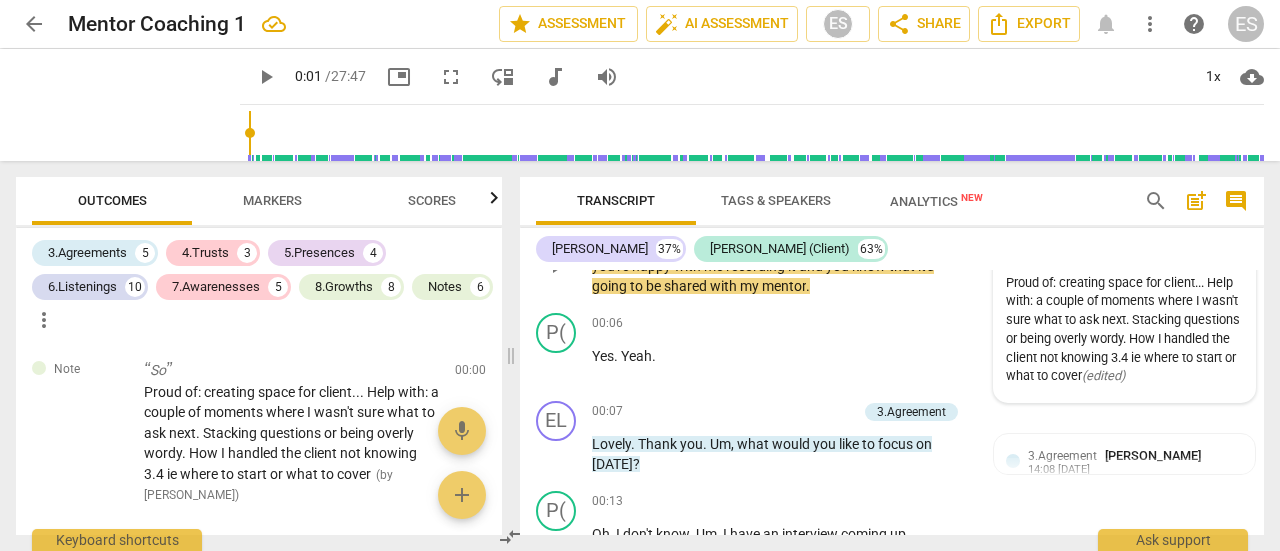 scroll, scrollTop: 0, scrollLeft: 0, axis: both 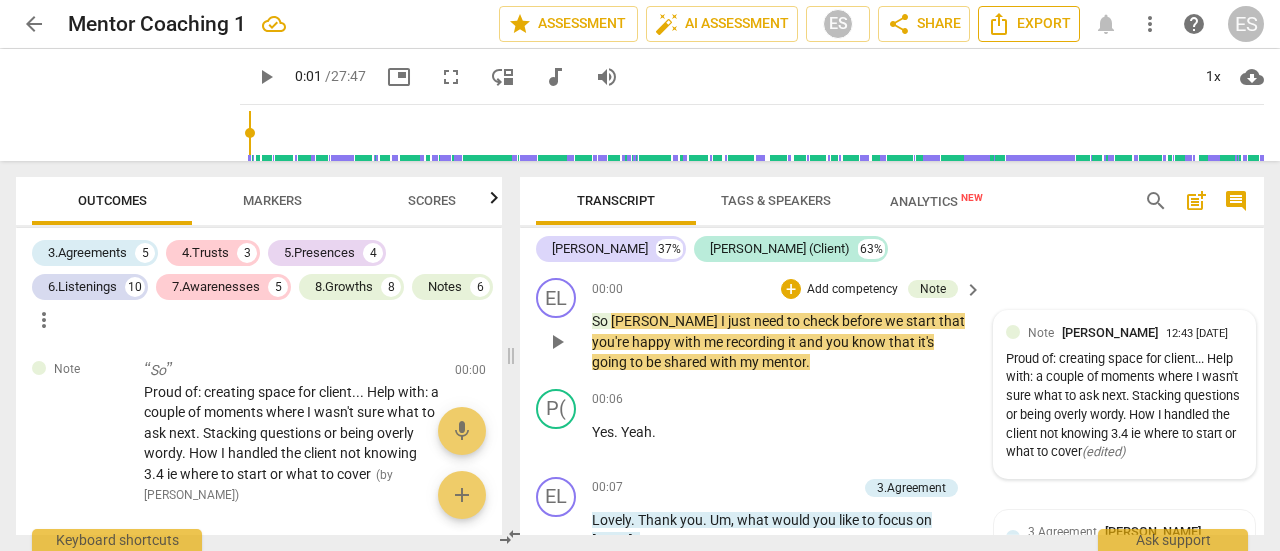 click on "Export" at bounding box center (1029, 24) 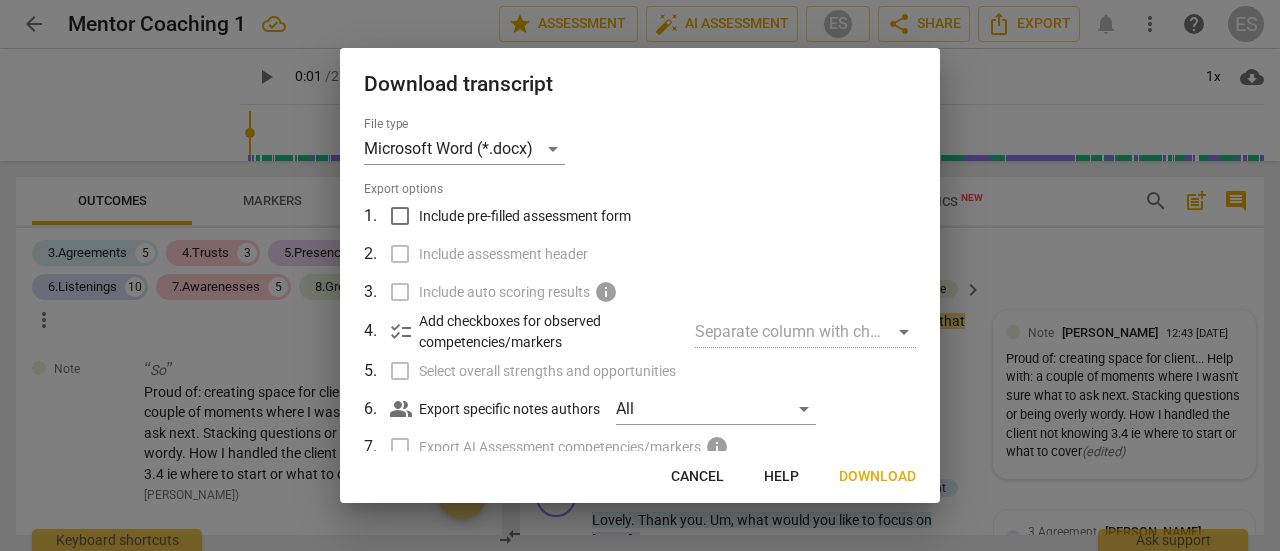 click on "Include pre-filled assessment form" at bounding box center [525, 216] 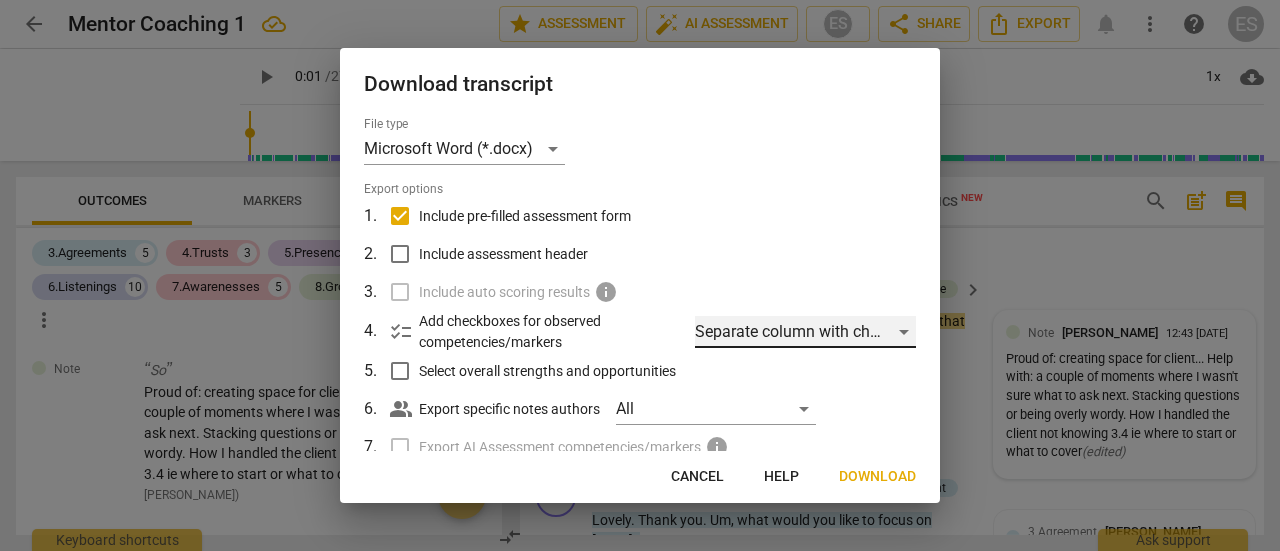click on "Separate column with check marks" at bounding box center [805, 332] 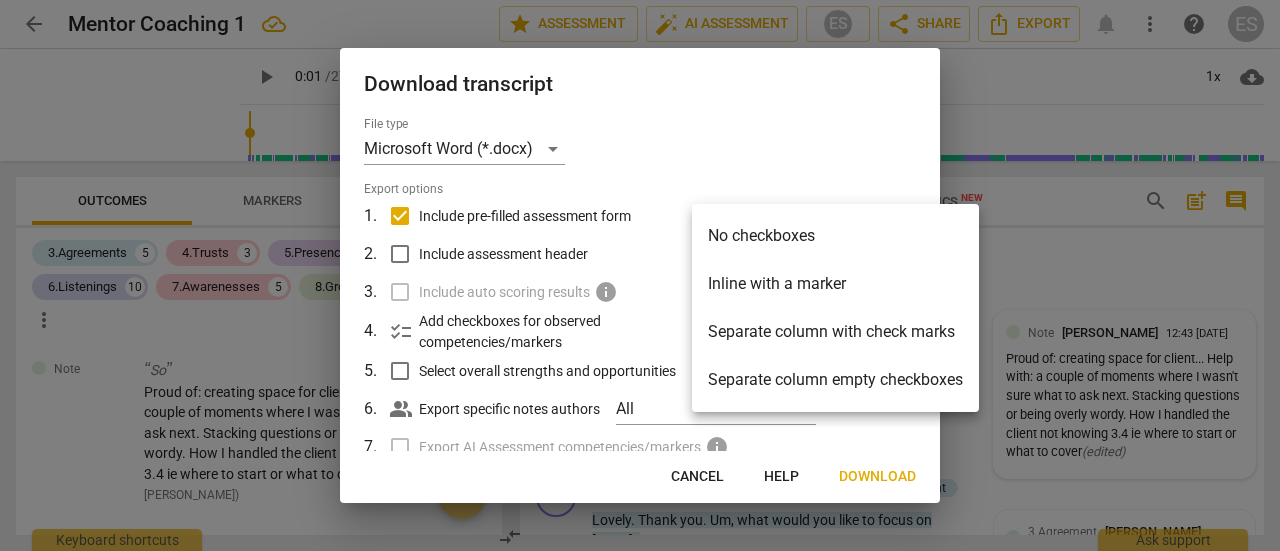 click on "Separate column with check marks" at bounding box center [835, 332] 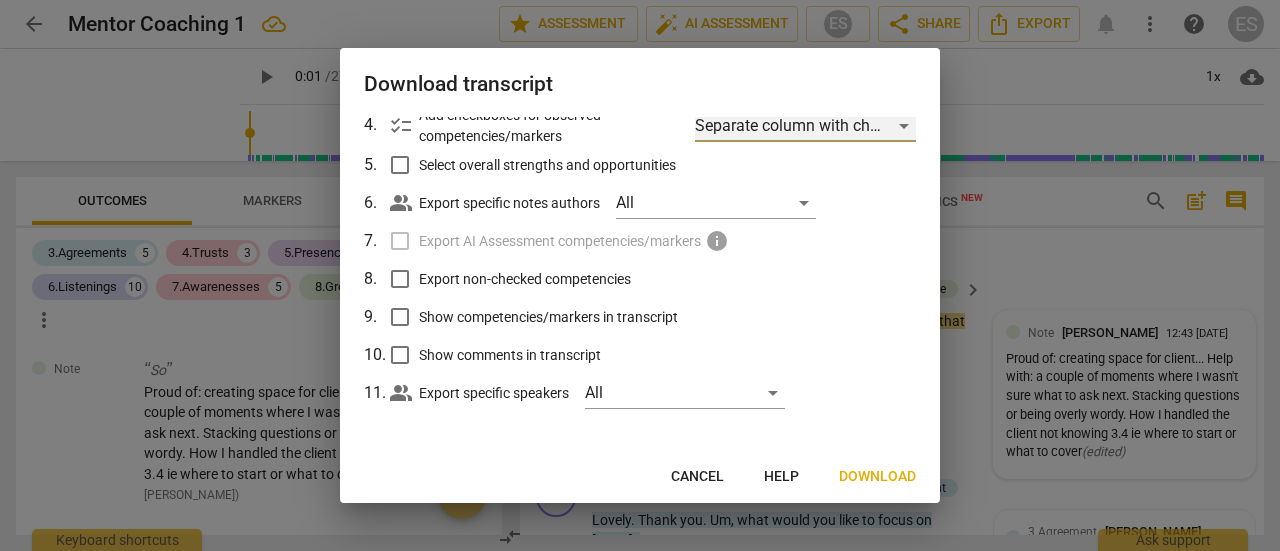 scroll, scrollTop: 206, scrollLeft: 0, axis: vertical 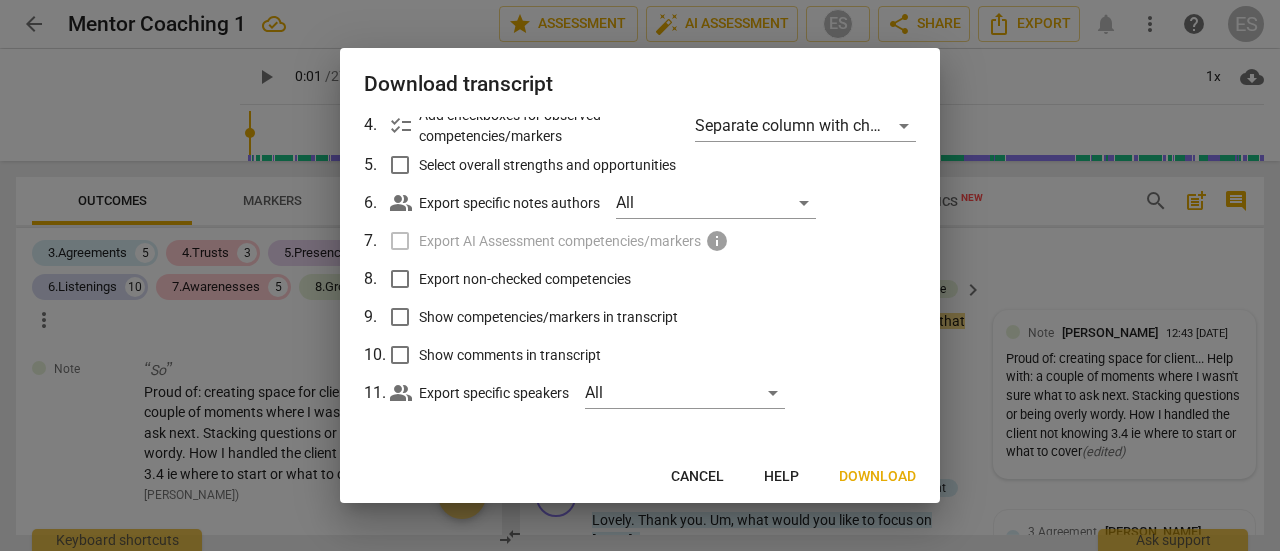 click on "Show competencies/markers in transcript" at bounding box center [548, 317] 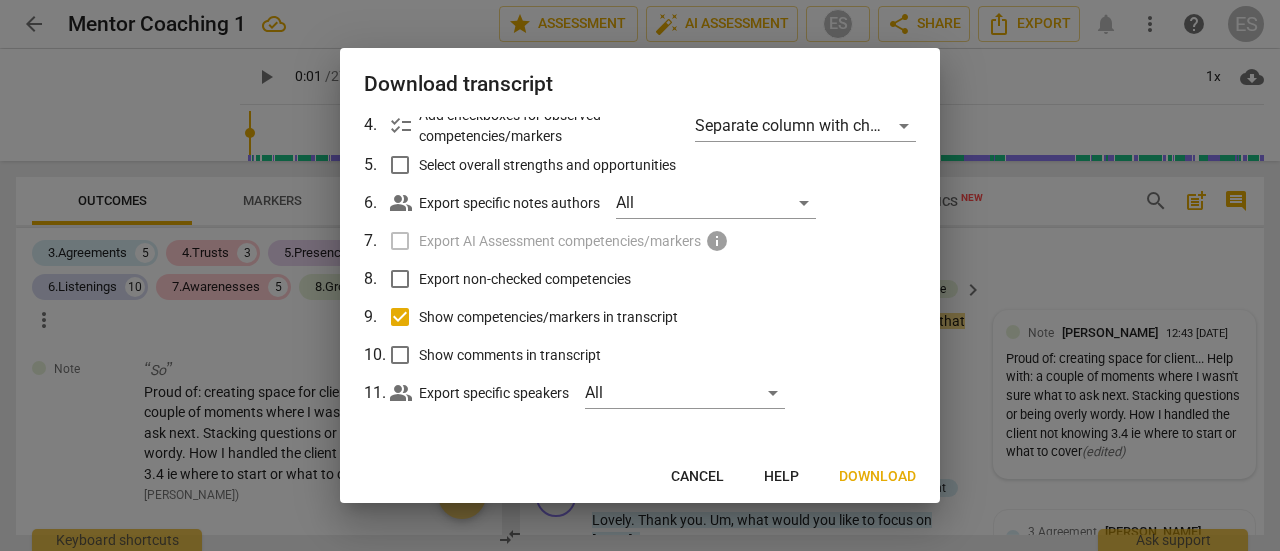scroll, scrollTop: 206, scrollLeft: 0, axis: vertical 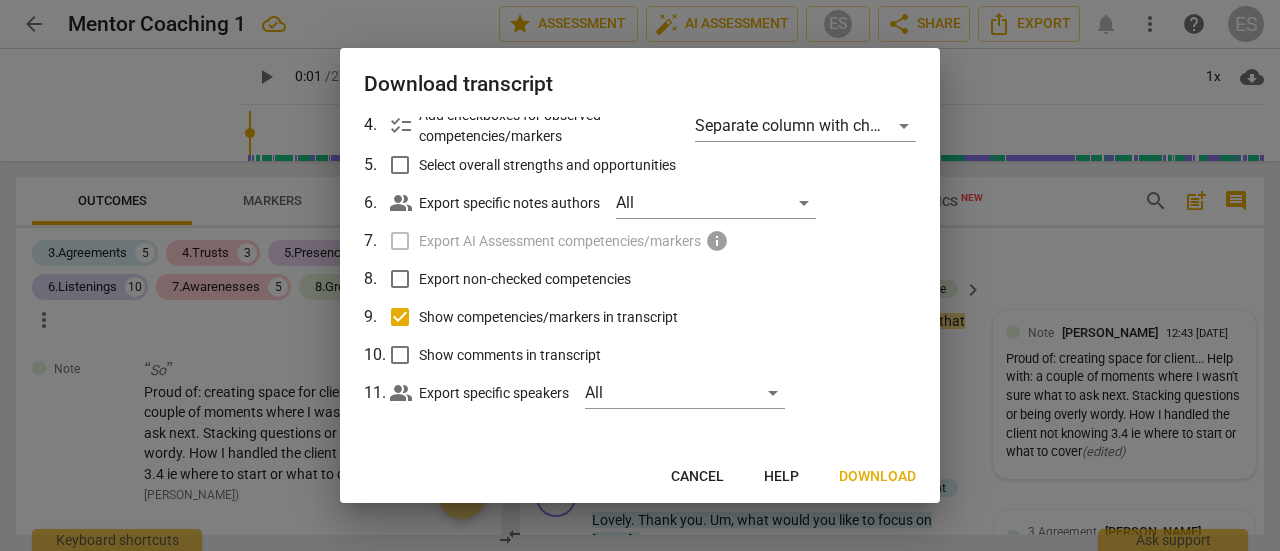click on "Show comments in transcript" at bounding box center [510, 355] 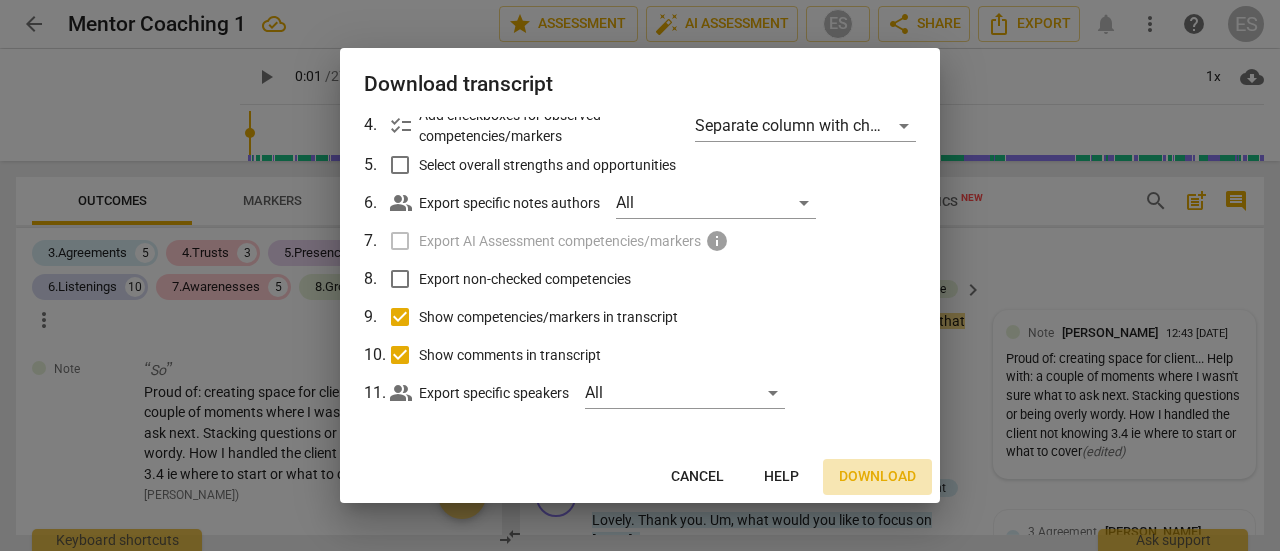 click on "Download" at bounding box center (877, 477) 